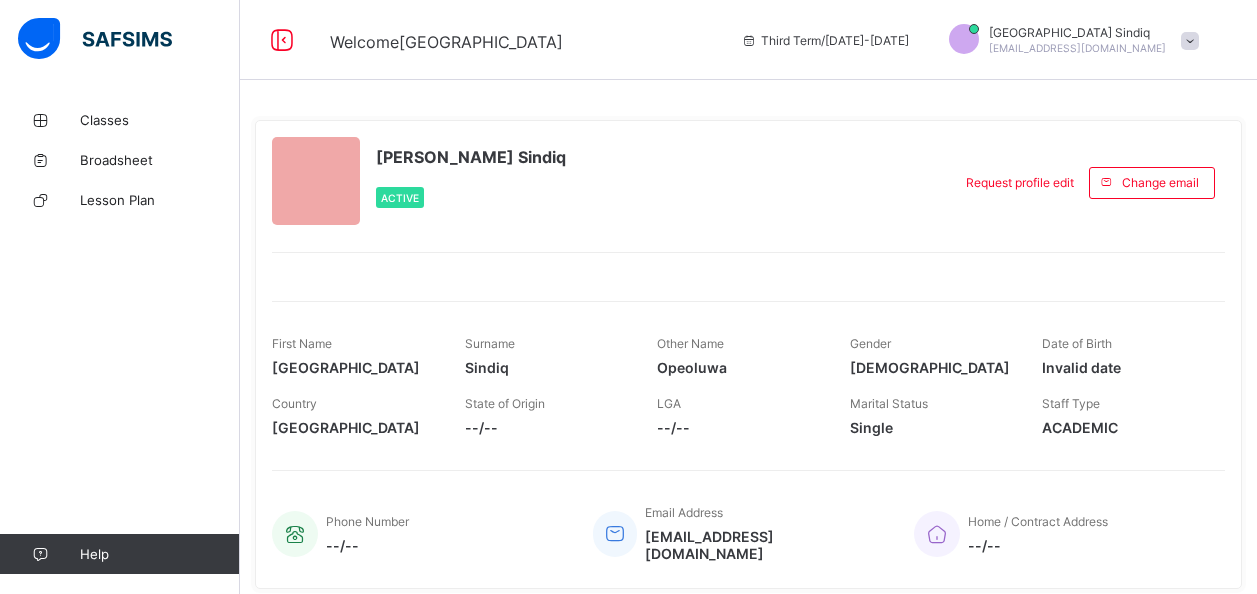 scroll, scrollTop: 0, scrollLeft: 0, axis: both 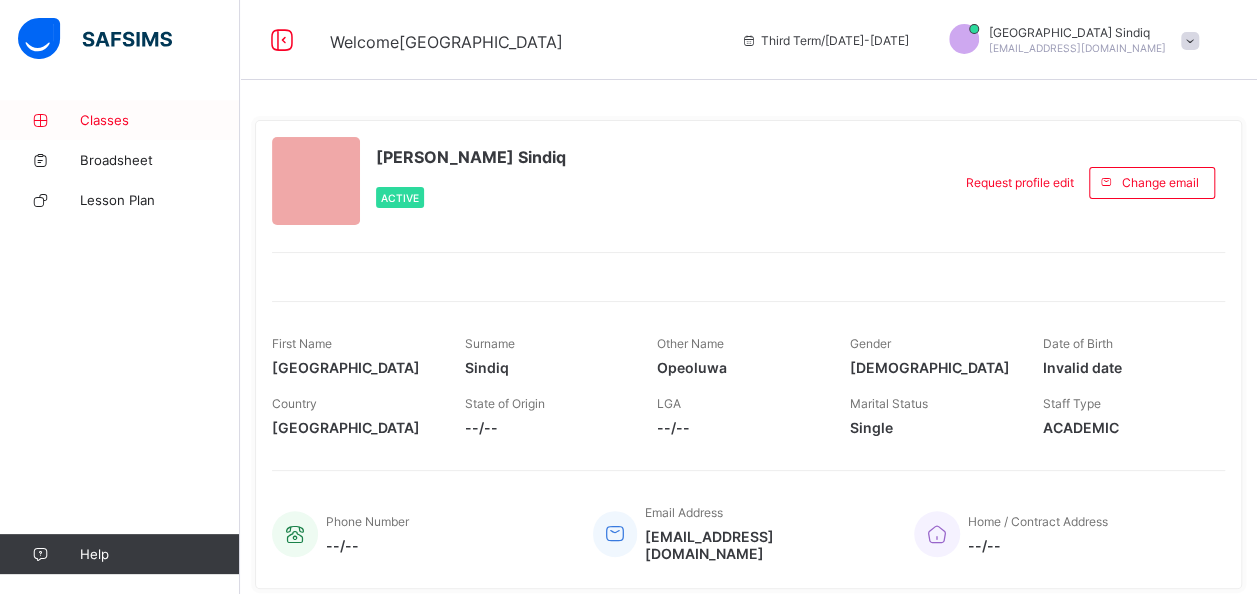 click on "Classes" at bounding box center [160, 120] 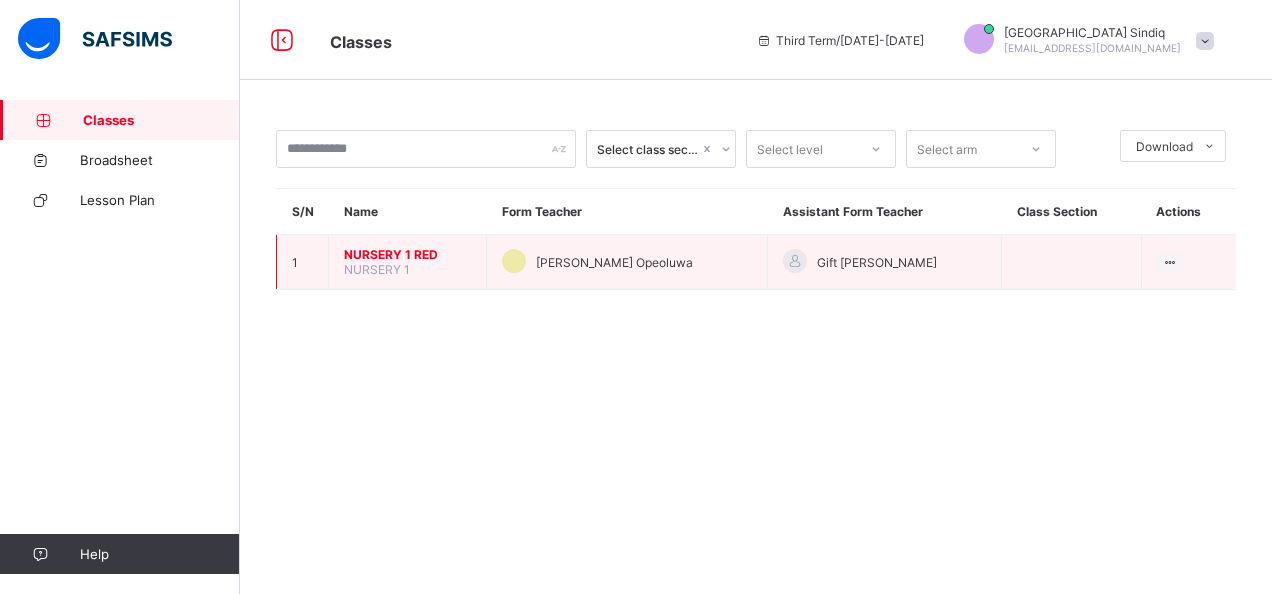 click on "NURSERY 1   RED" at bounding box center (407, 254) 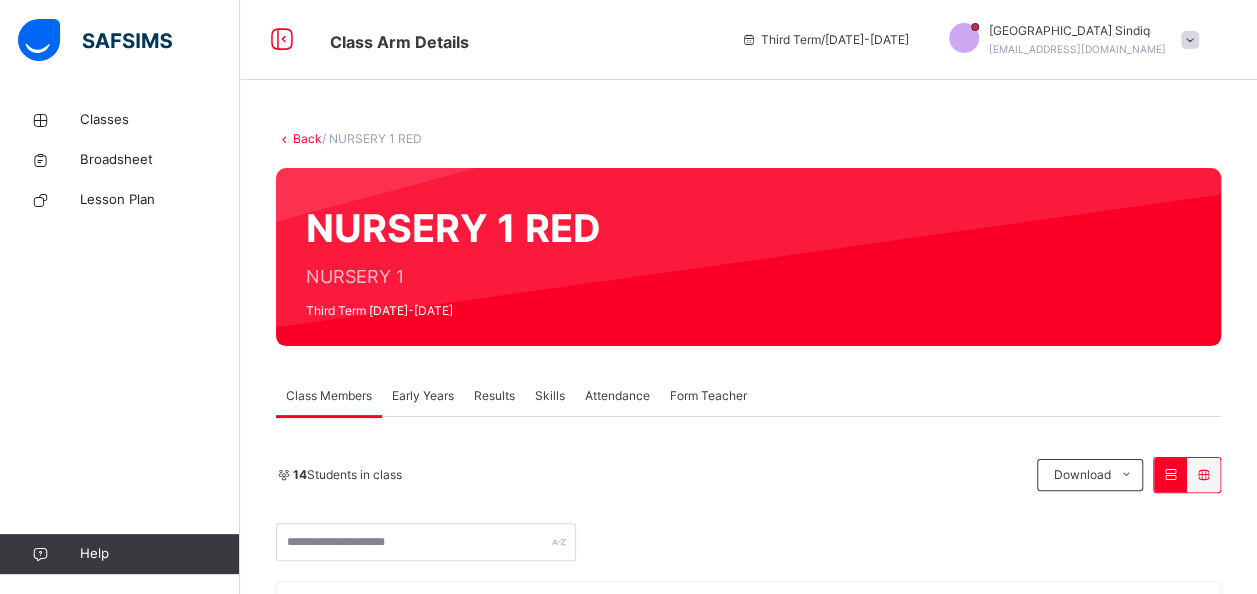 click on "Attendance" at bounding box center [617, 396] 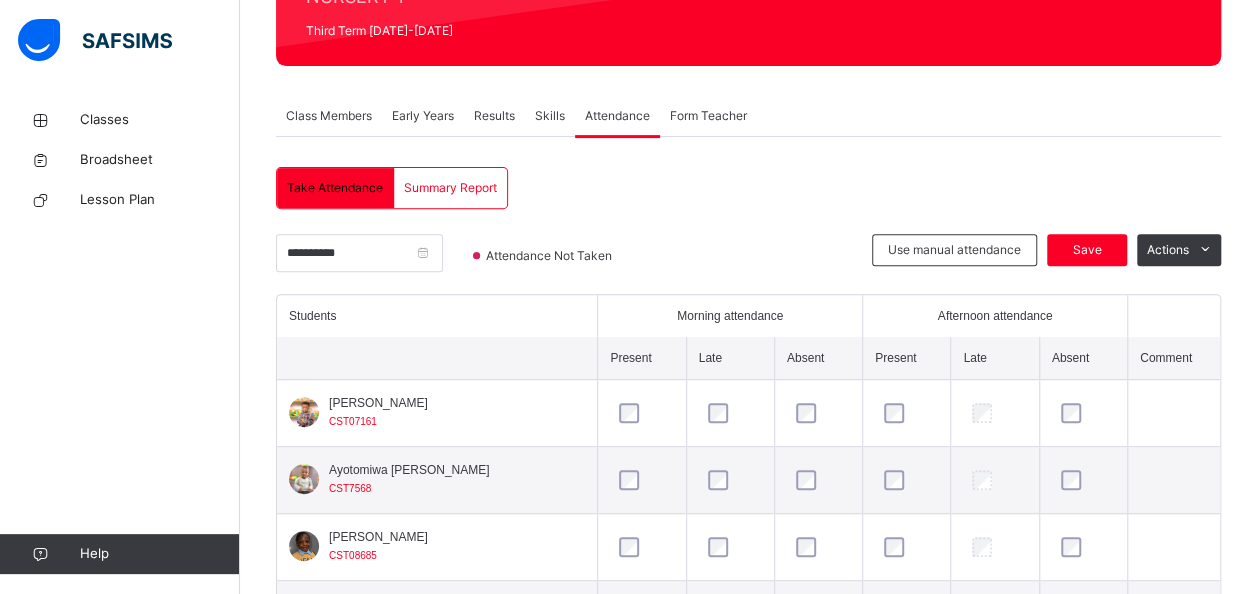 scroll, scrollTop: 284, scrollLeft: 0, axis: vertical 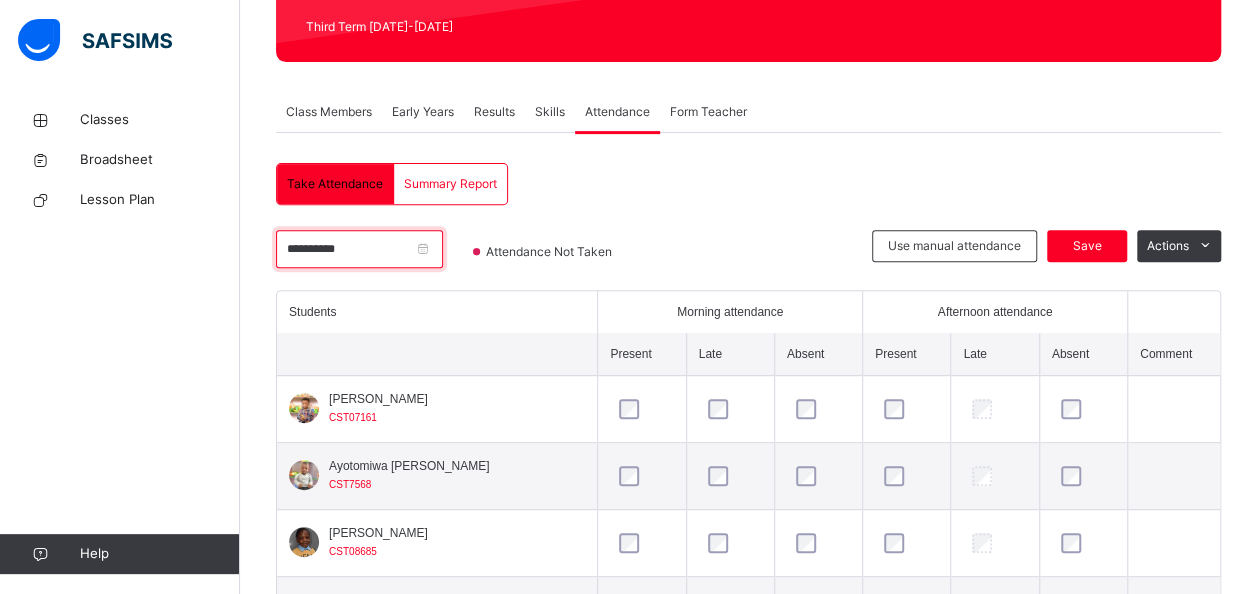 click on "**********" at bounding box center [359, 249] 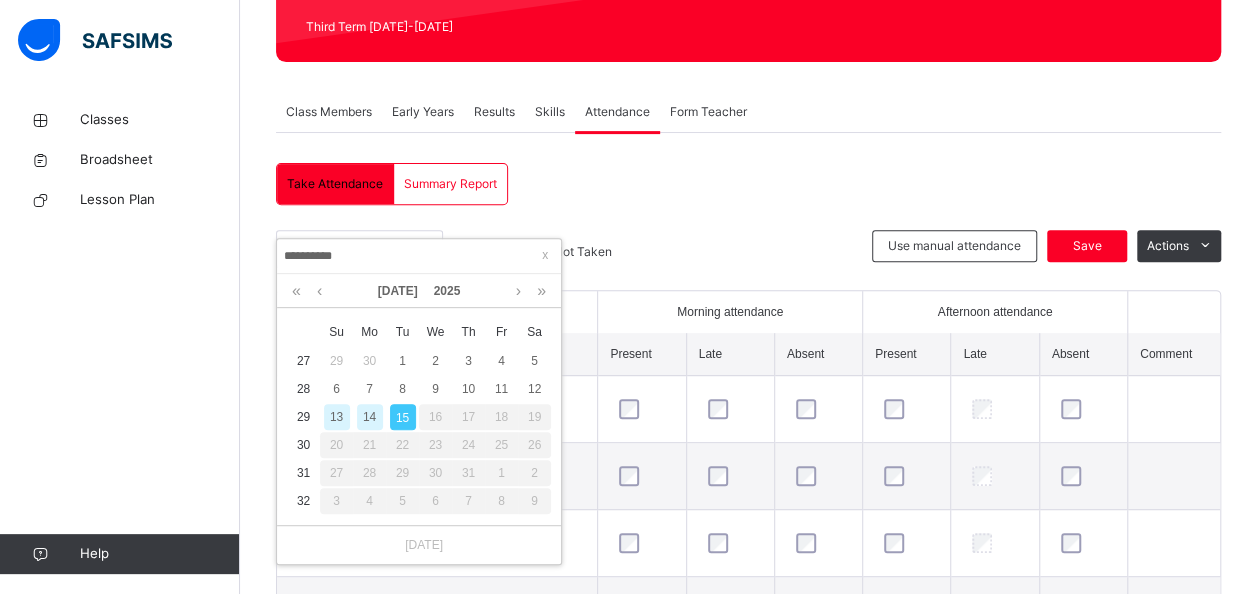 click on "14" at bounding box center (370, 417) 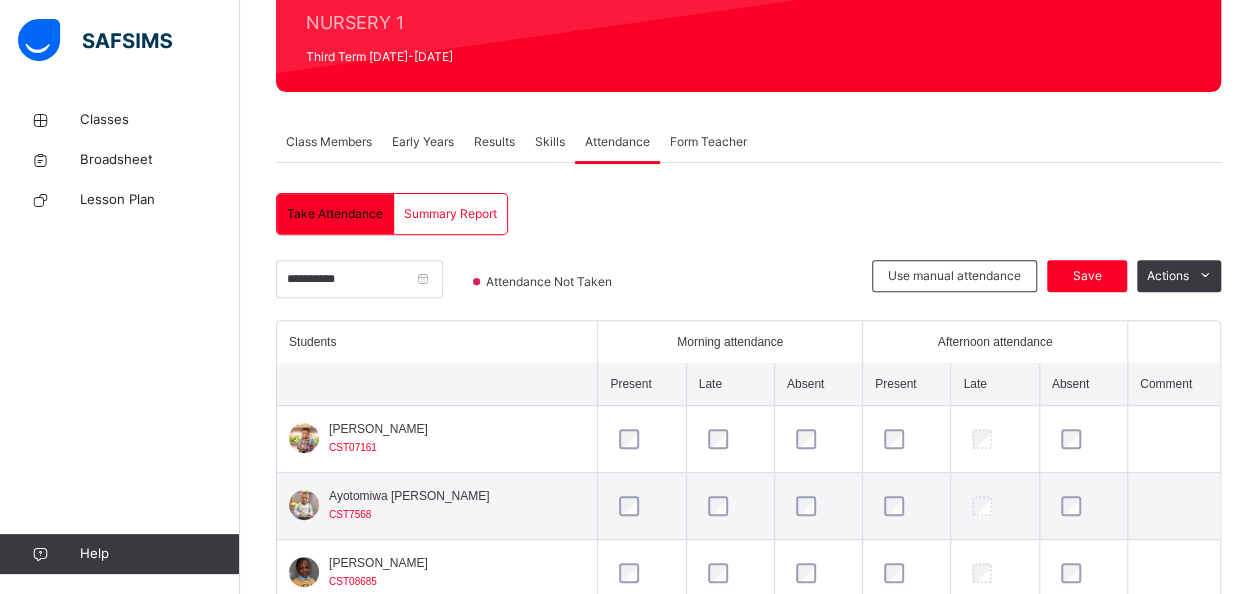scroll, scrollTop: 284, scrollLeft: 0, axis: vertical 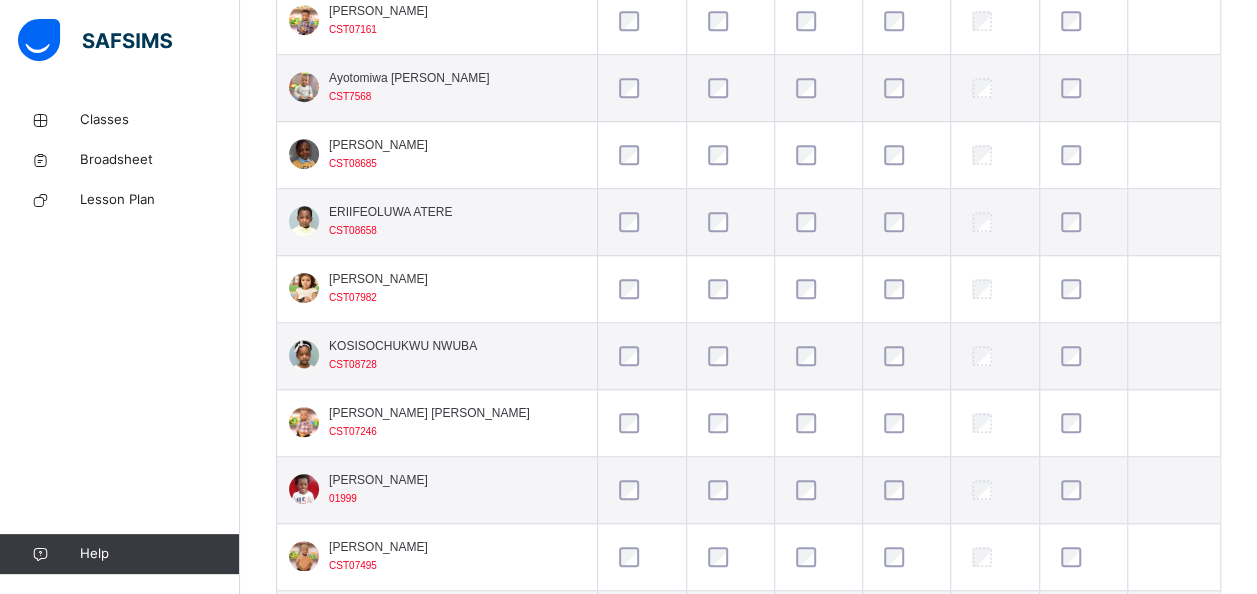 click on "[PERSON_NAME] CST07161 [PERSON_NAME] CST7568 [PERSON_NAME] CST08685 ERIIFEOLUWA  ATERE CST08658 [PERSON_NAME] CST07982 [PERSON_NAME]  NWUBA CST08728 [PERSON_NAME] [PERSON_NAME] CST07246 [PERSON_NAME] 01999 [PERSON_NAME] CST07495 [PERSON_NAME] CST07263 [PERSON_NAME] CST07262 [PERSON_NAME] CST07436 Tiwalolu   [PERSON_NAME] CST099911 [PERSON_NAME] CST08846" at bounding box center [748, 457] 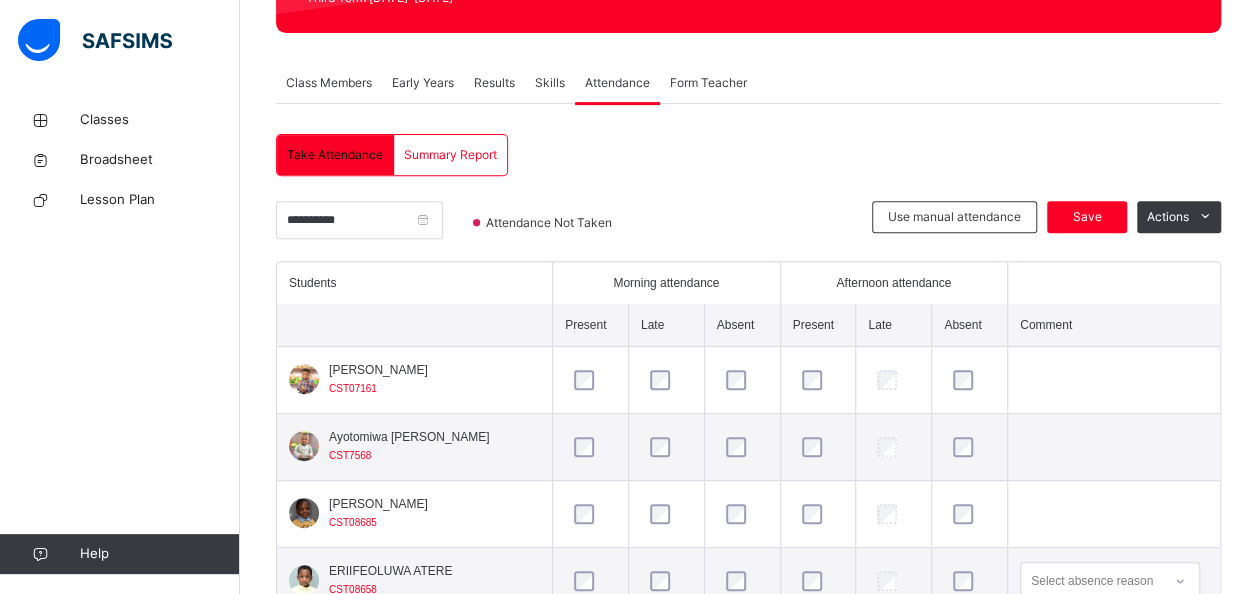 scroll, scrollTop: 311, scrollLeft: 0, axis: vertical 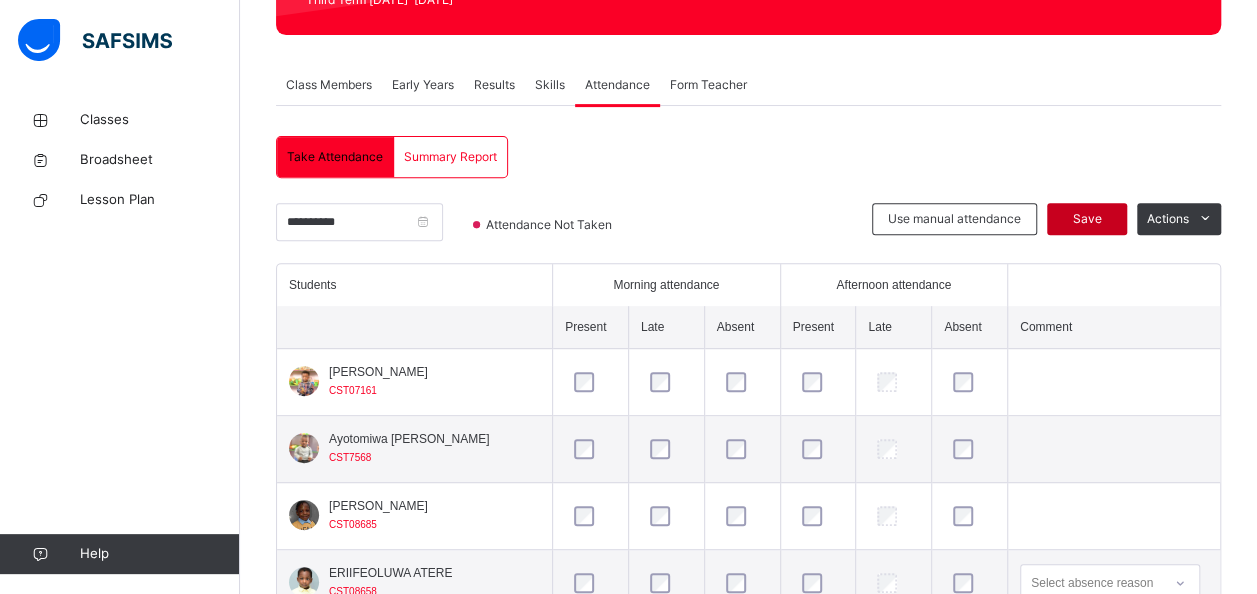 click on "Save" at bounding box center [1087, 219] 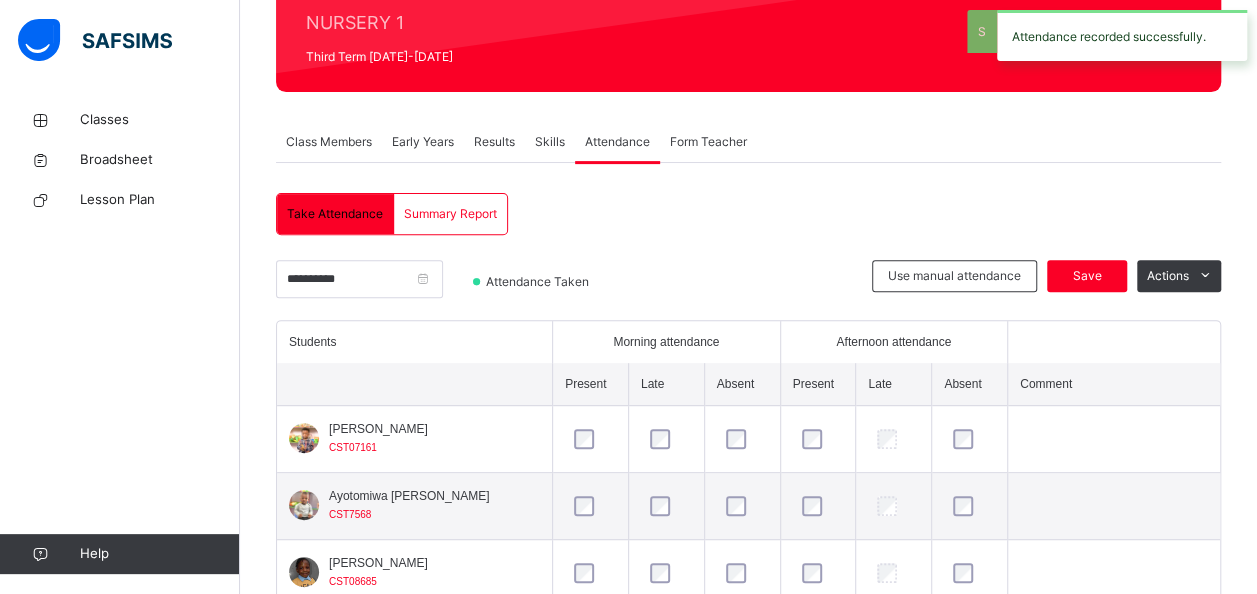 scroll, scrollTop: 311, scrollLeft: 0, axis: vertical 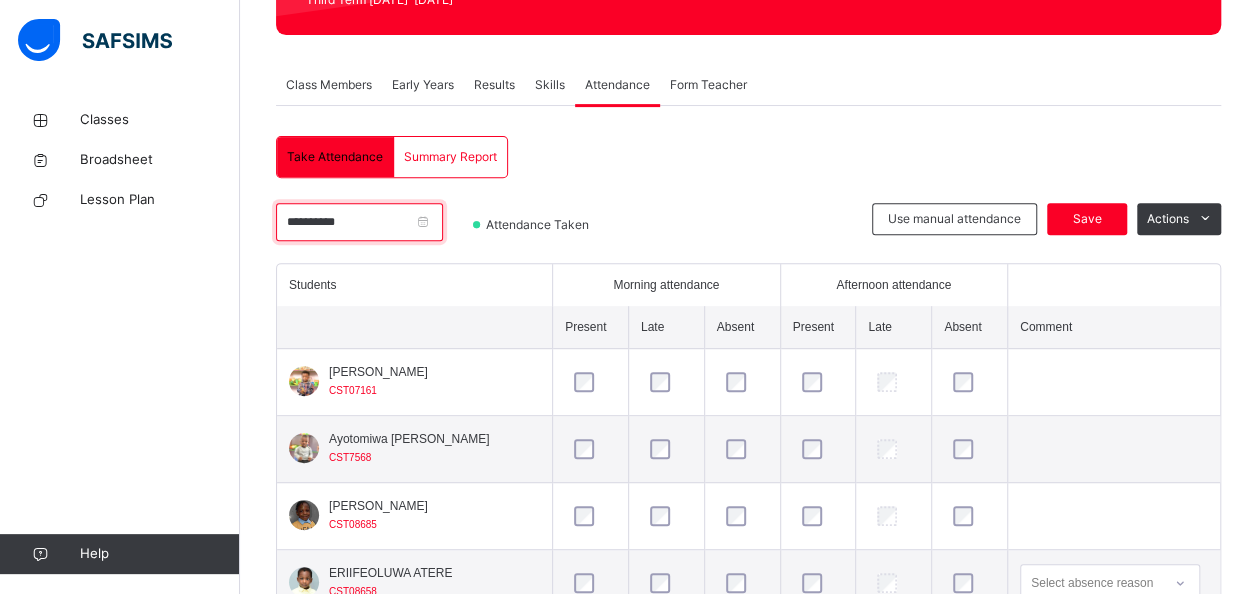 click on "**********" at bounding box center [359, 222] 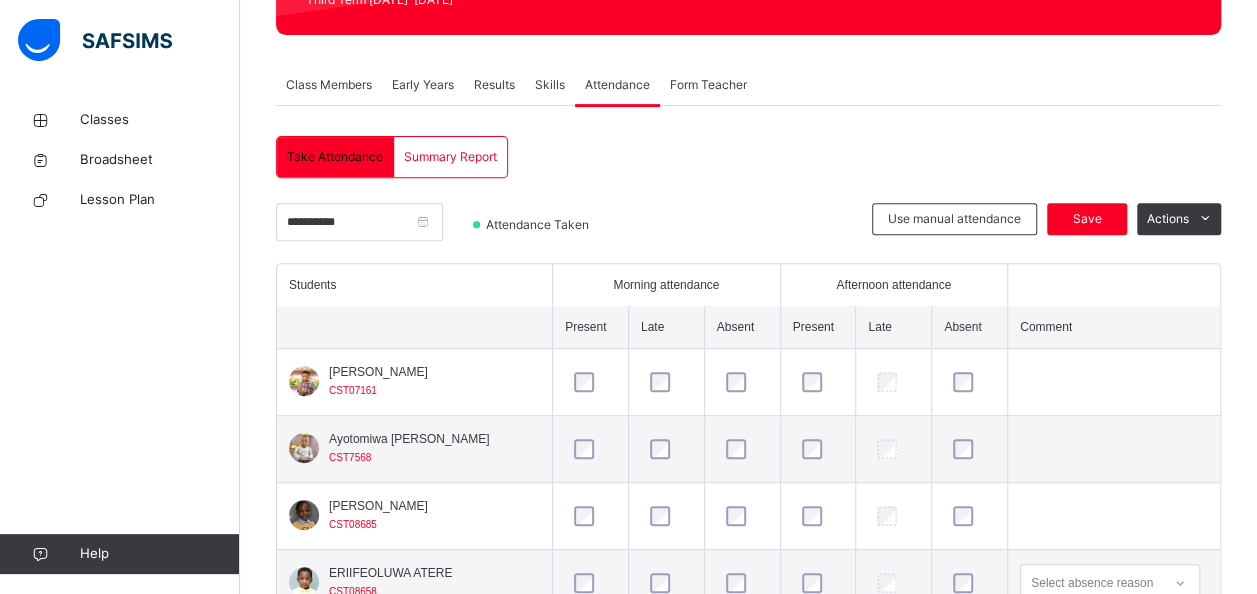 click on "Summary Report" at bounding box center (450, 157) 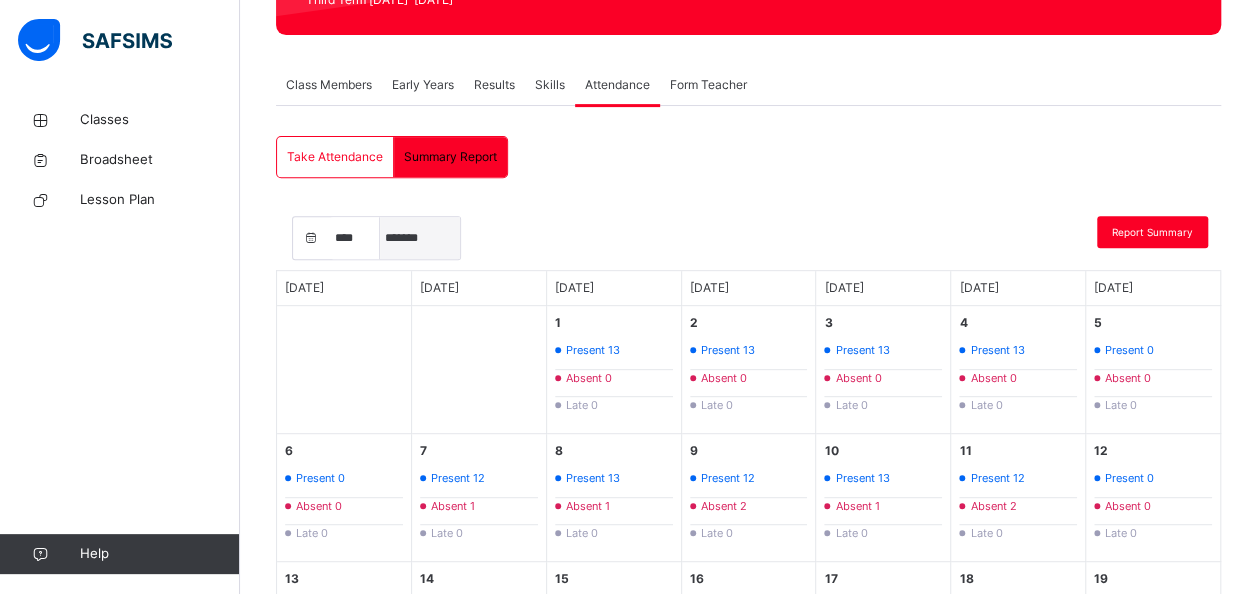 click on "***** ******* ******** ***** ***** *** **** **** ****** ********* ******* ******** ********" at bounding box center (420, 238) 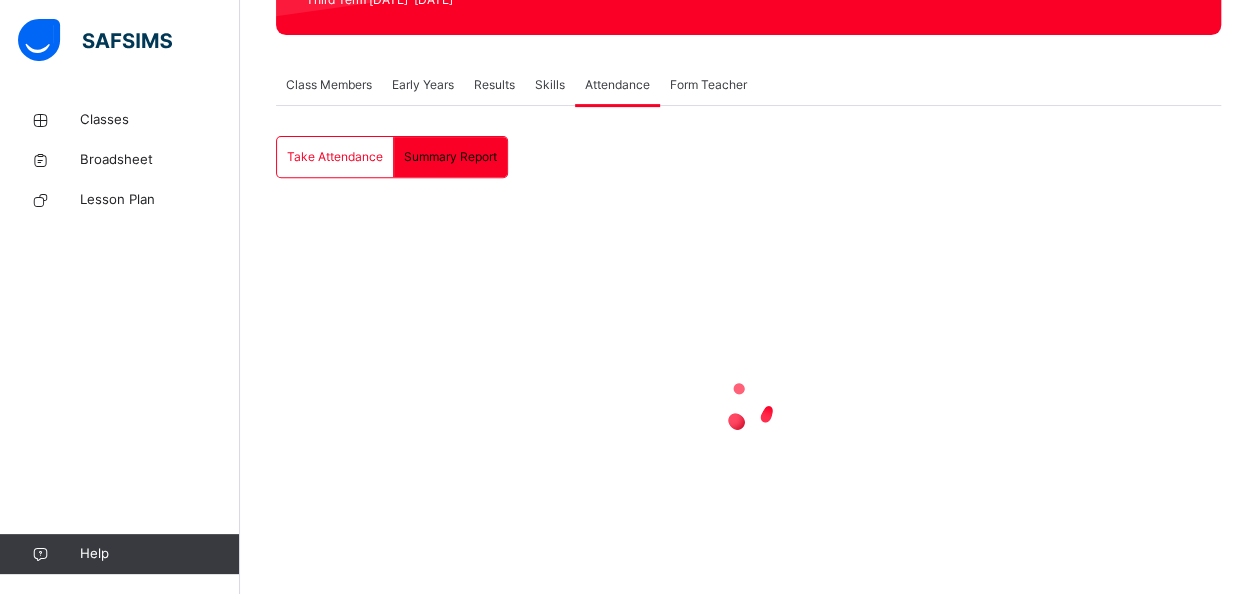 select on "****" 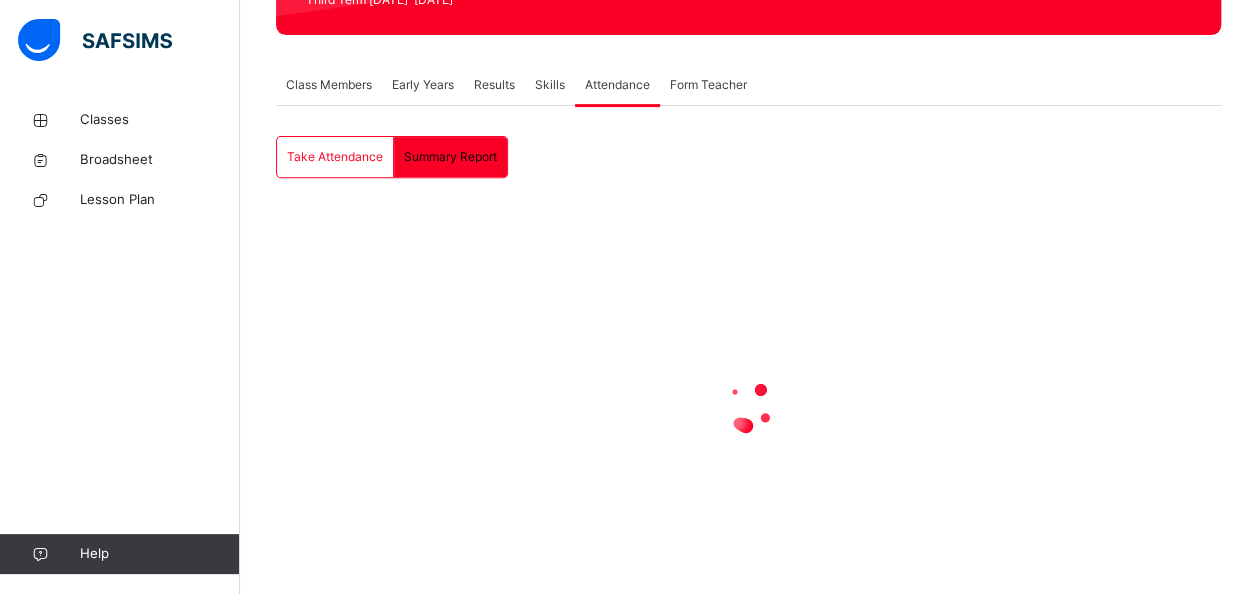 select on "*" 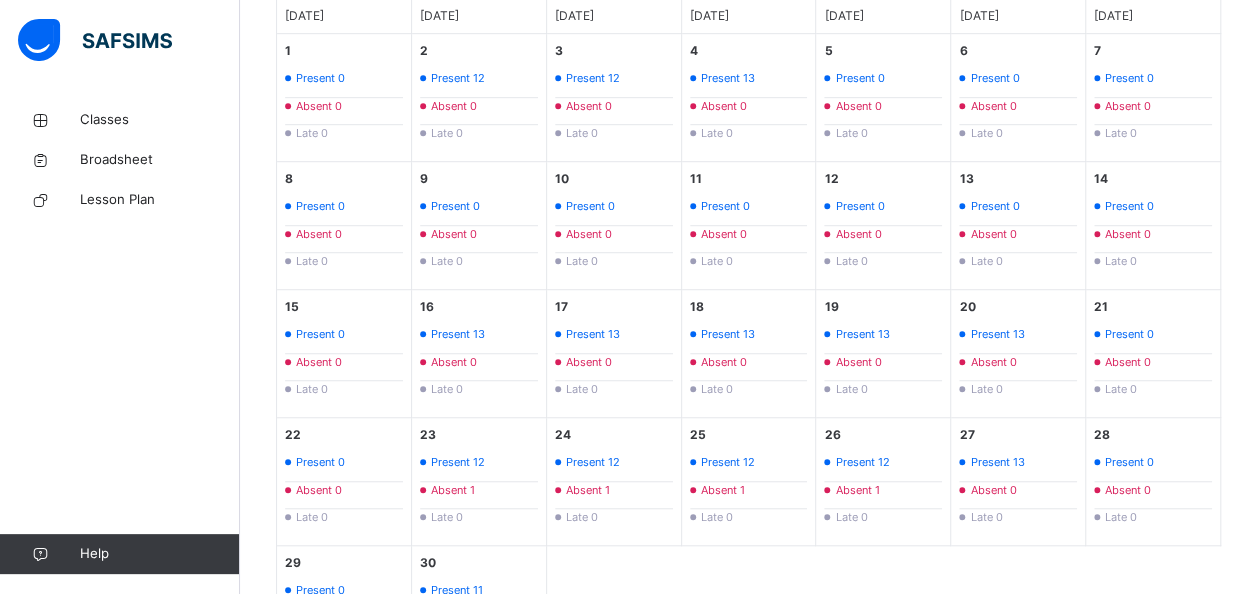 scroll, scrollTop: 576, scrollLeft: 0, axis: vertical 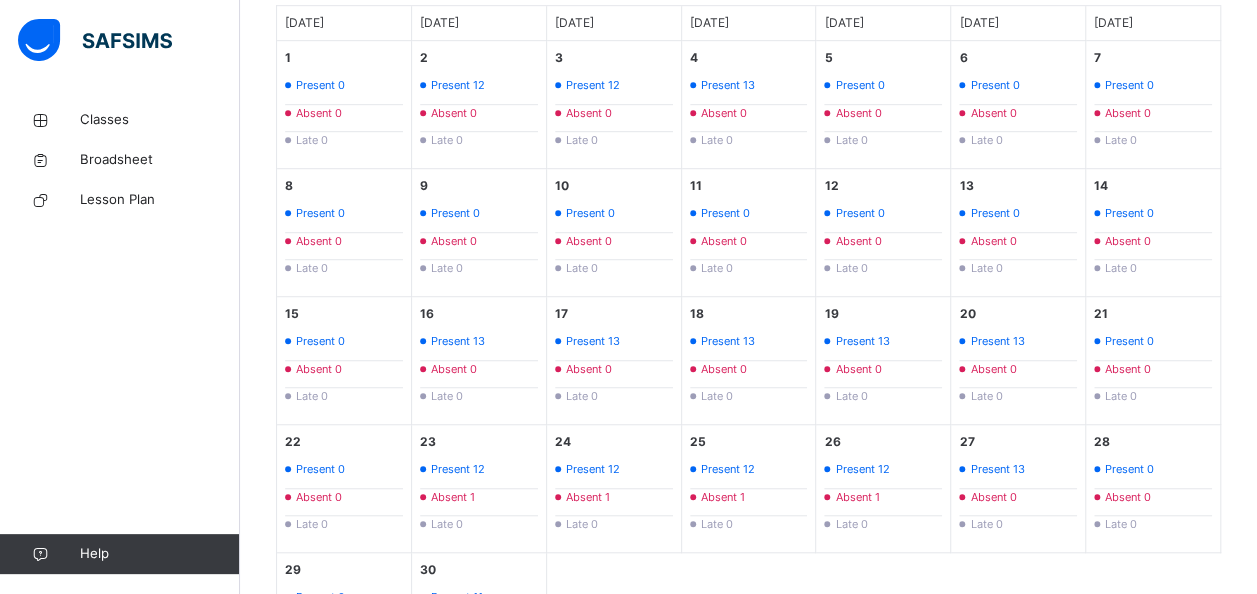 click on "Present 13   Absent 0   Late 0" at bounding box center (479, 364) 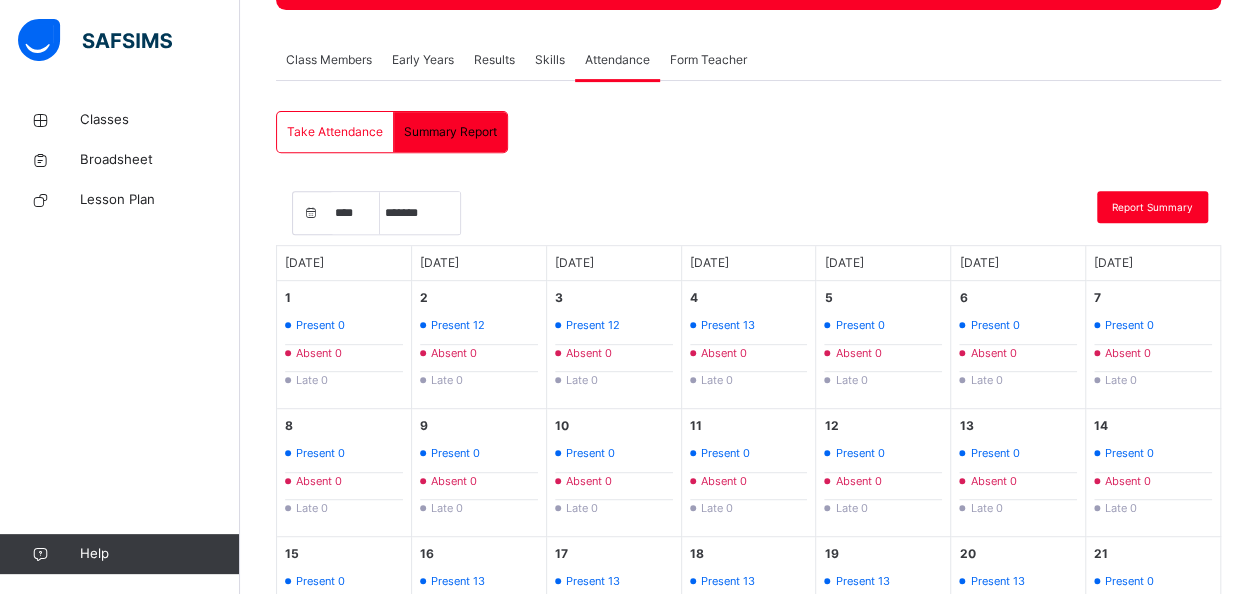 scroll, scrollTop: 320, scrollLeft: 0, axis: vertical 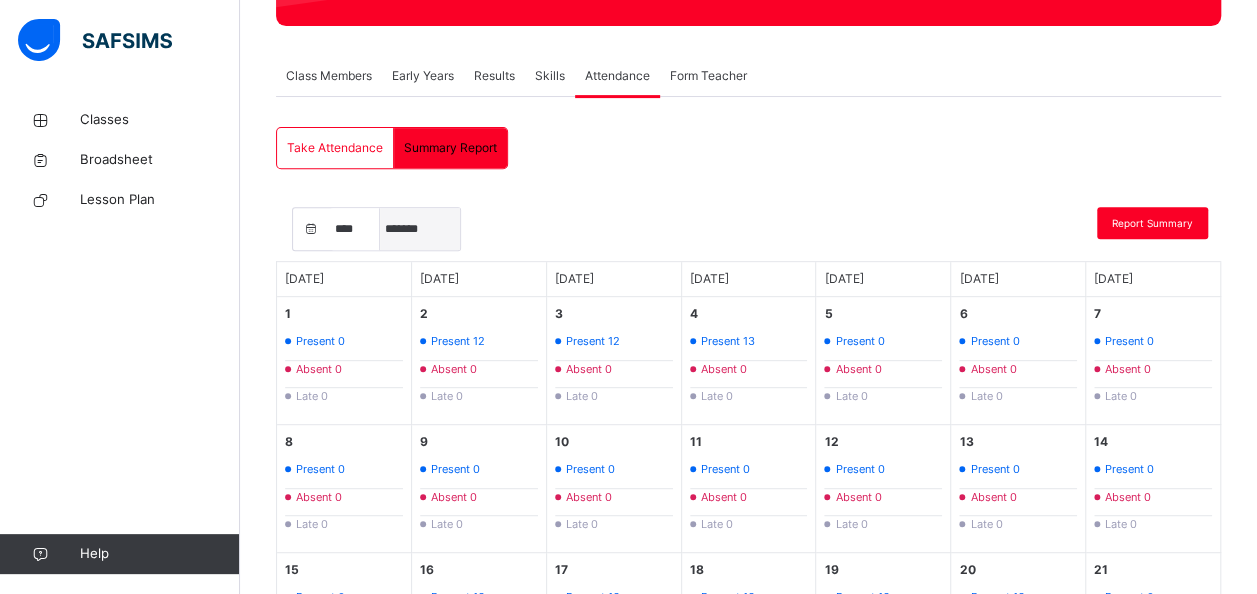 click on "***** ******* ******** ***** ***** *** **** **** ****** ********* ******* ******** ********" at bounding box center (420, 229) 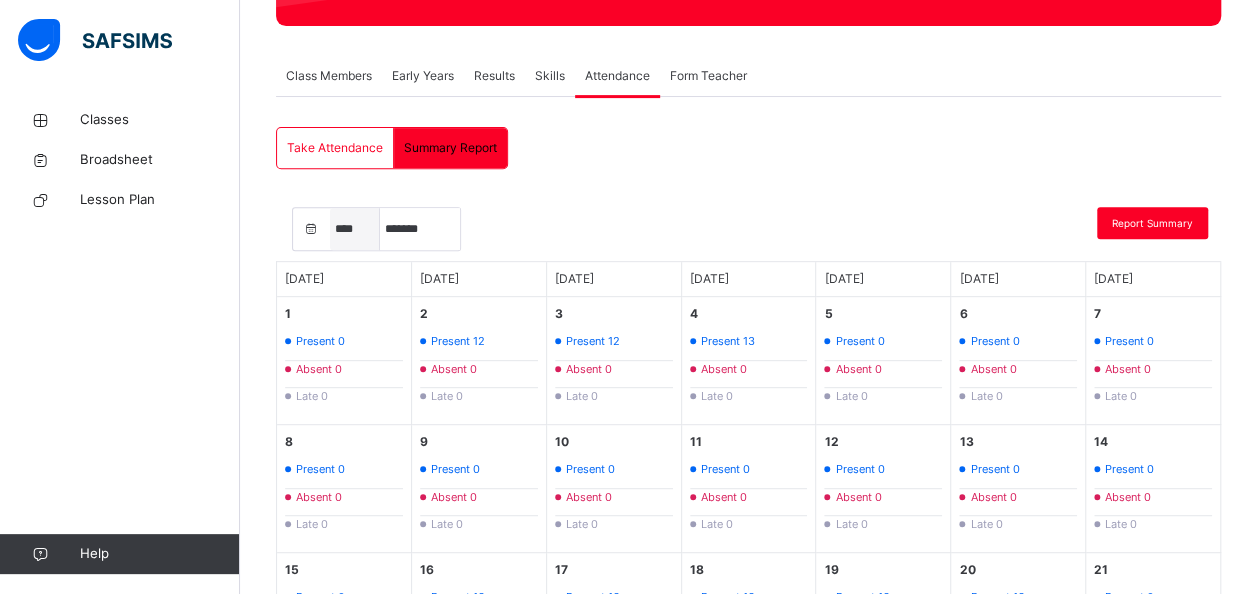 click on "**** **** **** **** **** **** **** **** **** **** **** **** **** **** **** **** **** **** **** **** **** **** **** **** **** **** **** **** **** **** **** **** **** **** **** **** **** **** **** **** **** **** **** **** **** **** **** **** **** **** **** **** **** **** **** **** **** **** **** **** **** **** **** **** **** **** **** **** **** **** **** **** **** **** **** **** **** **** **** **** **** **** **** **** **** **** **** **** **** **** **** **** **** **** **** **** **** **** **** **** **** **** **** **** **** **** **** **** **** **** **** **** **** **** **** **** **** **** **** **** **** **** **** **** **** **** **** **** **** **** ****" at bounding box center (355, 229) 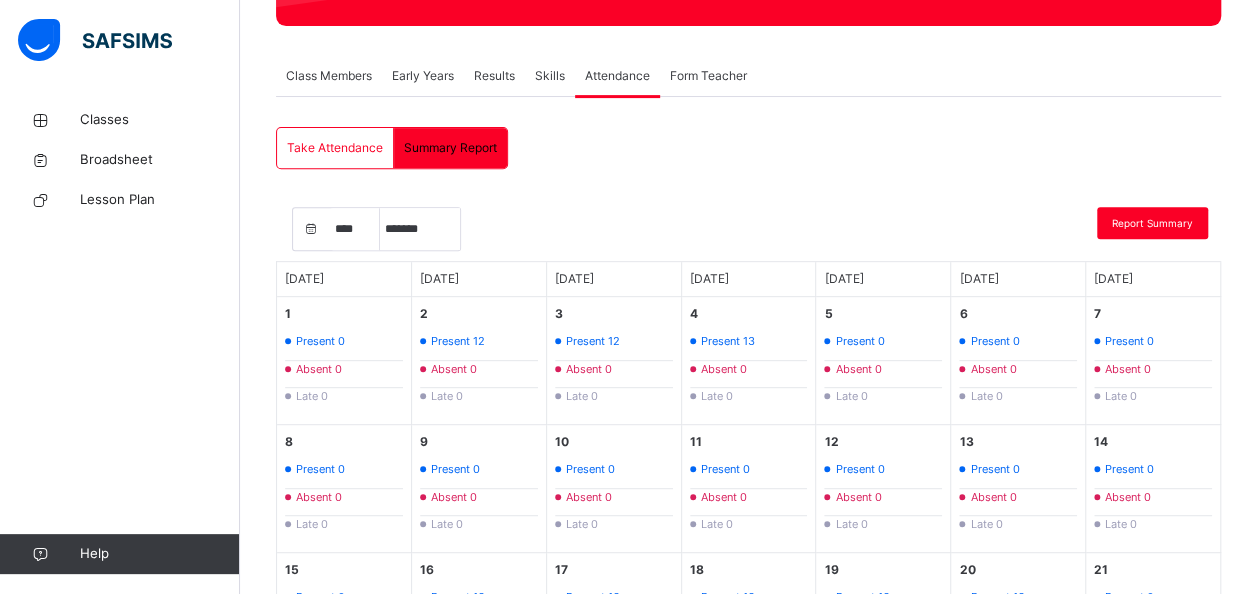 click on "Take Attendance" at bounding box center [335, 148] 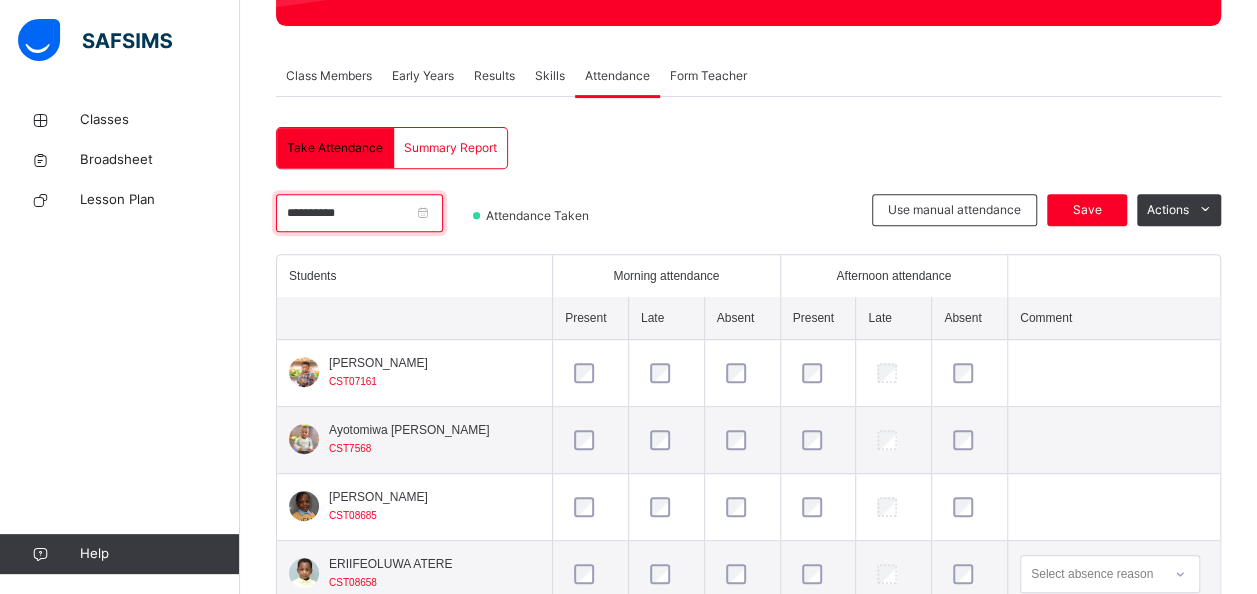 click on "**********" at bounding box center (359, 213) 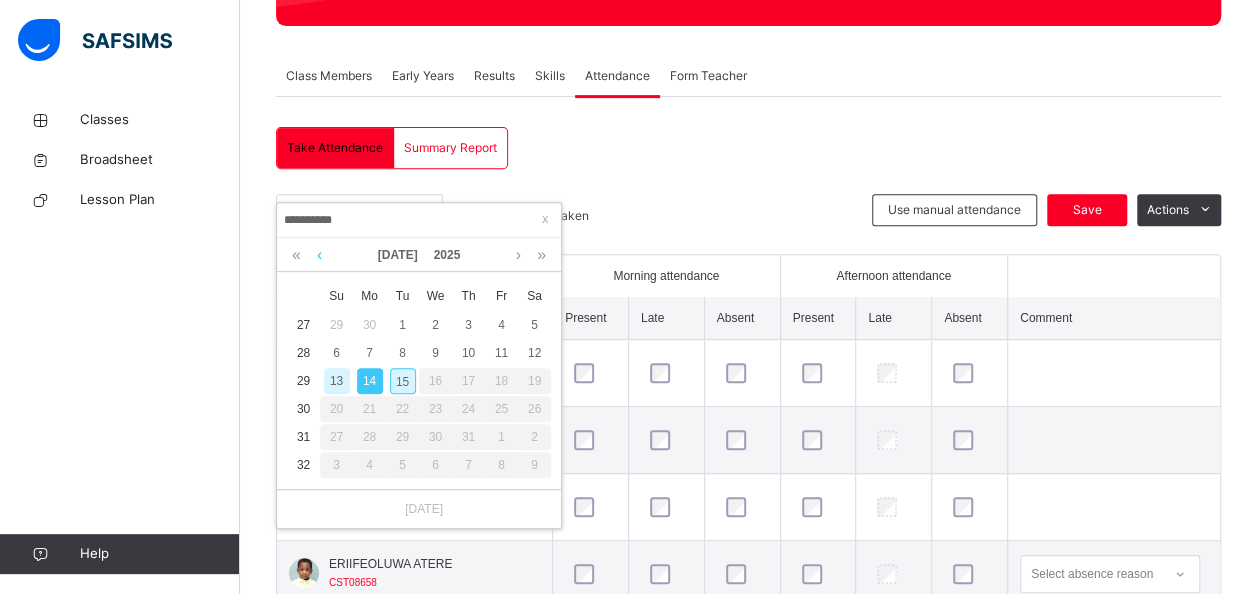 click at bounding box center [319, 255] 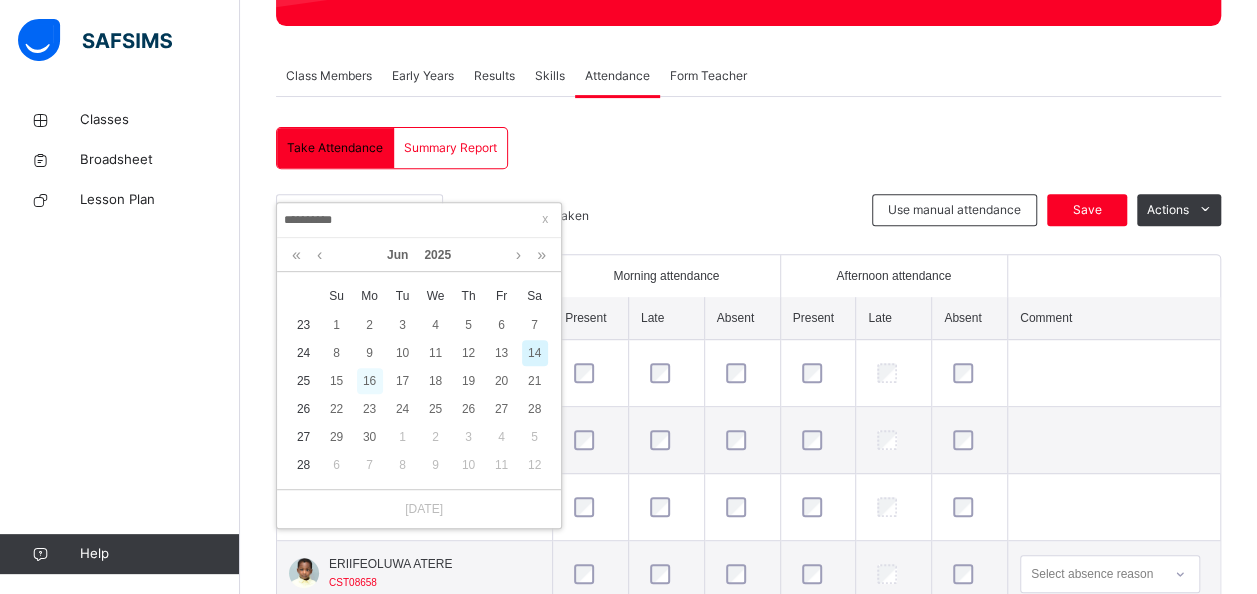 click on "16" at bounding box center [370, 381] 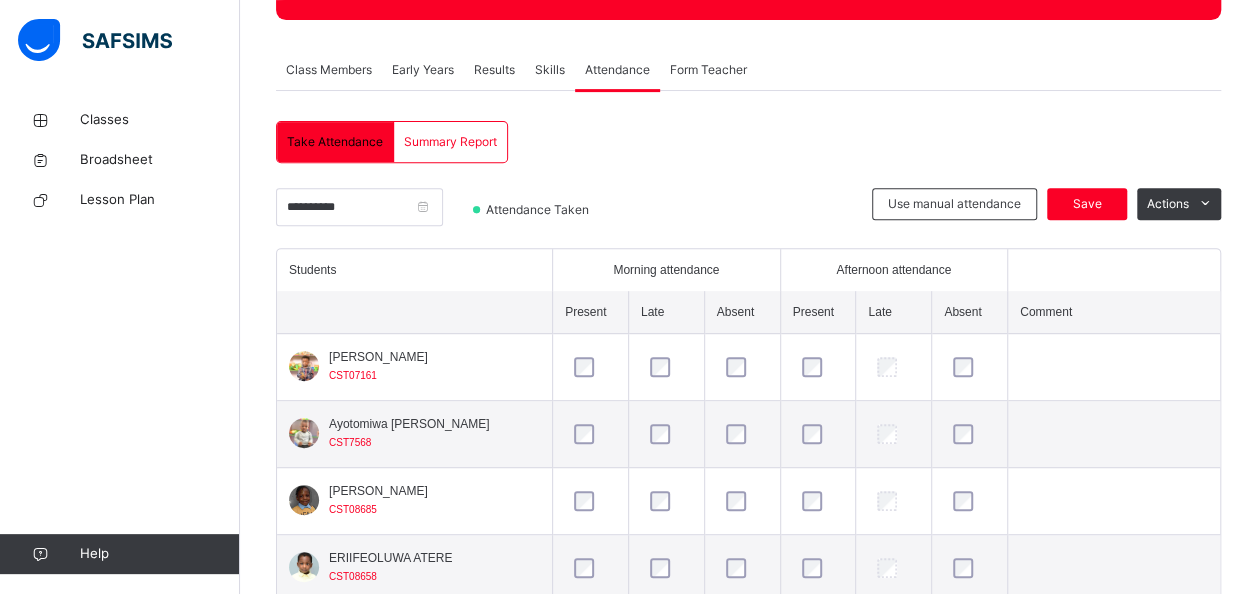 scroll, scrollTop: 324, scrollLeft: 0, axis: vertical 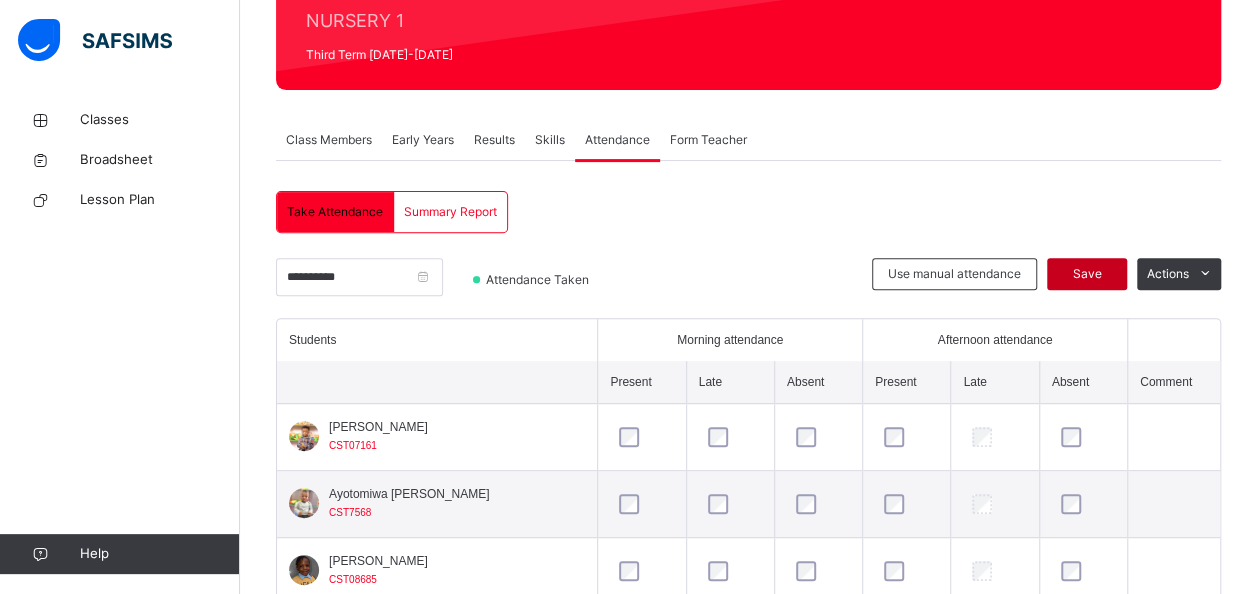 click on "Save" at bounding box center [1087, 274] 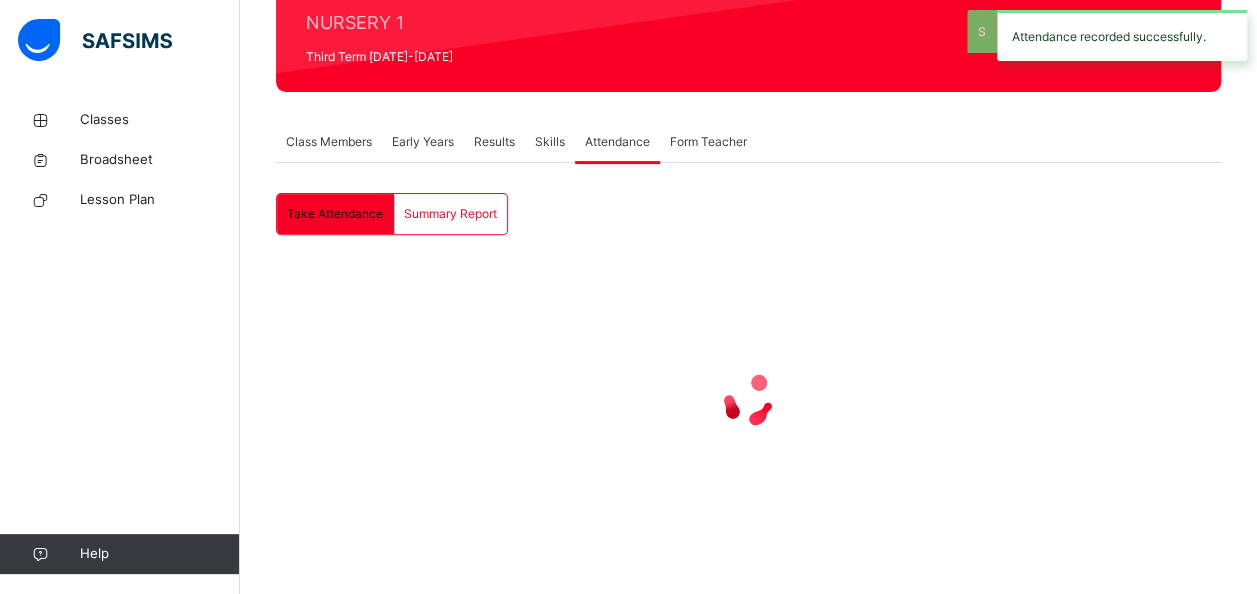 scroll, scrollTop: 256, scrollLeft: 0, axis: vertical 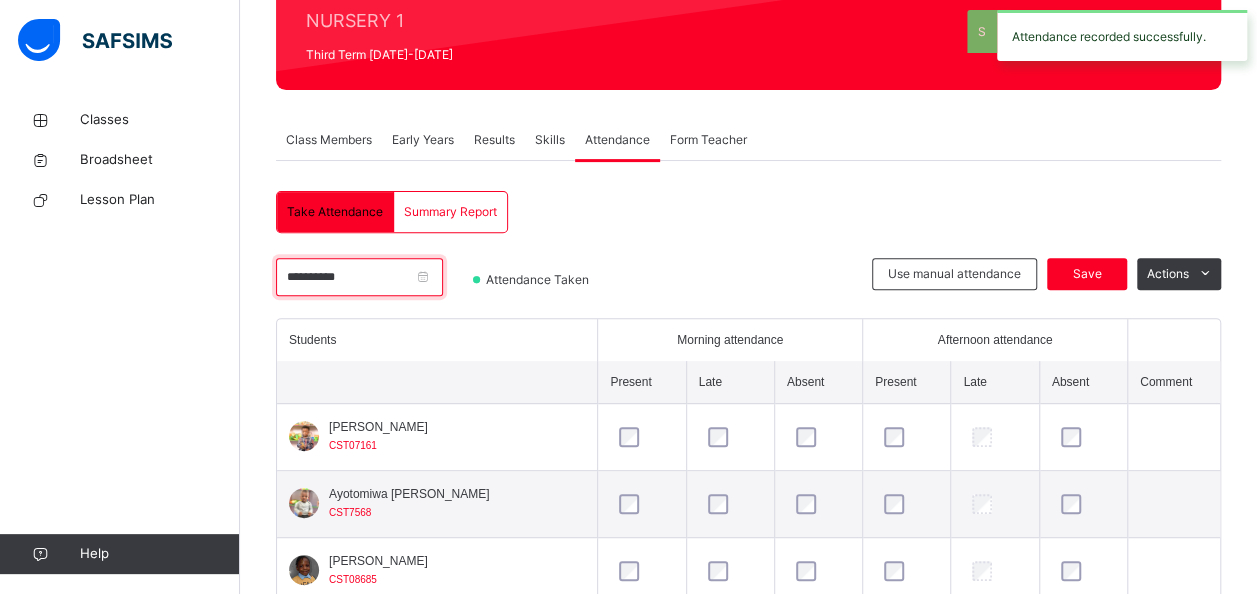 click on "**********" at bounding box center (359, 277) 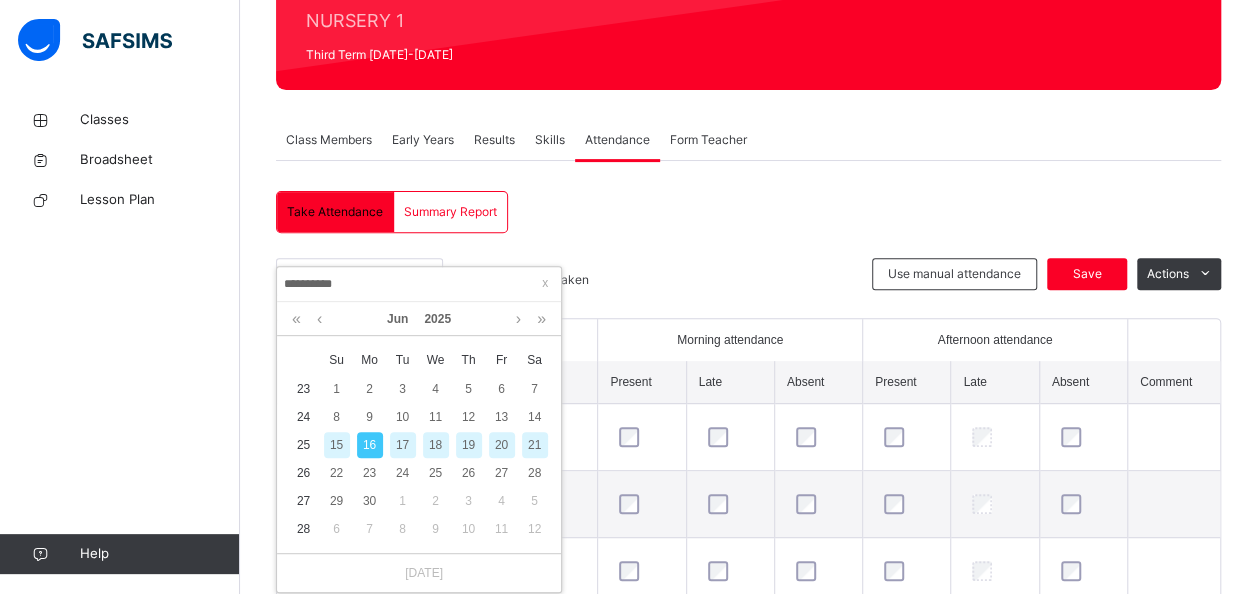click on "17" at bounding box center [403, 445] 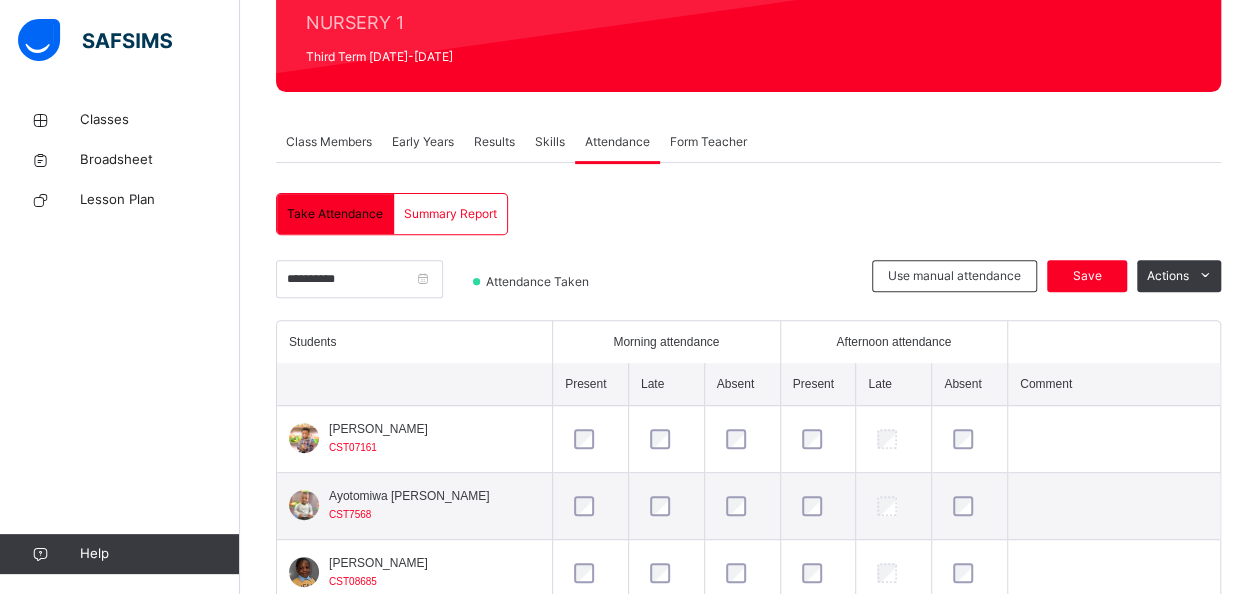 scroll, scrollTop: 256, scrollLeft: 0, axis: vertical 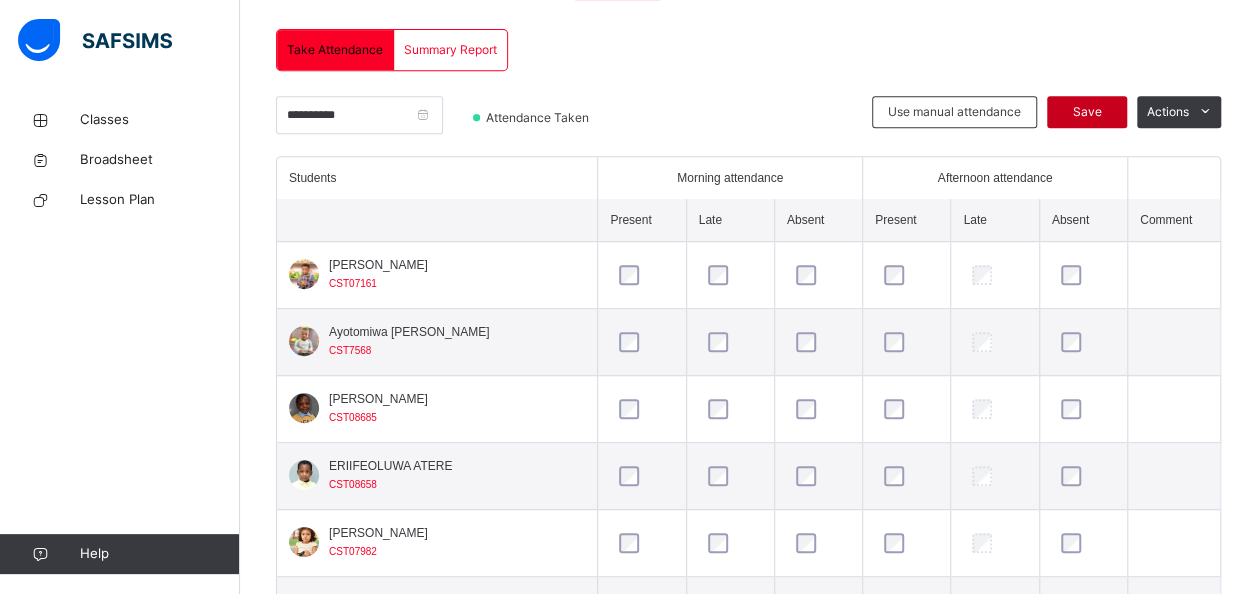 click on "Save" at bounding box center (1087, 112) 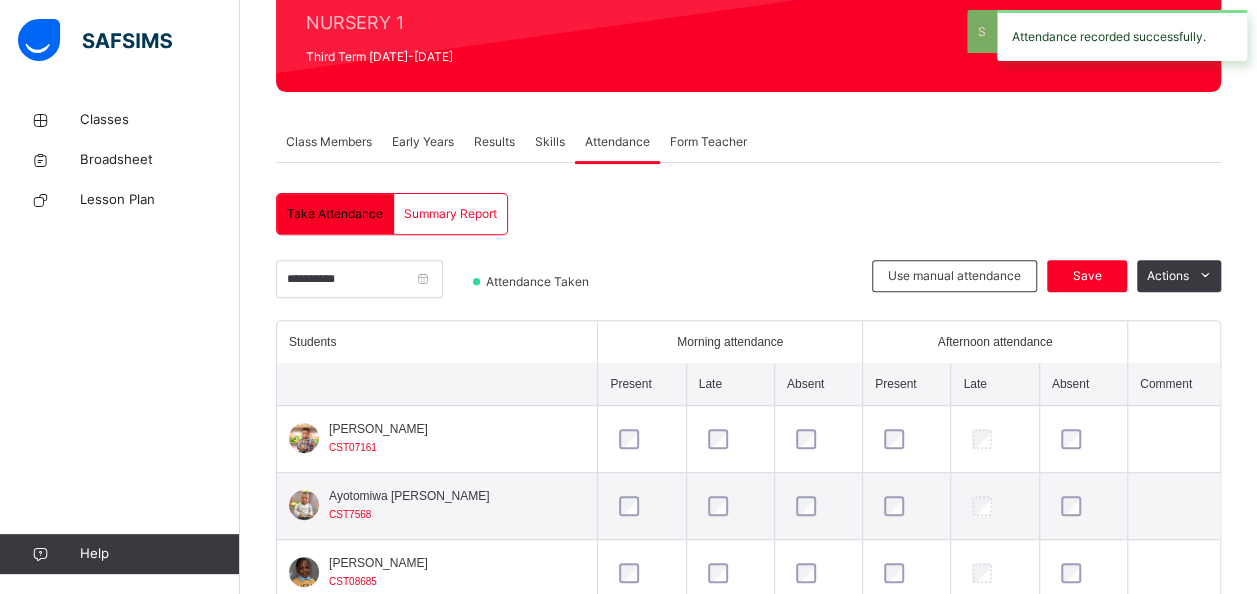 scroll, scrollTop: 418, scrollLeft: 0, axis: vertical 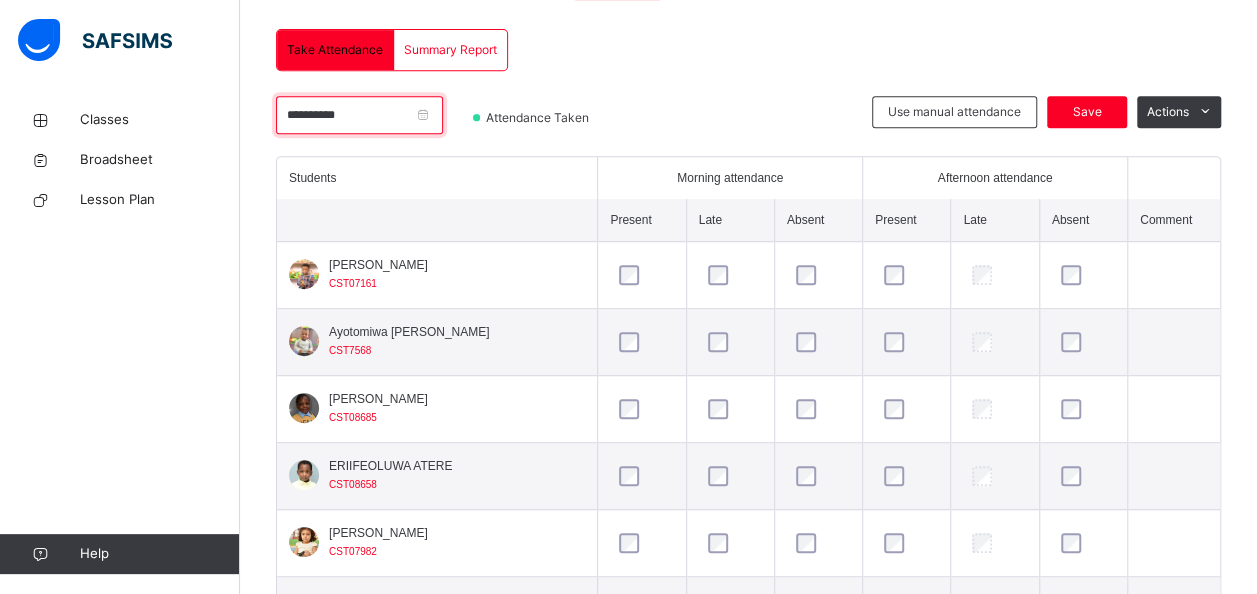 click on "**********" at bounding box center [359, 115] 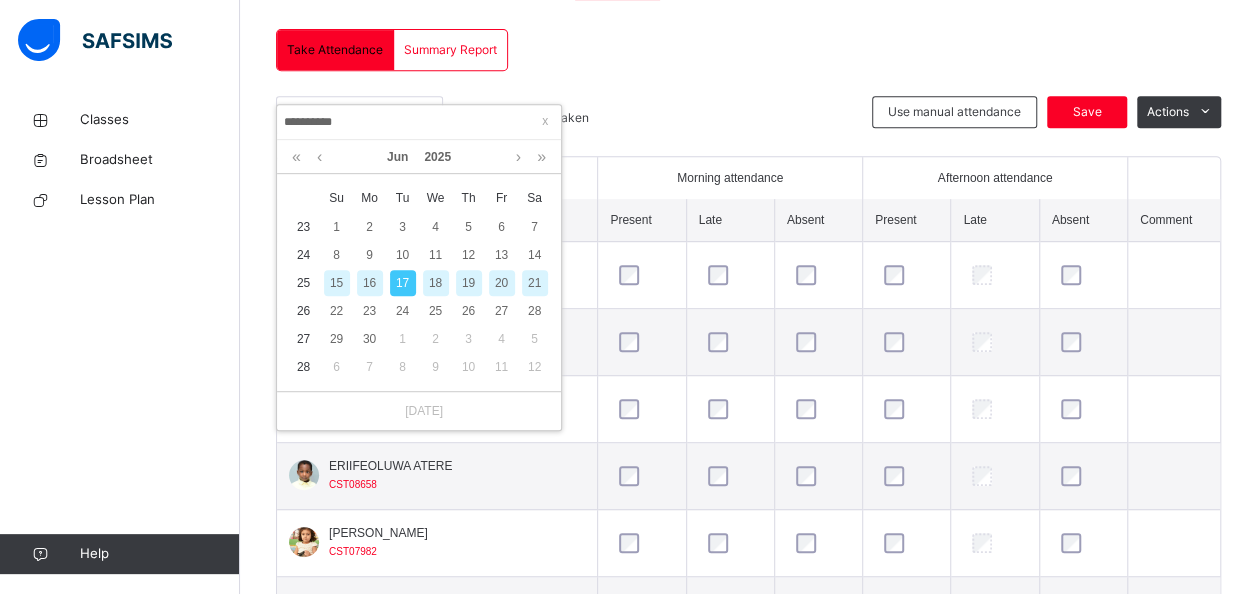 click on "18" at bounding box center [436, 283] 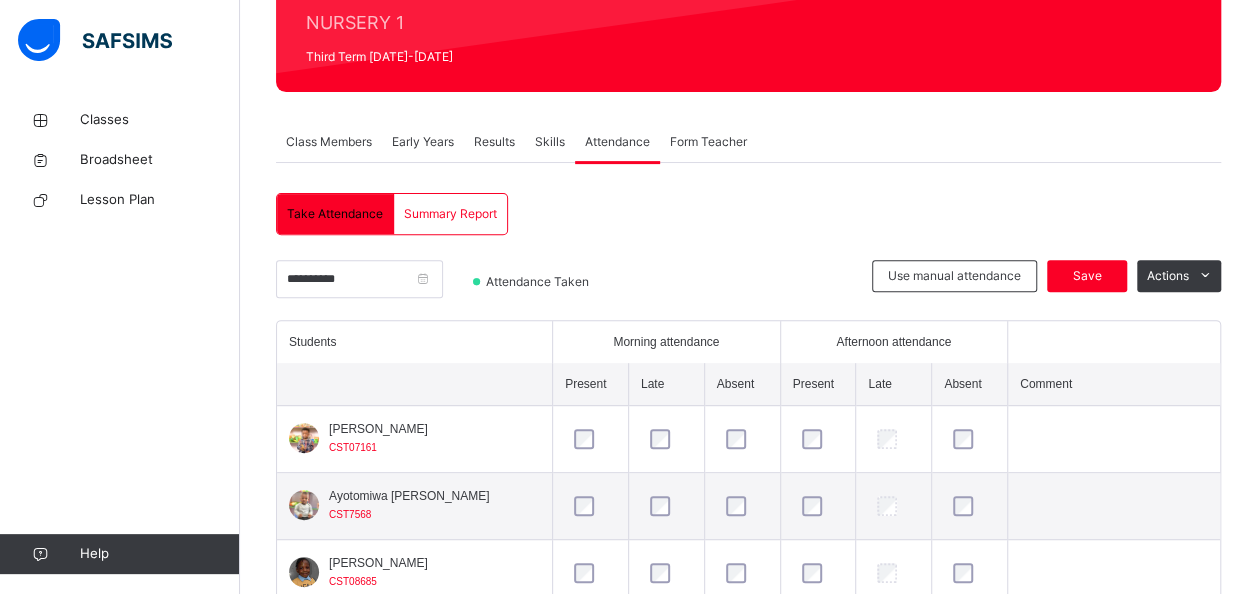 scroll, scrollTop: 418, scrollLeft: 0, axis: vertical 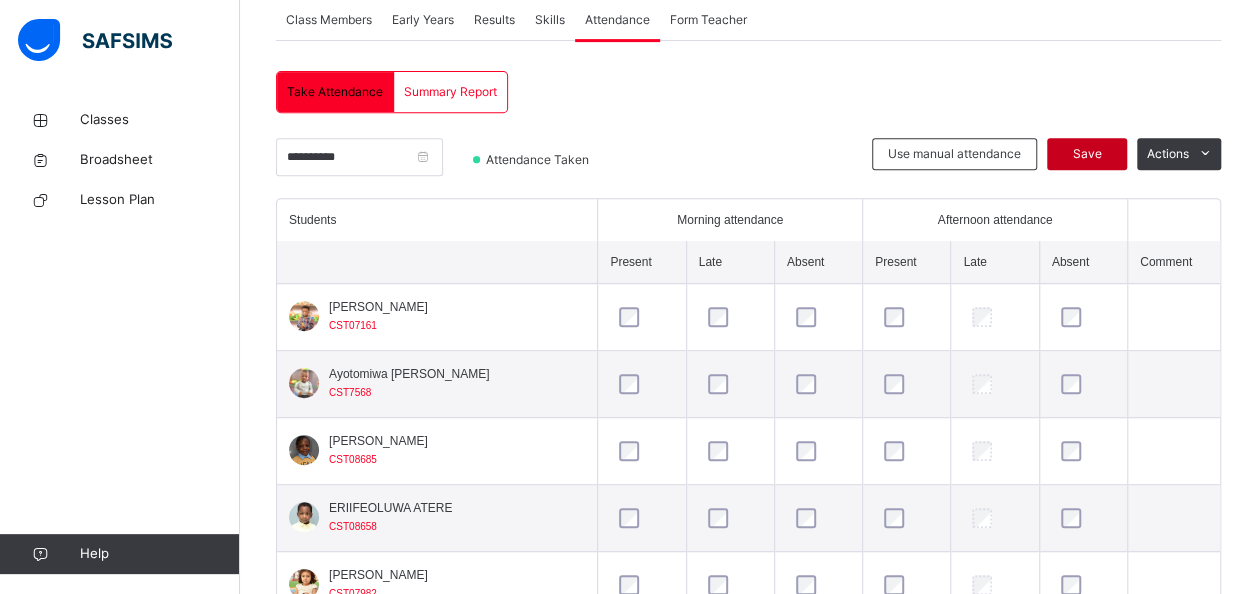 click on "Save" at bounding box center (1087, 154) 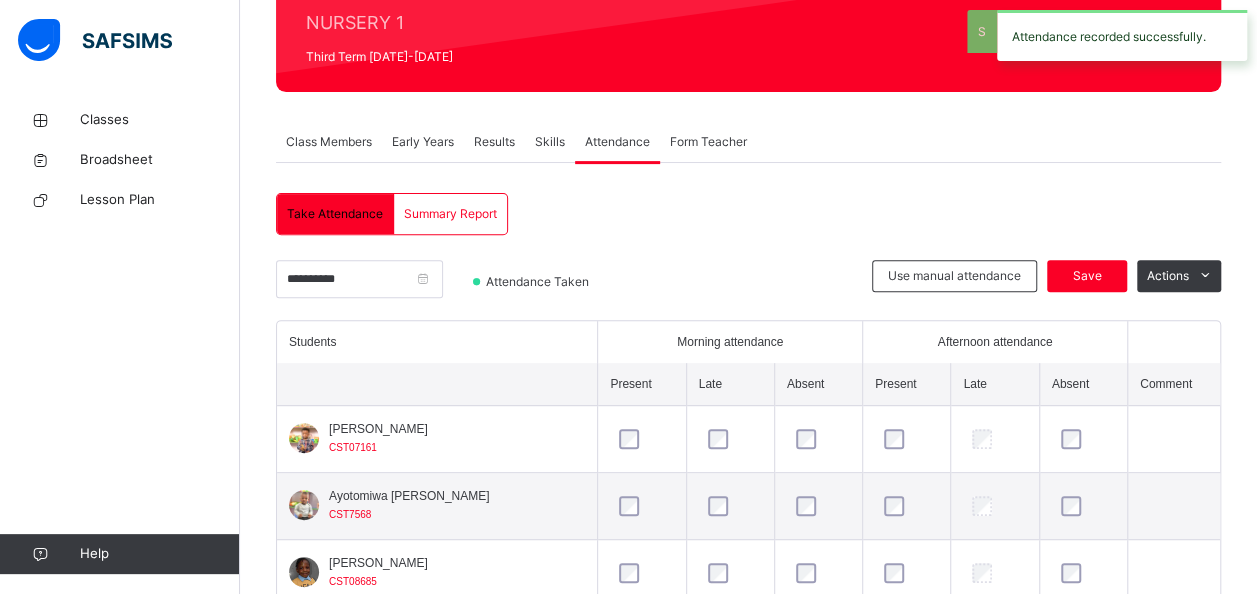 scroll, scrollTop: 376, scrollLeft: 0, axis: vertical 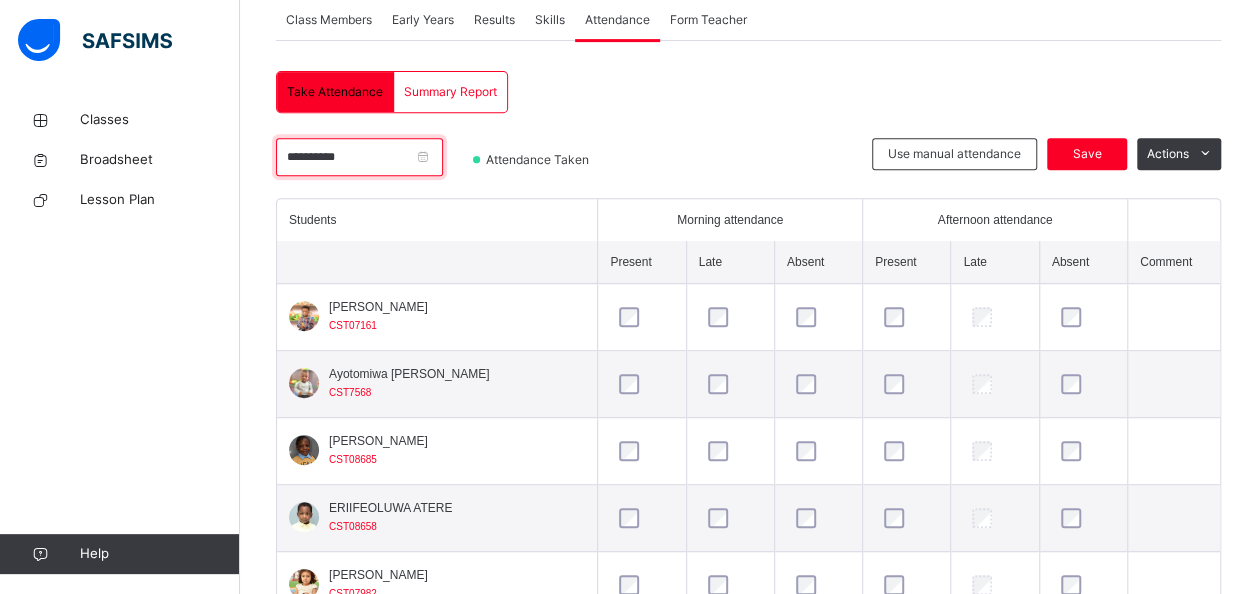 click on "**********" at bounding box center (359, 157) 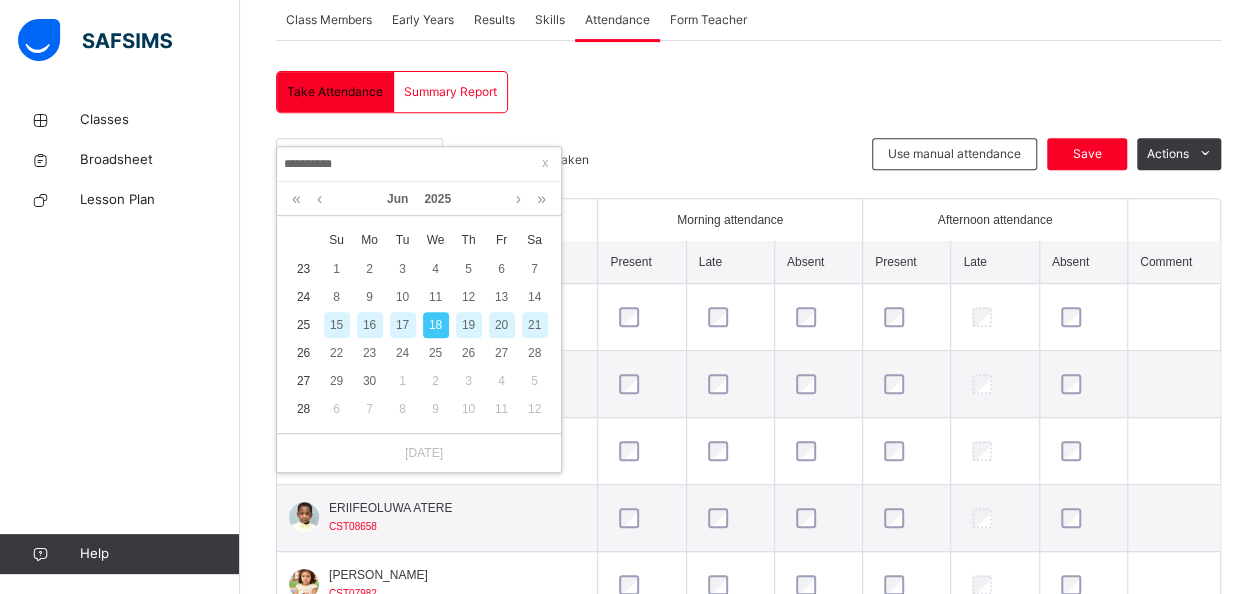 click on "19" at bounding box center [469, 325] 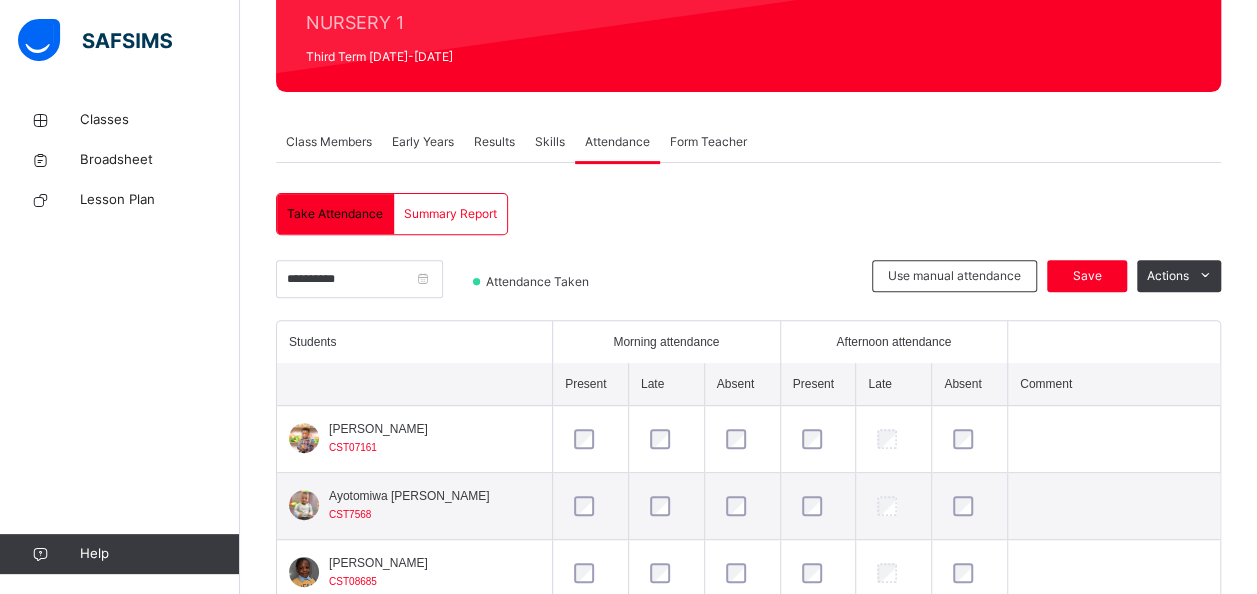 scroll, scrollTop: 376, scrollLeft: 0, axis: vertical 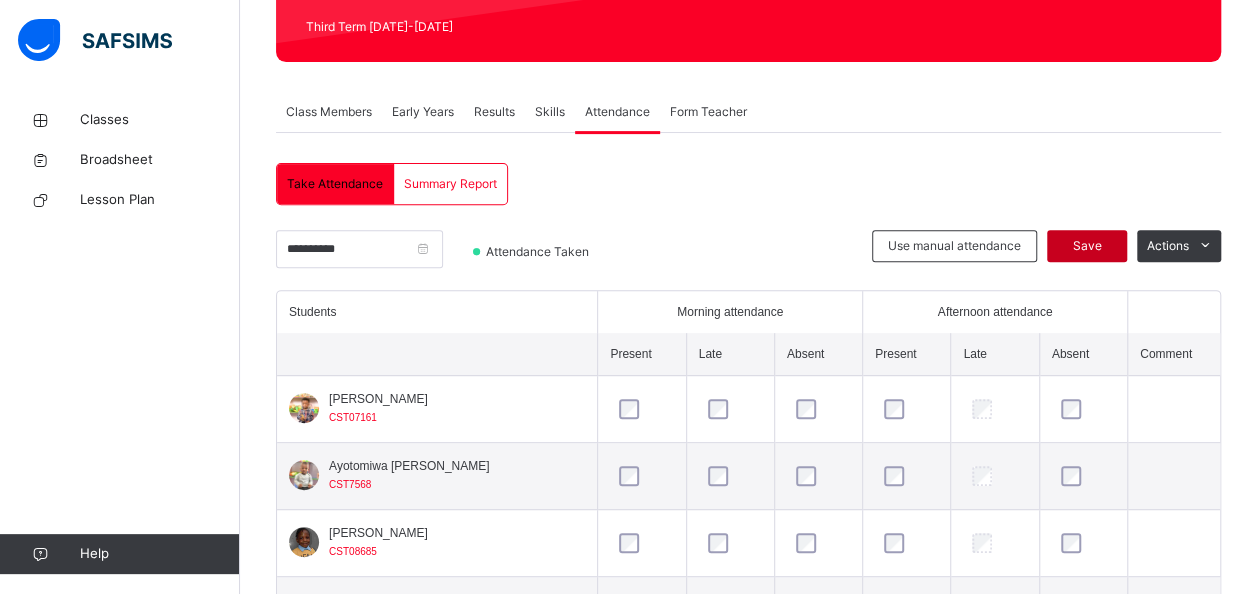 click on "Save" at bounding box center [1087, 246] 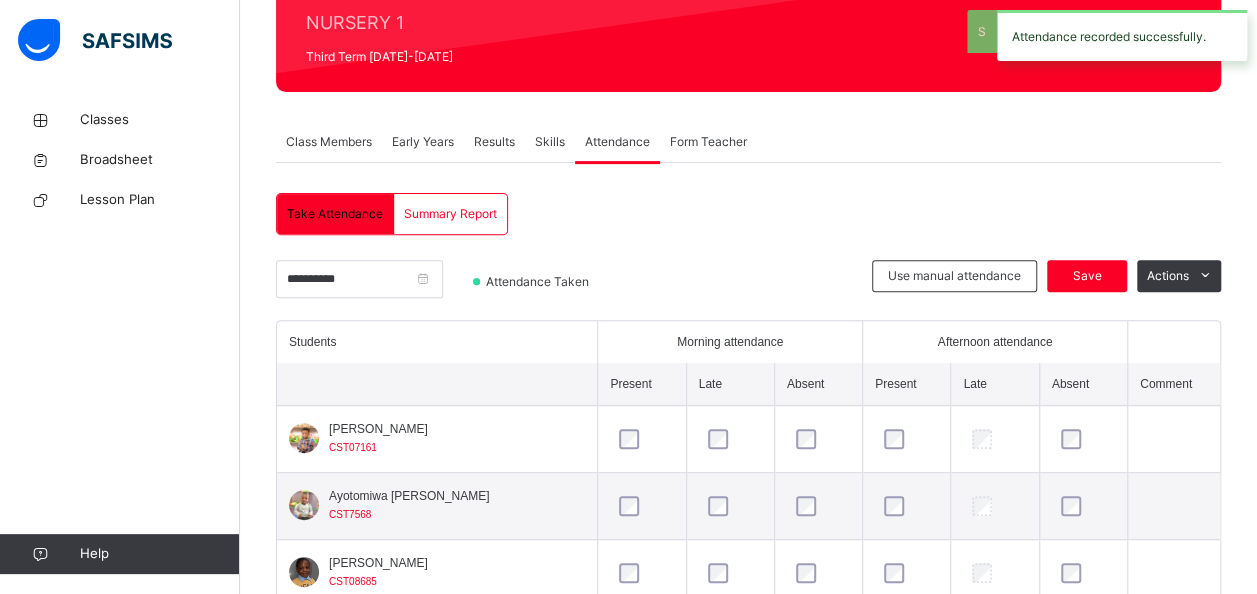 scroll, scrollTop: 284, scrollLeft: 0, axis: vertical 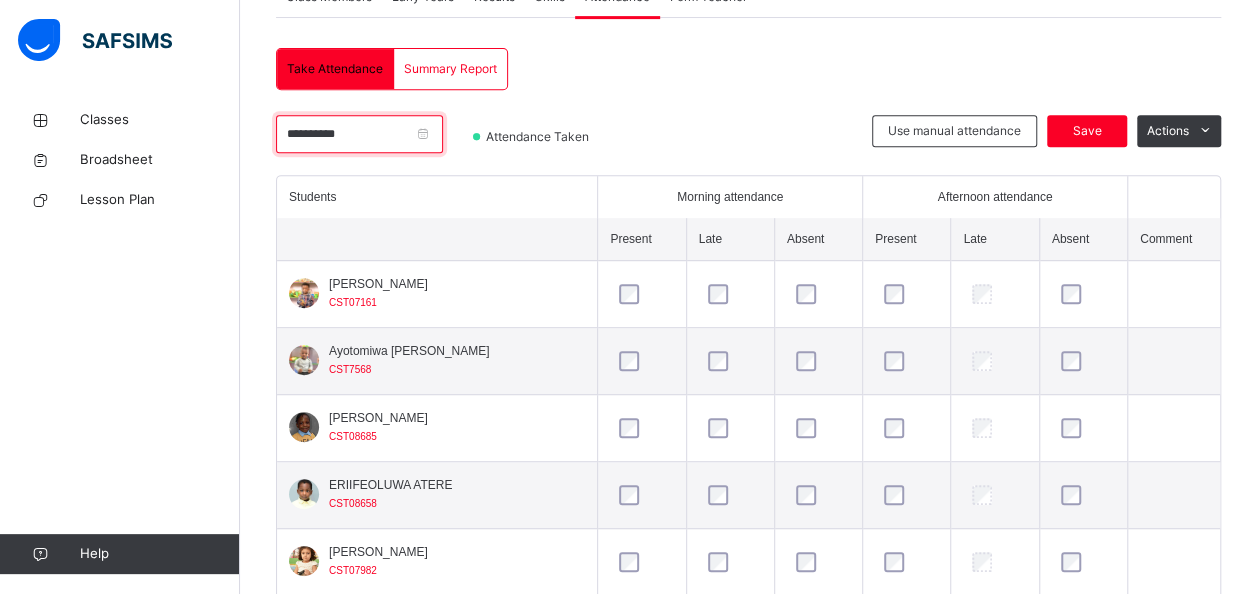 click on "**********" at bounding box center (359, 134) 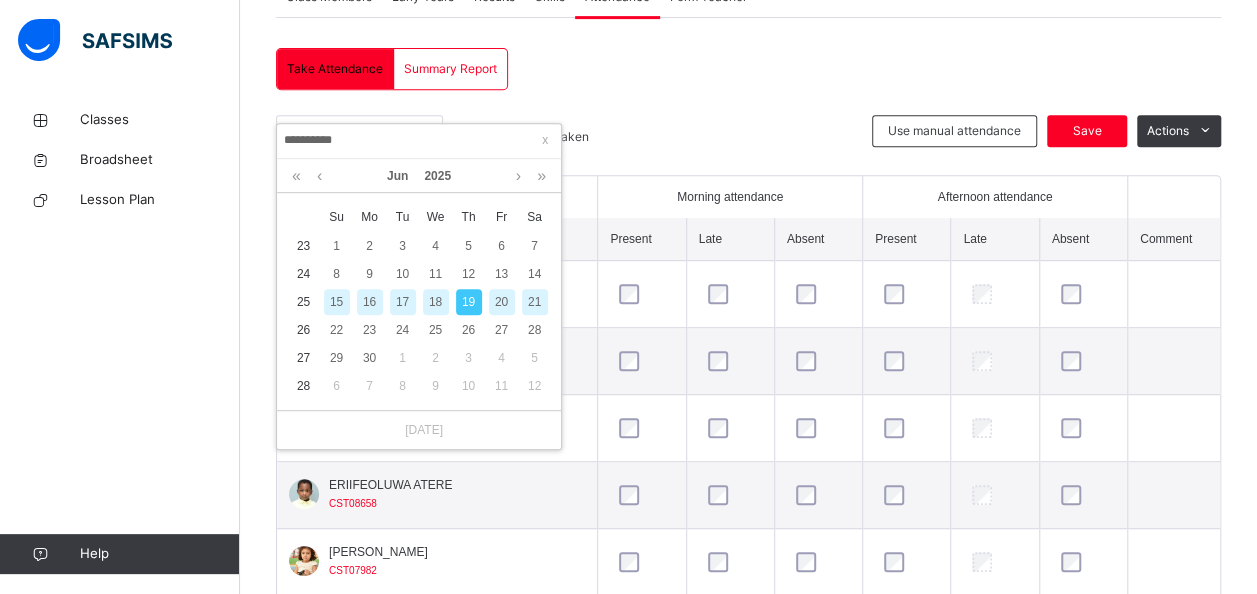 click on "20" at bounding box center (502, 302) 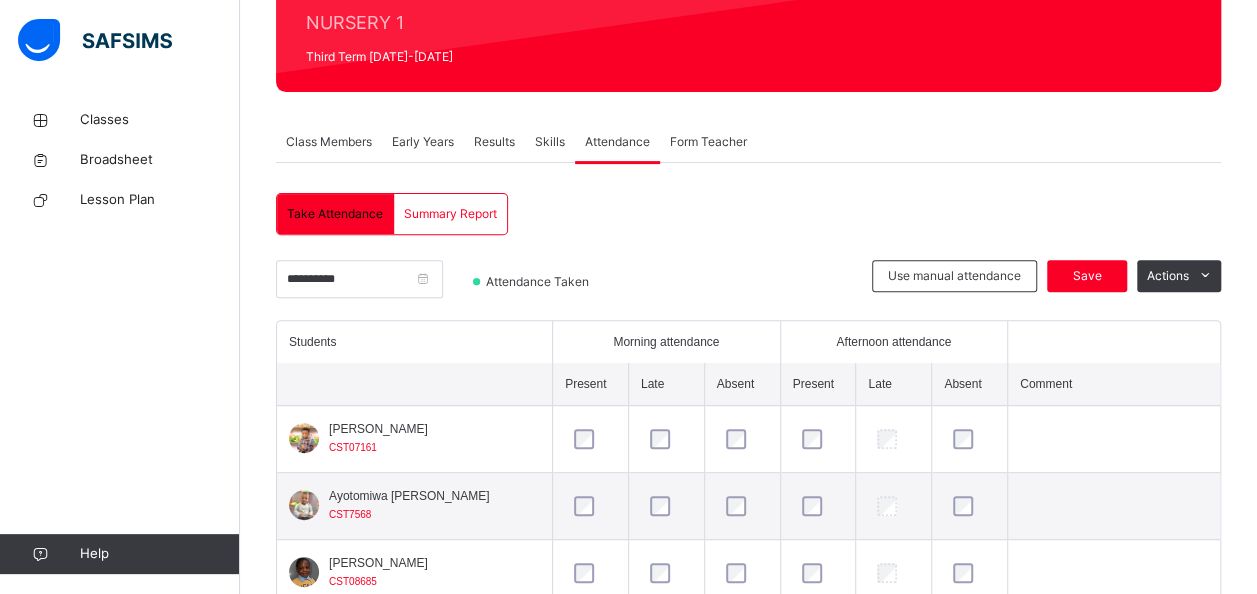 scroll, scrollTop: 399, scrollLeft: 0, axis: vertical 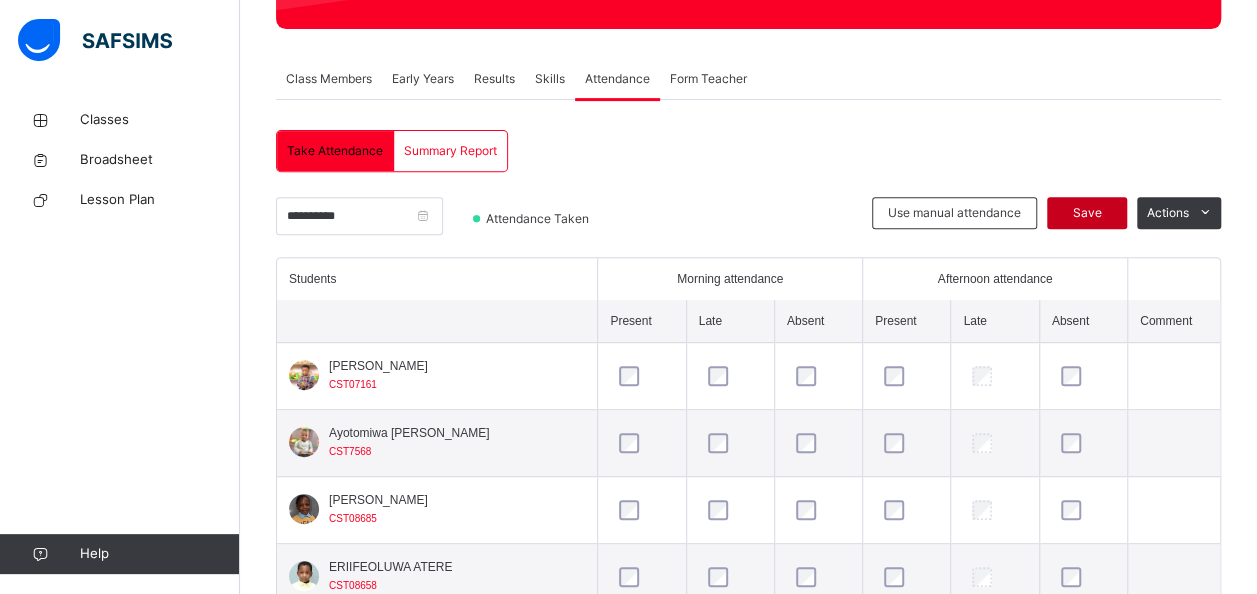 click on "Save" at bounding box center [1087, 213] 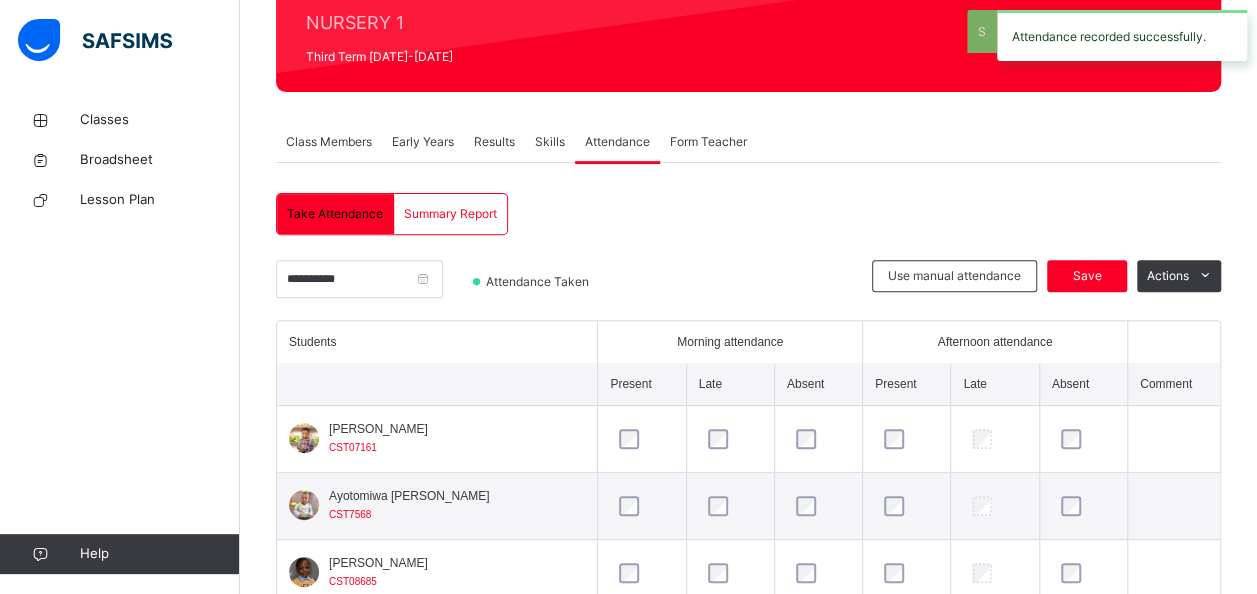 scroll, scrollTop: 317, scrollLeft: 0, axis: vertical 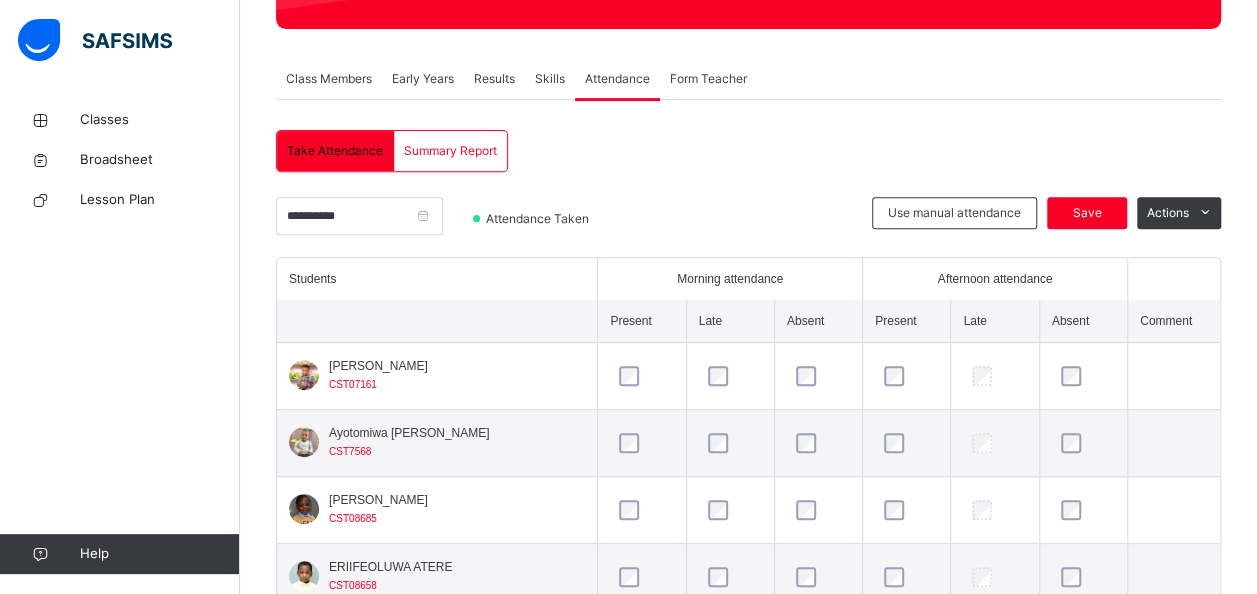 drag, startPoint x: 466, startPoint y: 213, endPoint x: 422, endPoint y: 249, distance: 56.85068 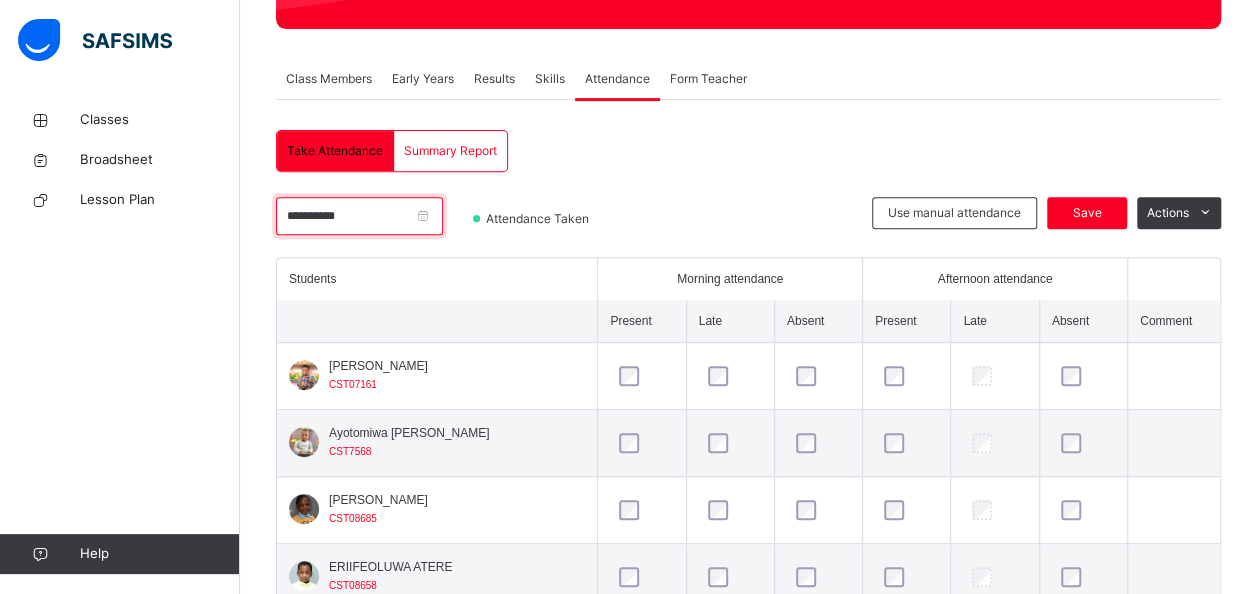 click on "**********" at bounding box center [359, 216] 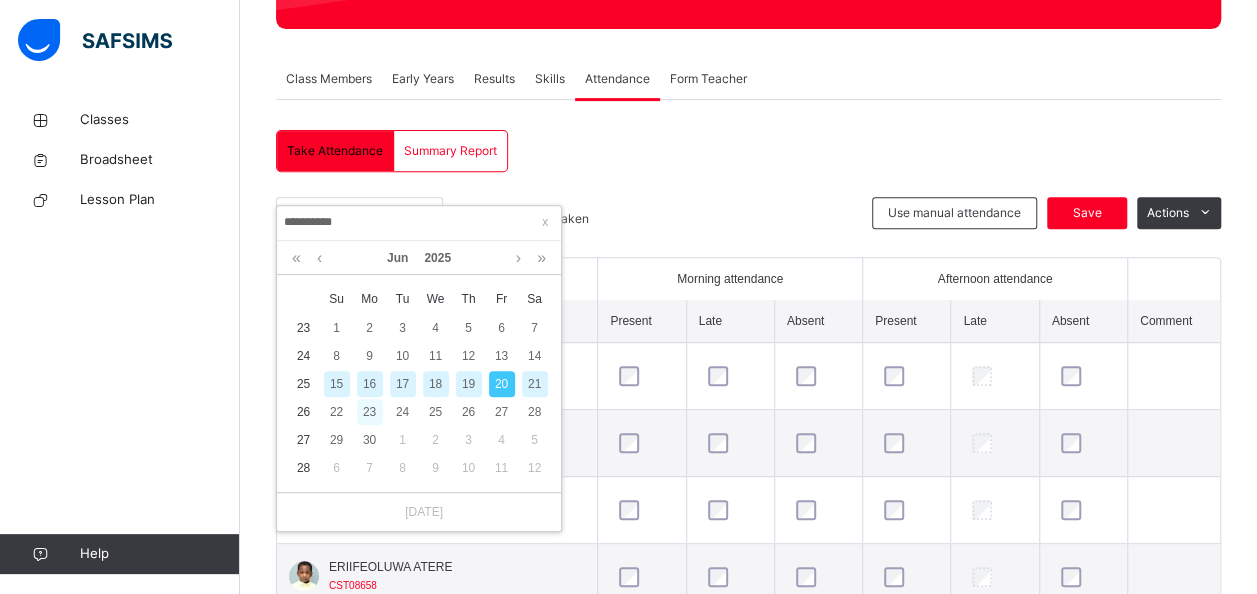 click on "23" at bounding box center (370, 412) 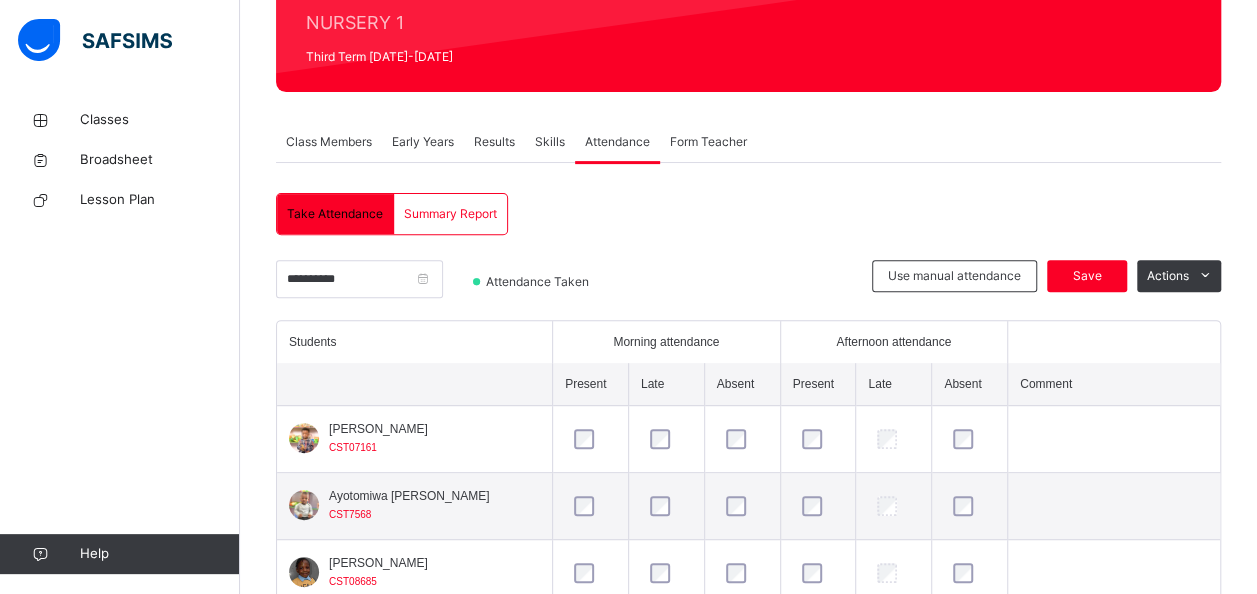 scroll, scrollTop: 317, scrollLeft: 0, axis: vertical 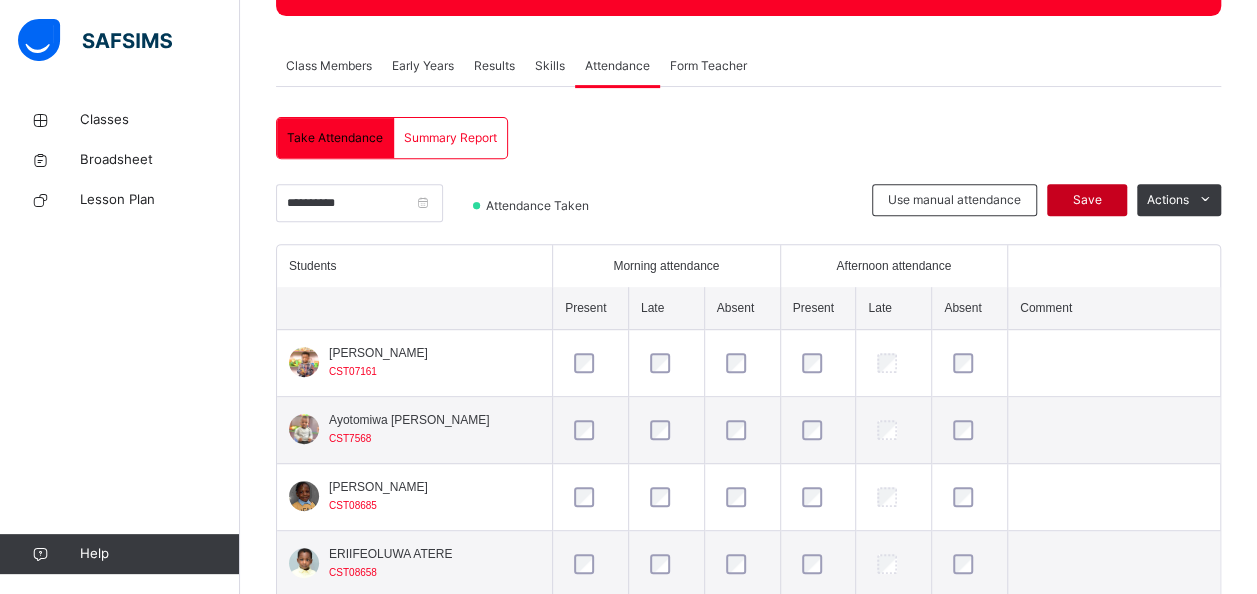 click on "Save" at bounding box center [1087, 200] 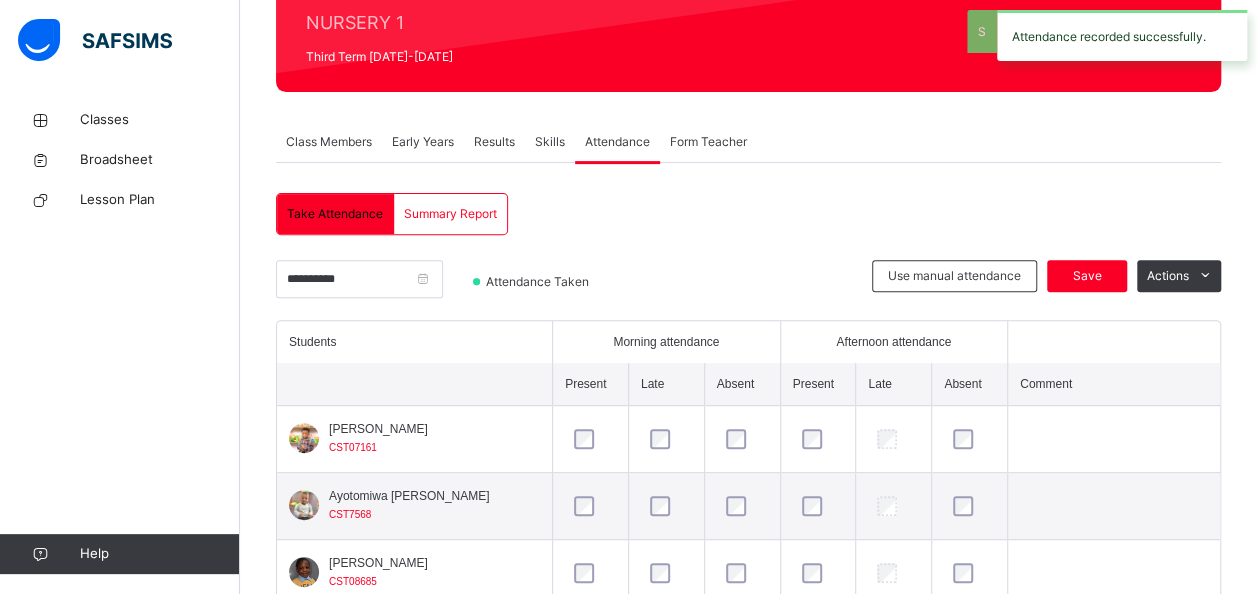 scroll, scrollTop: 330, scrollLeft: 0, axis: vertical 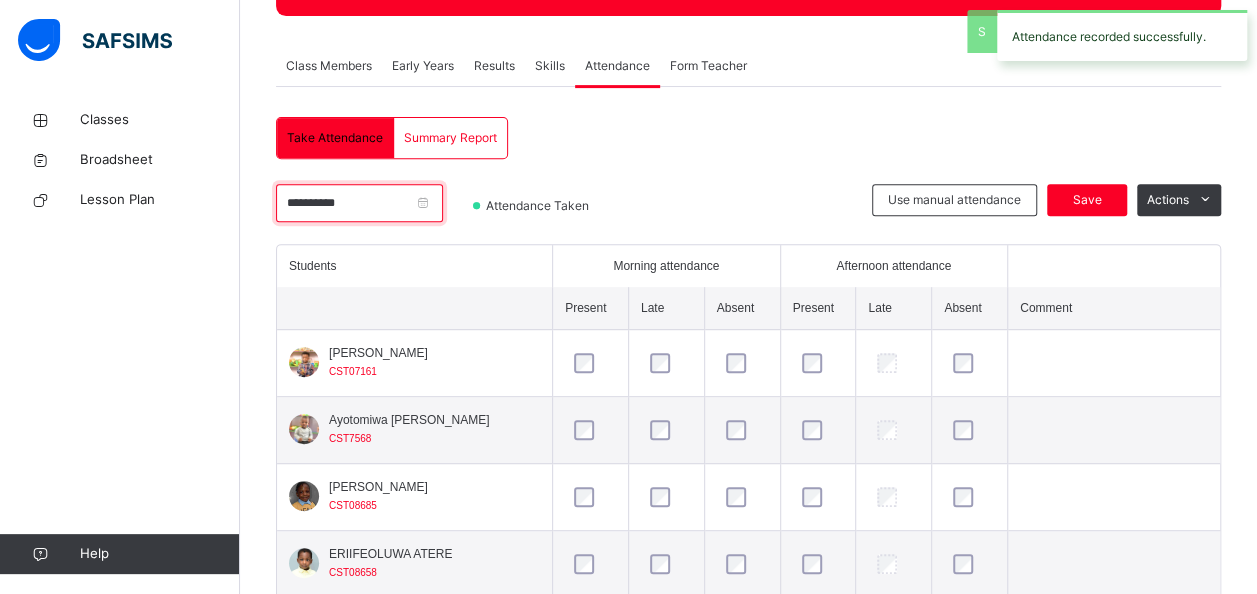 click on "**********" at bounding box center (359, 203) 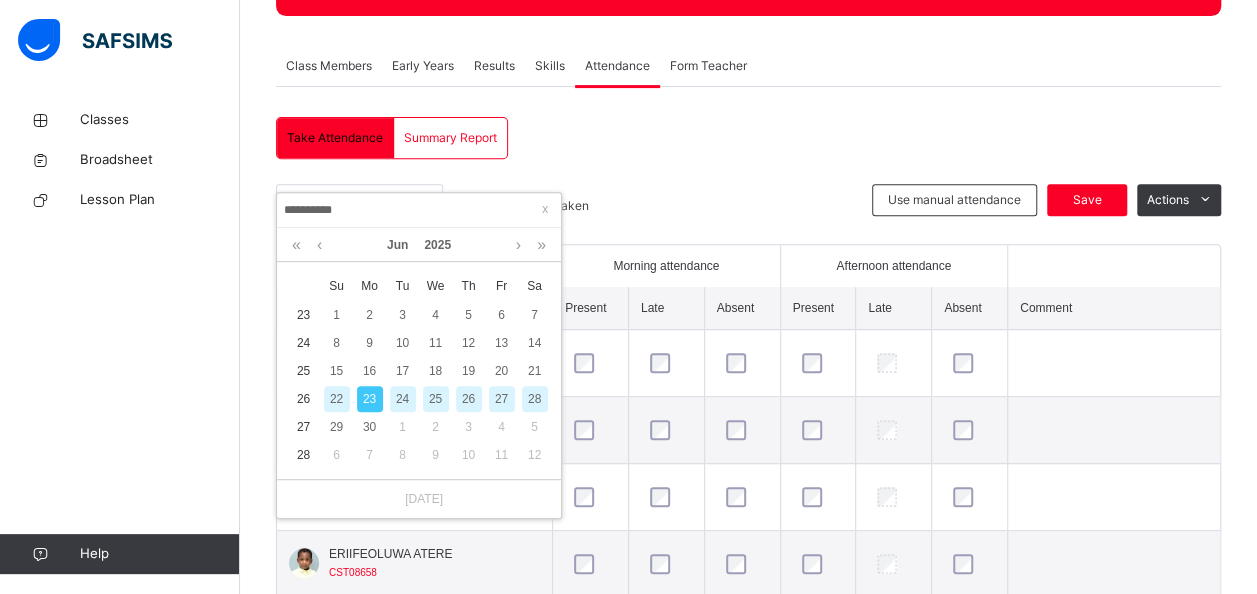 click on "24" at bounding box center (403, 399) 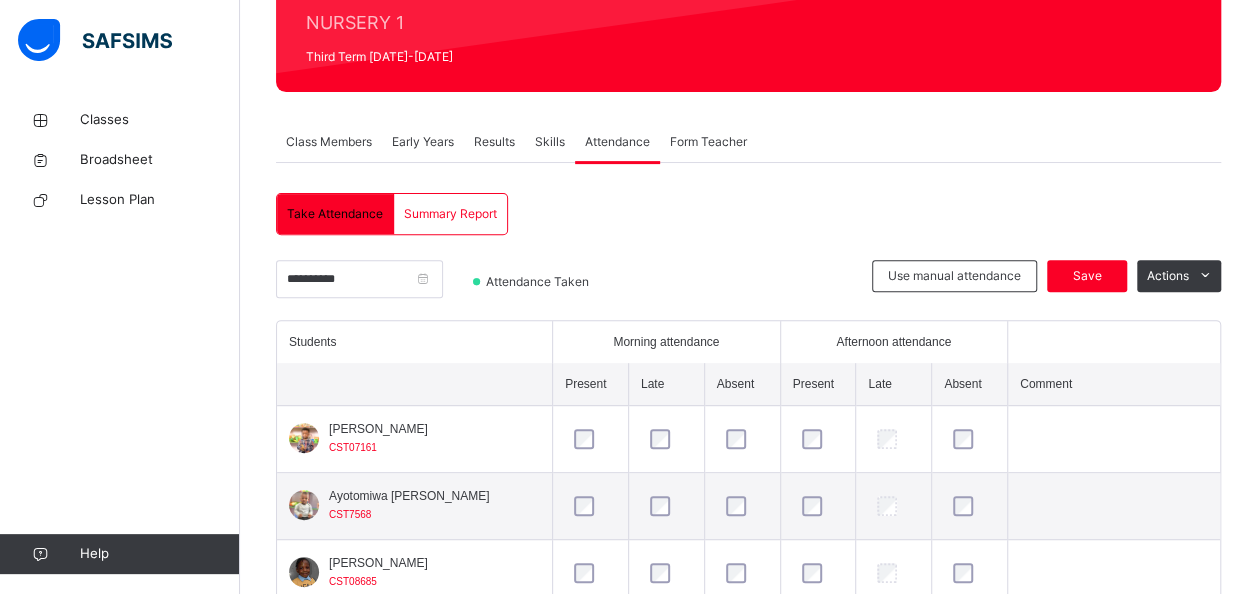 scroll, scrollTop: 330, scrollLeft: 0, axis: vertical 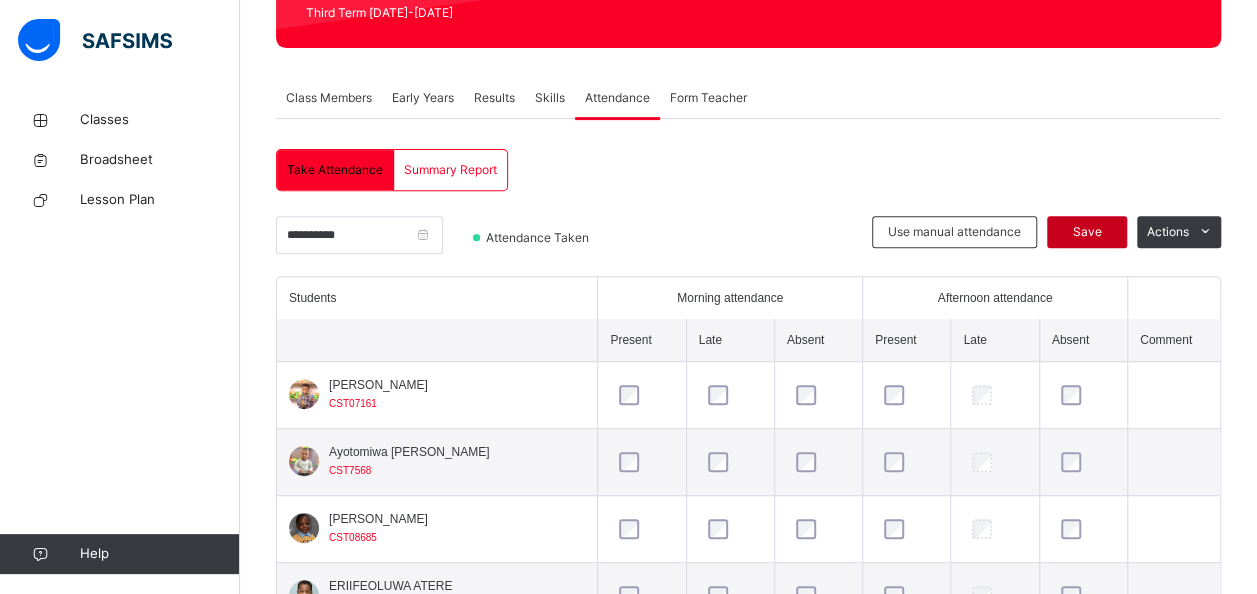 click on "Save" at bounding box center [1087, 232] 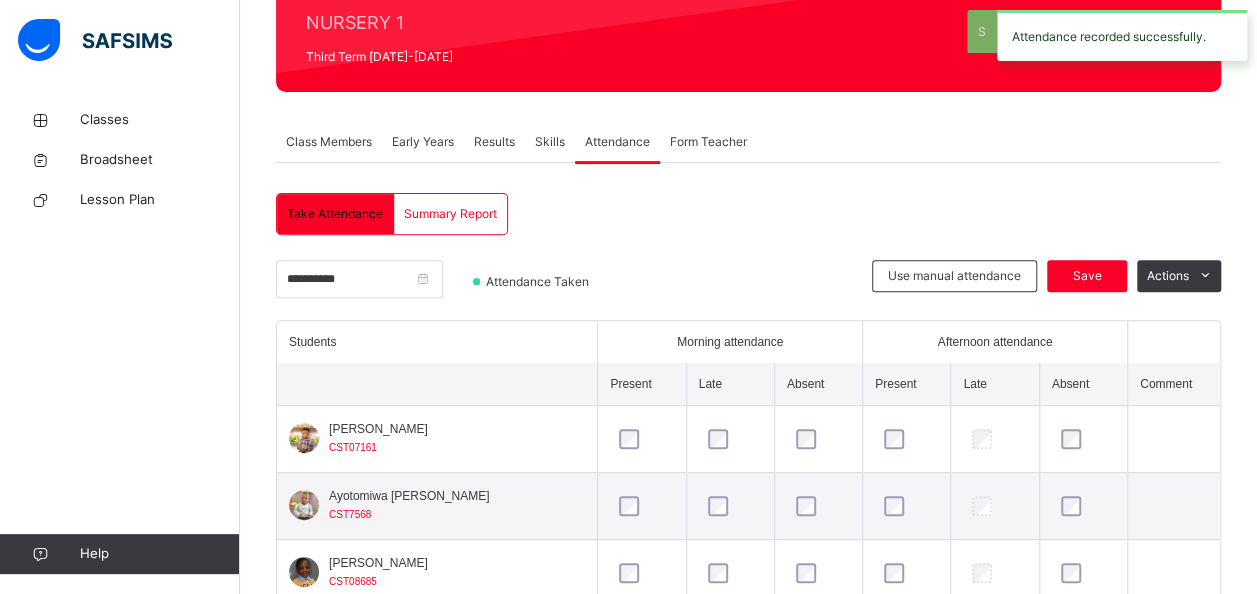 scroll, scrollTop: 298, scrollLeft: 0, axis: vertical 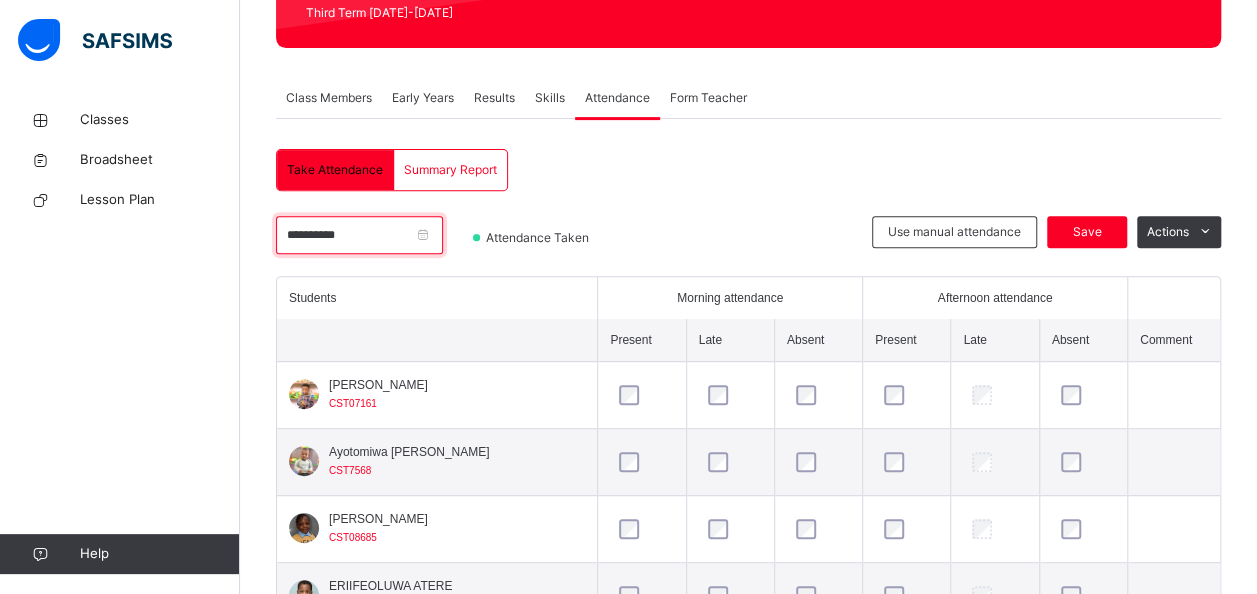 click on "**********" at bounding box center [359, 235] 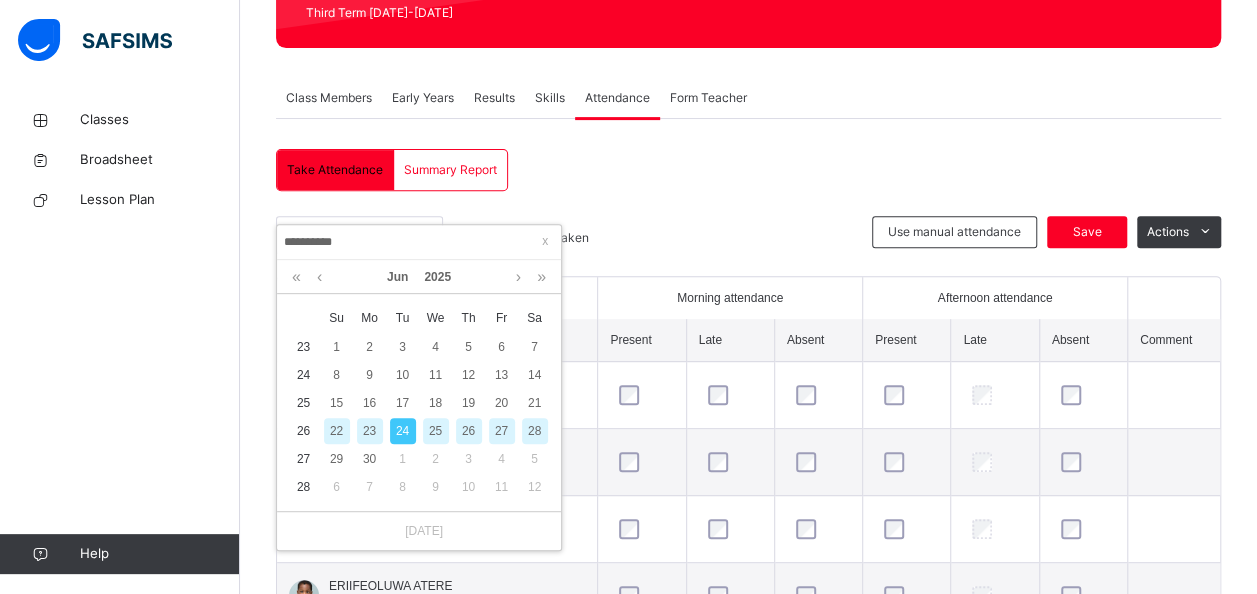 click on "25" at bounding box center [436, 431] 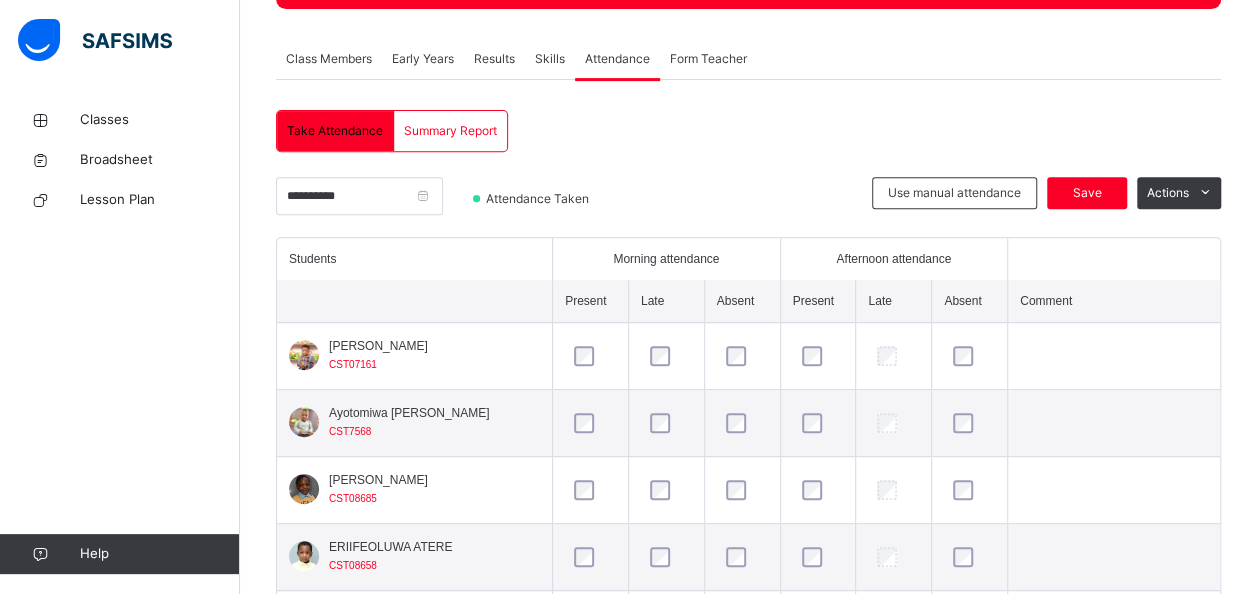 scroll, scrollTop: 344, scrollLeft: 0, axis: vertical 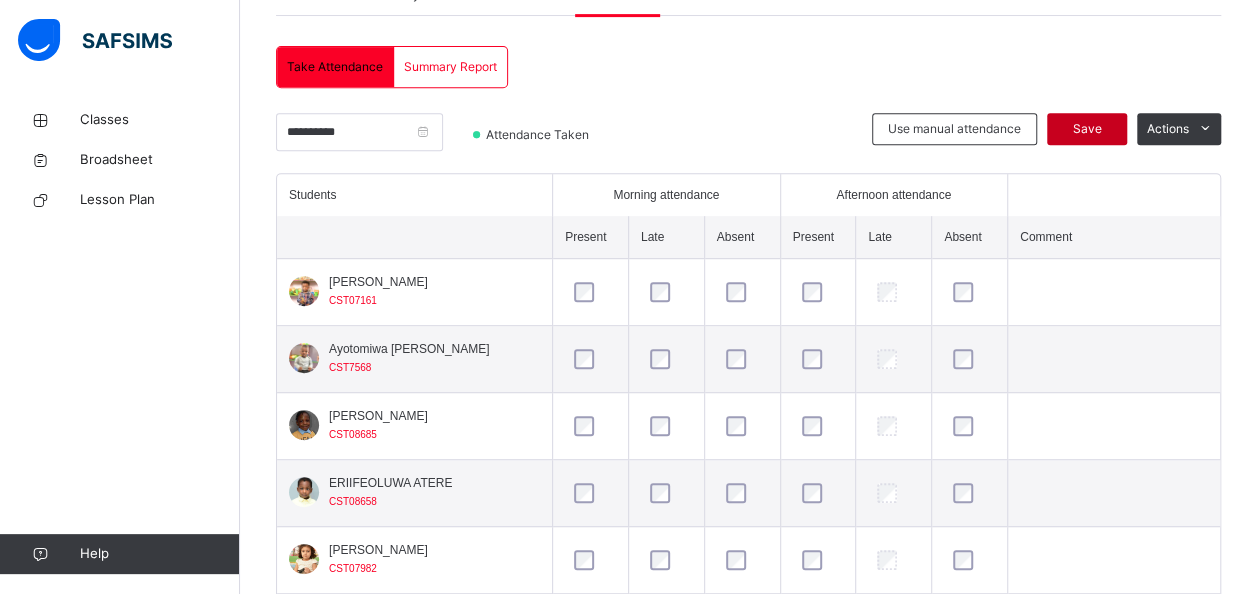 click on "Save" at bounding box center (1087, 129) 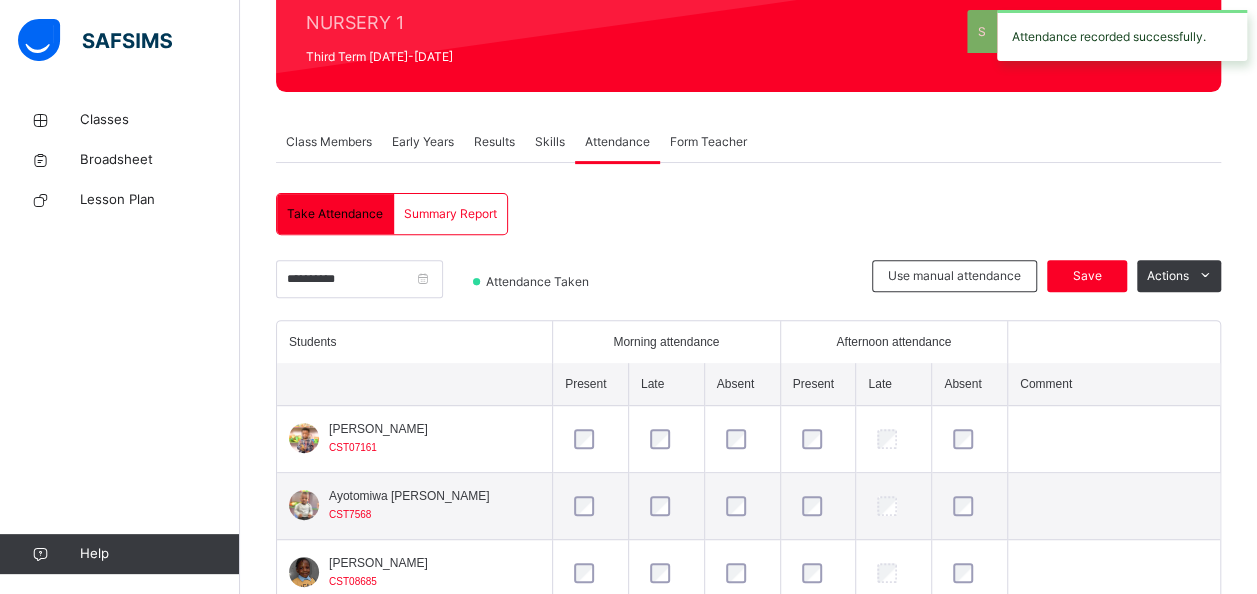 scroll, scrollTop: 401, scrollLeft: 0, axis: vertical 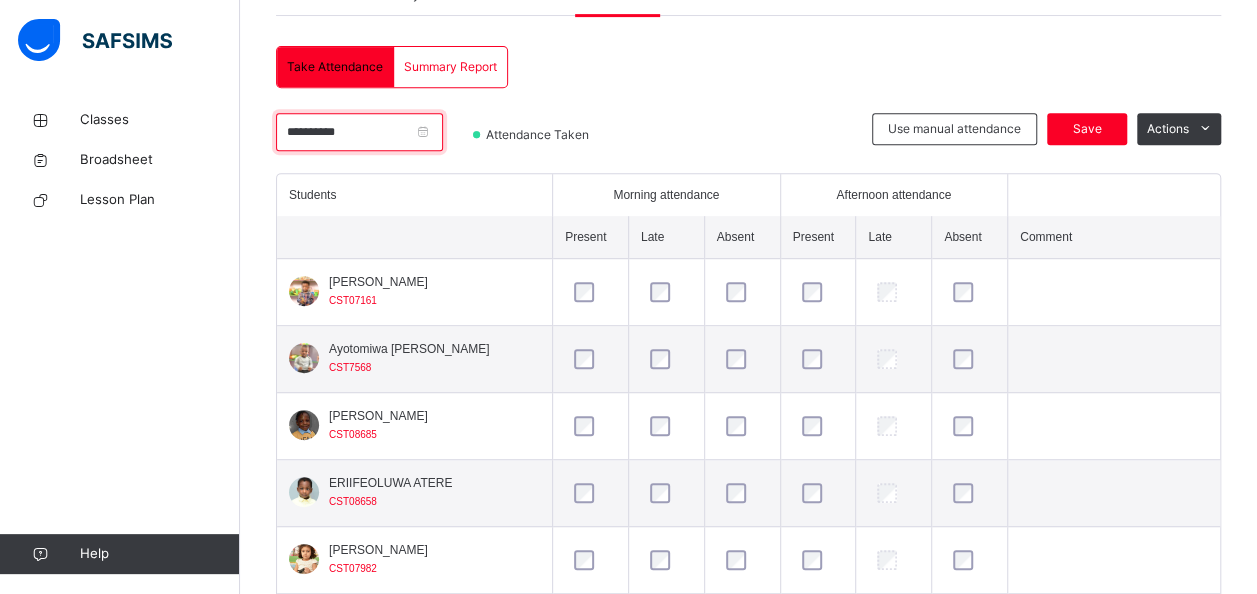 click on "**********" at bounding box center (359, 132) 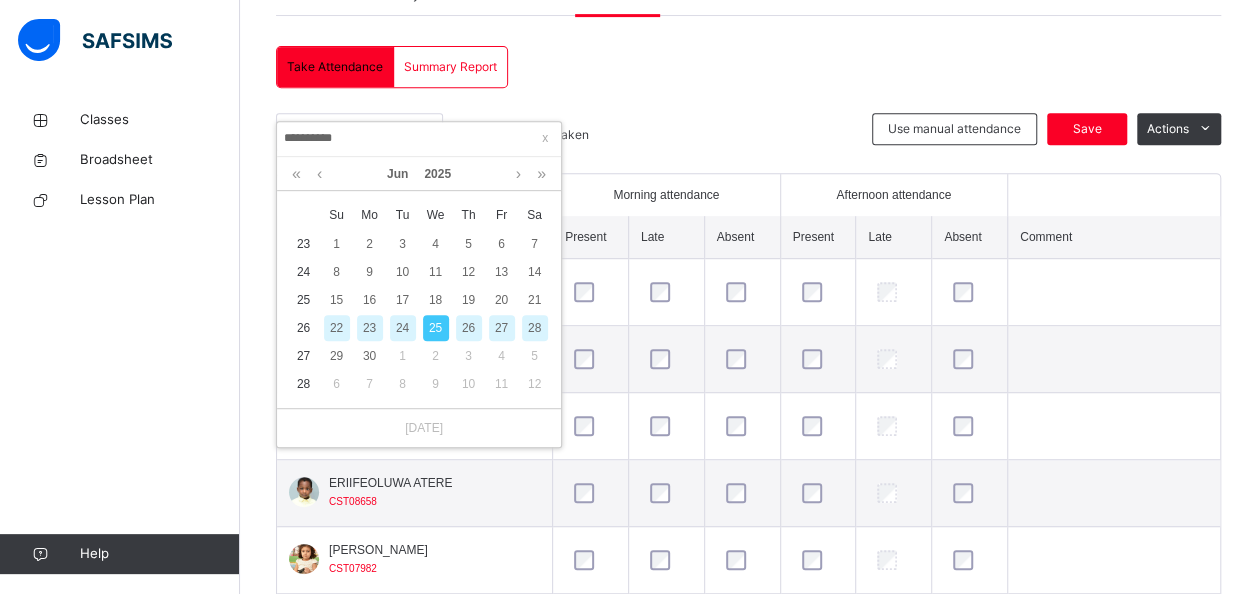 click on "26" at bounding box center (469, 328) 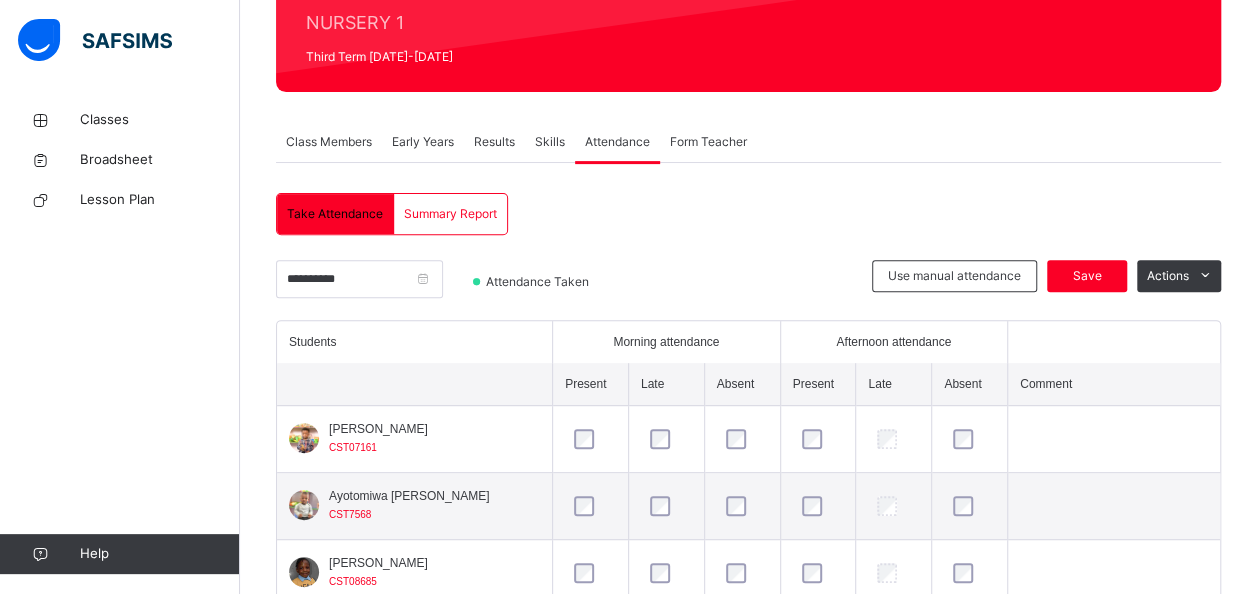 scroll, scrollTop: 401, scrollLeft: 0, axis: vertical 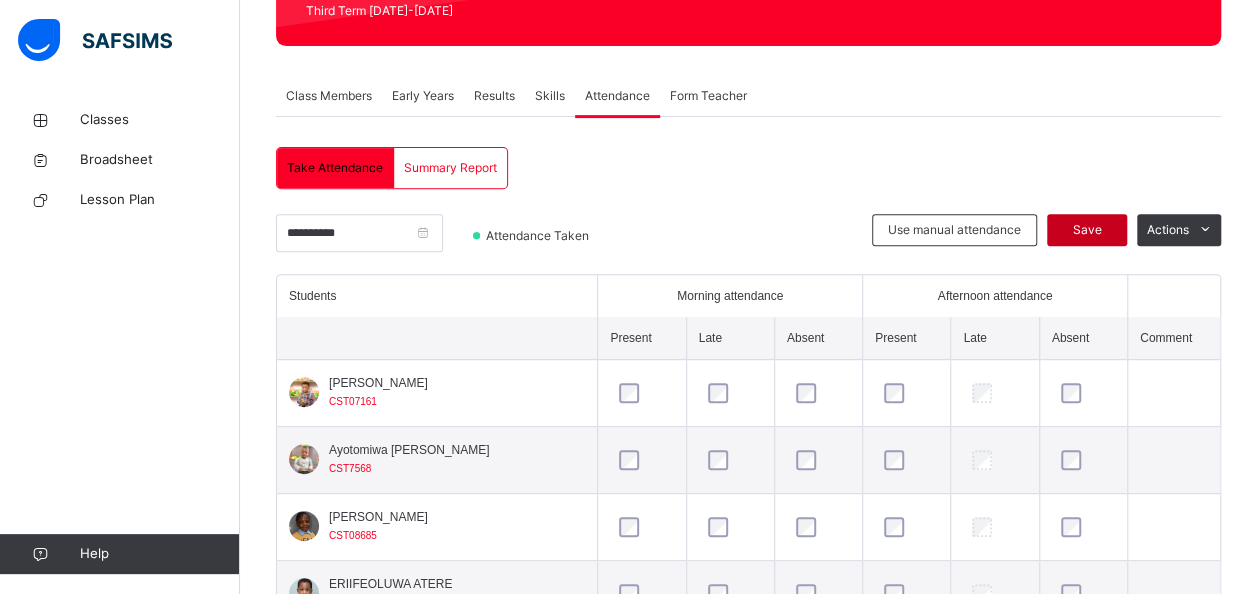 click on "Save" at bounding box center (1087, 230) 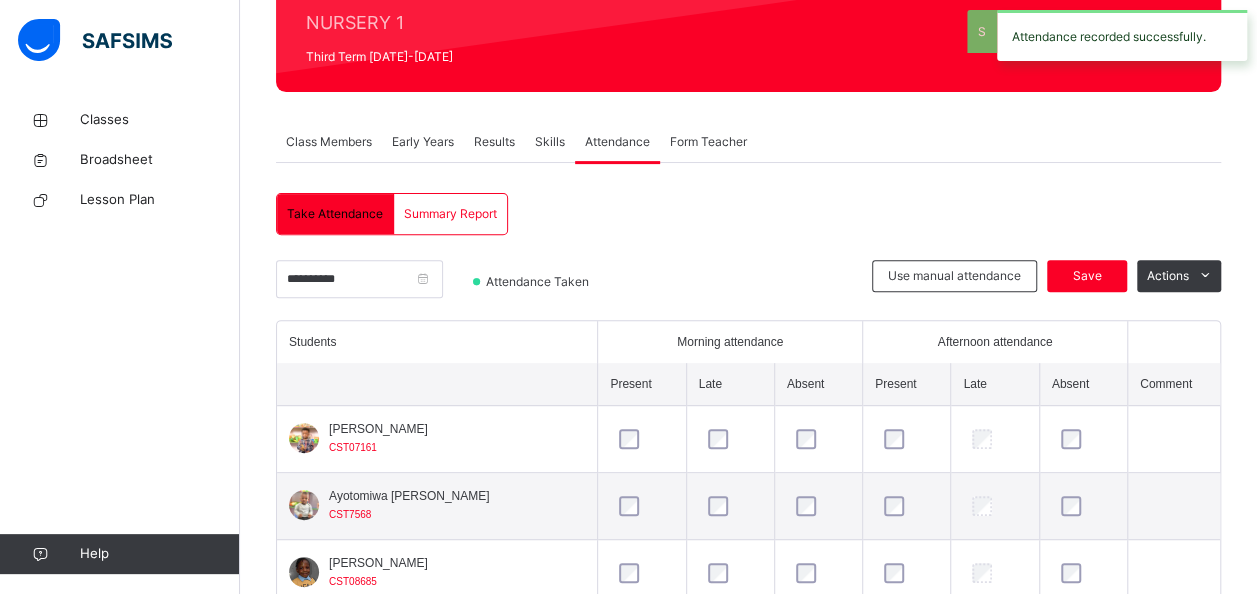 scroll, scrollTop: 300, scrollLeft: 0, axis: vertical 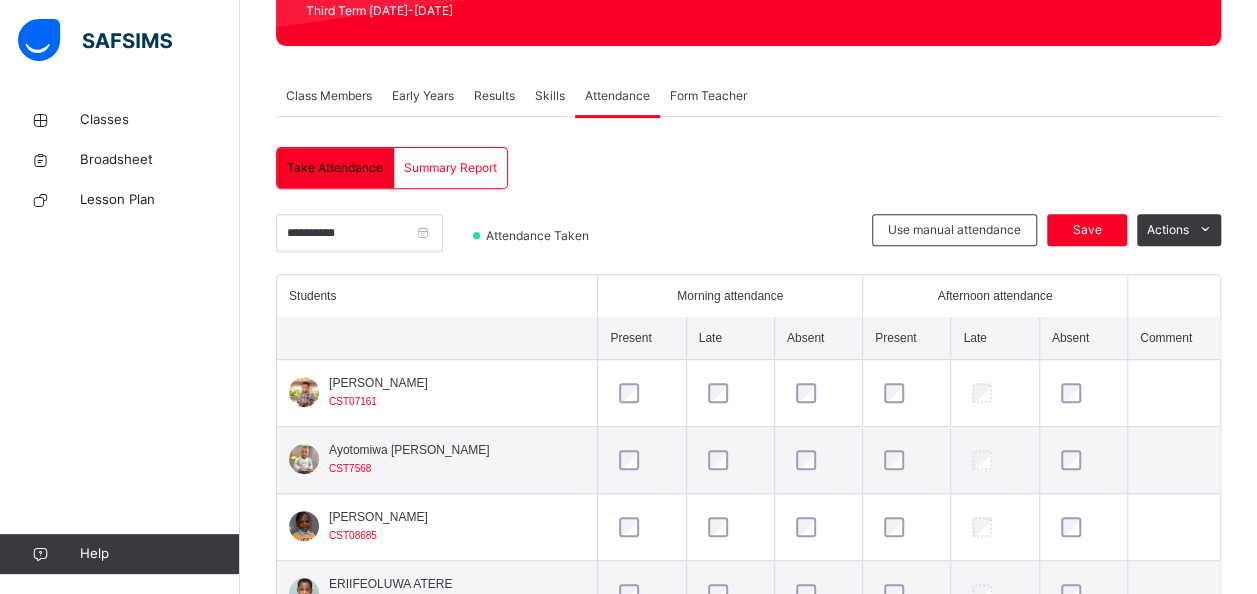 drag, startPoint x: 468, startPoint y: 237, endPoint x: 416, endPoint y: 257, distance: 55.713554 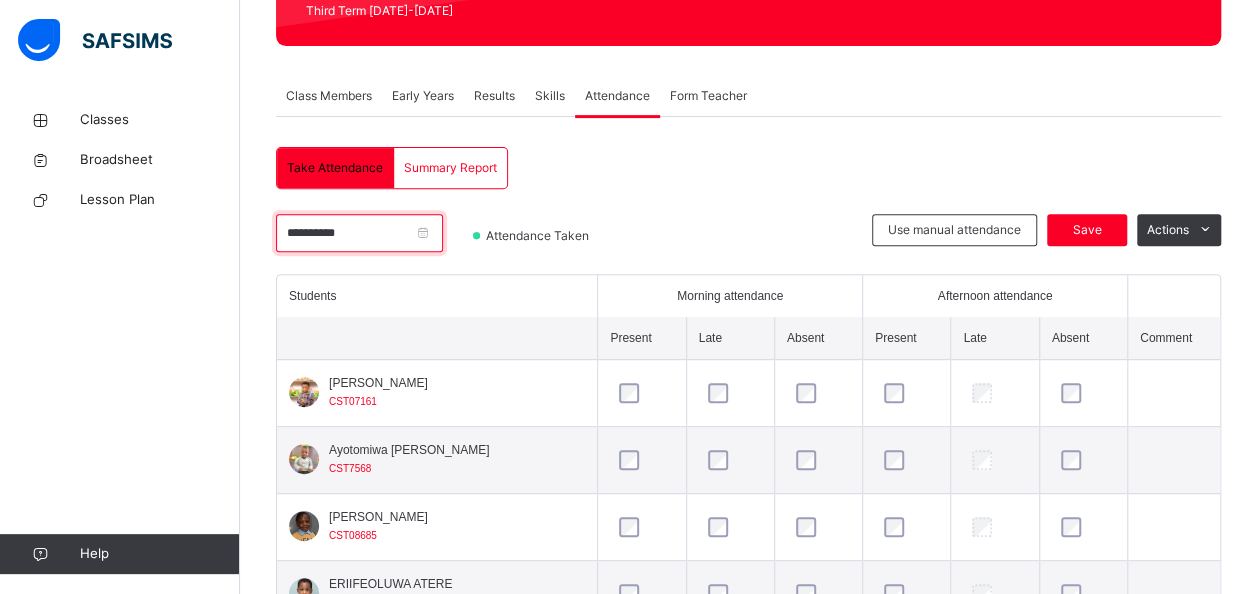 click on "**********" at bounding box center (359, 233) 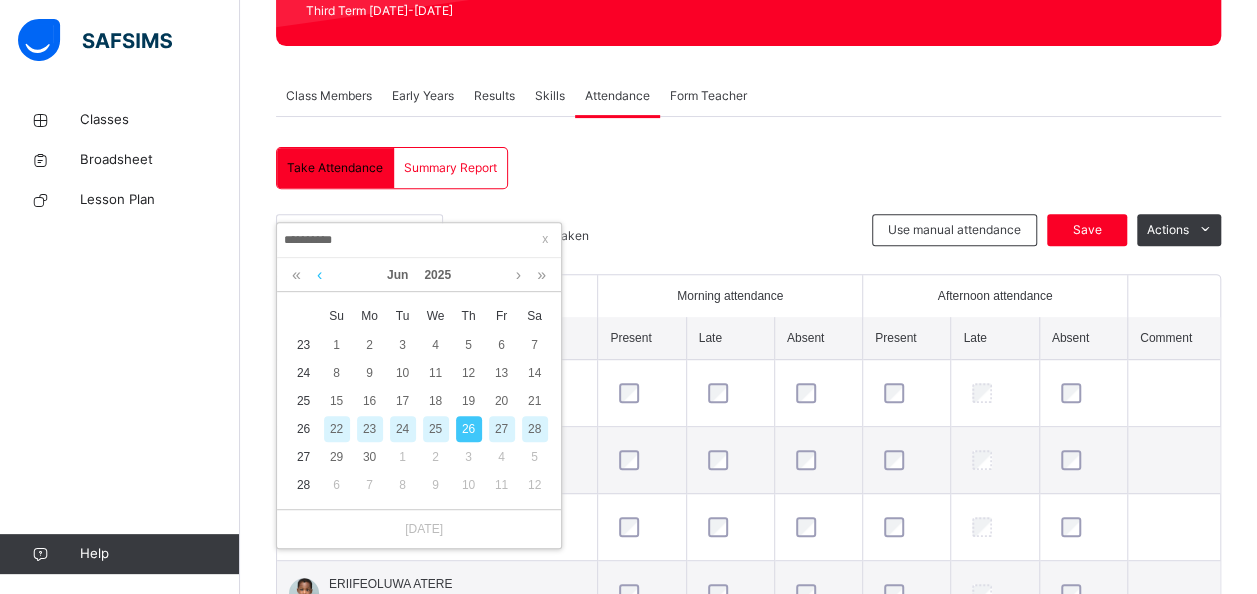 click at bounding box center [319, 275] 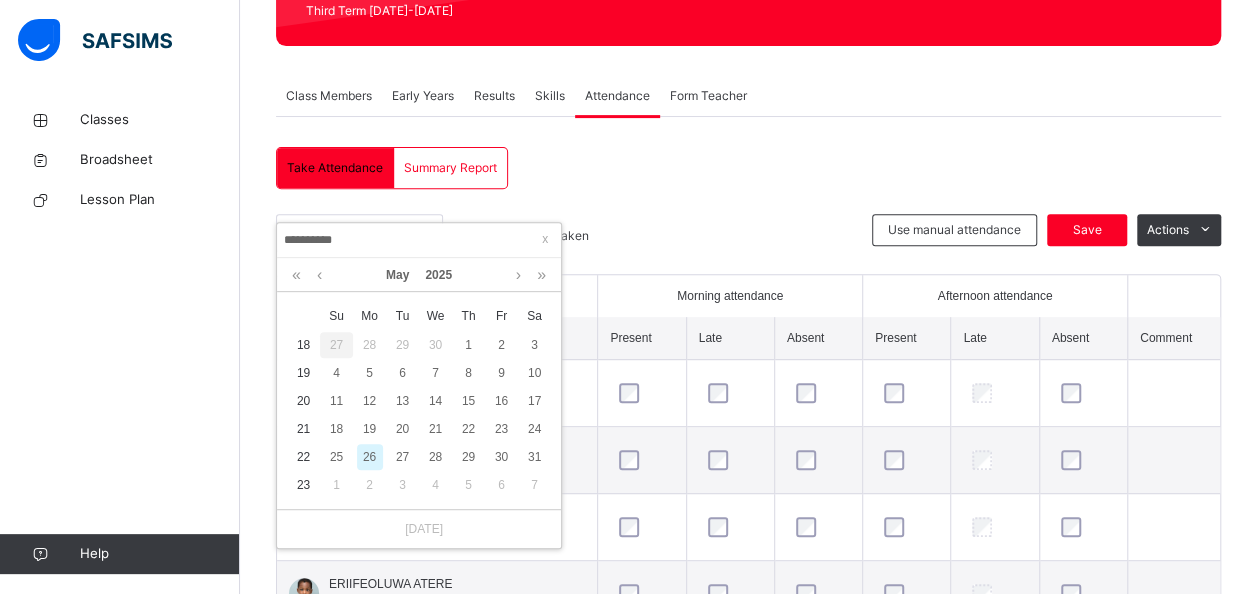 click on "26" at bounding box center [370, 457] 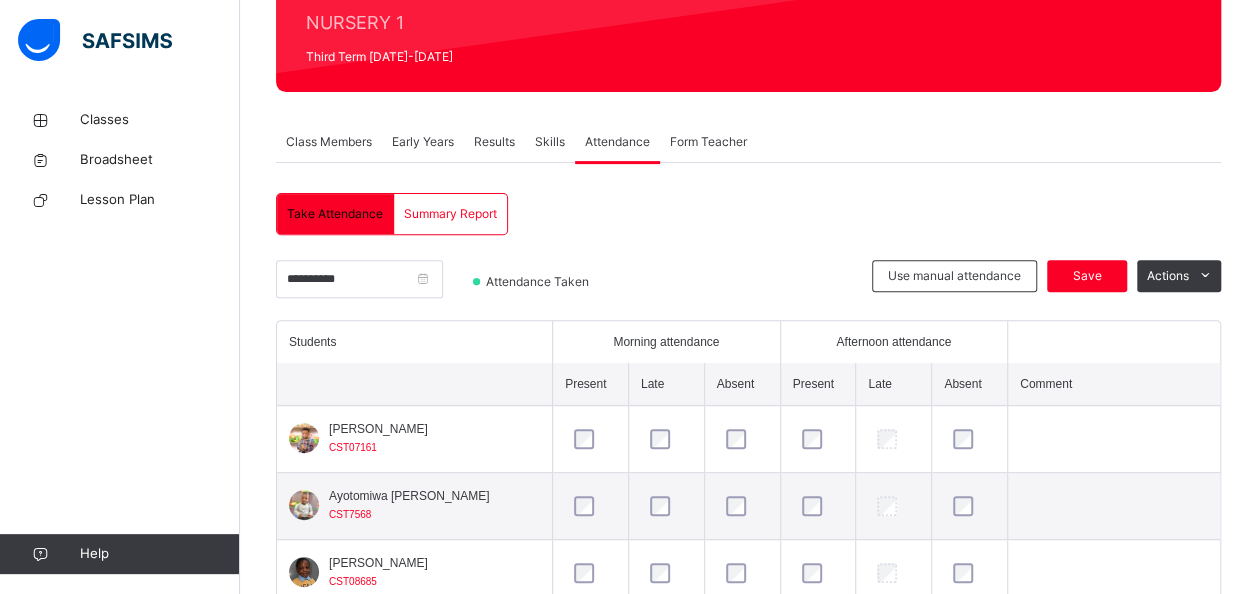 scroll, scrollTop: 300, scrollLeft: 0, axis: vertical 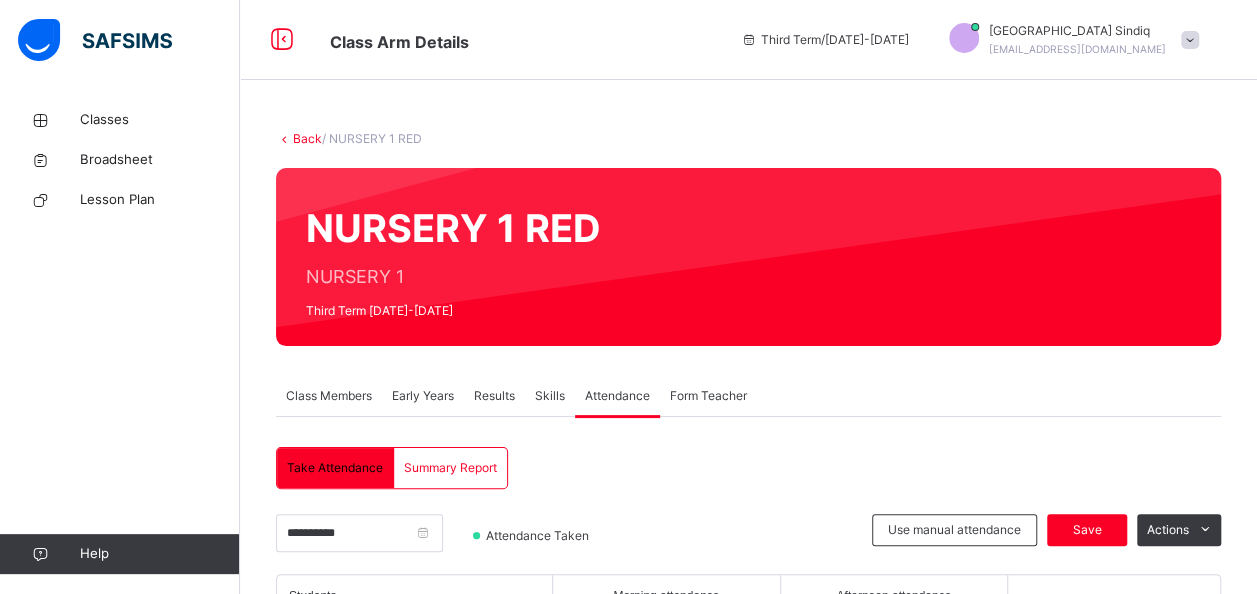 click on "Skills" at bounding box center [550, 396] 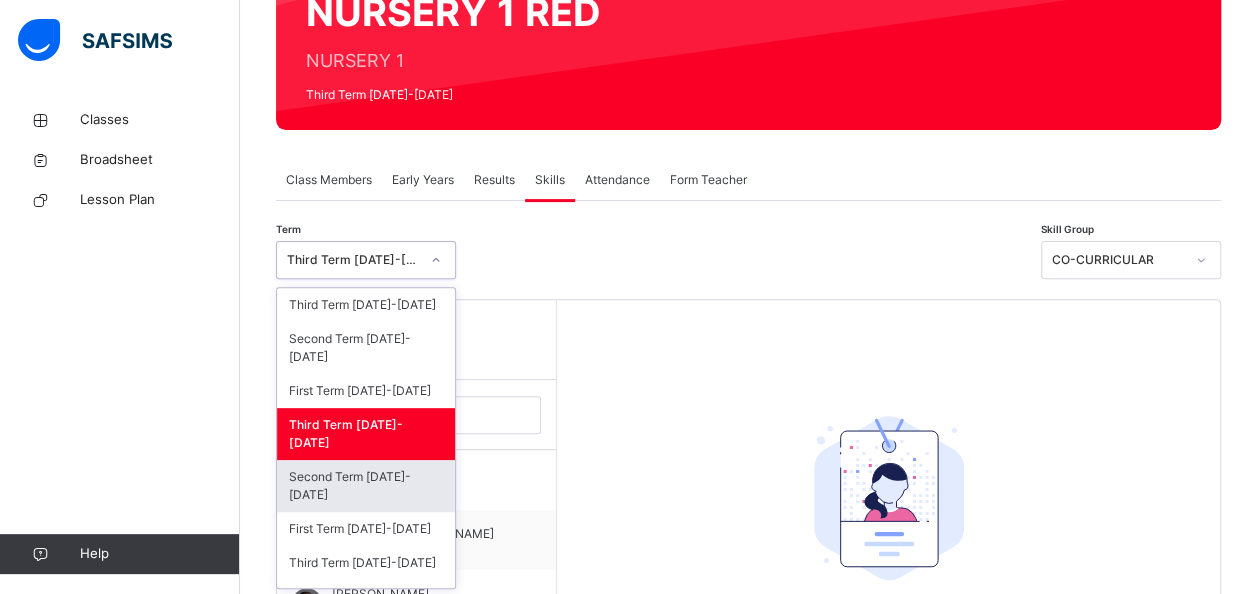 click on "option Second Term [DATE]-[DATE] focused, 5 of 10. 10 results available. Use Up and Down to choose options, press Enter to select the currently focused option, press Escape to exit the menu, press Tab to select the option and exit the menu. Third Term [DATE]-[DATE] Third Term [DATE]-[DATE] Second Term [DATE]-[DATE] First Term [DATE]-[DATE] Third Term [DATE]-[DATE] Second Term [DATE]-[DATE] First Term [DATE]-[DATE] Third Term [DATE]-[DATE] Second Term [DATE]-[DATE] First Term [DATE]-[DATE] Third Term [DATE]-[DATE]" at bounding box center (366, 260) 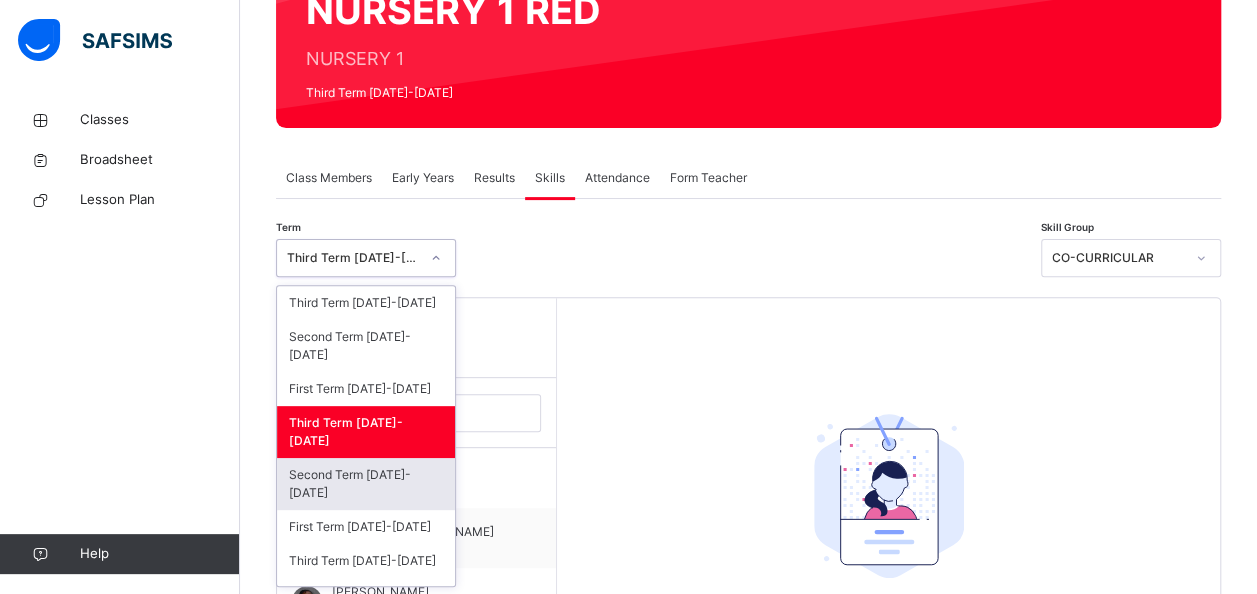 click on "Second Term [DATE]-[DATE]" at bounding box center (366, 484) 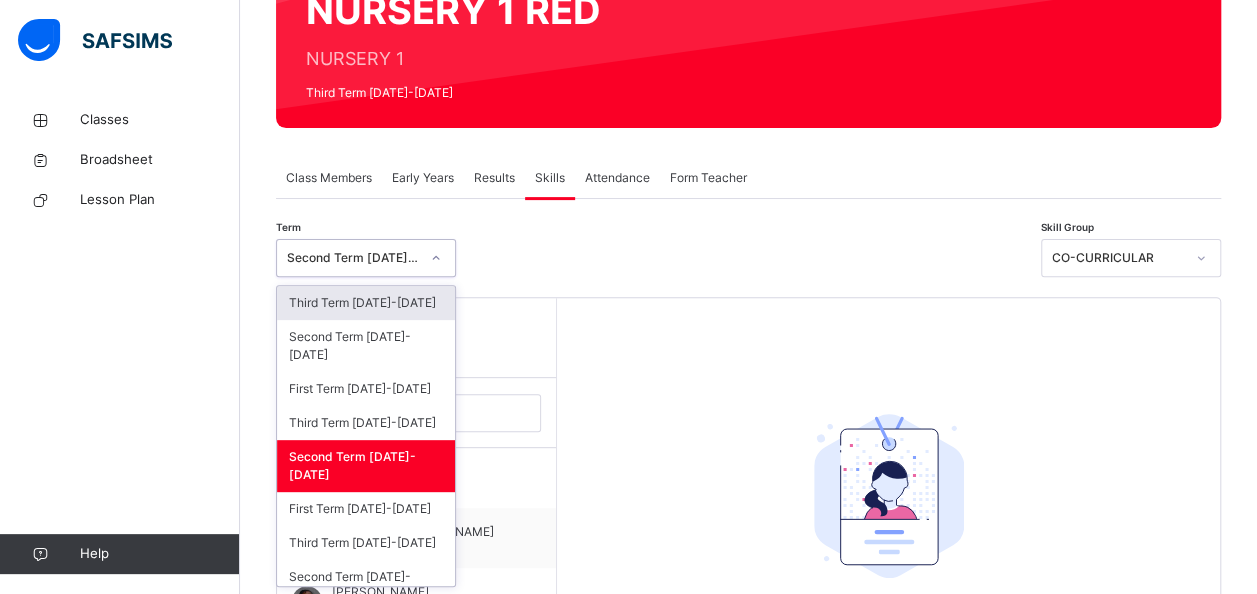 click 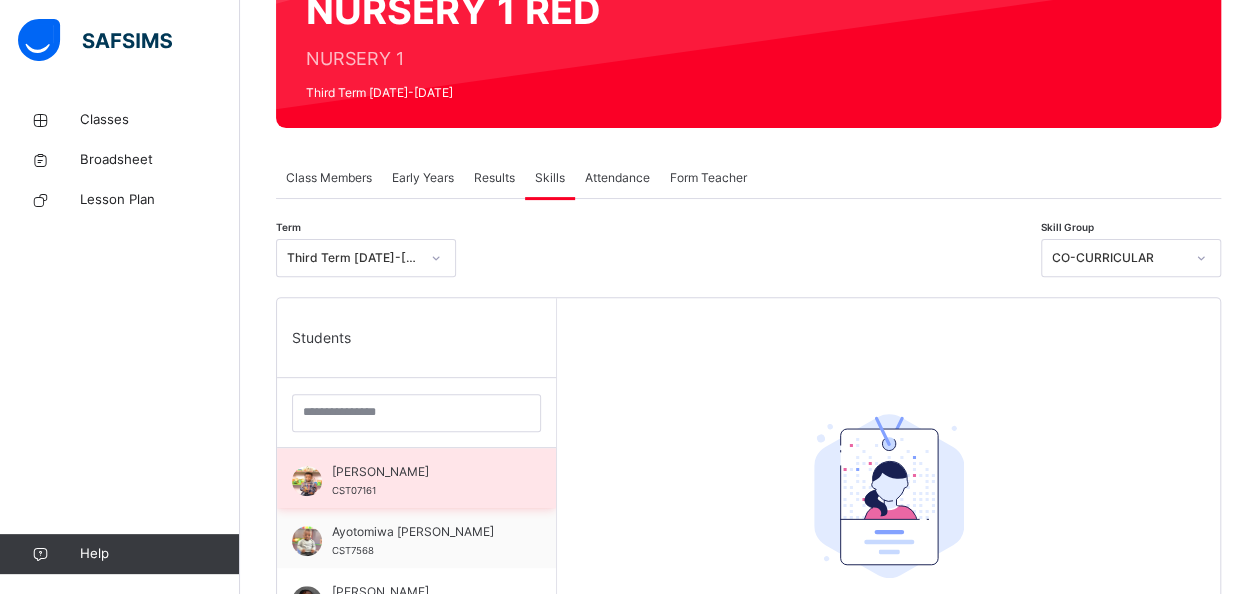 click on "[PERSON_NAME] CST07161" at bounding box center [421, 481] 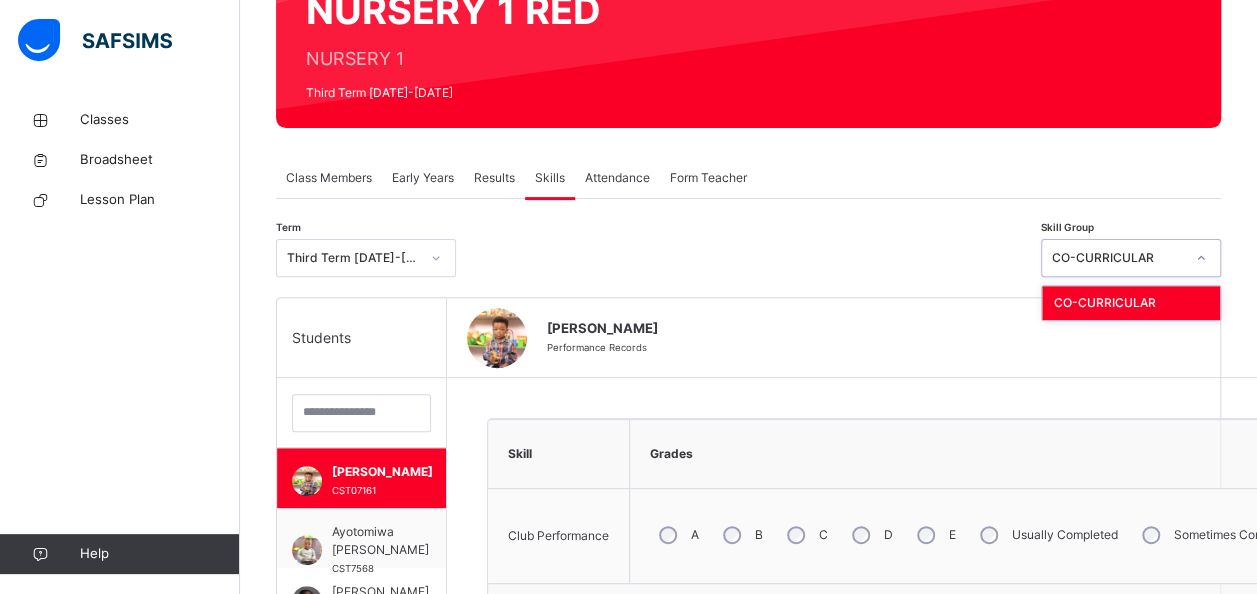 click 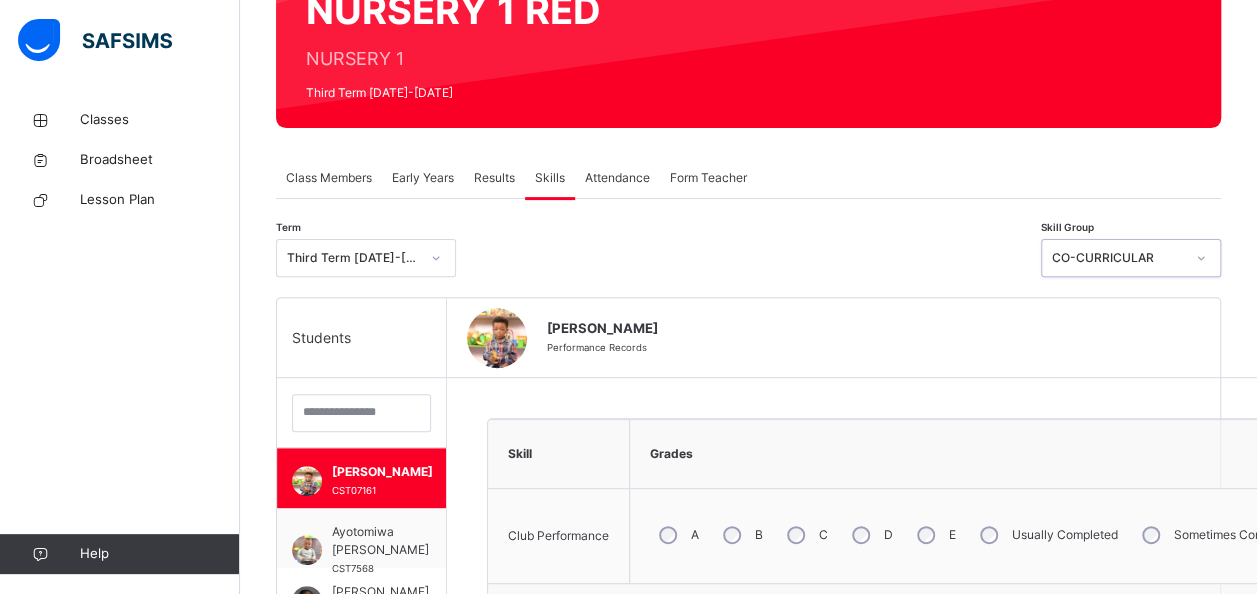 click 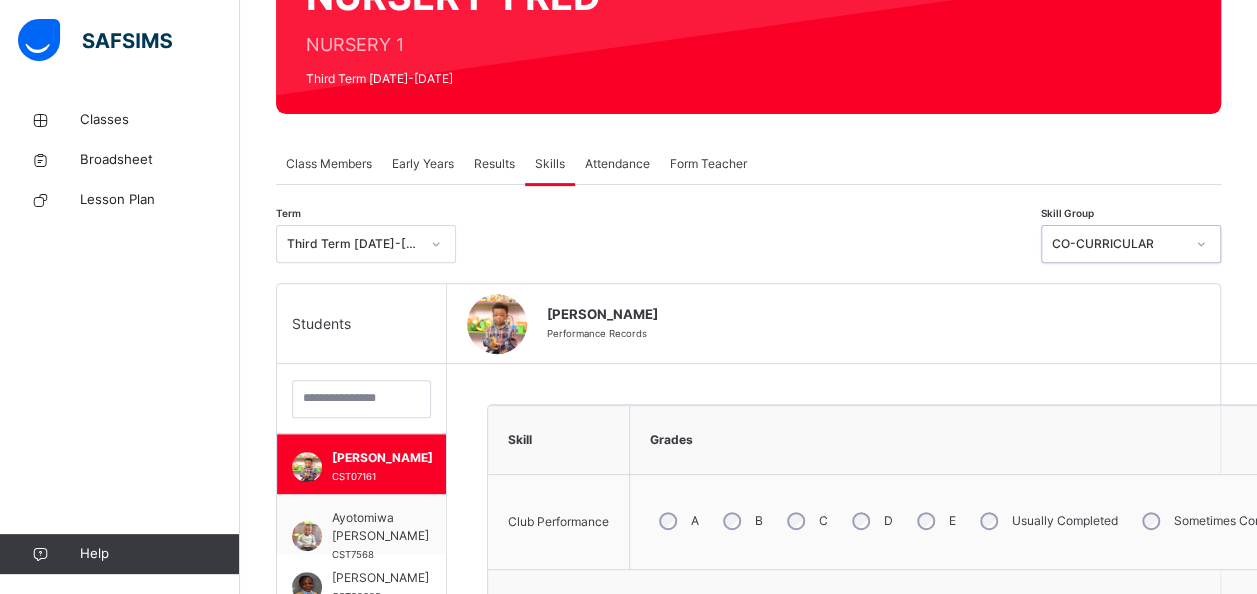 scroll, scrollTop: 228, scrollLeft: 0, axis: vertical 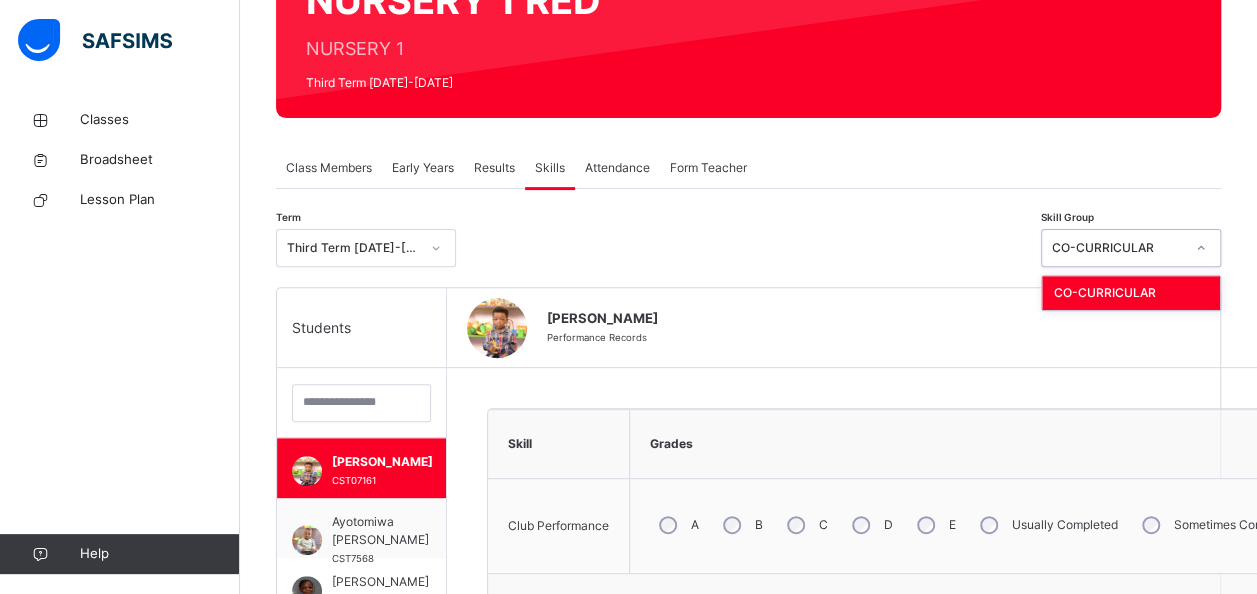 click 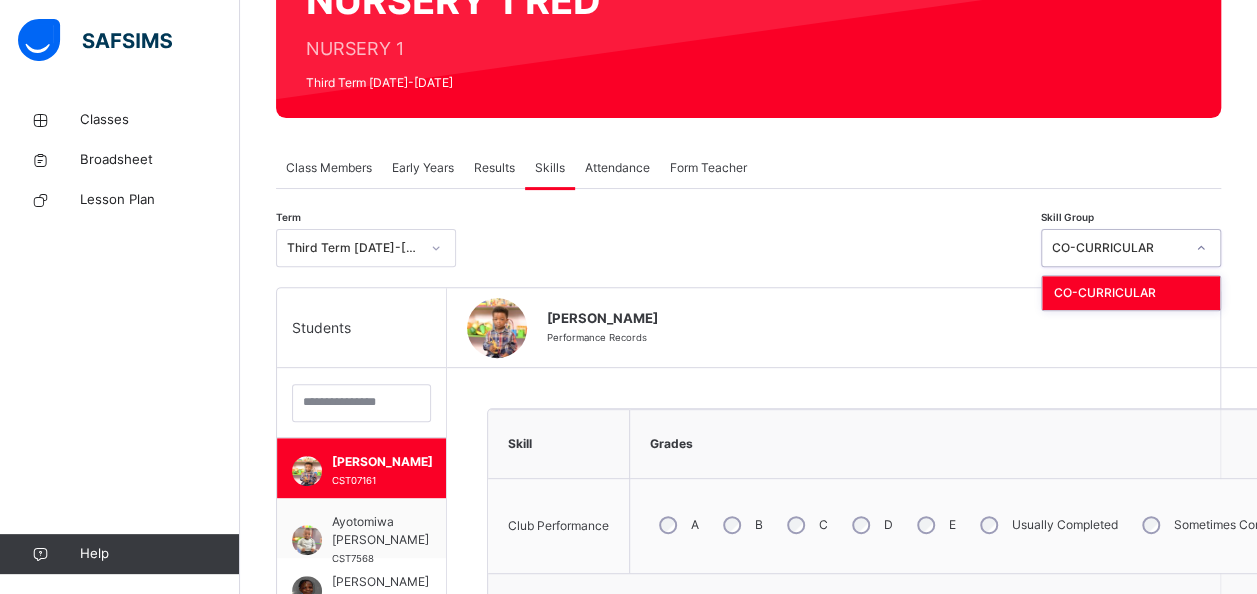 click on "CO-CURRICULAR" at bounding box center (1131, 293) 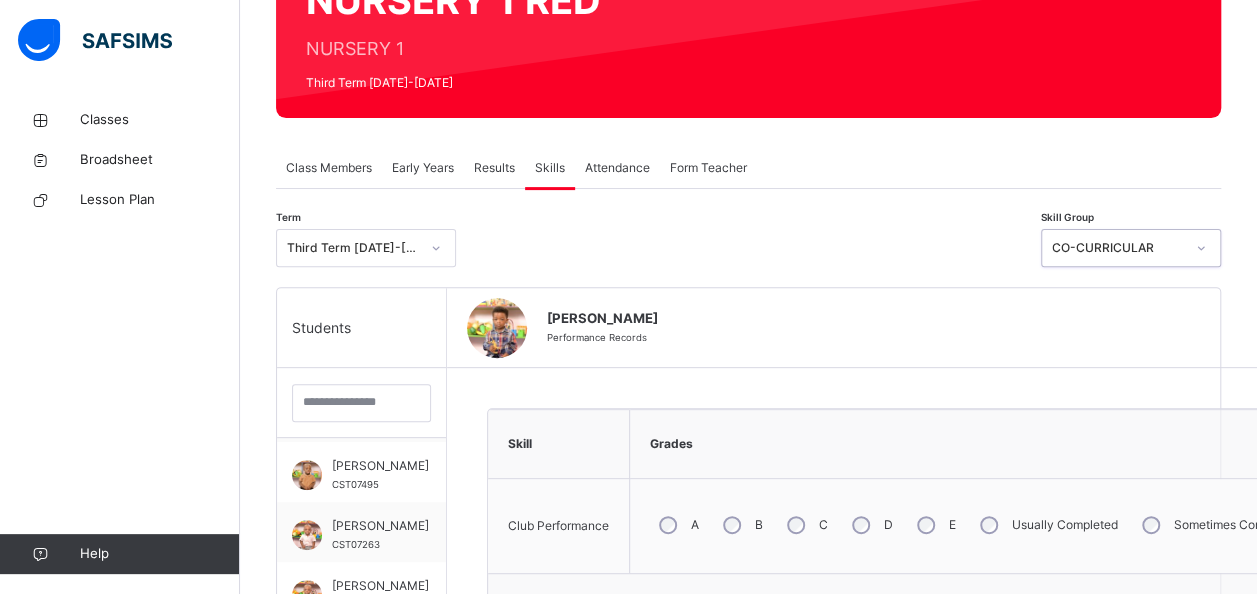 scroll, scrollTop: 481, scrollLeft: 0, axis: vertical 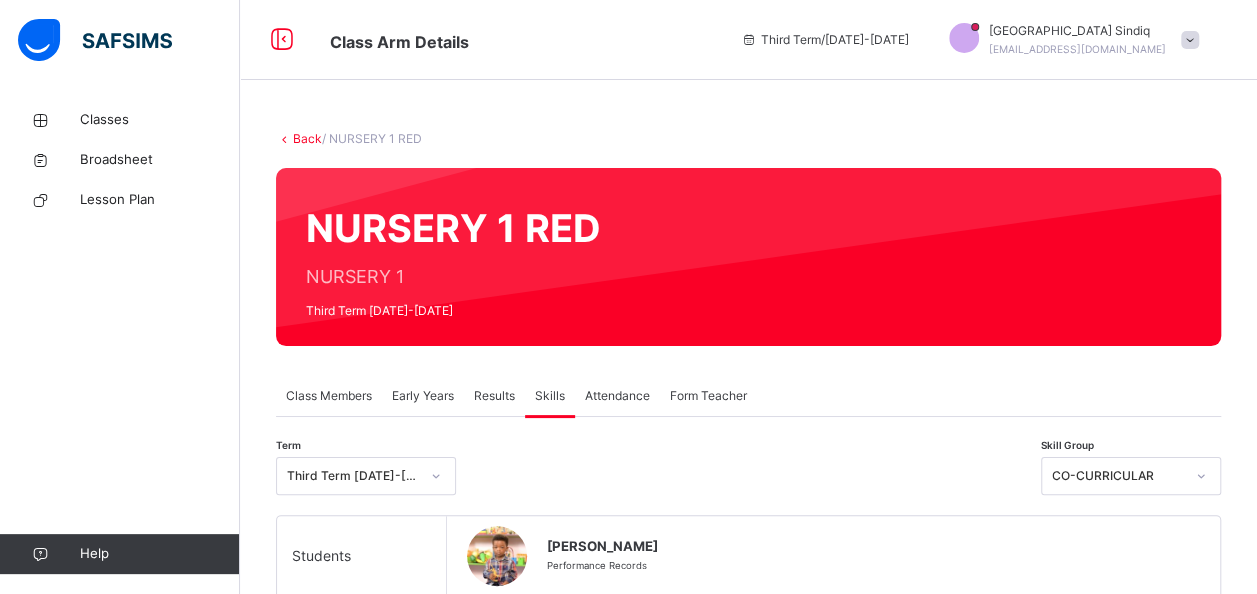 click on "Results" at bounding box center [494, 396] 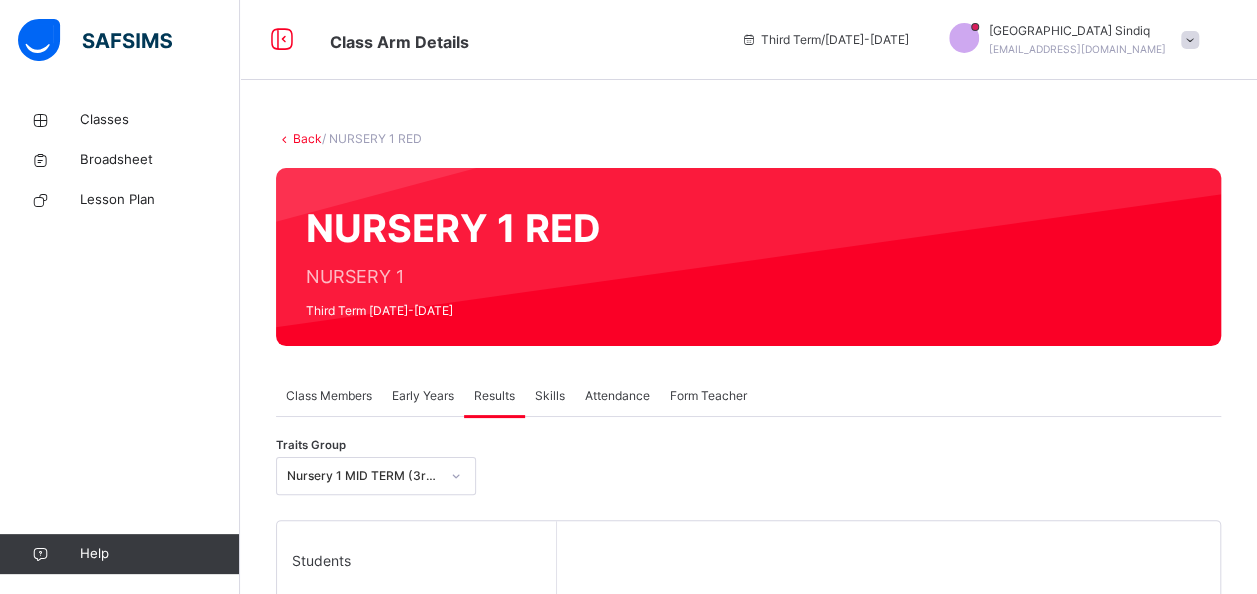 click on "Early Years" at bounding box center (423, 396) 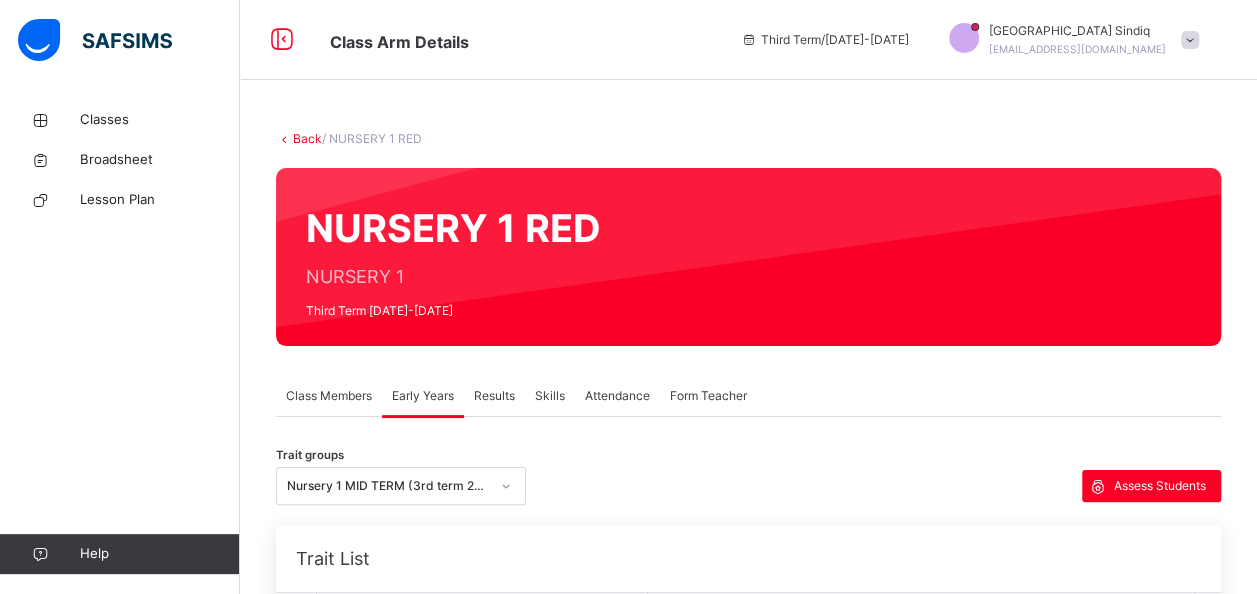 click on "Class Members" at bounding box center (329, 396) 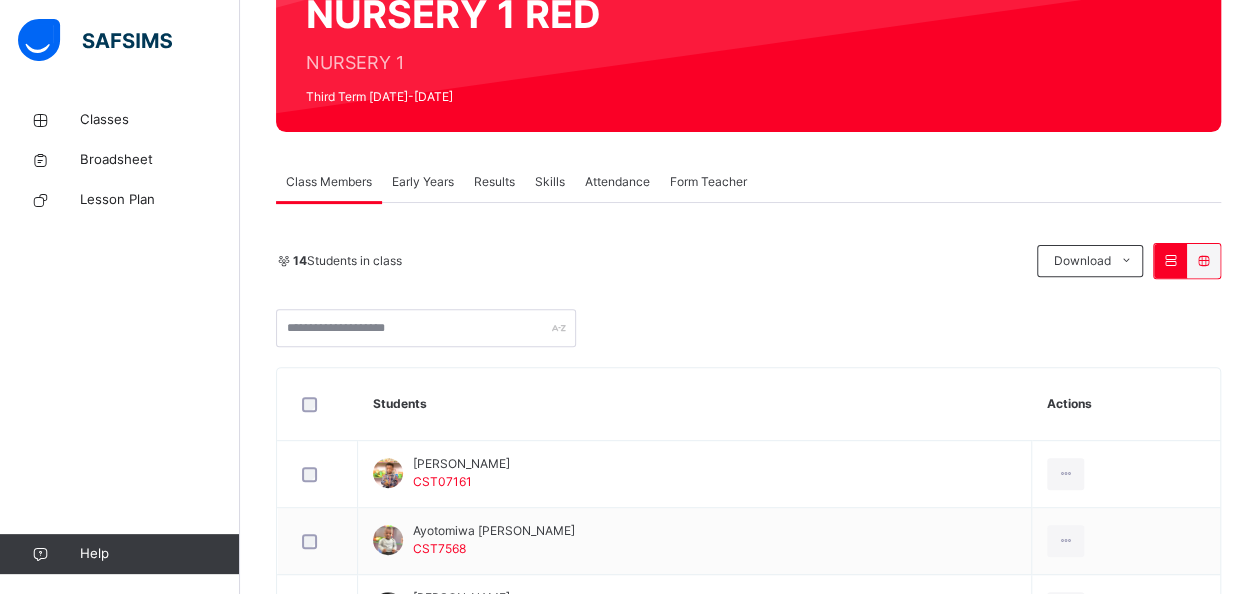 scroll, scrollTop: 216, scrollLeft: 0, axis: vertical 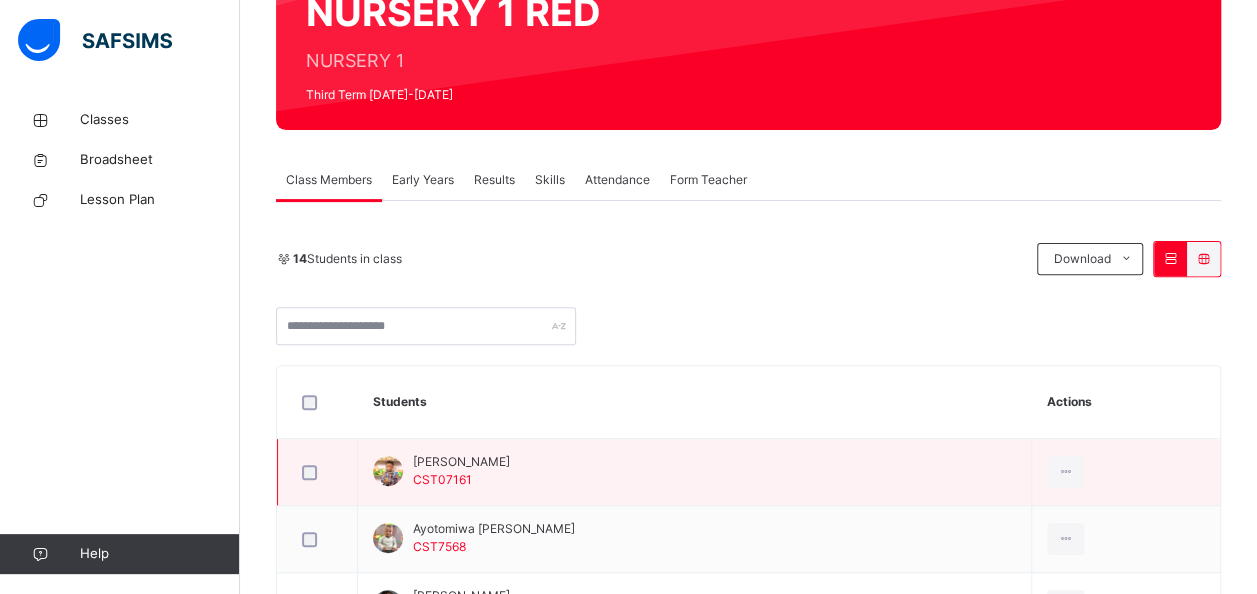 click on "[PERSON_NAME] CST07161" at bounding box center (695, 472) 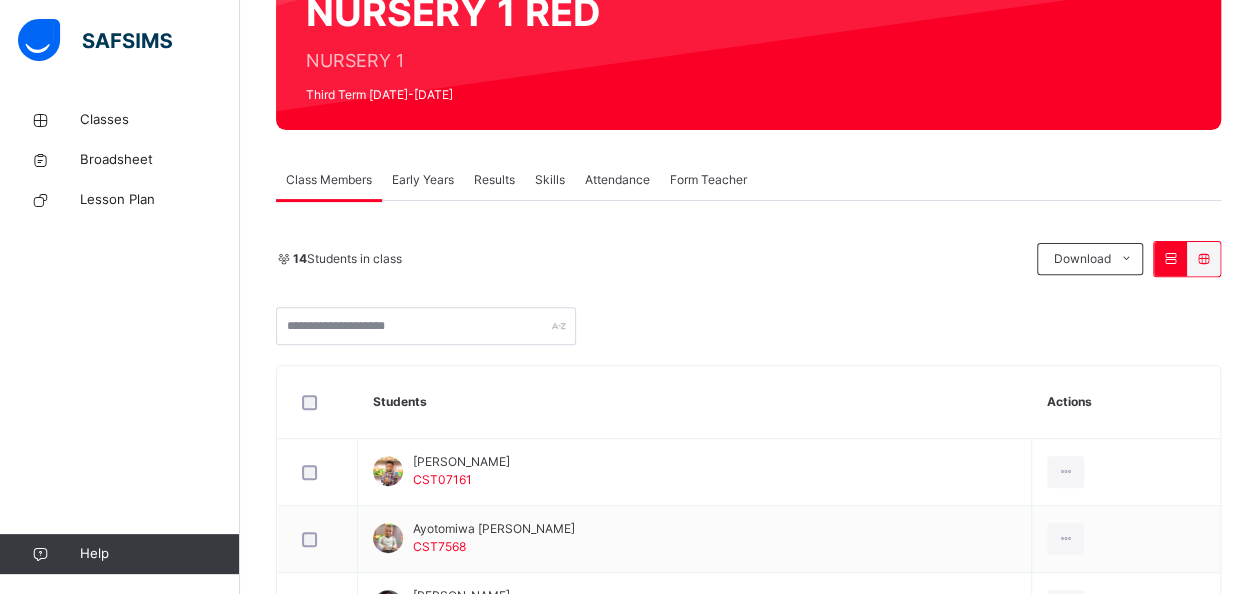 click on "Skills" at bounding box center (550, 180) 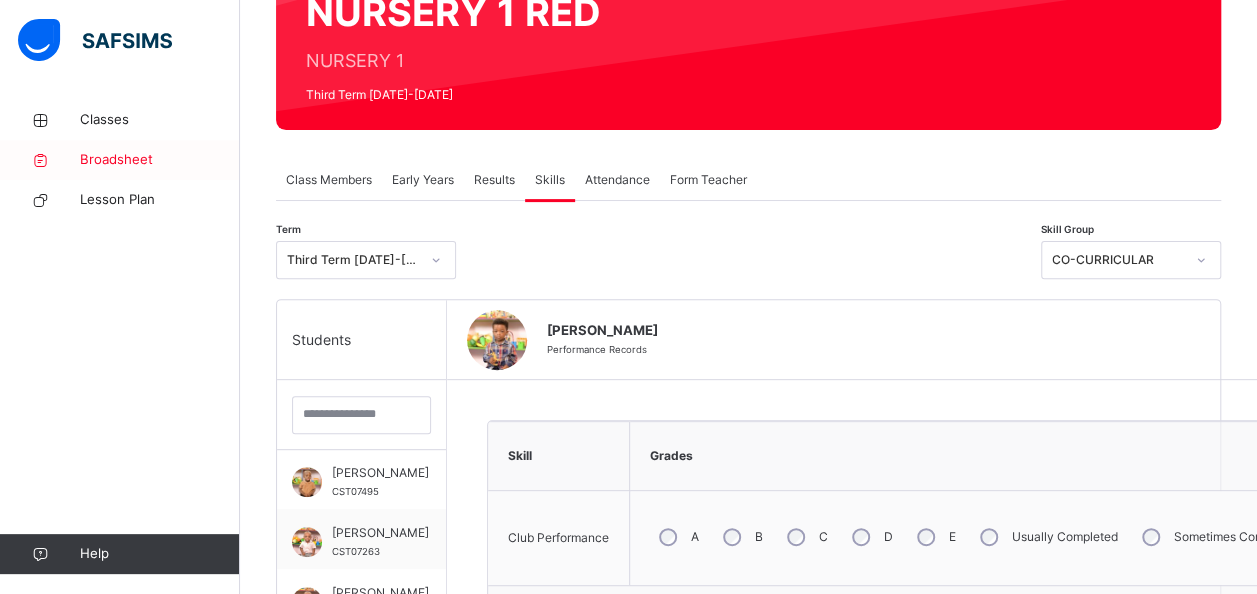 click on "Broadsheet" at bounding box center [160, 160] 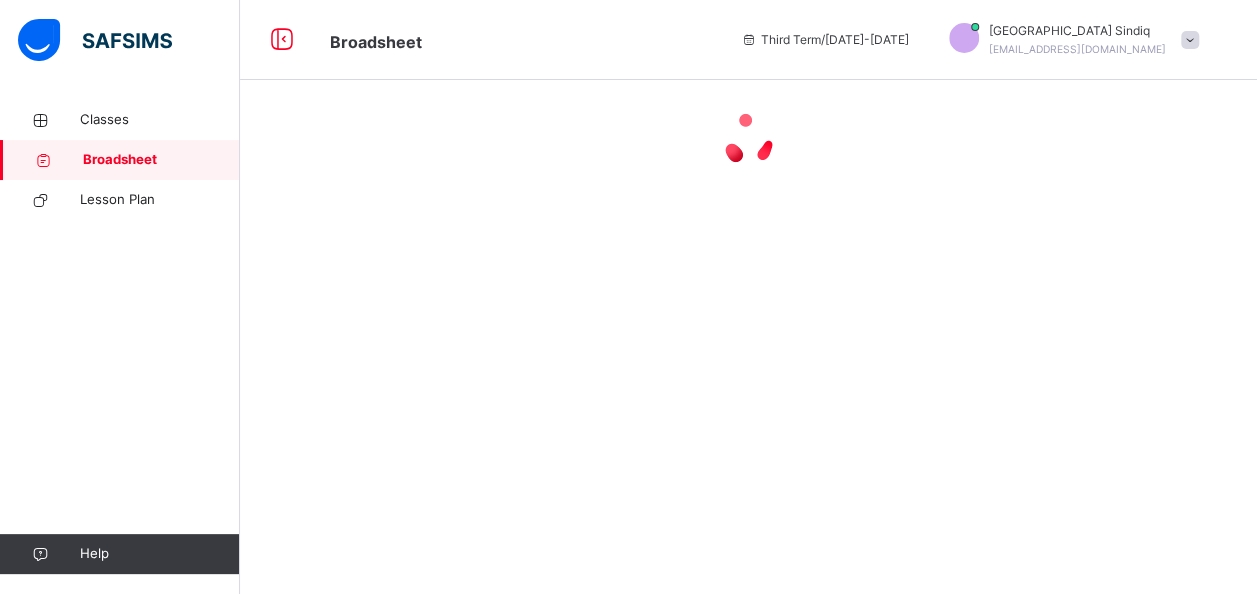 scroll, scrollTop: 0, scrollLeft: 0, axis: both 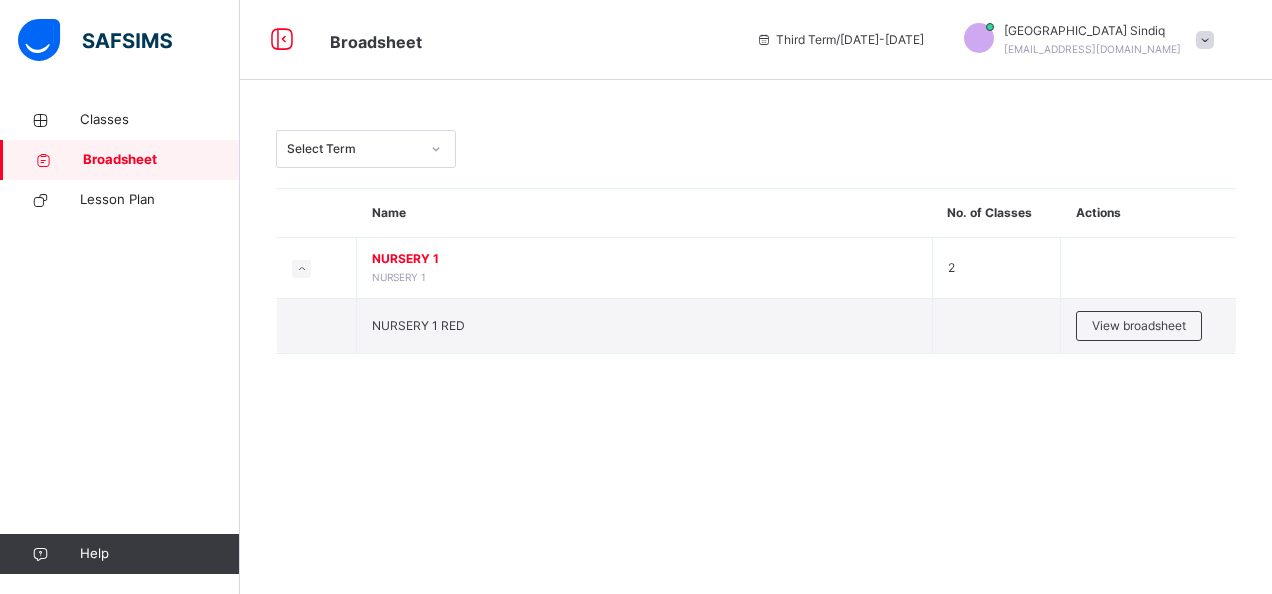 click on "View broadsheet" at bounding box center (1139, 326) 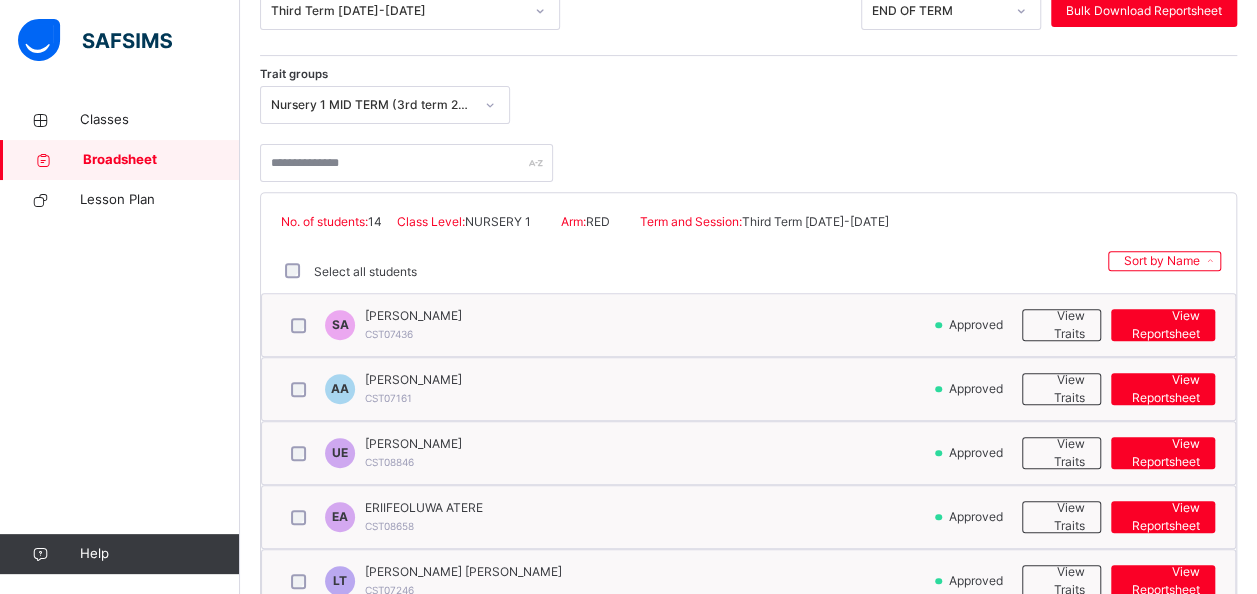 scroll, scrollTop: 273, scrollLeft: 0, axis: vertical 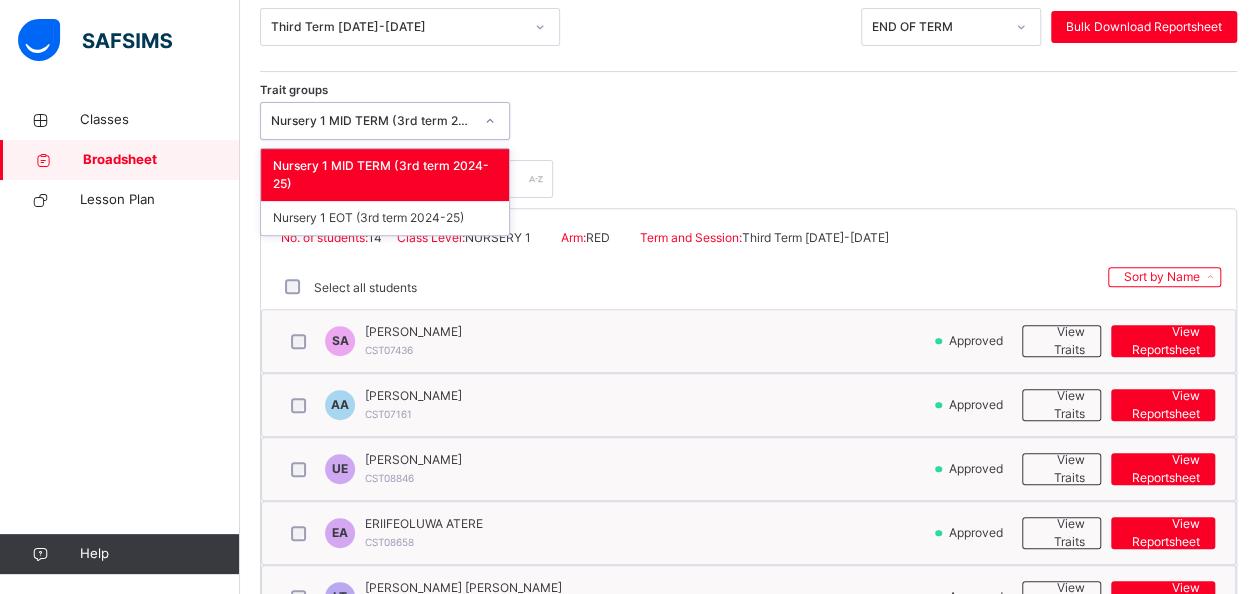 click 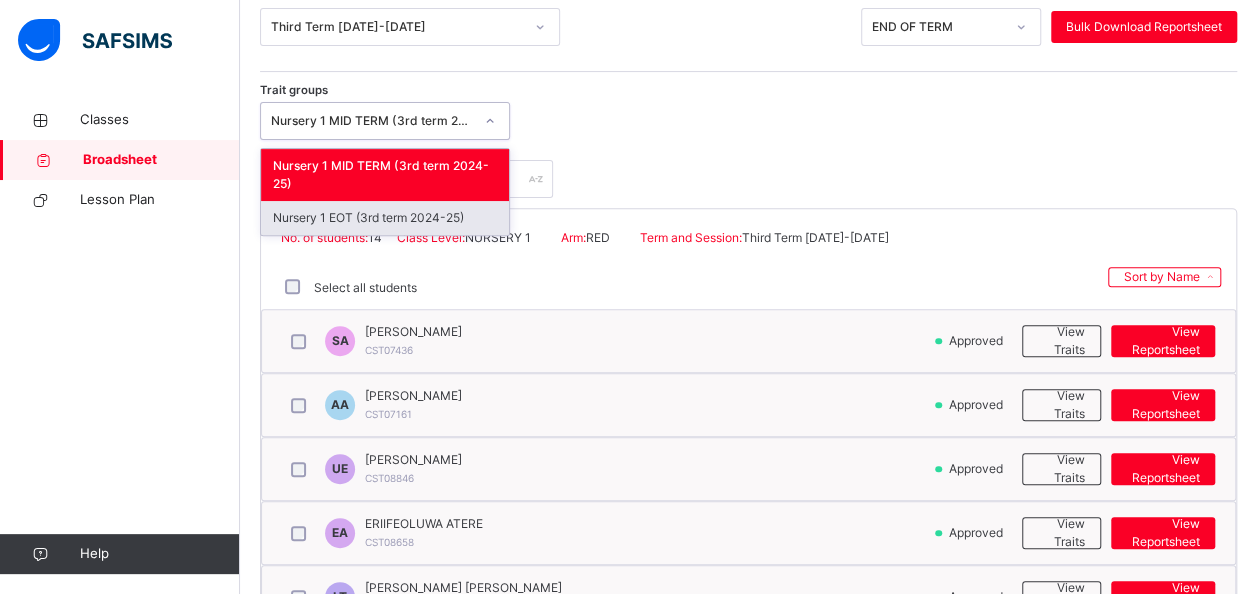 click on "Nursery 1 EOT (3rd term 2024-25)" at bounding box center [385, 218] 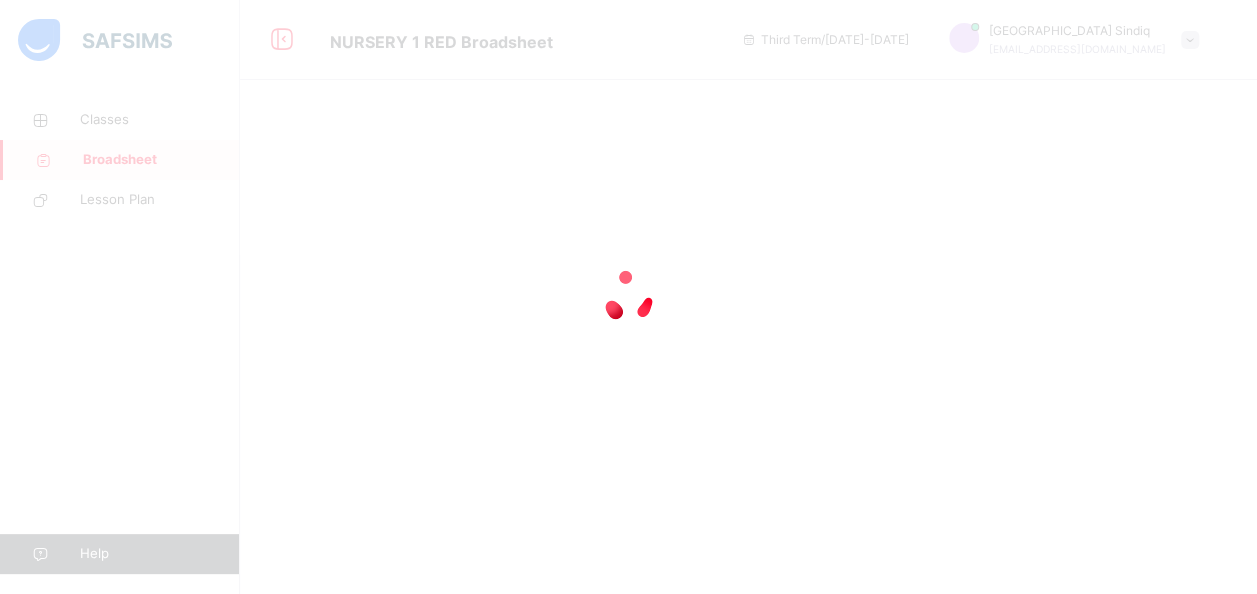 scroll, scrollTop: 0, scrollLeft: 0, axis: both 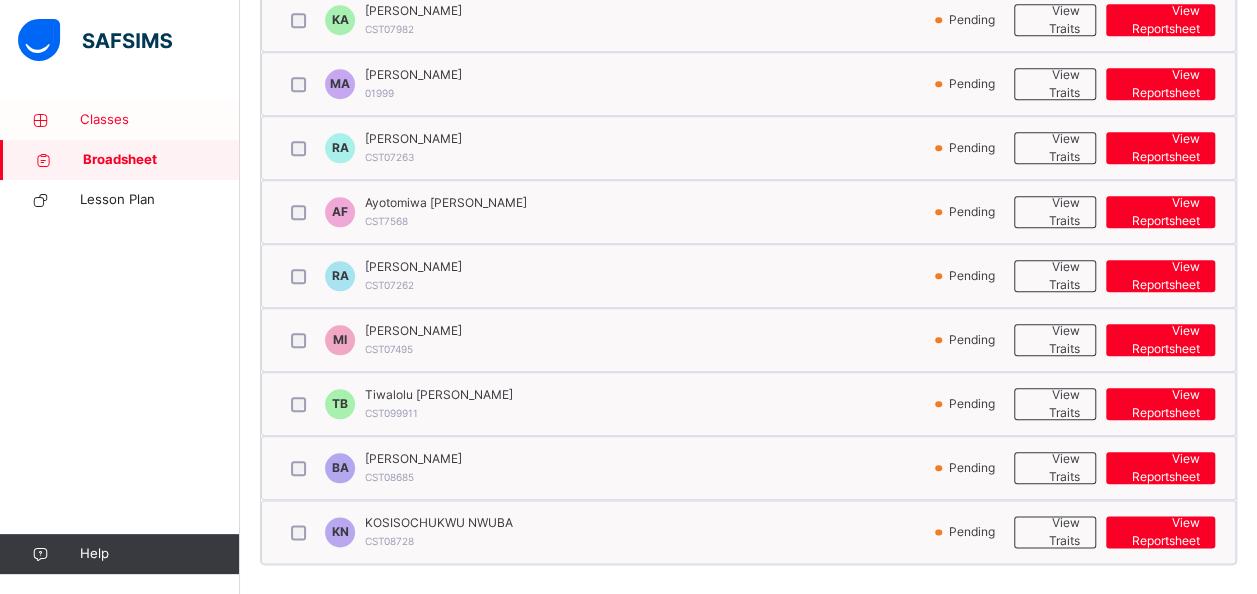 click on "Classes" at bounding box center (160, 120) 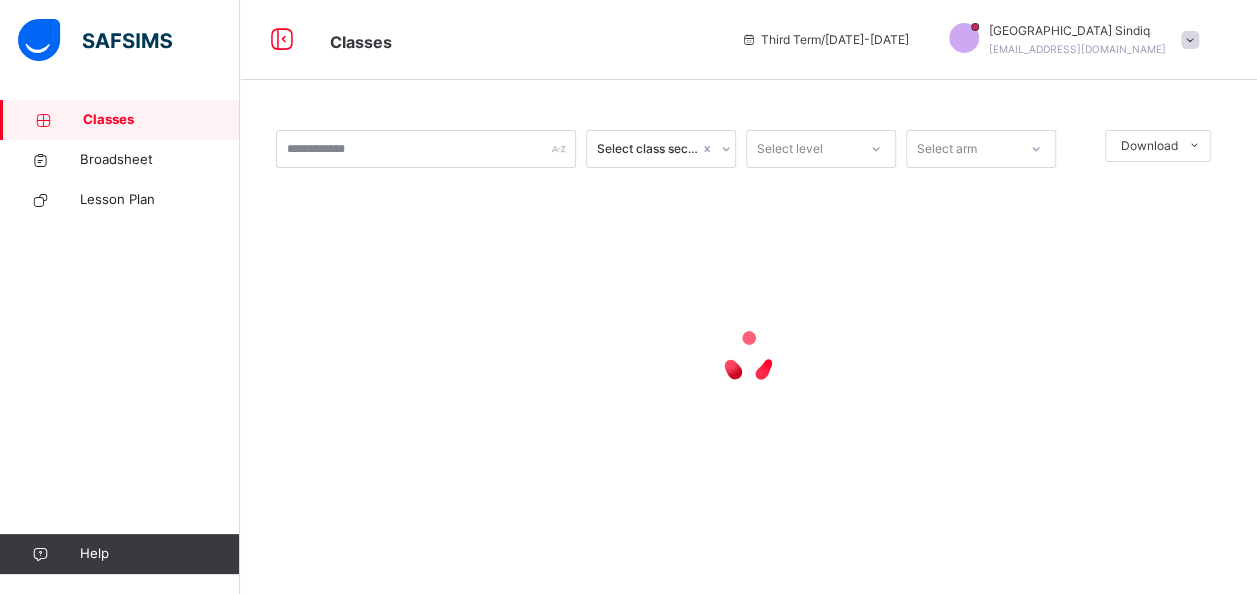 scroll, scrollTop: 0, scrollLeft: 0, axis: both 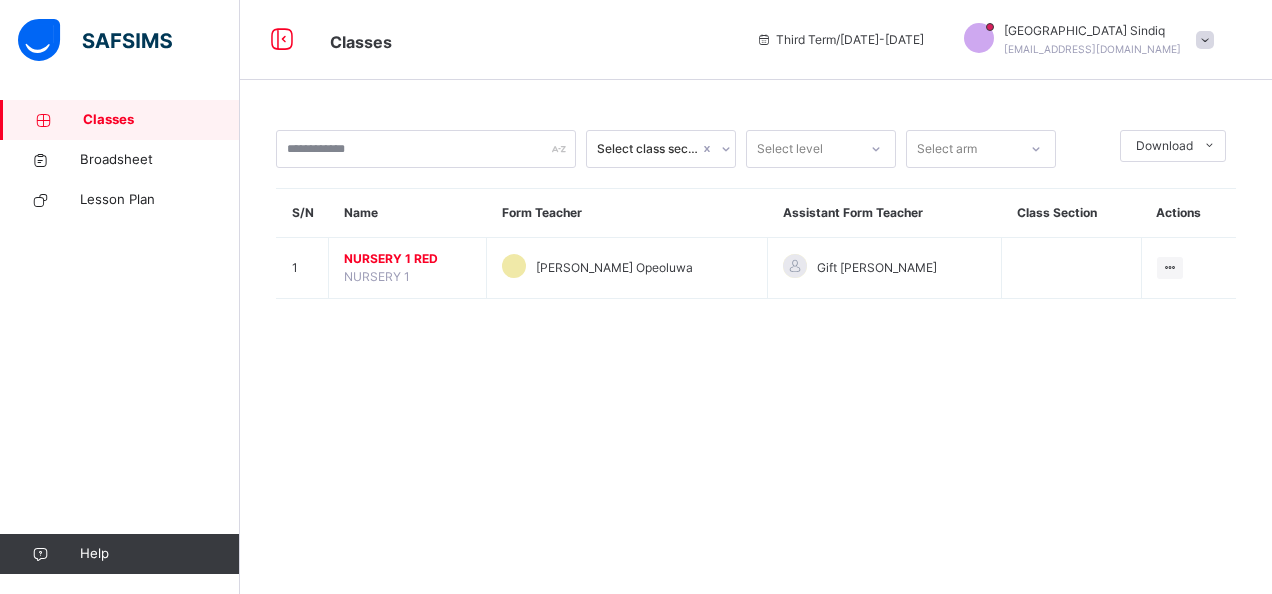 click on "Classes" at bounding box center (161, 120) 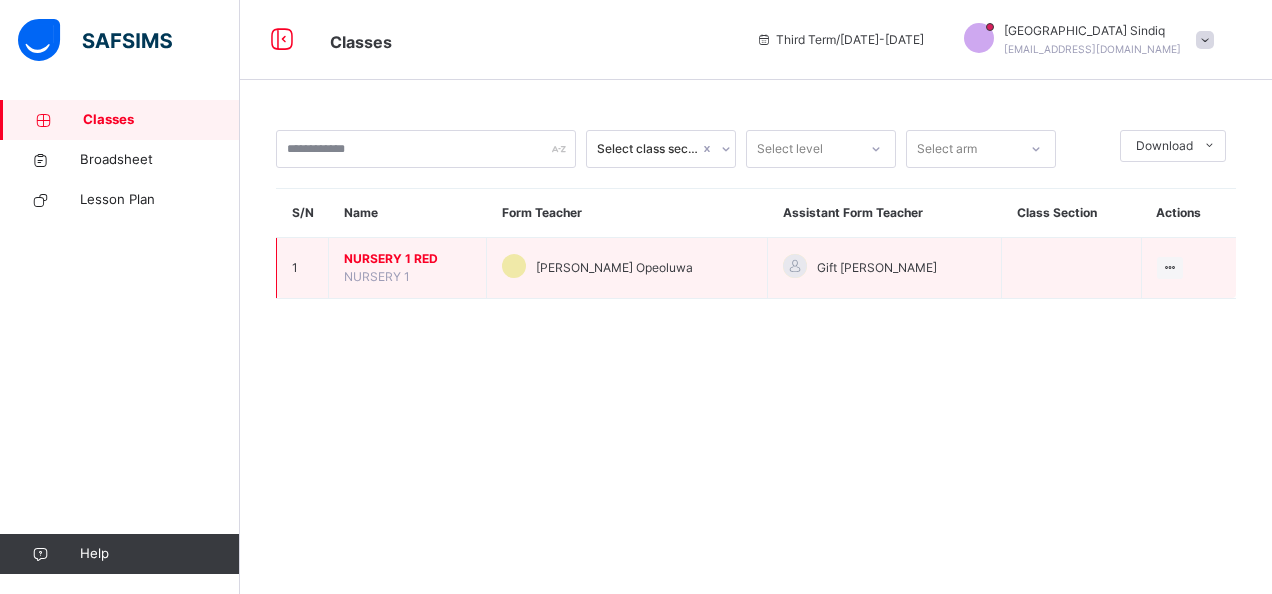 click on "NURSERY 1   RED" at bounding box center [407, 259] 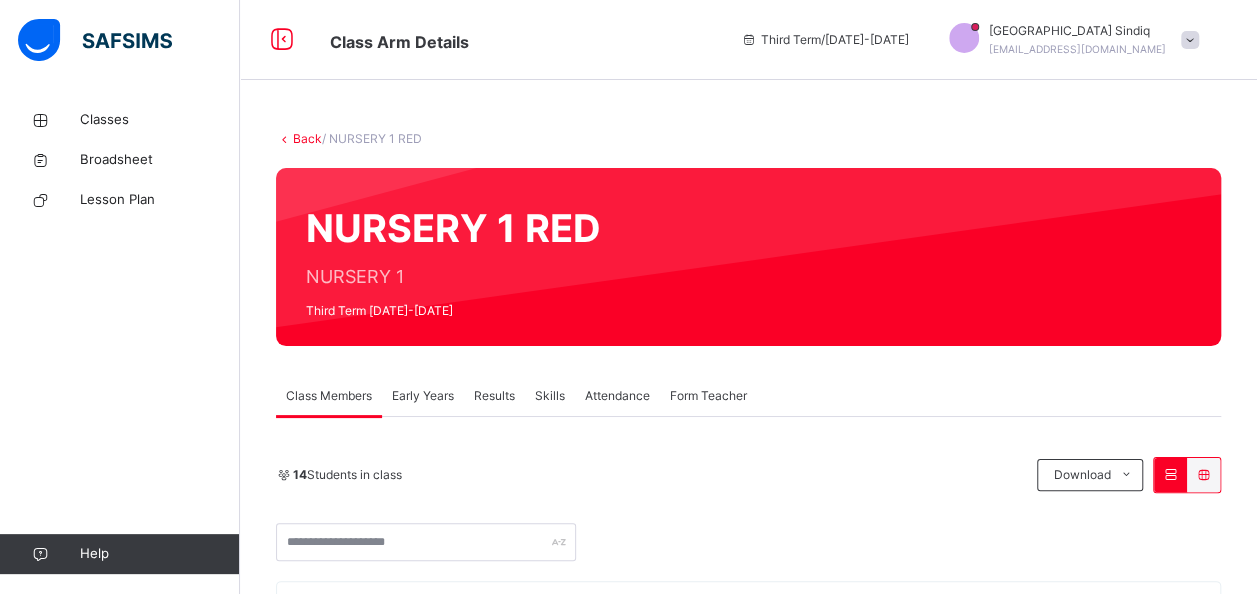 click on "NURSERY 1 RED  NURSERY 1 Third Term [DATE]-[DATE]" at bounding box center (748, 257) 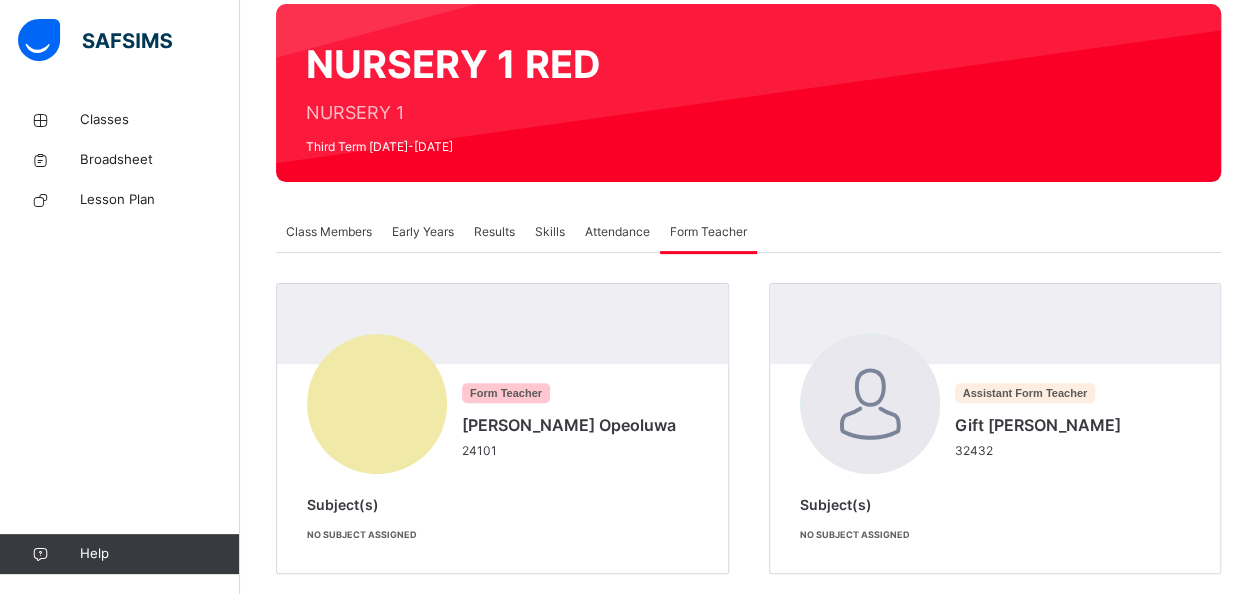 scroll, scrollTop: 192, scrollLeft: 0, axis: vertical 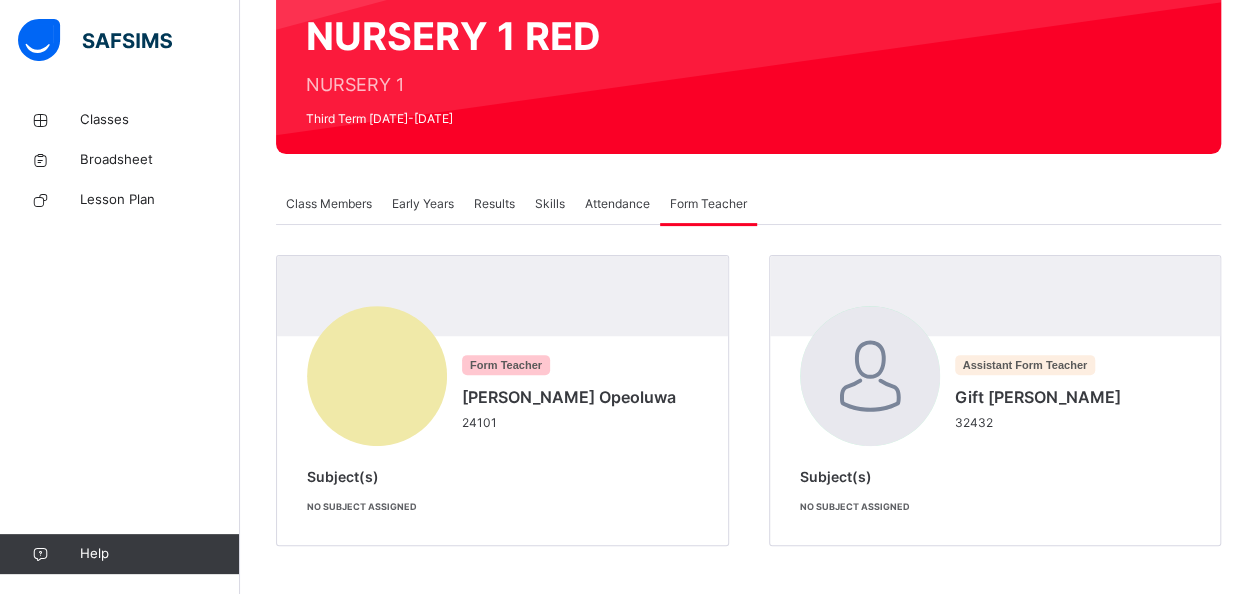 click on "Skills" at bounding box center (550, 204) 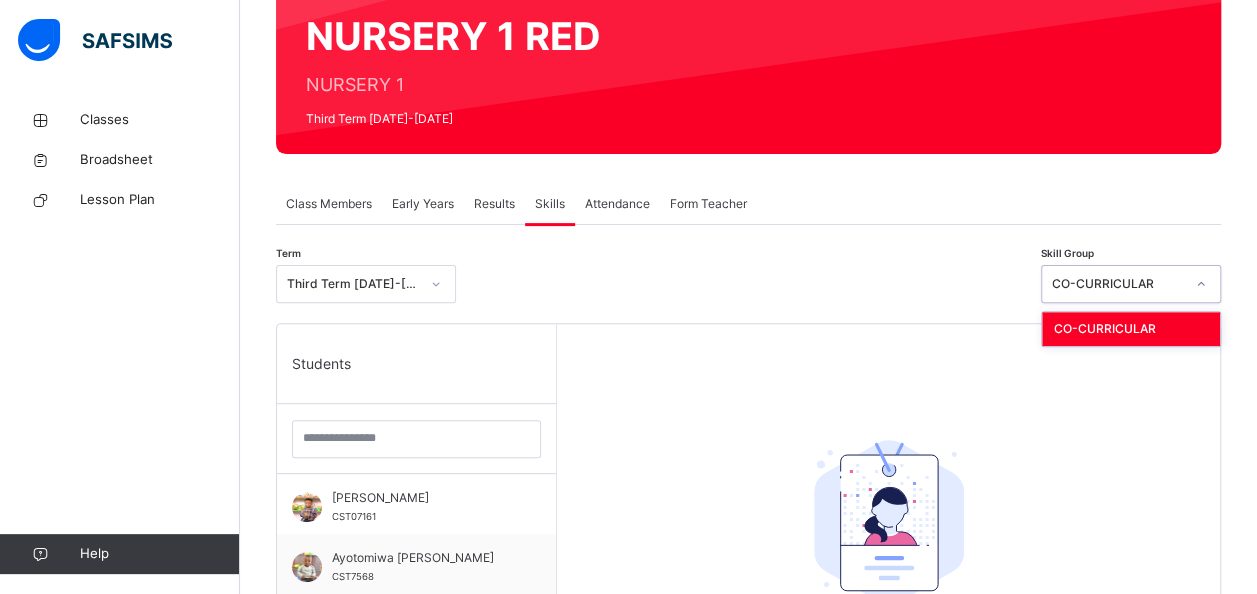 click on "CO-CURRICULAR" at bounding box center [1118, 284] 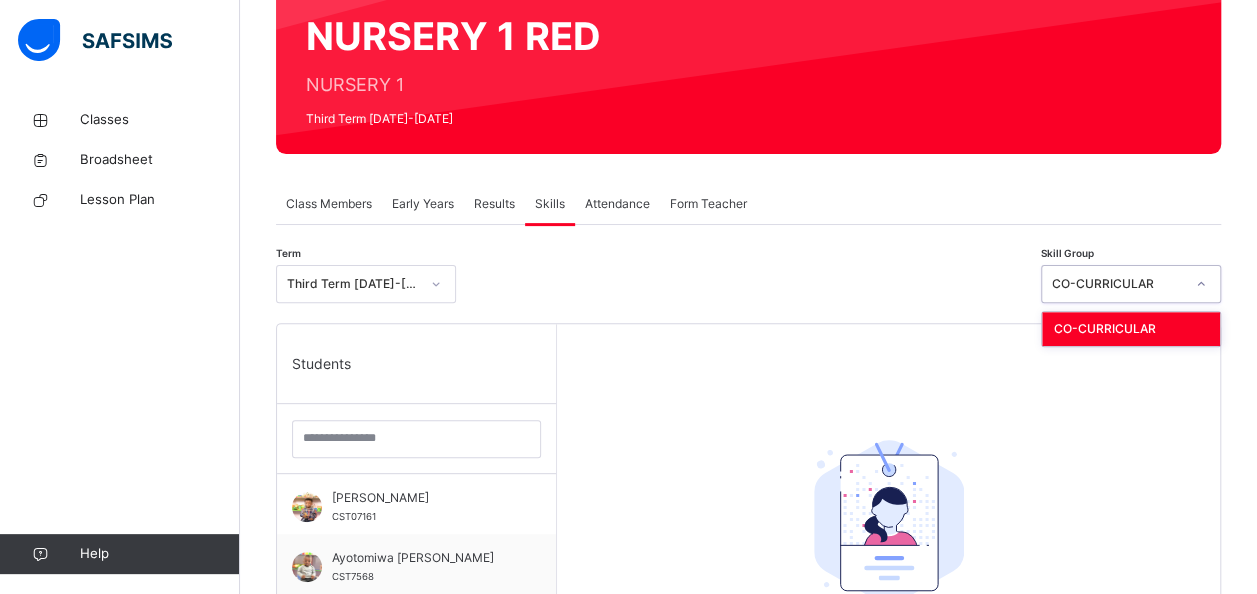 click 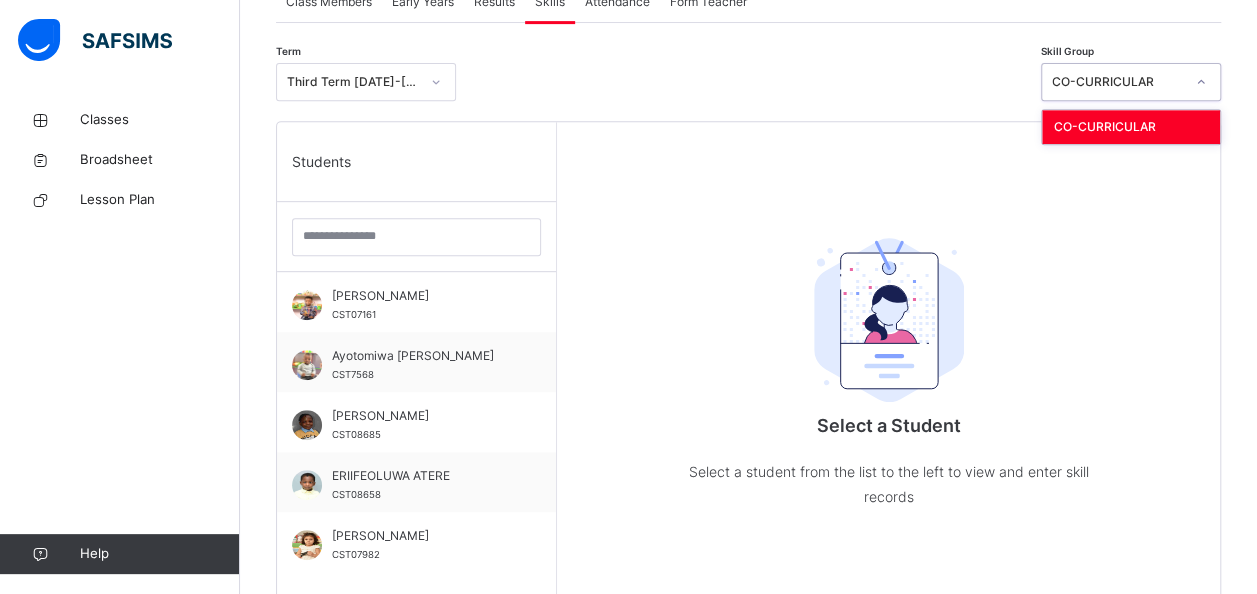 scroll, scrollTop: 401, scrollLeft: 0, axis: vertical 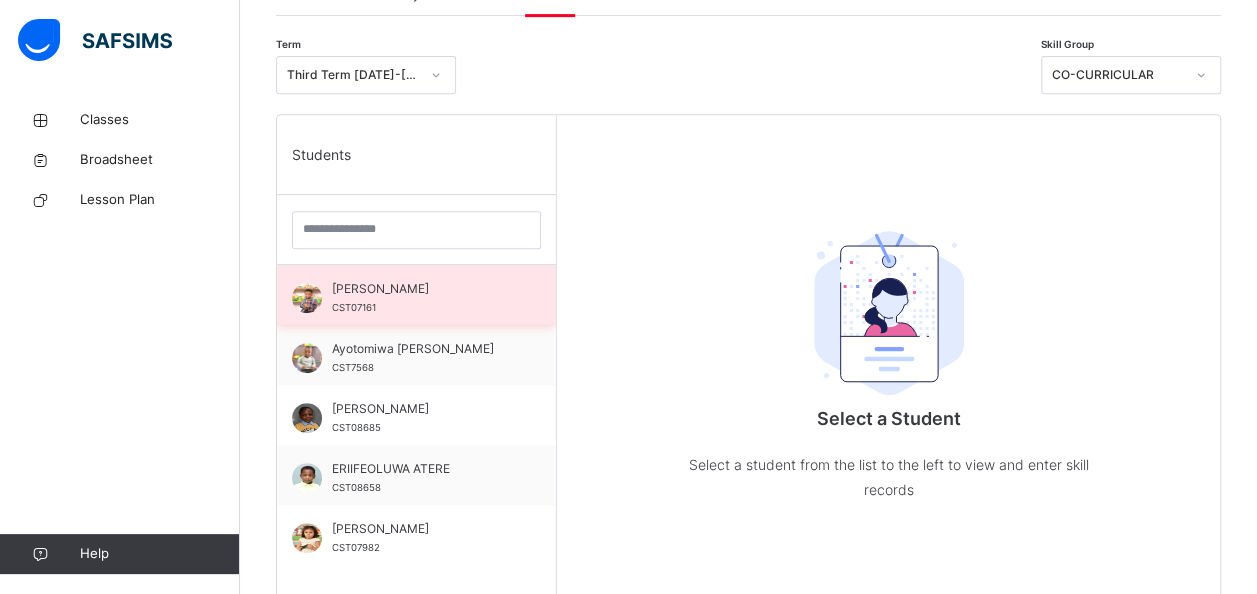 click on "[PERSON_NAME] CST07161" at bounding box center (421, 298) 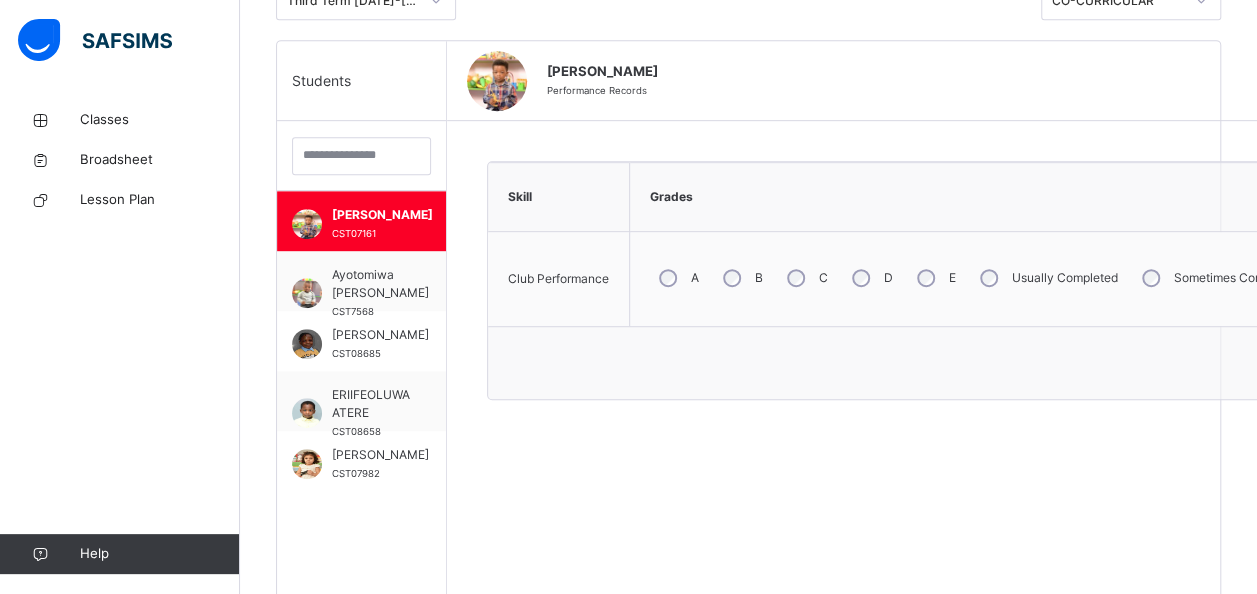 scroll, scrollTop: 473, scrollLeft: 0, axis: vertical 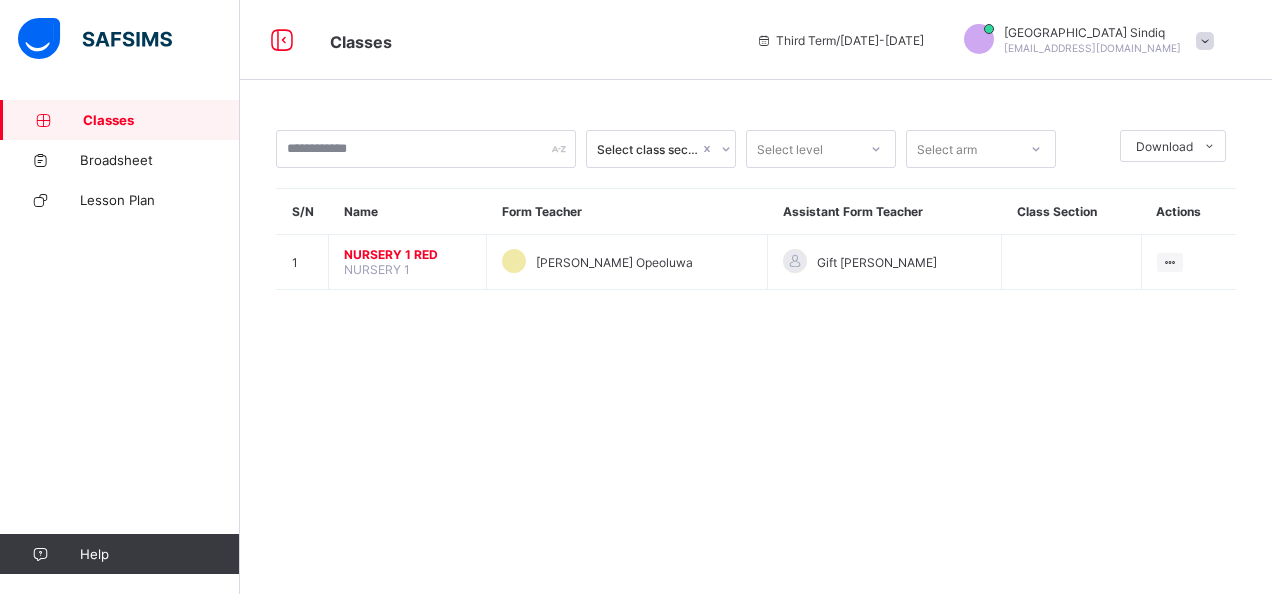 click at bounding box center (1205, 41) 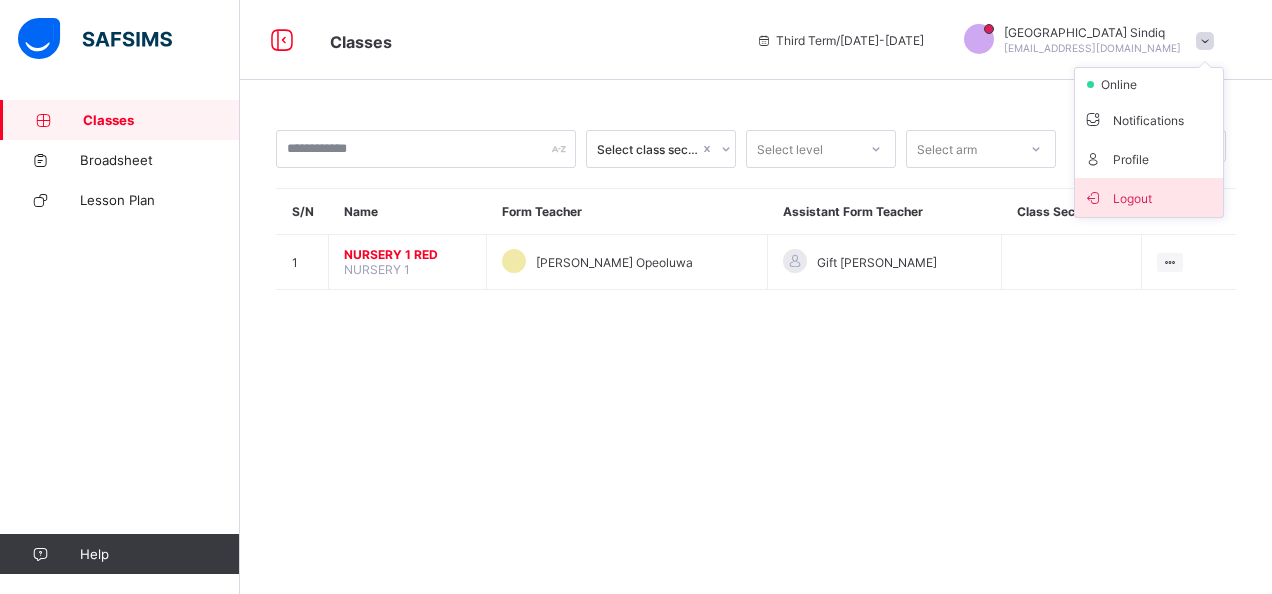 click on "Logout" at bounding box center (1149, 197) 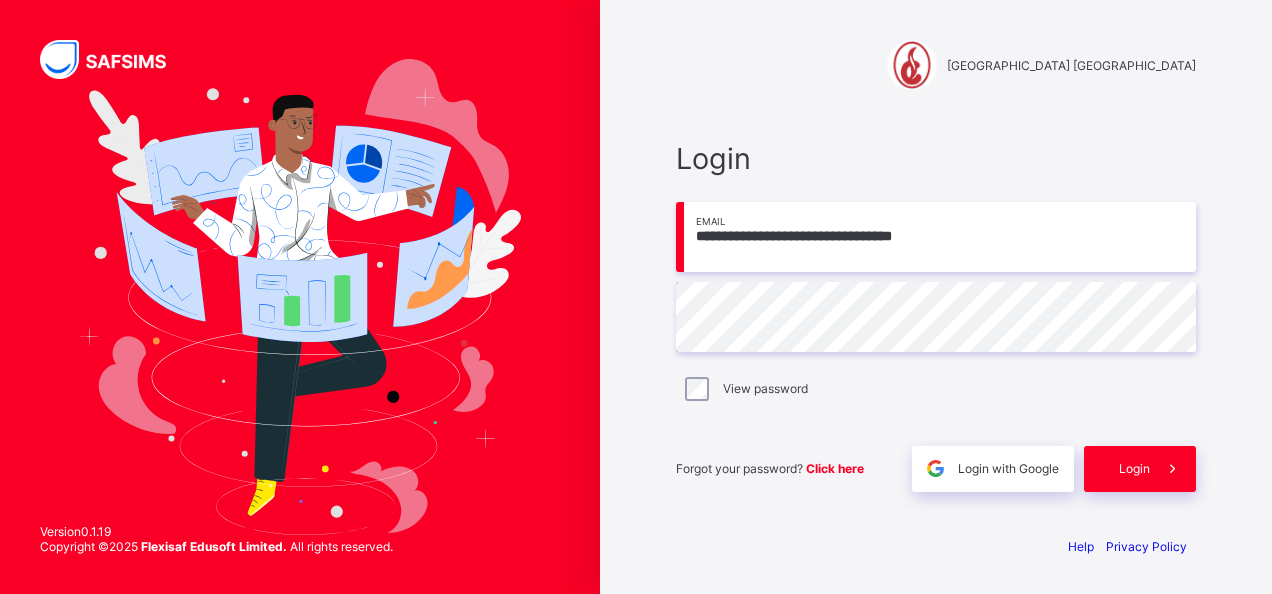 click on "**********" at bounding box center [936, 237] 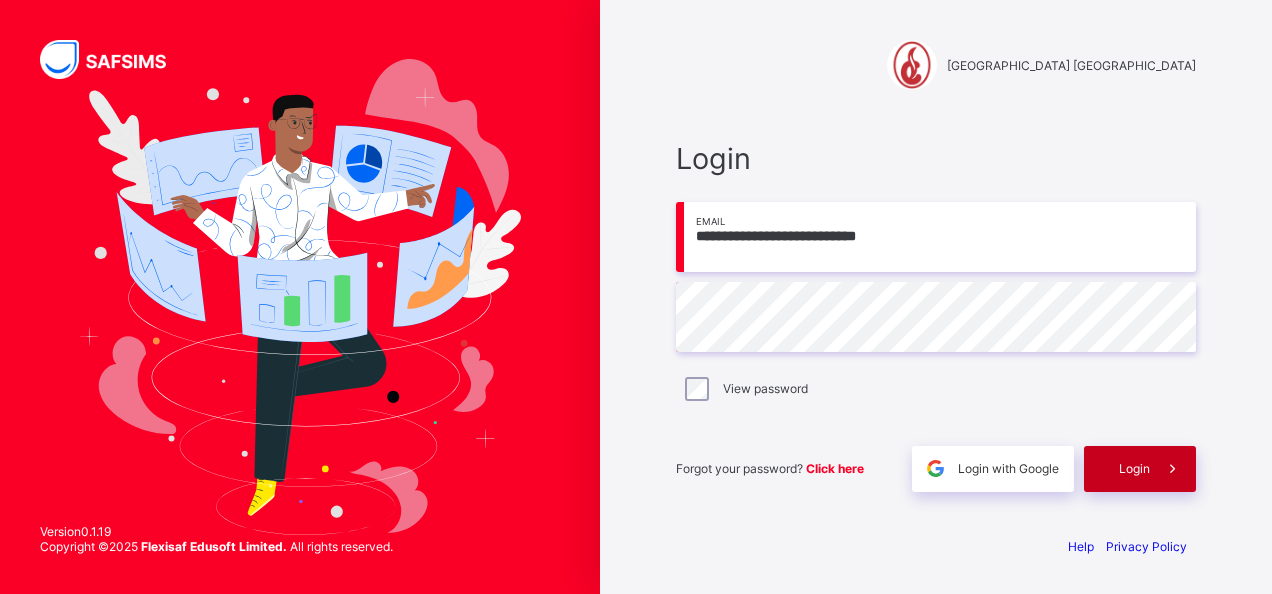 click on "Login" at bounding box center (1134, 468) 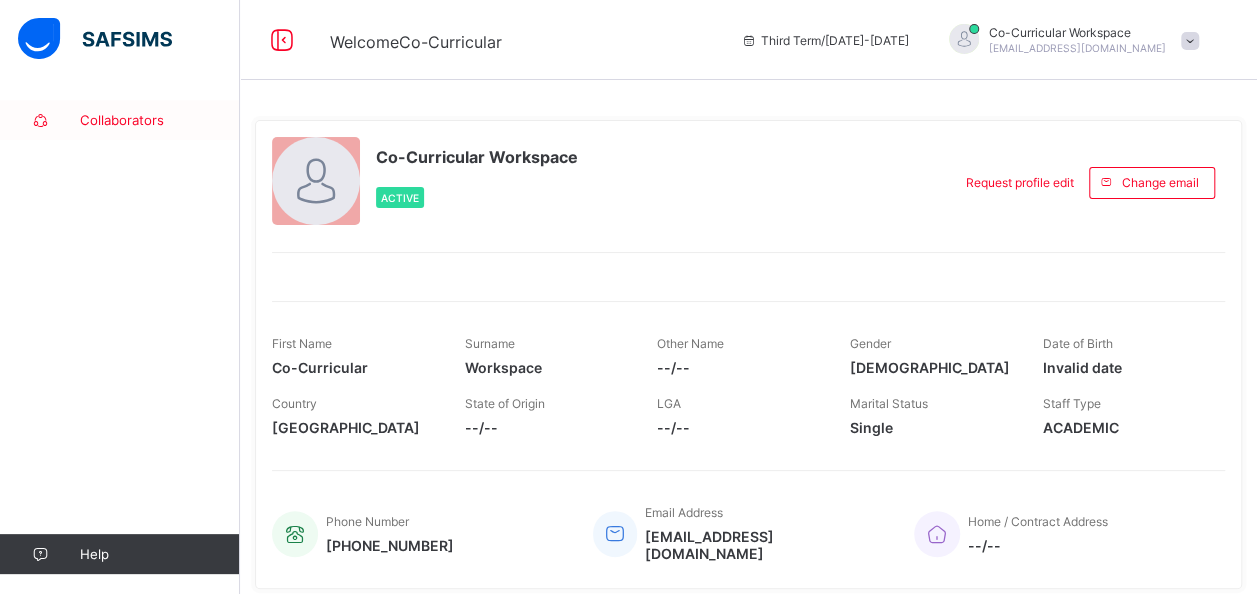 click on "Collaborators" at bounding box center [160, 120] 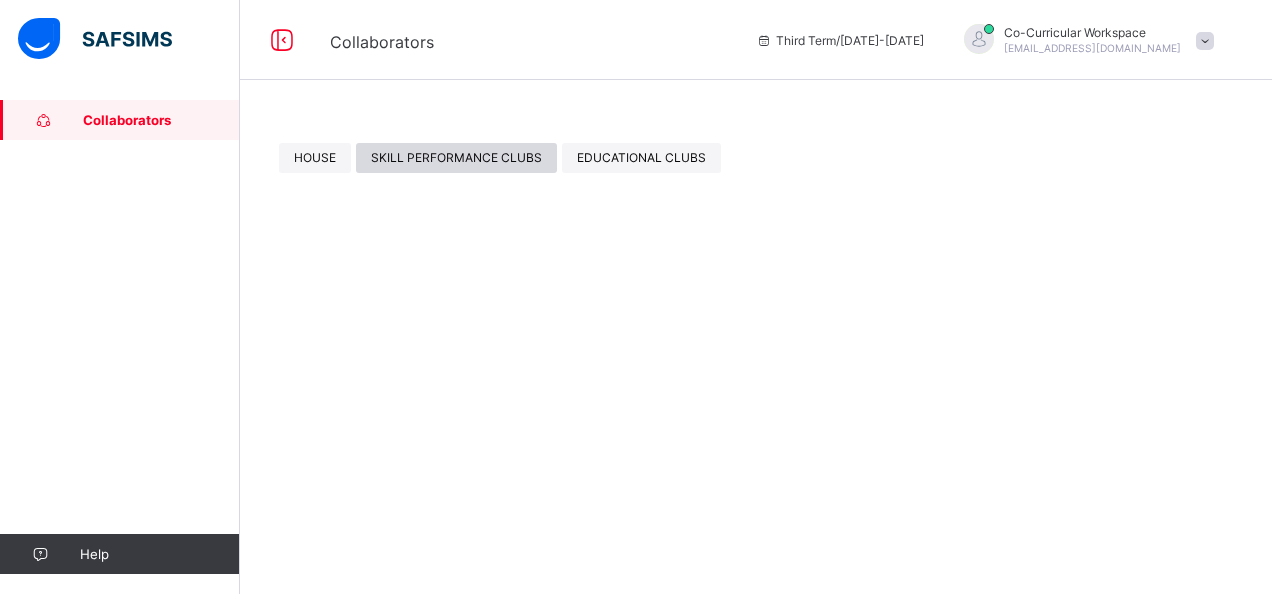 click on "SKILL PERFORMANCE CLUBS" at bounding box center [456, 157] 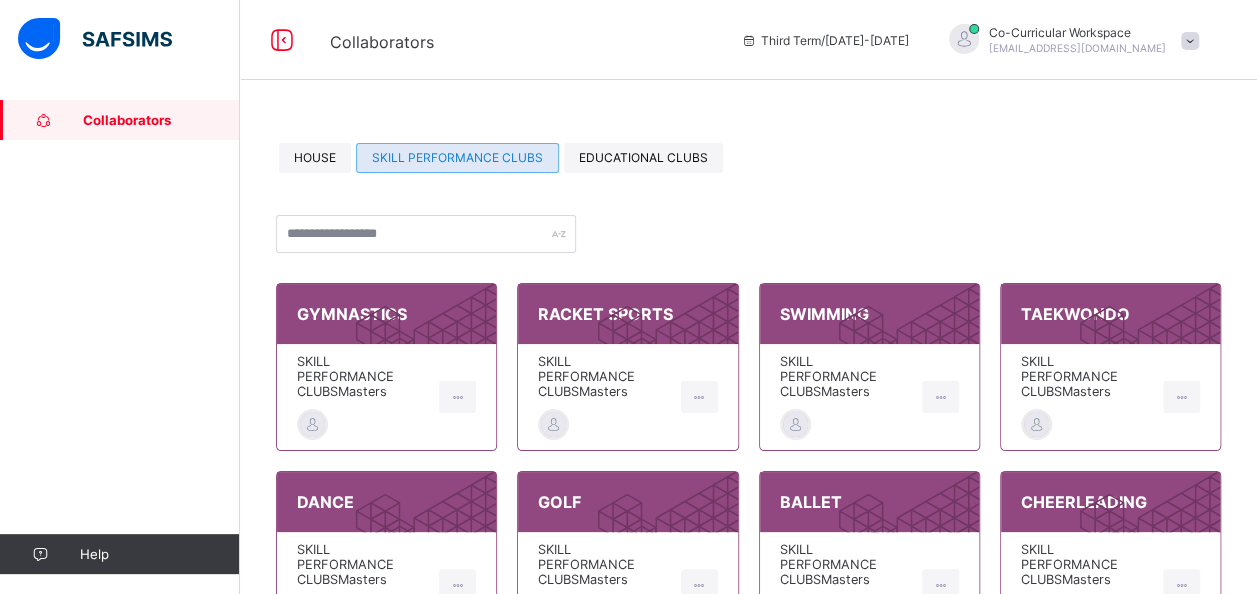 click 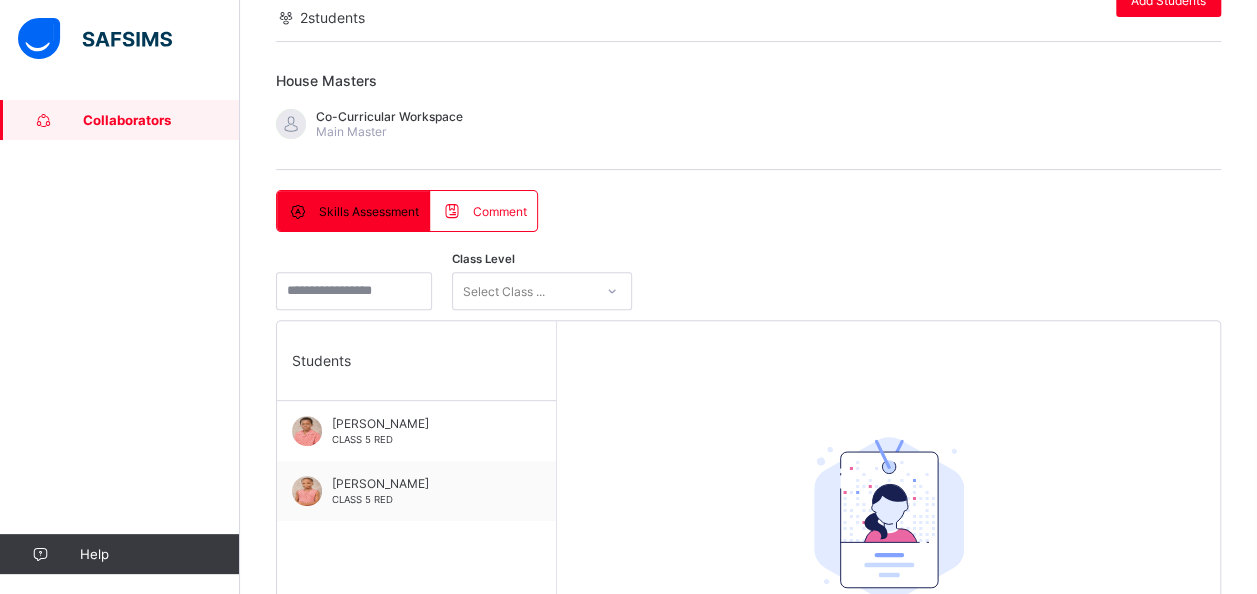 scroll, scrollTop: 223, scrollLeft: 0, axis: vertical 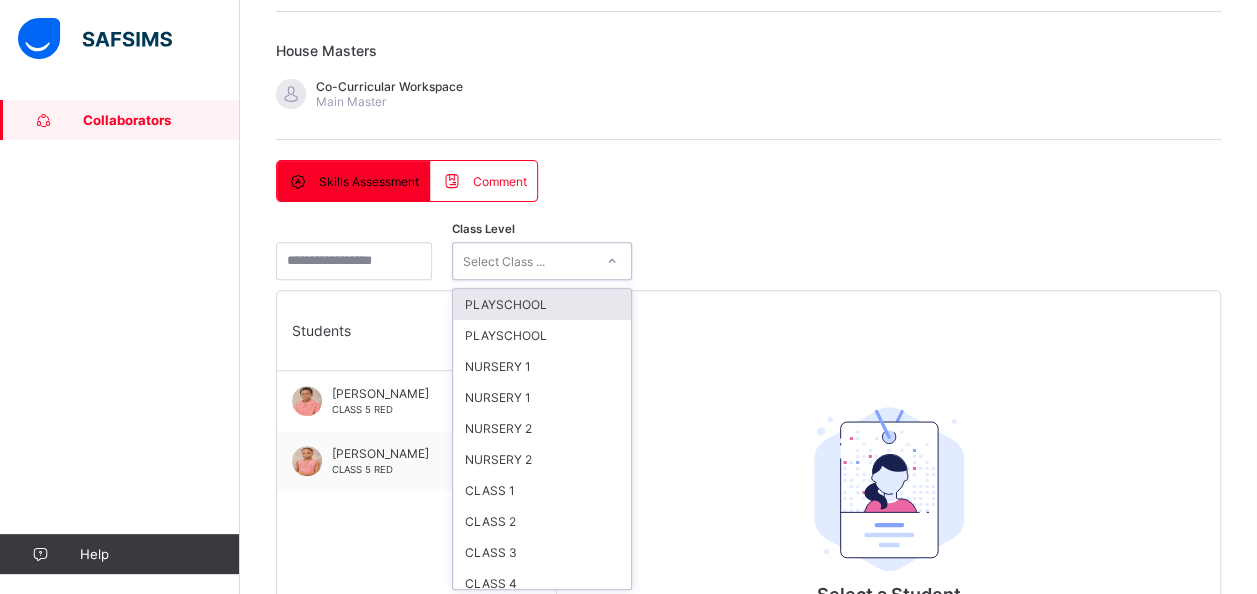 click on "Class Level      option PLAYSCHOOL focused, 1 of 12. 12 results available. Use Up and Down to choose options, press Enter to select the currently focused option, press Escape to exit the menu, press Tab to select the option and exit the menu. Select Class ... PLAYSCHOOL PLAYSCHOOL NURSERY 1  NURSERY 1 NURSERY 2 NURSERY 2 CLASS 1 CLASS 2 CLASS 3 CLASS 4 CLASS 5 CLASS 6" at bounding box center [748, 261] 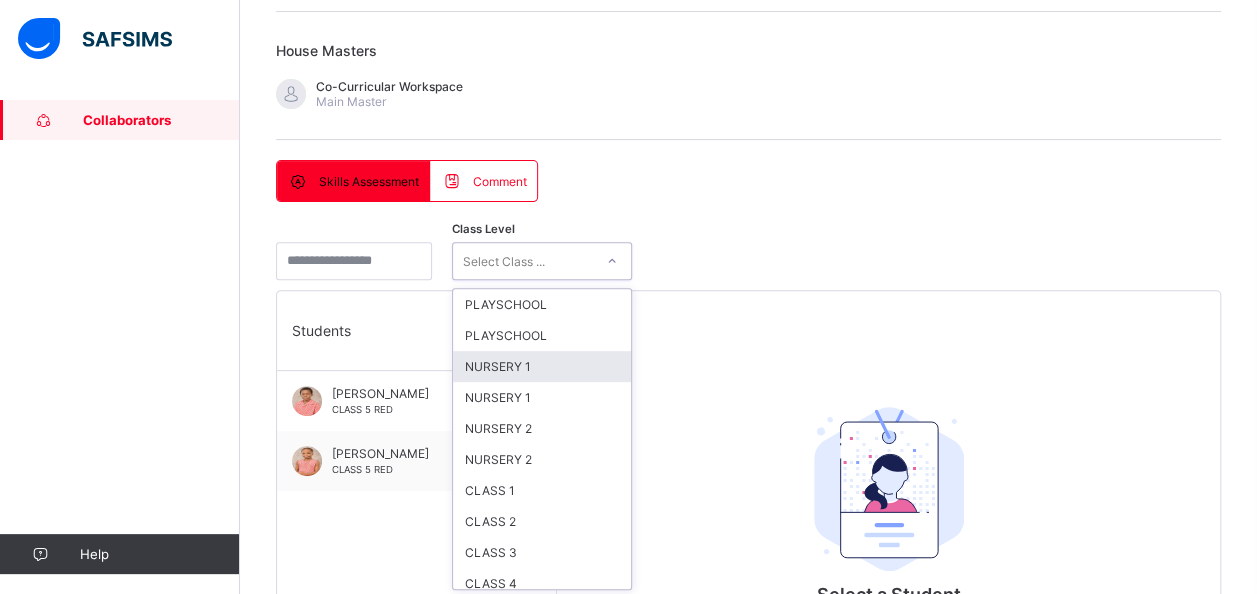 click on "NURSERY 1" at bounding box center [542, 366] 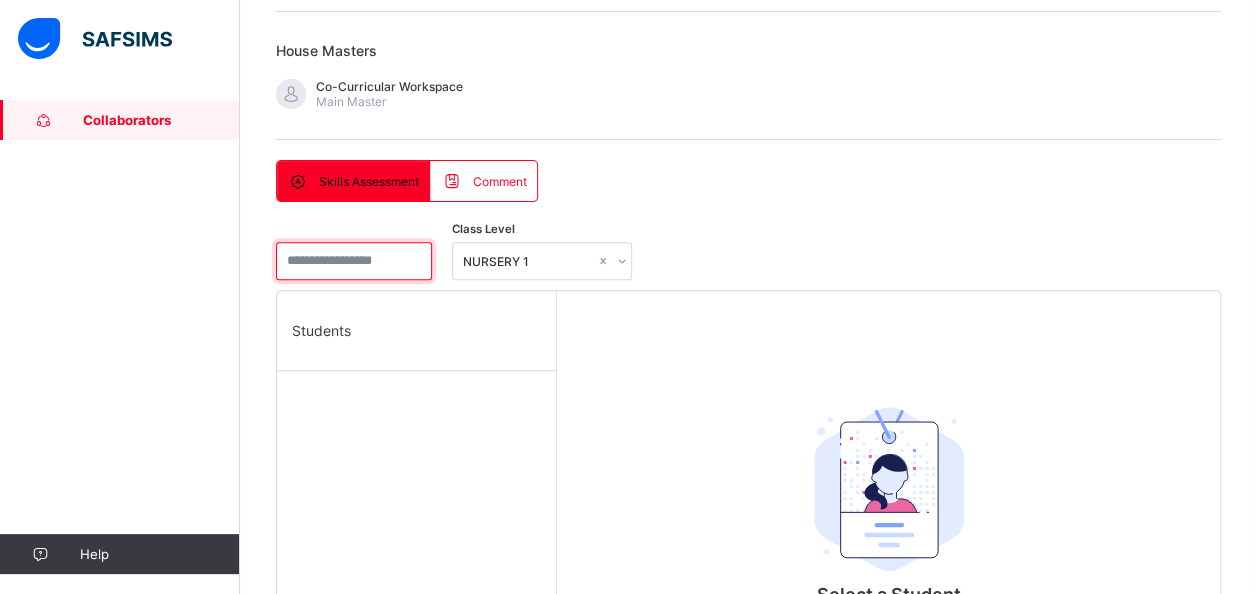 click at bounding box center (354, 261) 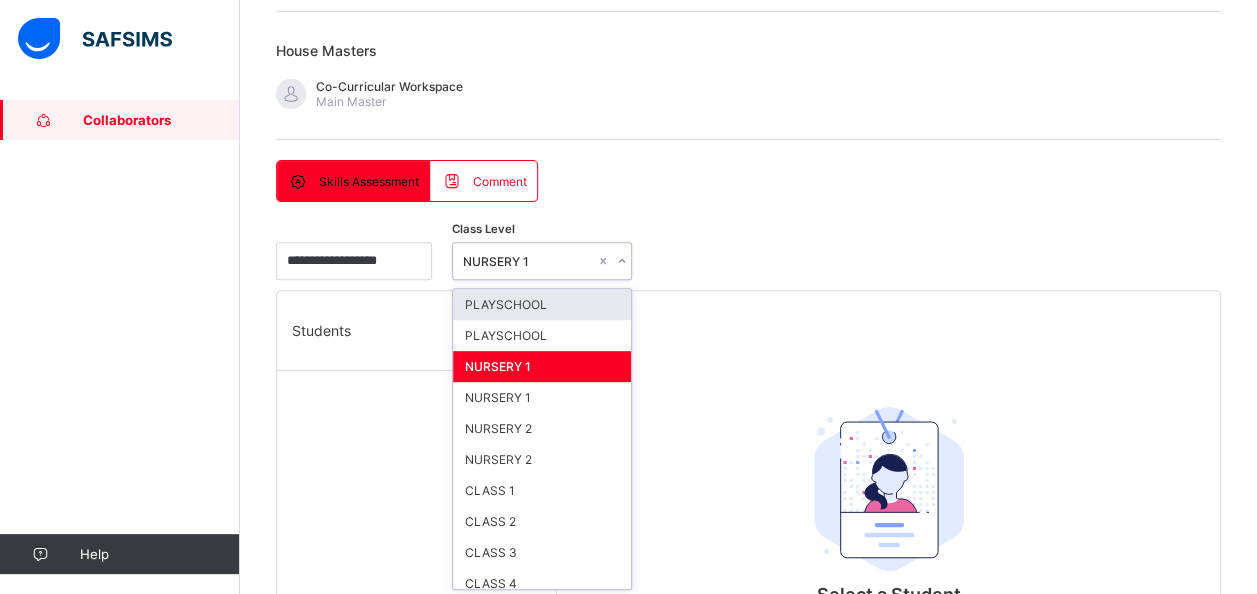 click 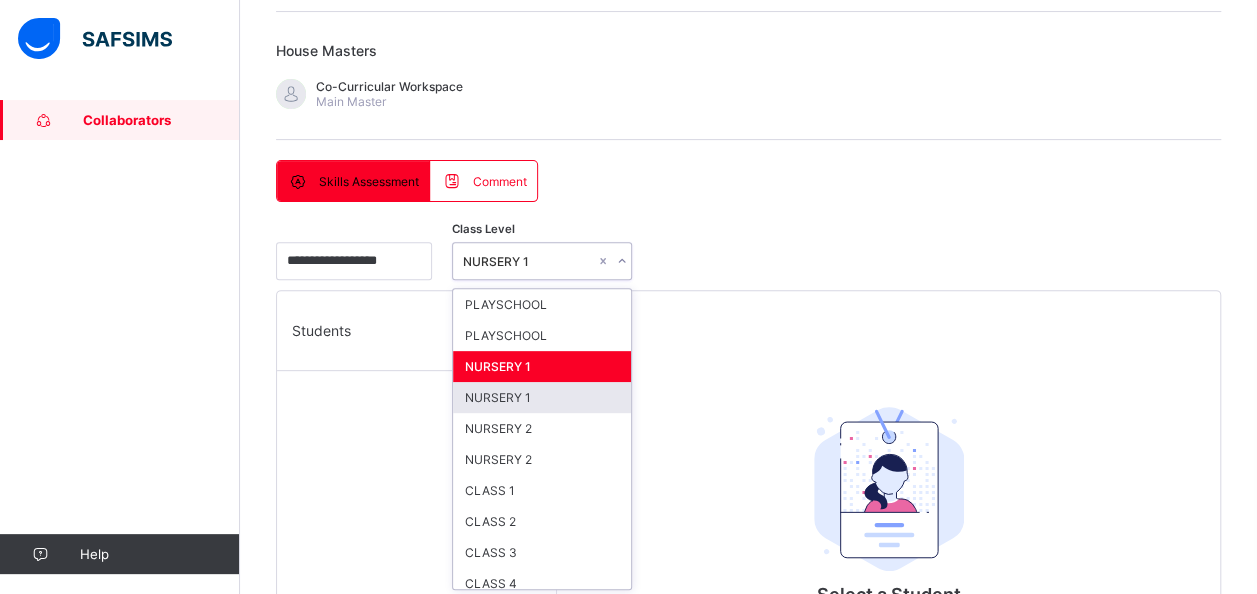 click on "NURSERY 1" at bounding box center [542, 397] 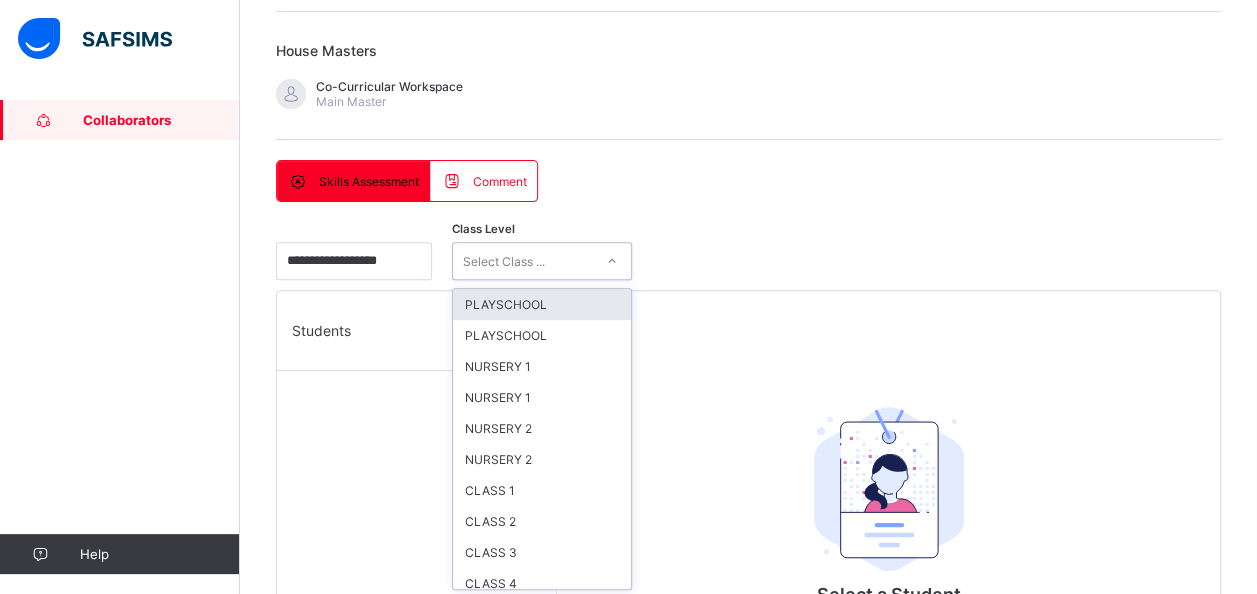 click 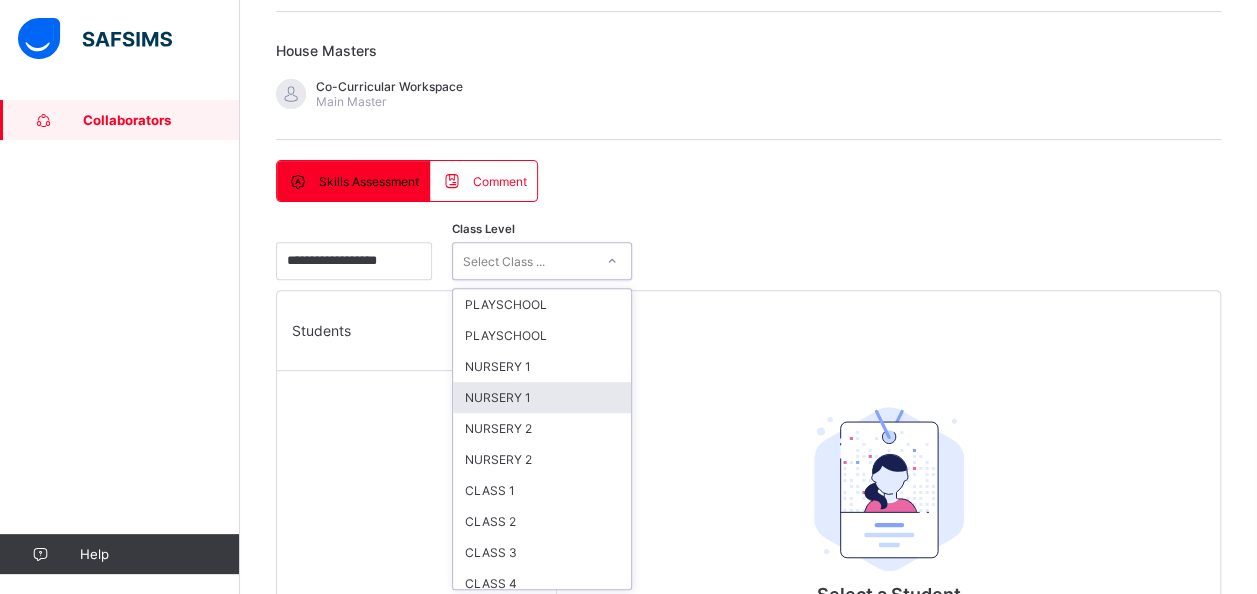 click on "NURSERY 1" at bounding box center [542, 397] 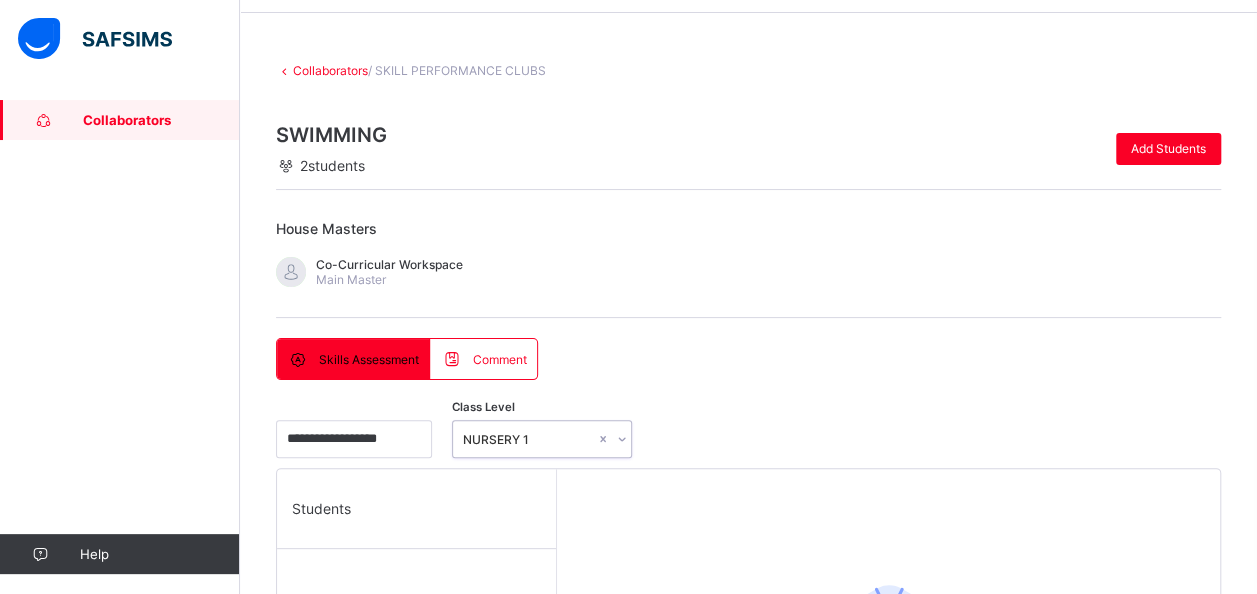 scroll, scrollTop: 66, scrollLeft: 0, axis: vertical 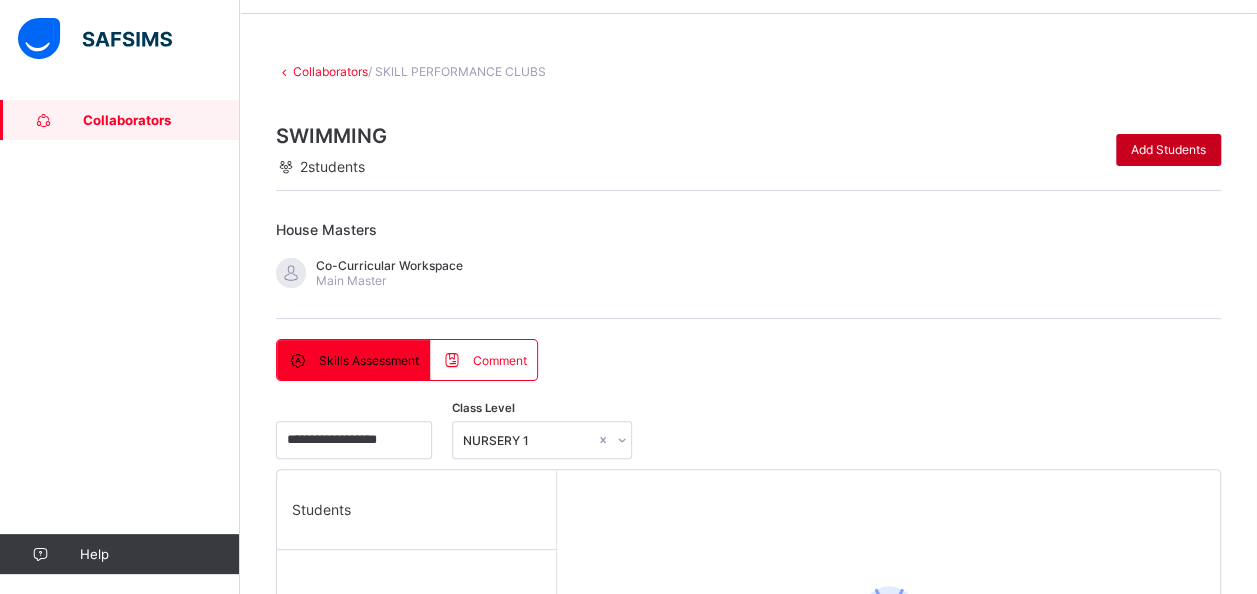 click on "Add Students" at bounding box center [1168, 149] 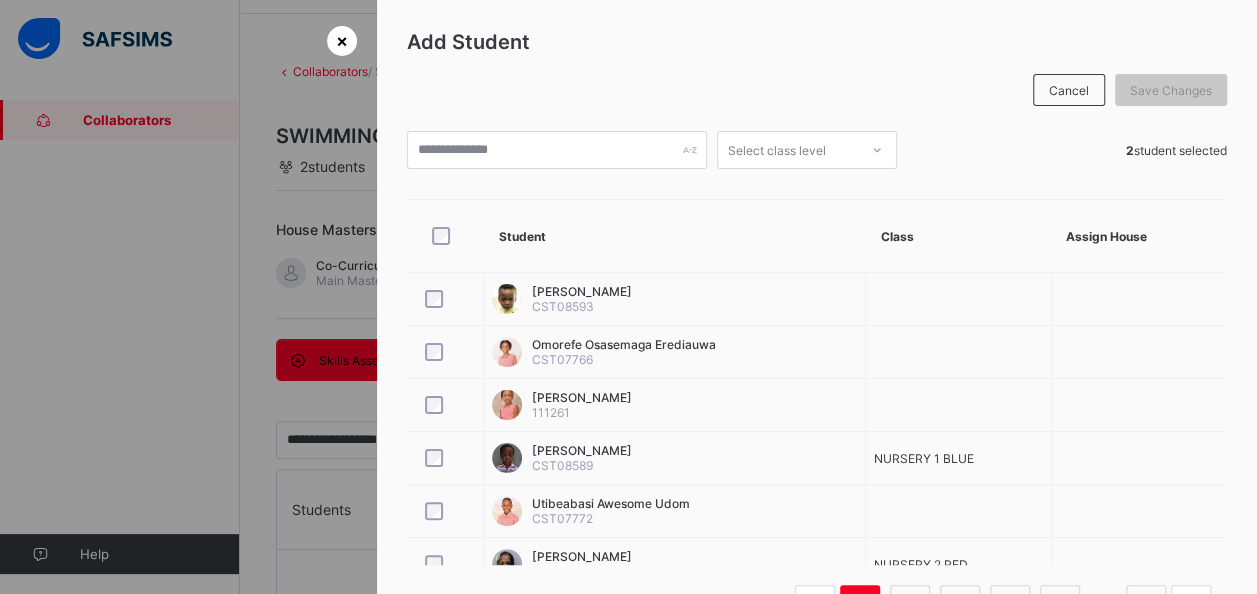 click on "×" at bounding box center (342, 40) 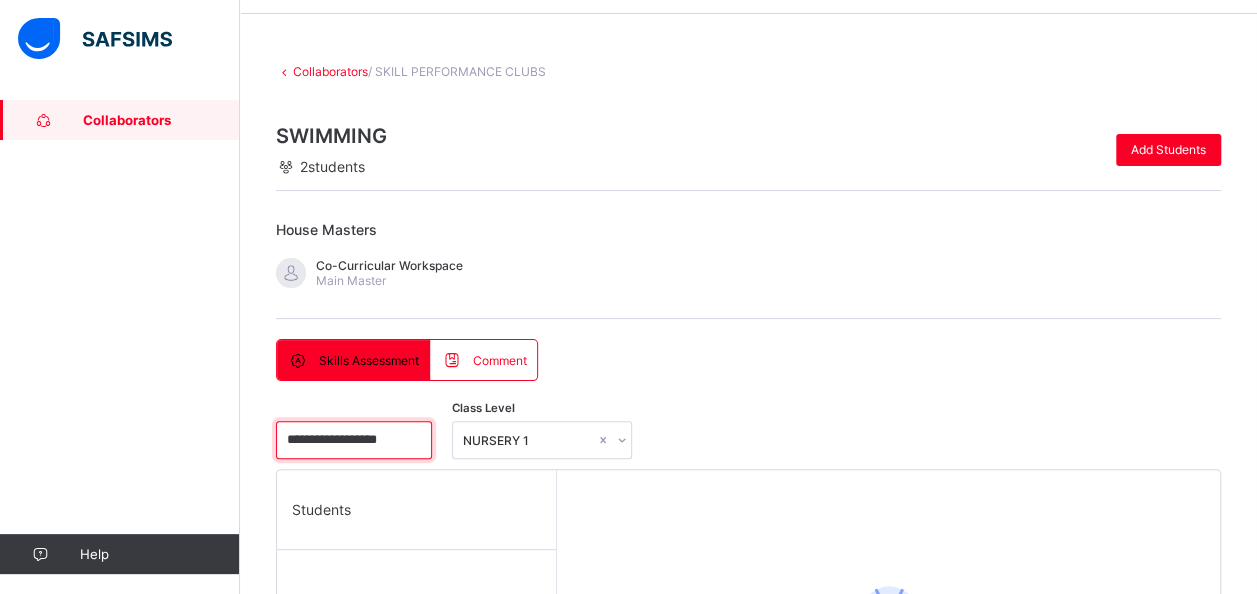 click on "**********" at bounding box center (354, 440) 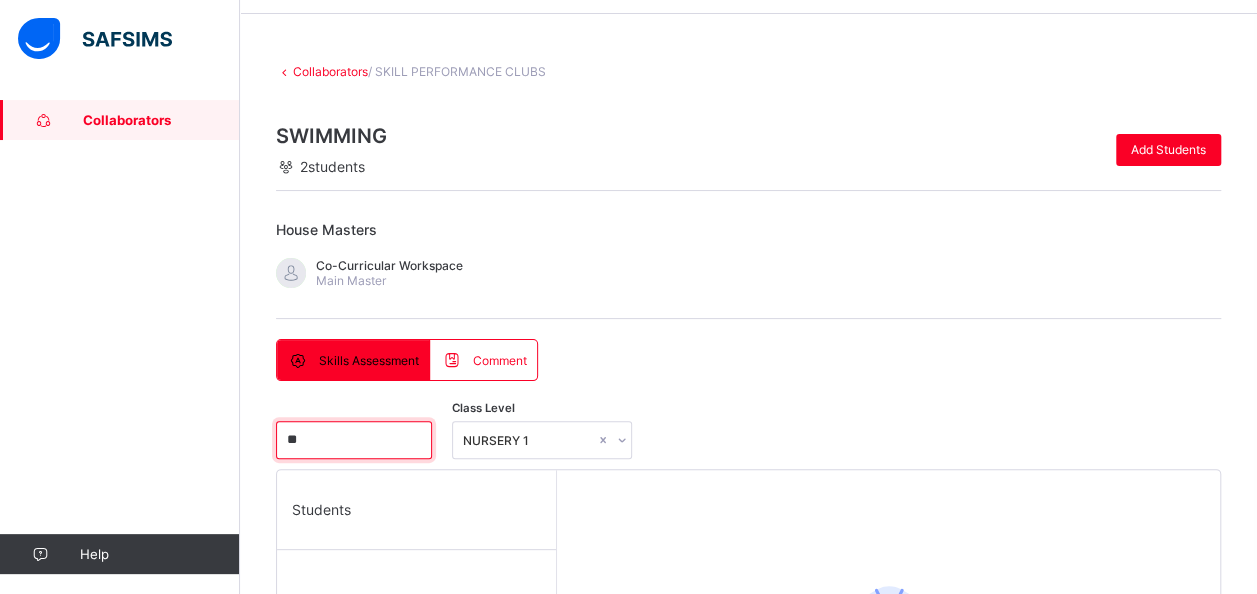 type on "*" 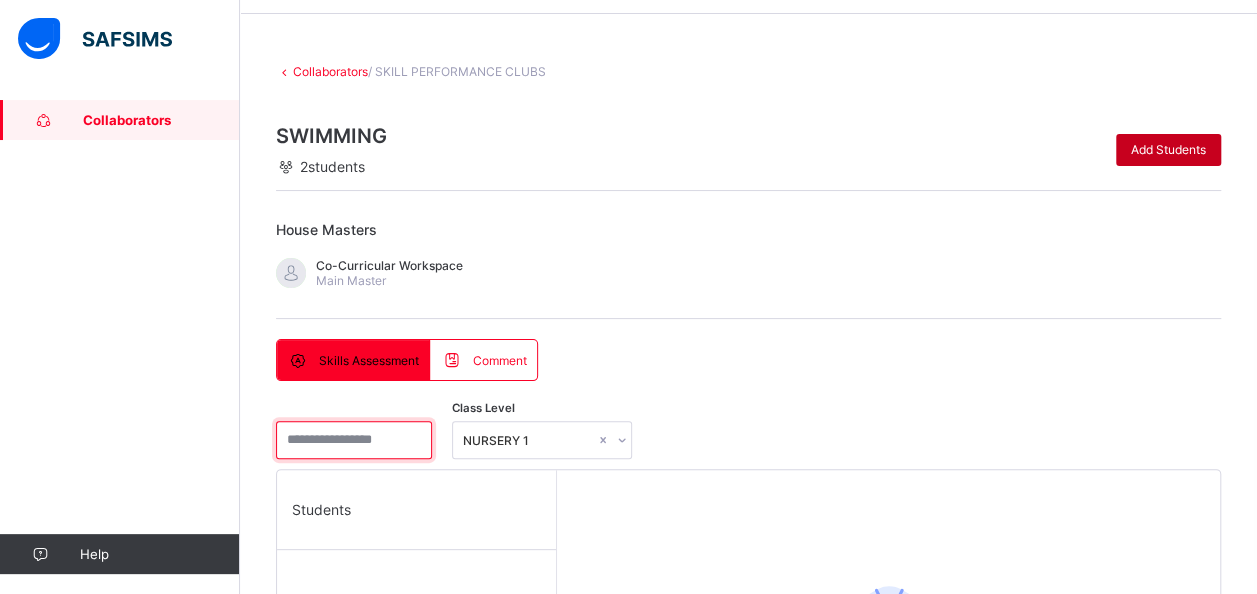 type 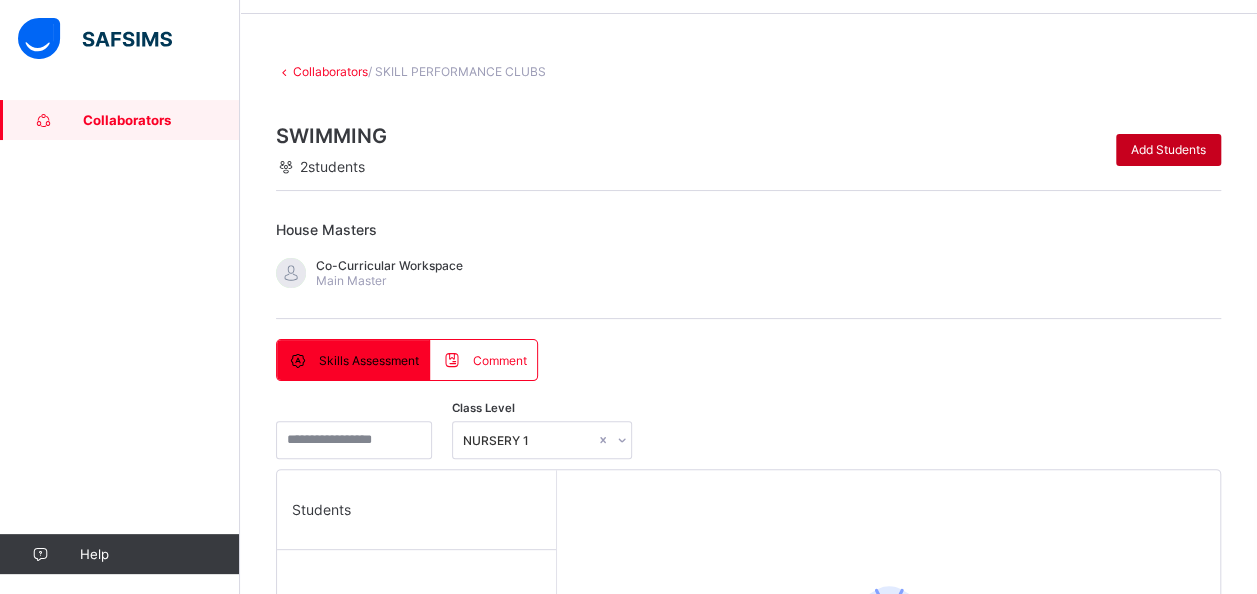 click on "Add Students" at bounding box center [1168, 149] 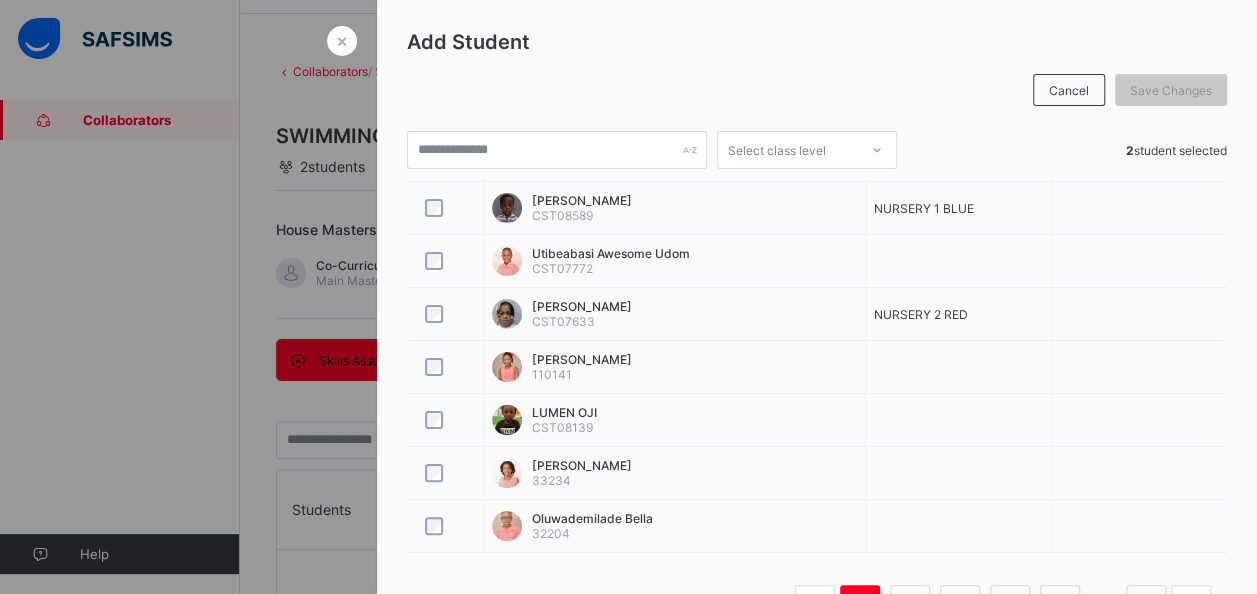 scroll, scrollTop: 254, scrollLeft: 0, axis: vertical 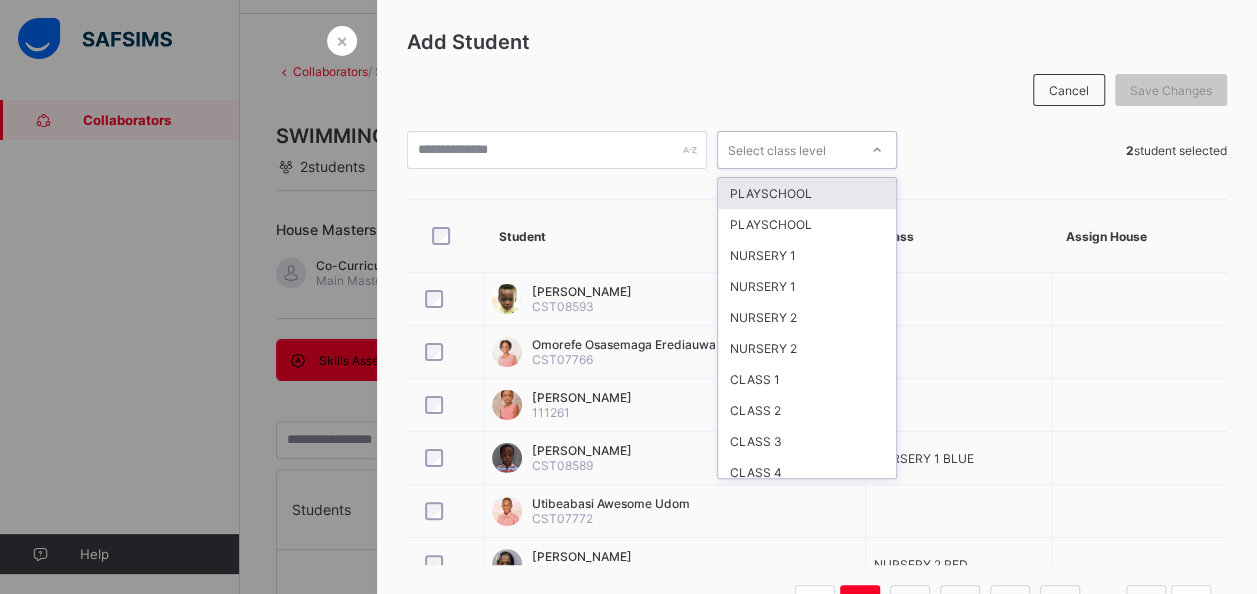 click 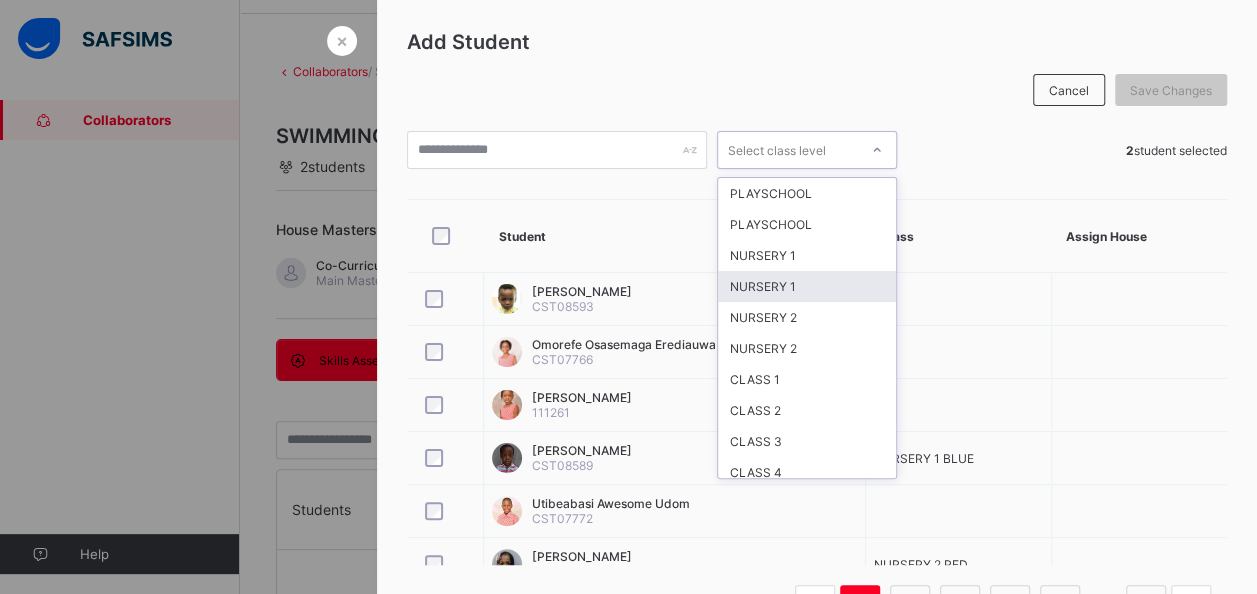 click on "NURSERY 1" at bounding box center [807, 286] 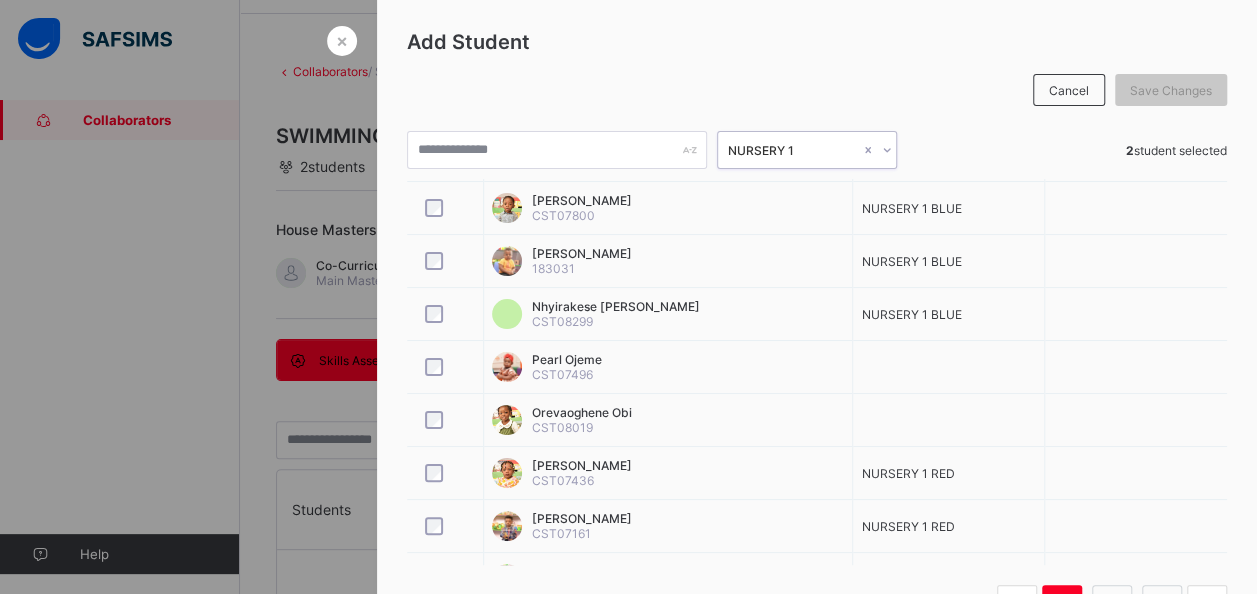 scroll, scrollTop: 146, scrollLeft: 0, axis: vertical 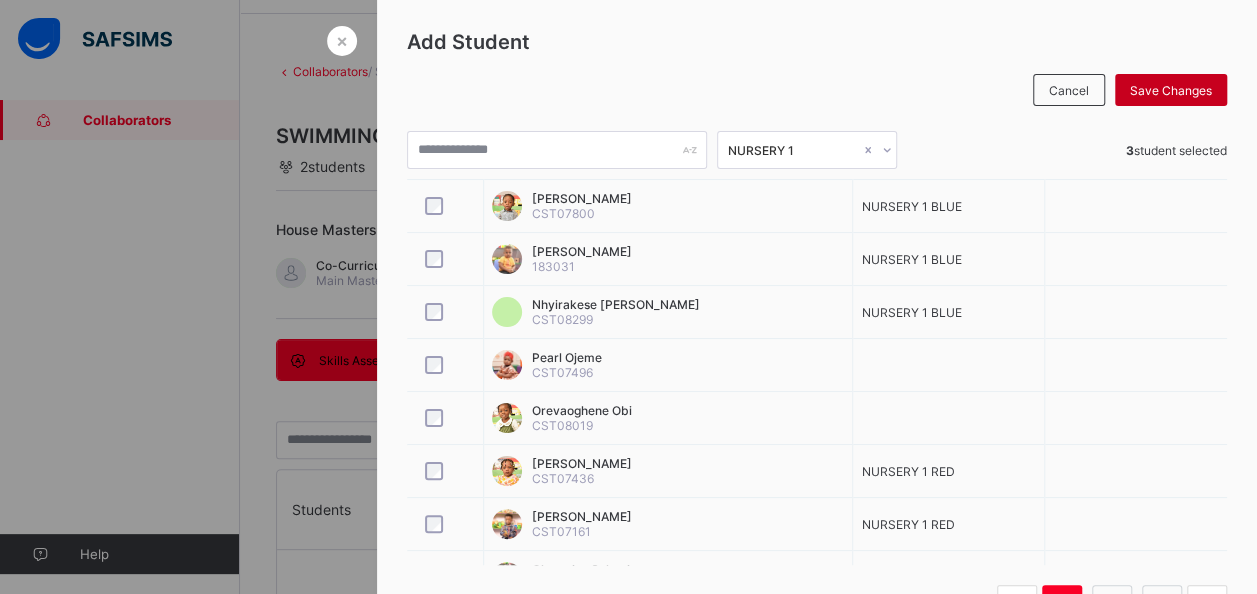 click on "Save Changes" at bounding box center [1171, 90] 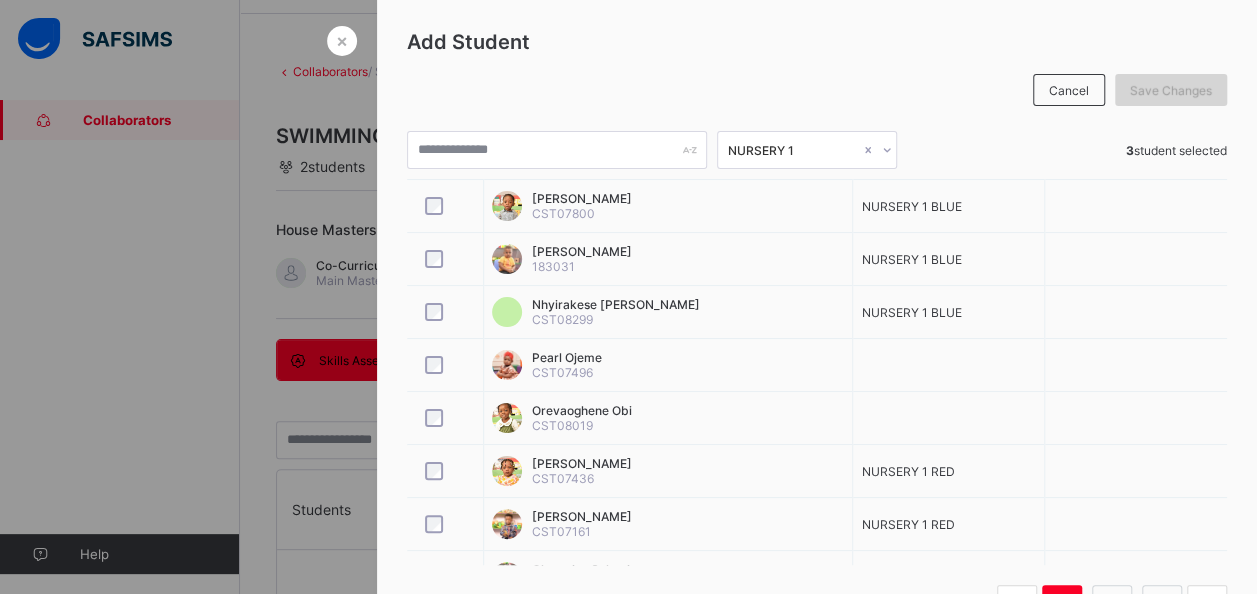 scroll, scrollTop: 0, scrollLeft: 0, axis: both 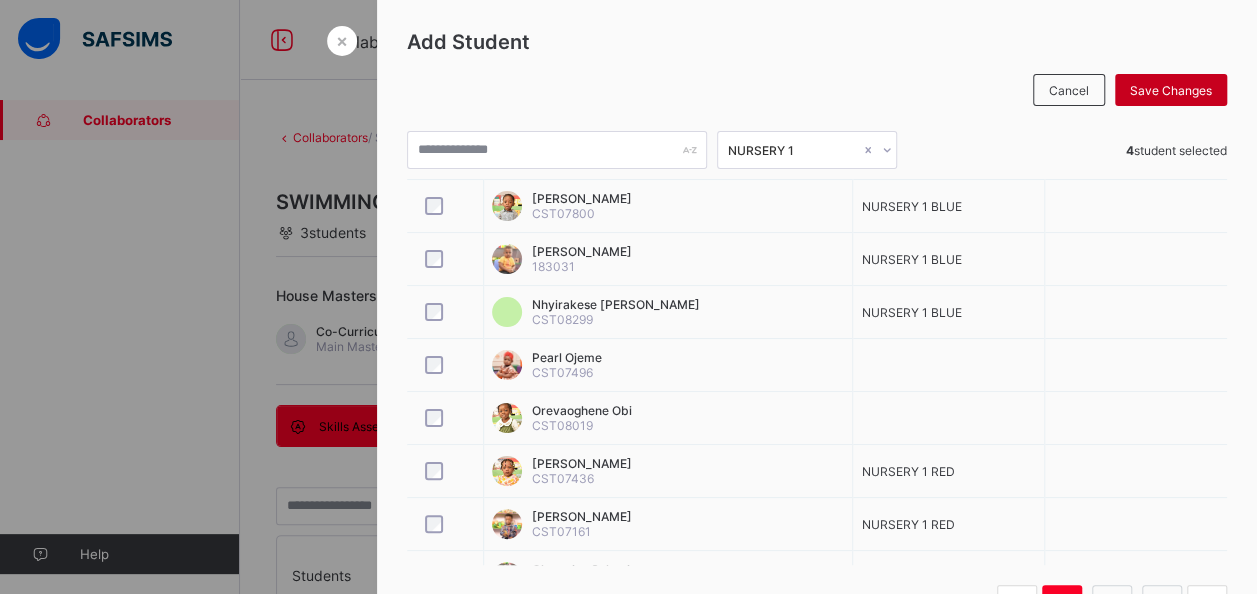 click on "Save Changes" at bounding box center (1171, 90) 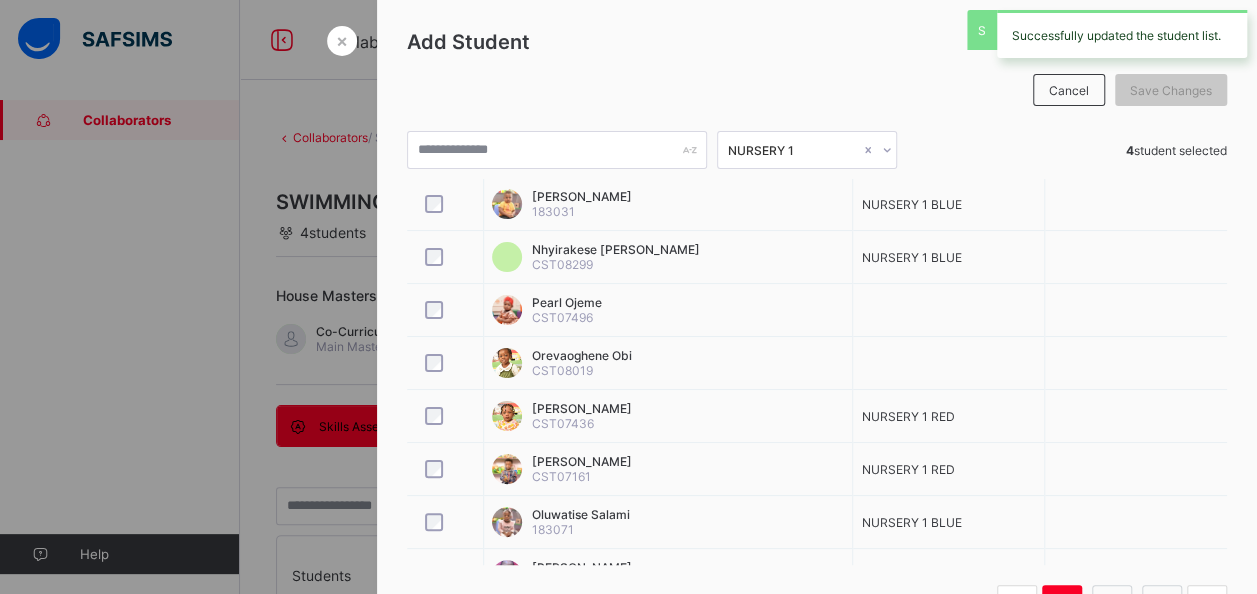 scroll, scrollTop: 254, scrollLeft: 0, axis: vertical 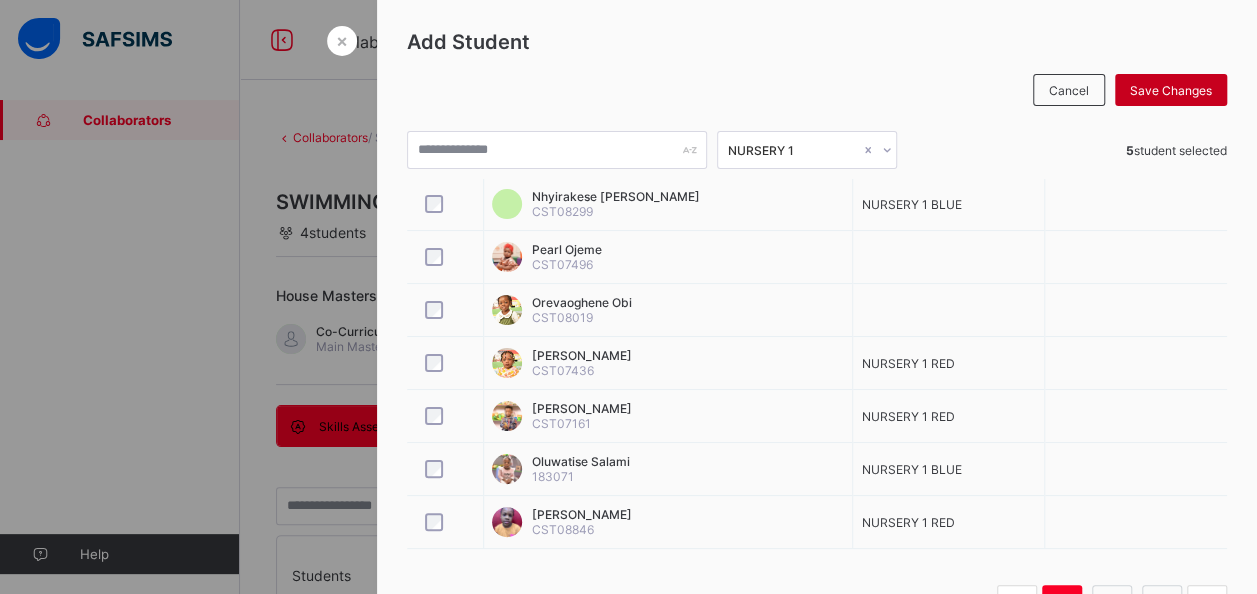 click on "Save Changes" at bounding box center (1171, 90) 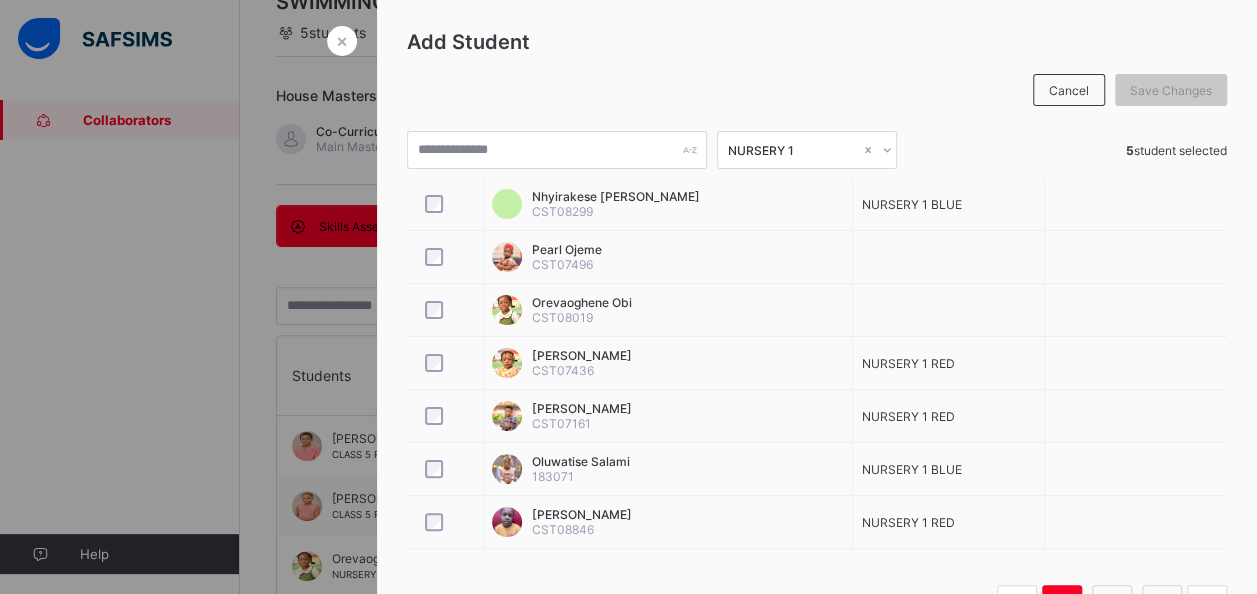 scroll, scrollTop: 202, scrollLeft: 0, axis: vertical 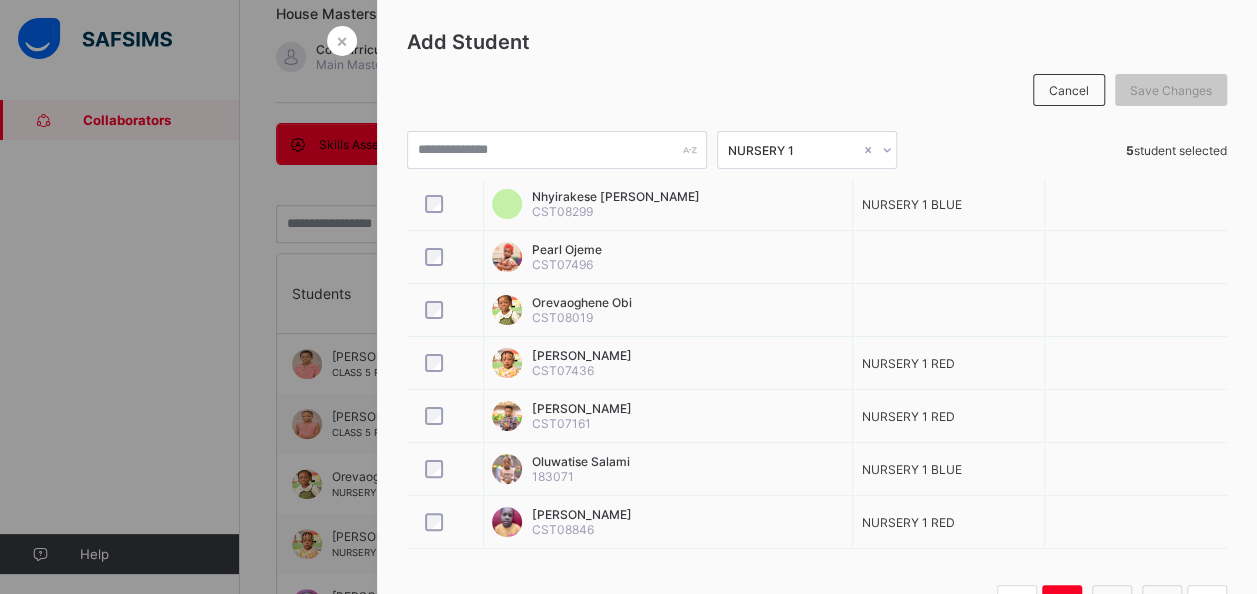 click on "Add Student     Cancel     Save Changes    NURSERY 1   5  student selected     Student Class  Assign House  Adelani  Teluwo   CST08589    NURSERY 1   BLUE Ejimchi  Akunwanne   CST07800    NURSERY 1   BLUE Bayo  Osawe   183031    NURSERY 1   BLUE Nhyirakese  AKUOKO-TAWIAH   CST08299     NURSERY 1   BLUE Pearl  Ojeme   CST07496     Orevaoghene  Obi   CST08019     Sophia  Abiye   CST07436    NURSERY 1   RED Adekoyejo  Ademiluyi   CST07161    NURSERY 1   RED Oluwatise  Salami   183071    NURSERY 1   BLUE Uzoma  Ekejiuba   CST08846    NURSERY 1   RED Displaying 1 - 10 out of 24 1 2 3" at bounding box center [817, 335] 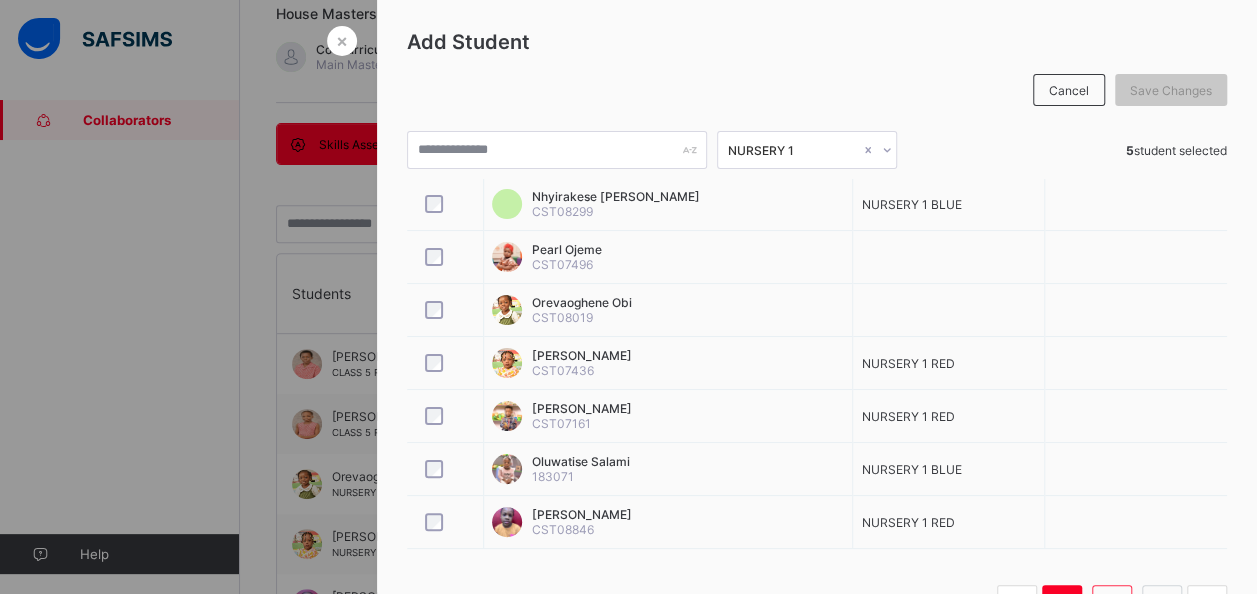 click on "2" at bounding box center (1112, 605) 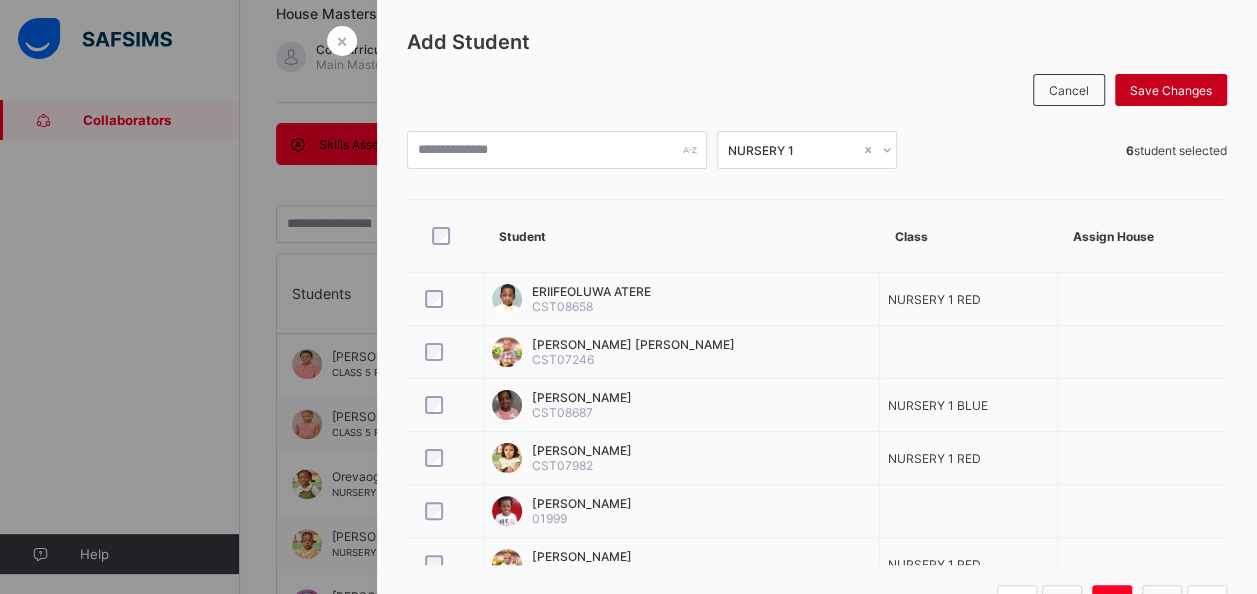 click on "Save Changes" at bounding box center (1171, 90) 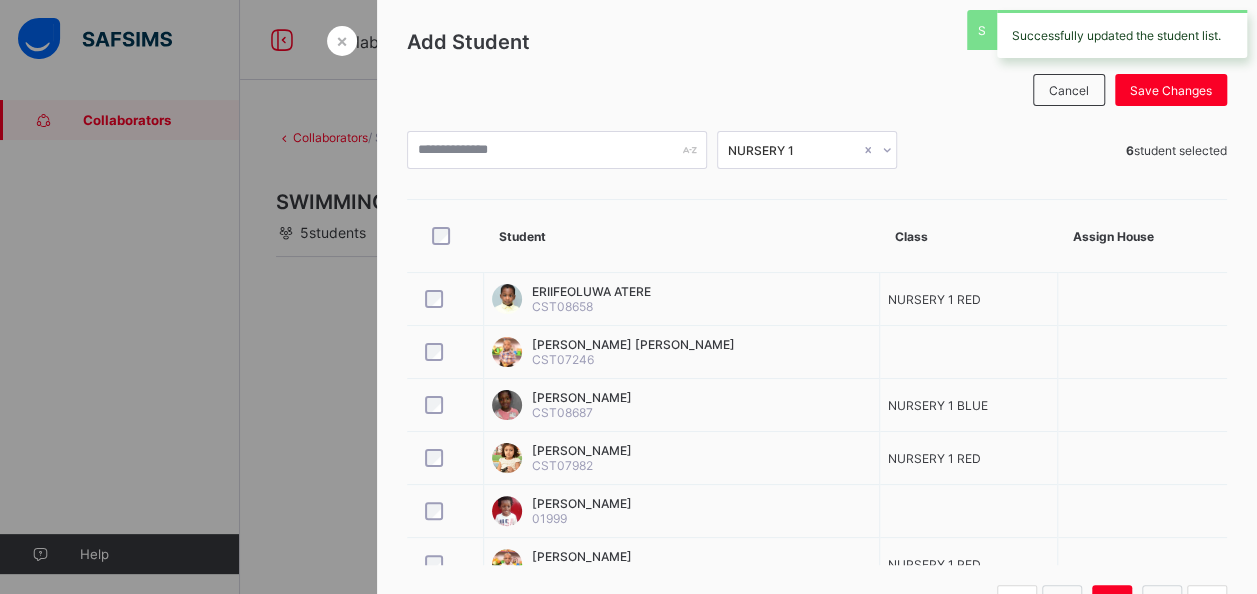 scroll, scrollTop: 0, scrollLeft: 0, axis: both 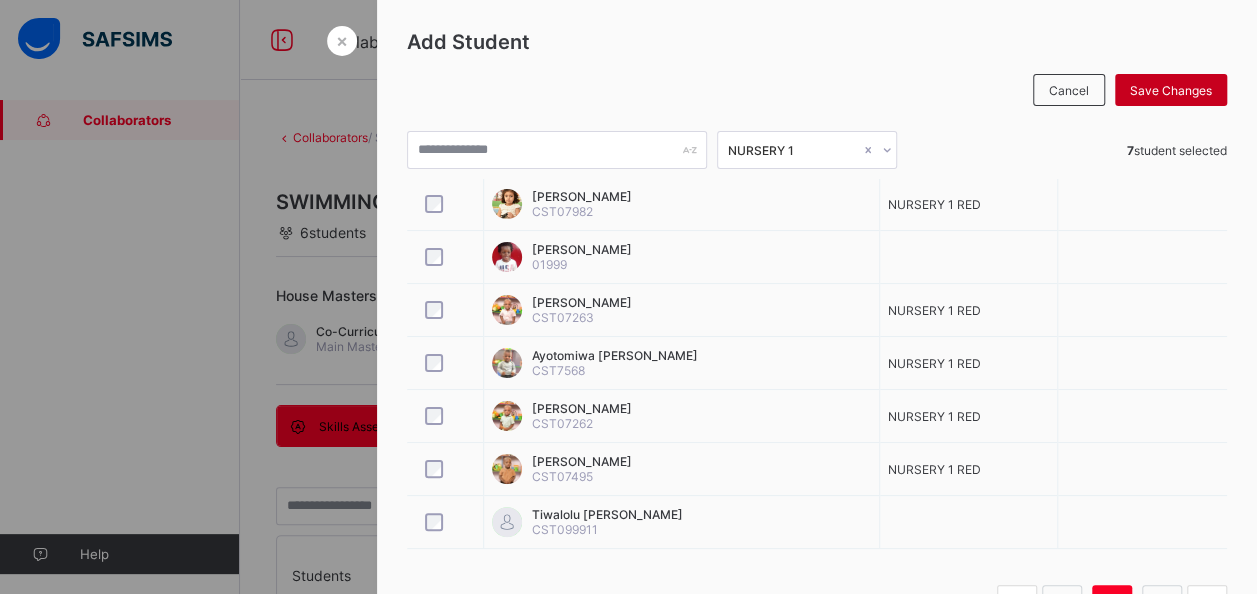 click on "Save Changes" at bounding box center [1171, 90] 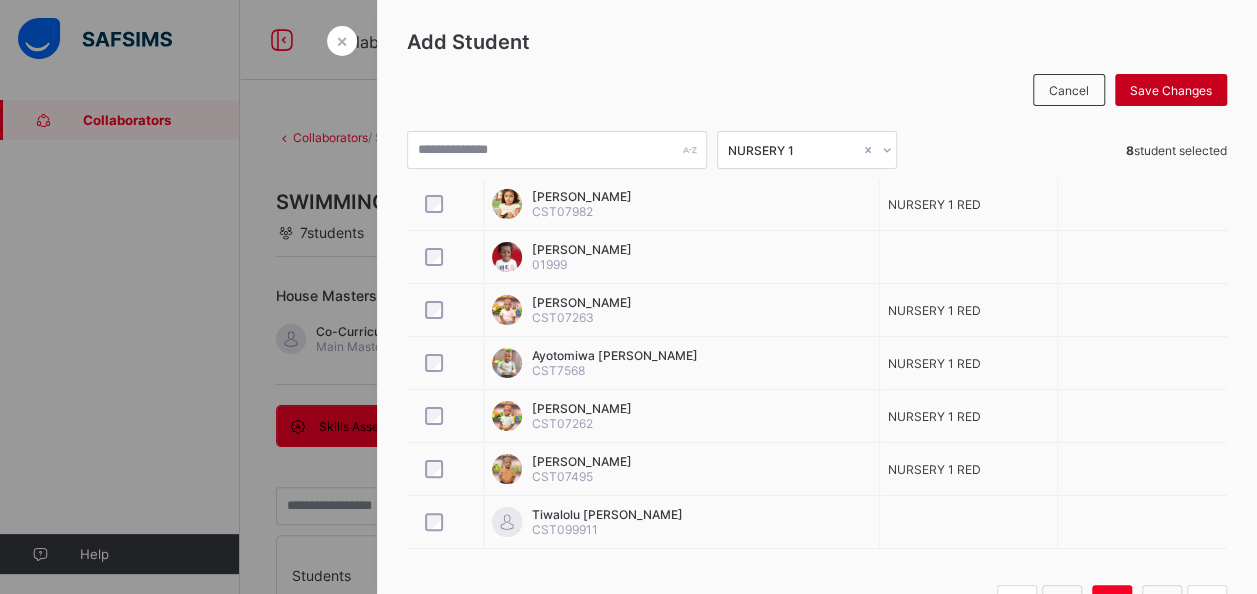 click on "Save Changes" at bounding box center [1171, 90] 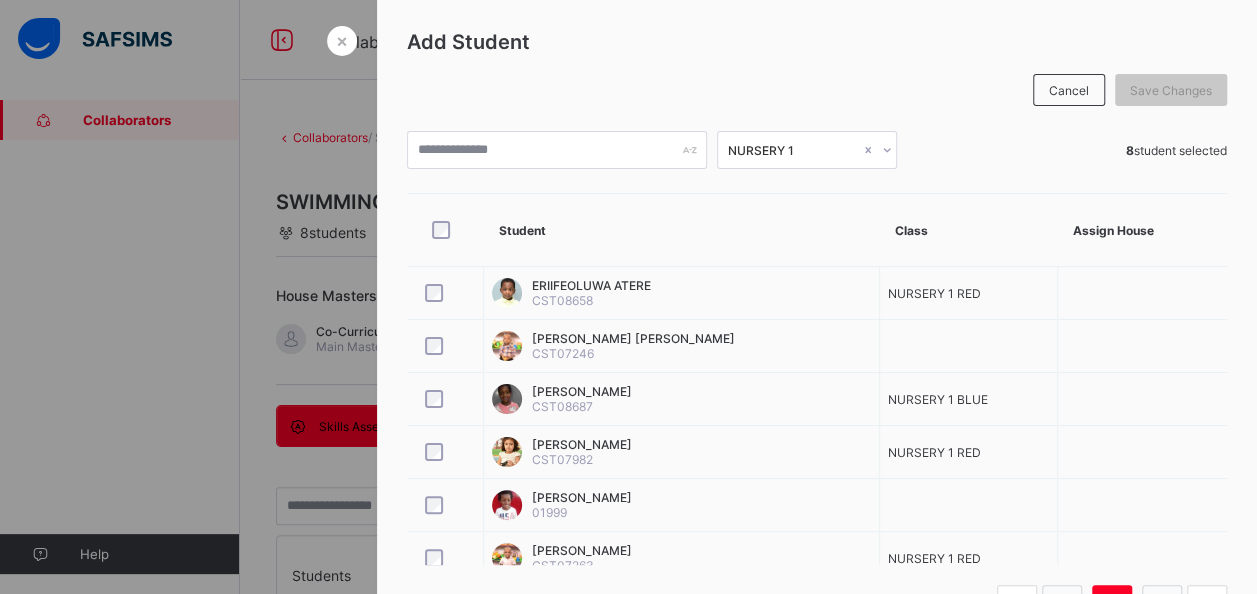 scroll, scrollTop: 0, scrollLeft: 0, axis: both 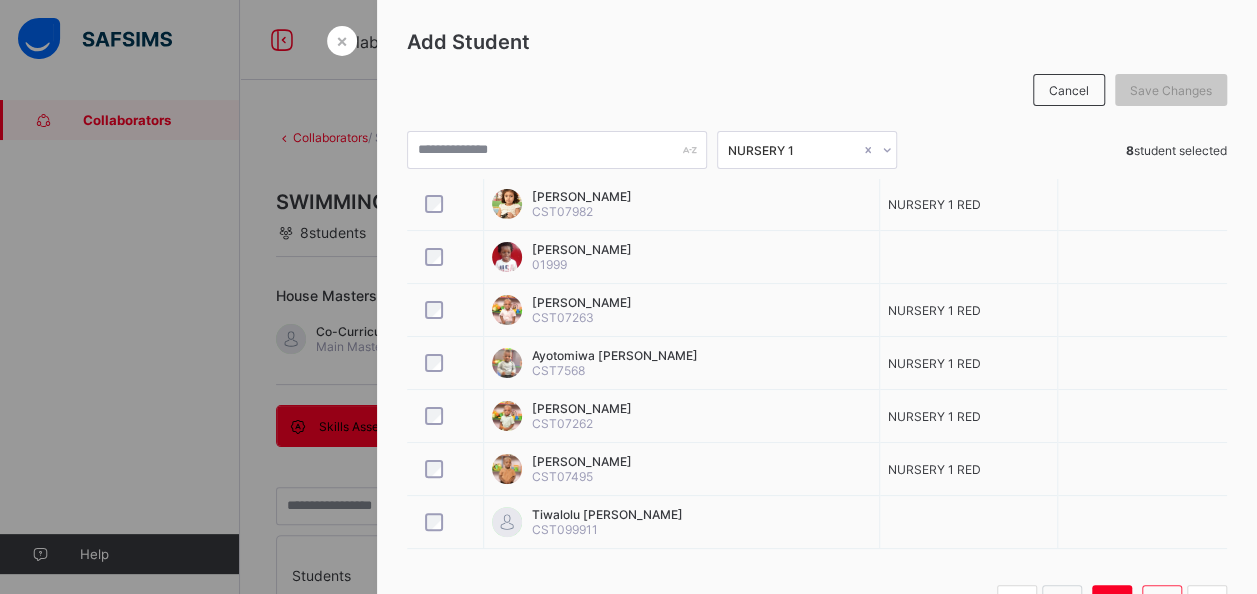 click on "3" at bounding box center (1162, 605) 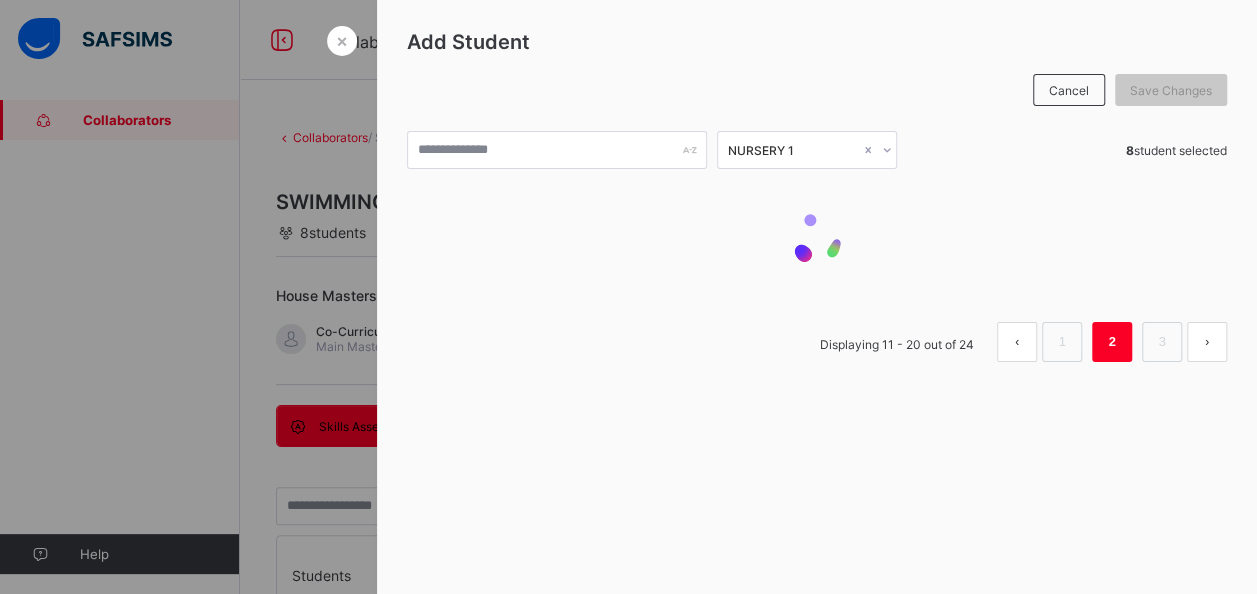 scroll, scrollTop: 0, scrollLeft: 0, axis: both 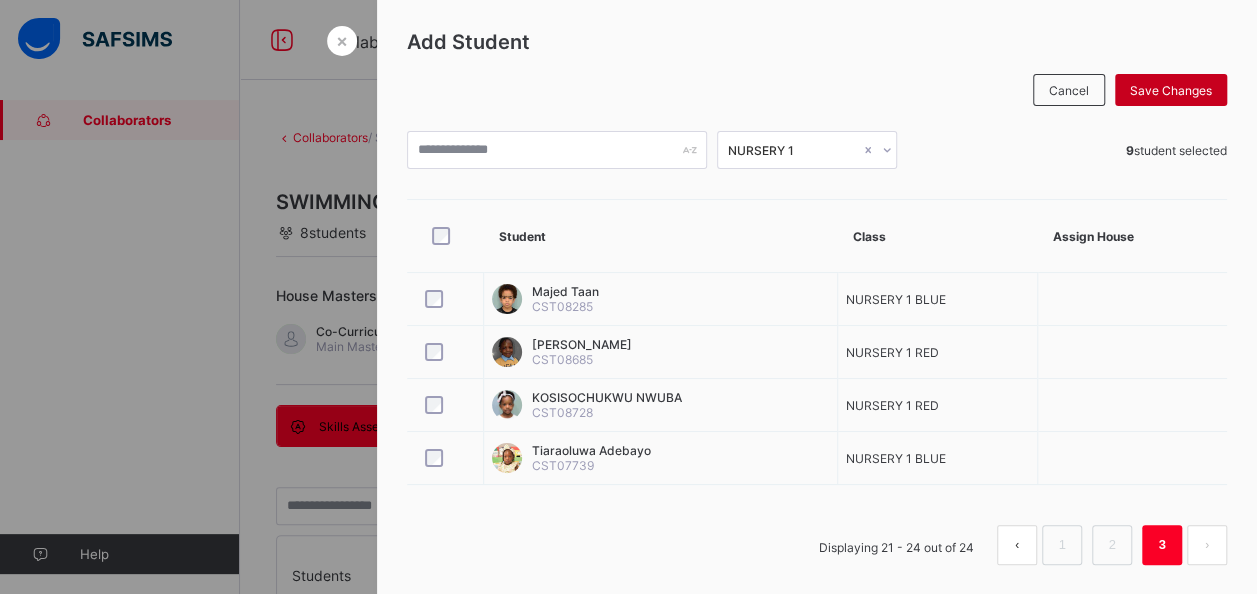 click on "Save Changes" at bounding box center (1171, 90) 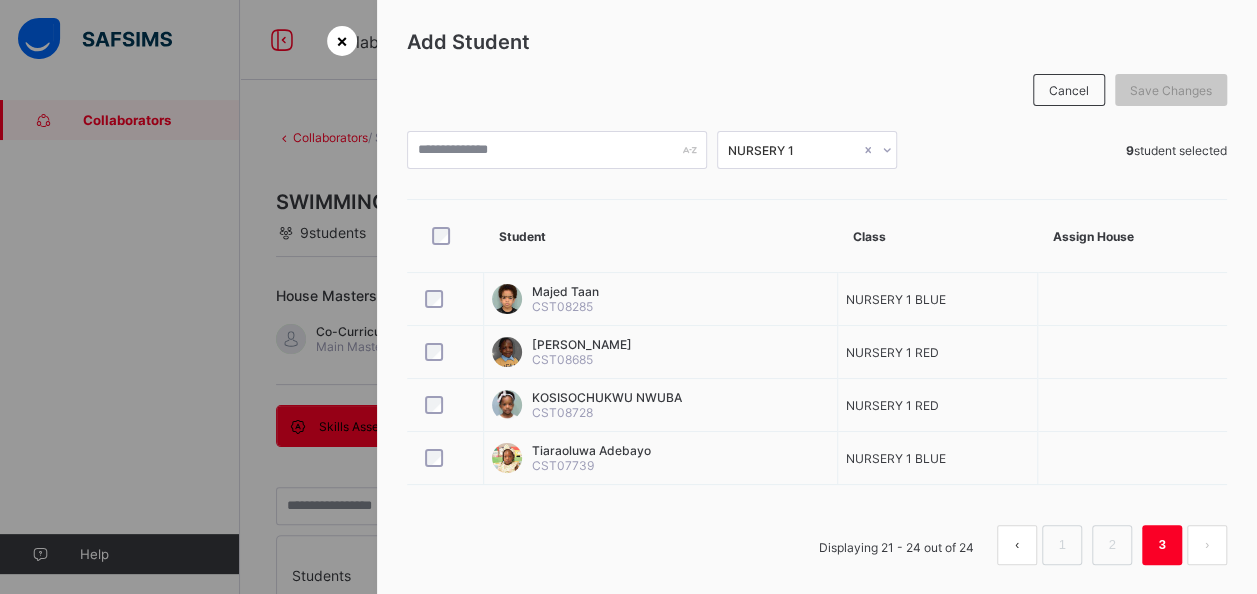 click on "×" at bounding box center [342, 40] 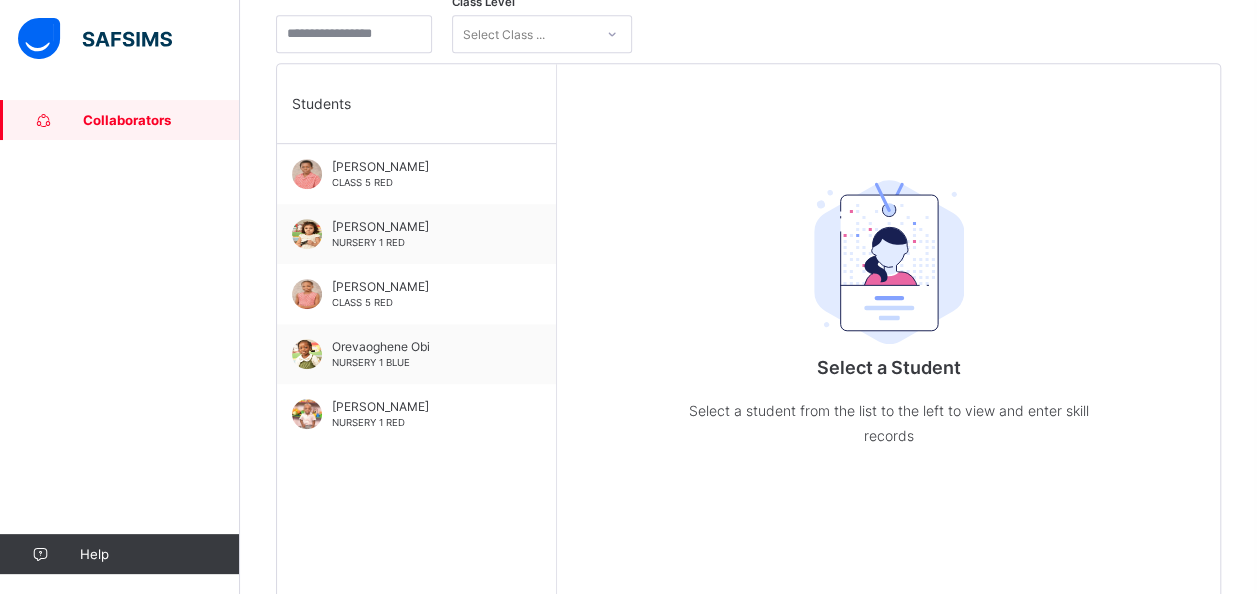scroll, scrollTop: 477, scrollLeft: 0, axis: vertical 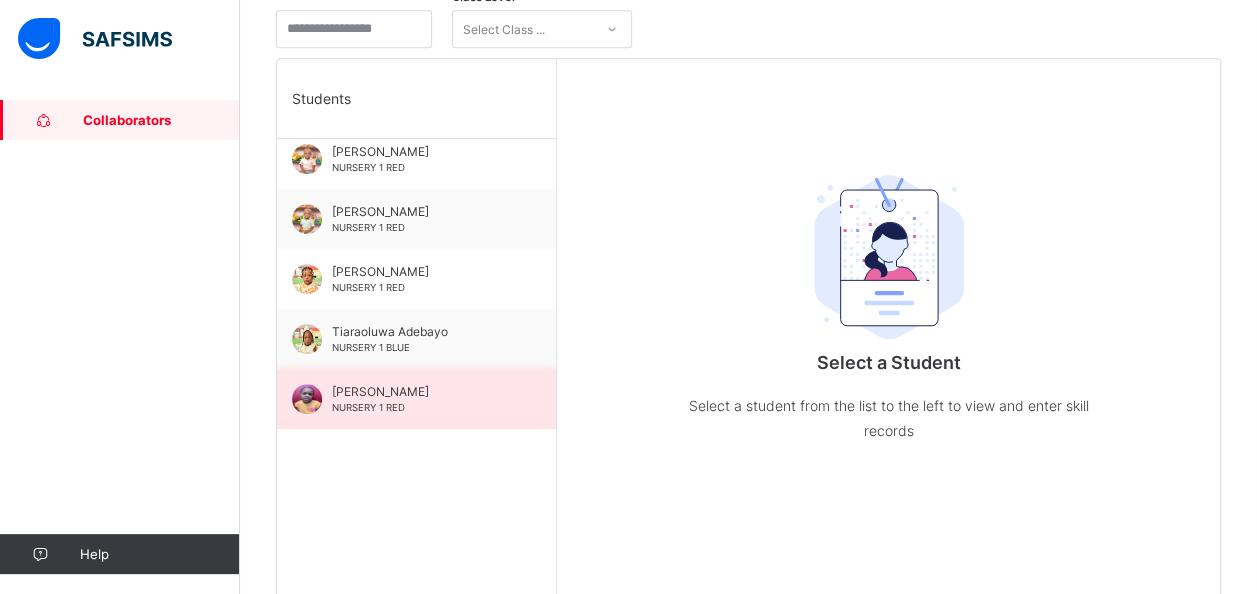 click on "Uzoma  Ekejiuba  NURSERY 1 RED" at bounding box center (421, 399) 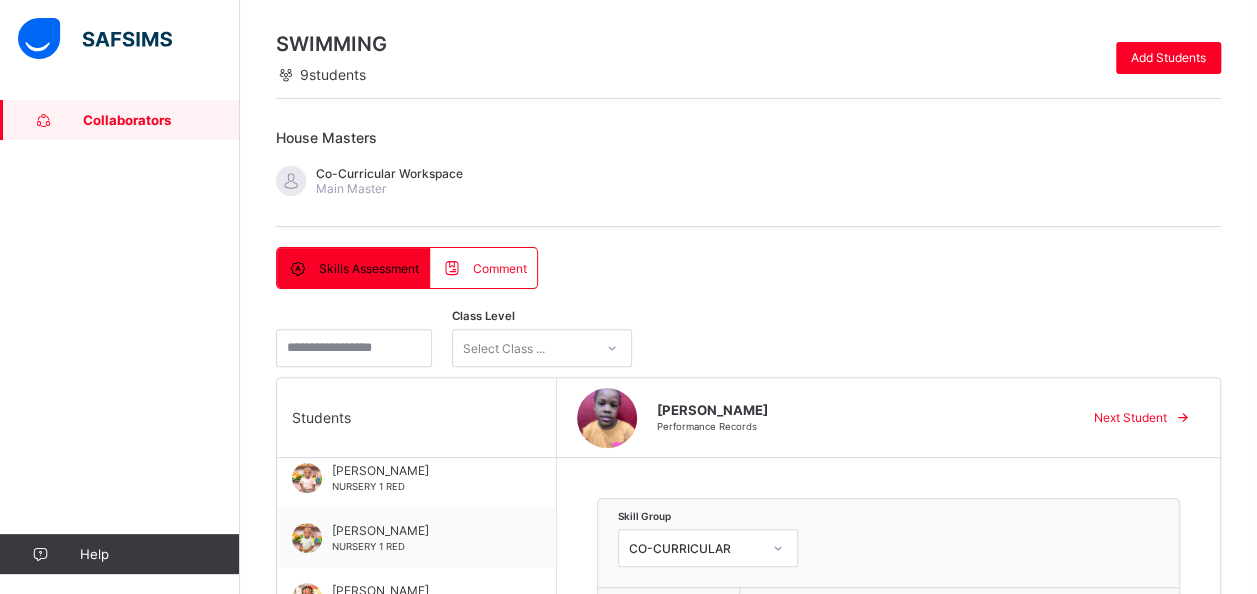 scroll, scrollTop: 64, scrollLeft: 0, axis: vertical 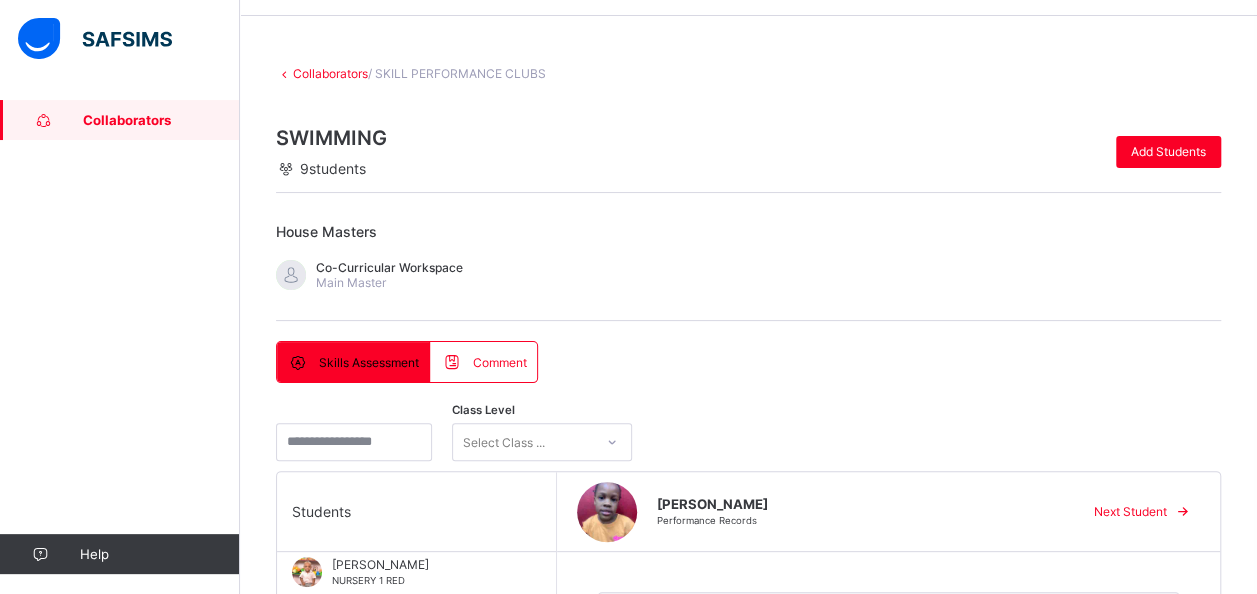 click on "Collaborators" at bounding box center (161, 120) 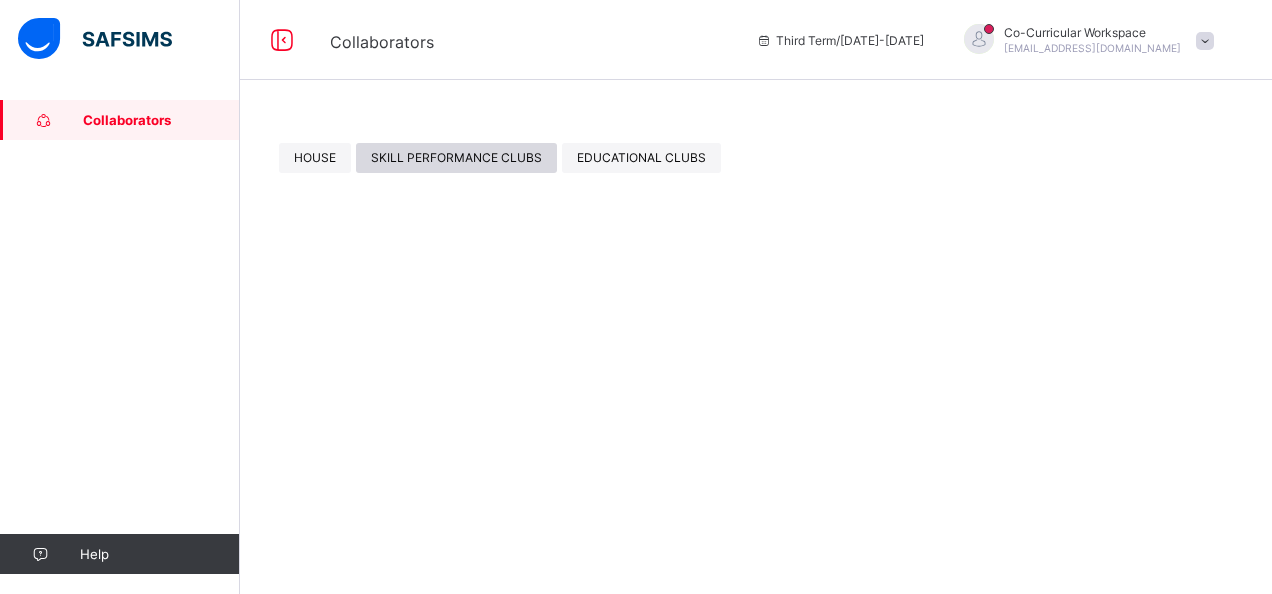 click on "SKILL PERFORMANCE CLUBS" at bounding box center [456, 157] 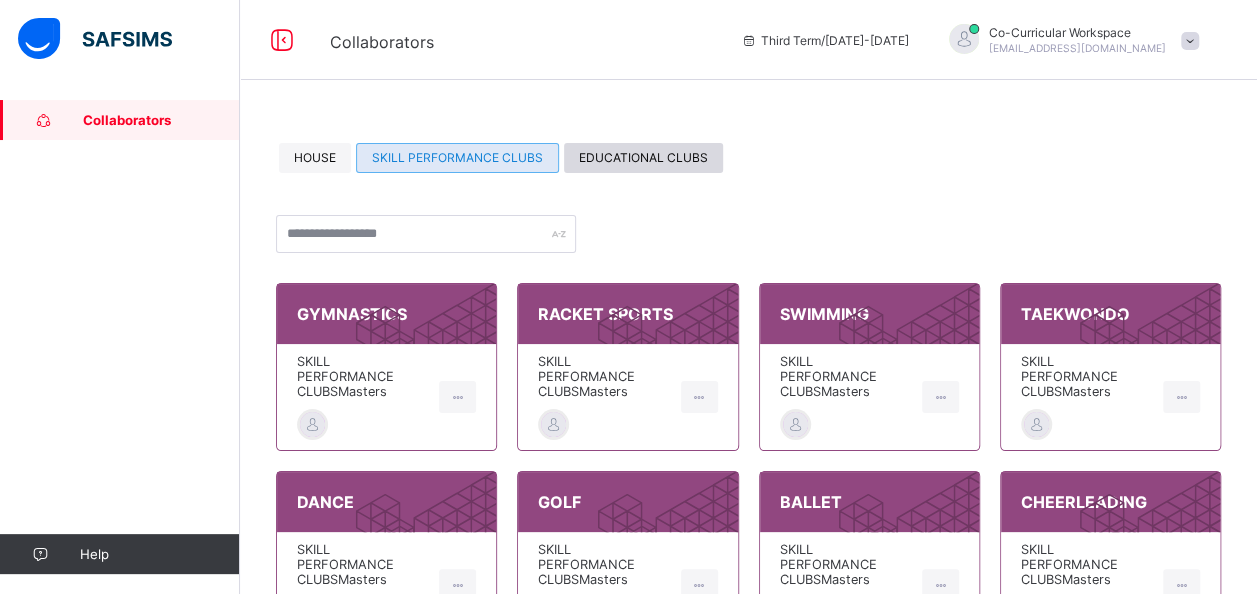 click on "EDUCATIONAL CLUBS" at bounding box center [643, 157] 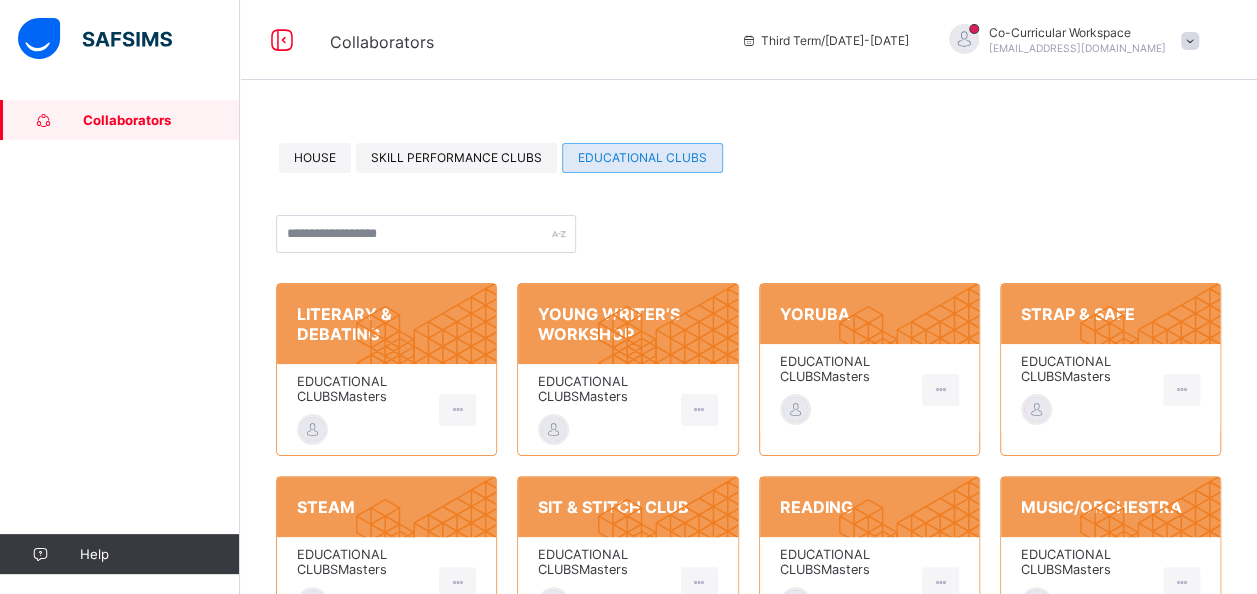 click 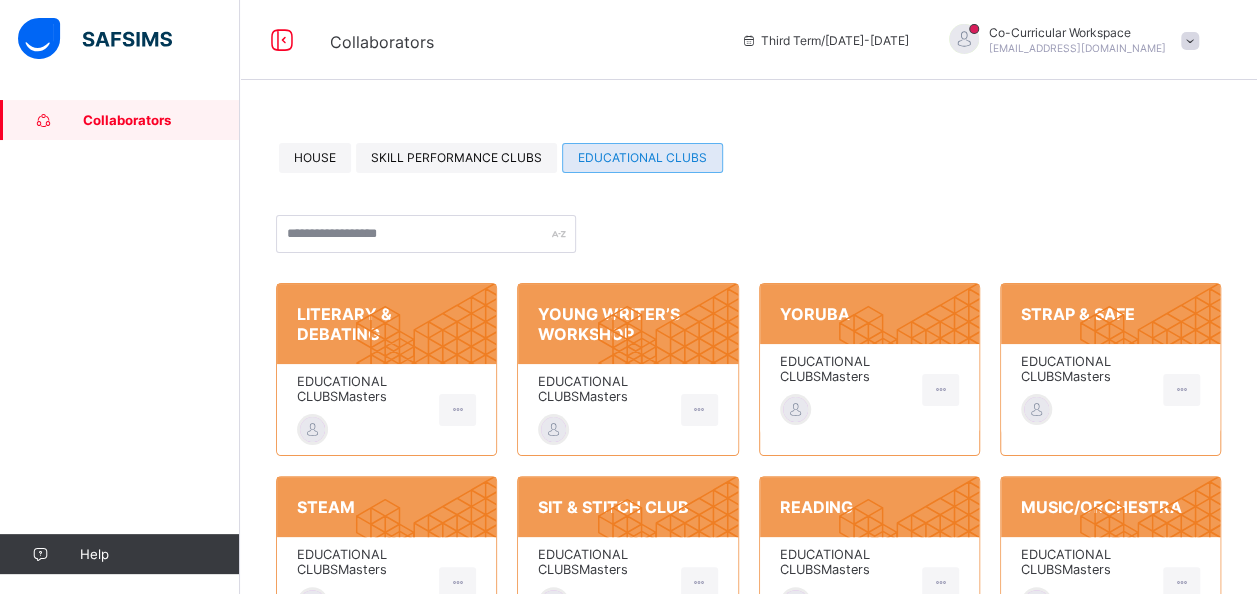 click on "EDUCATIONAL CLUBS  Masters" at bounding box center [363, 562] 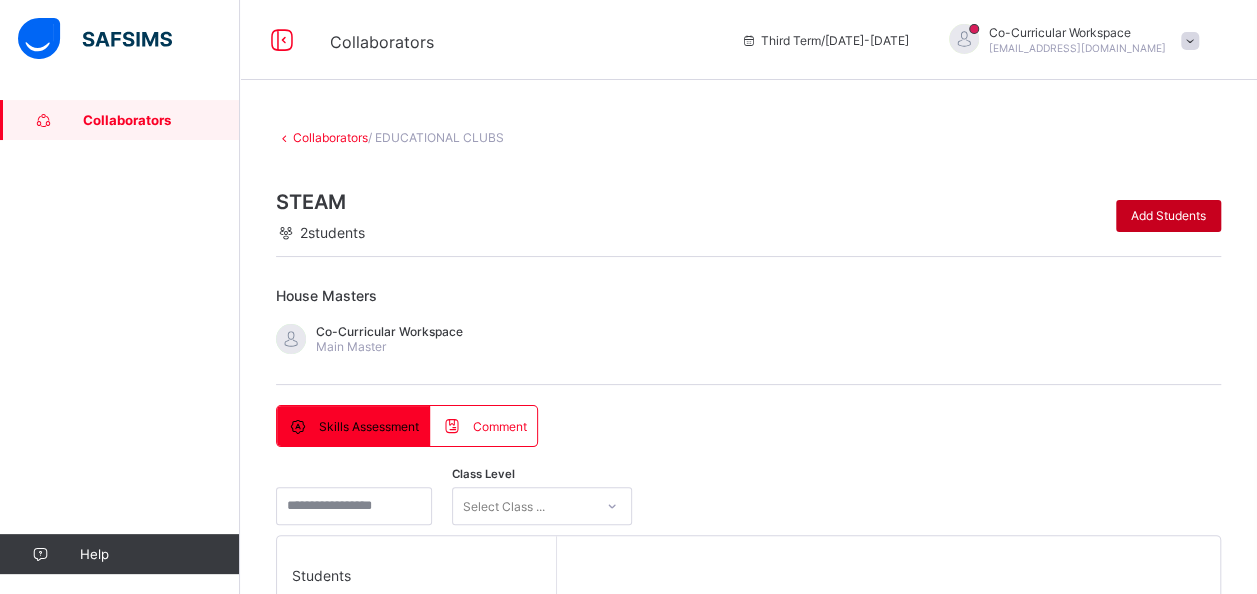 click on "Add Students" at bounding box center (1168, 215) 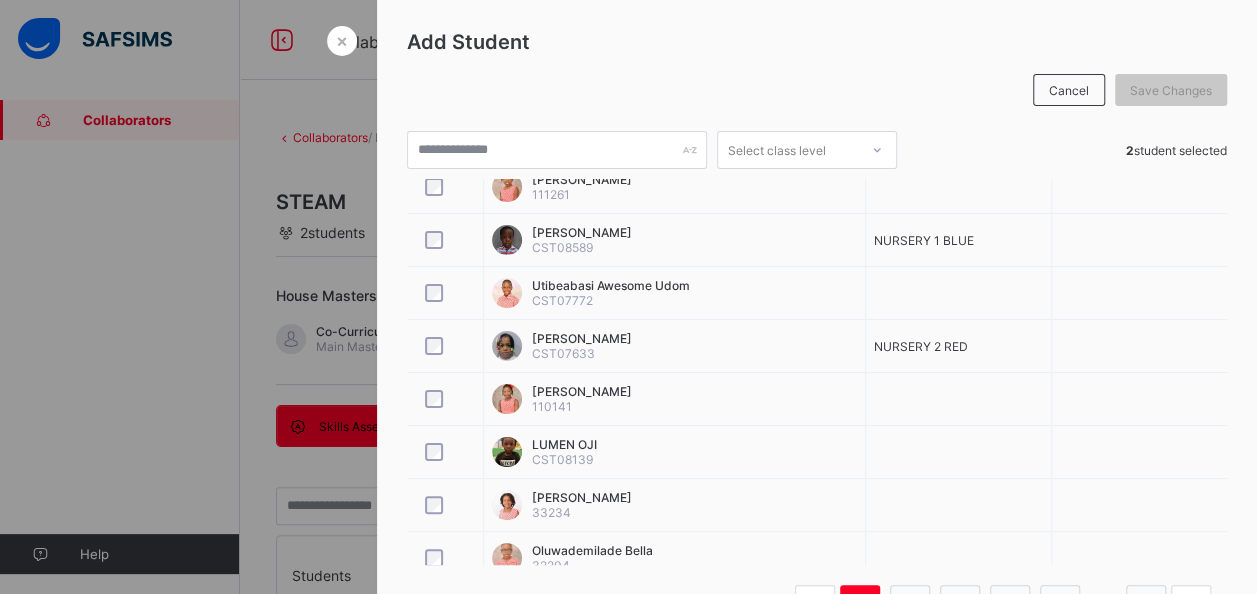 scroll, scrollTop: 254, scrollLeft: 0, axis: vertical 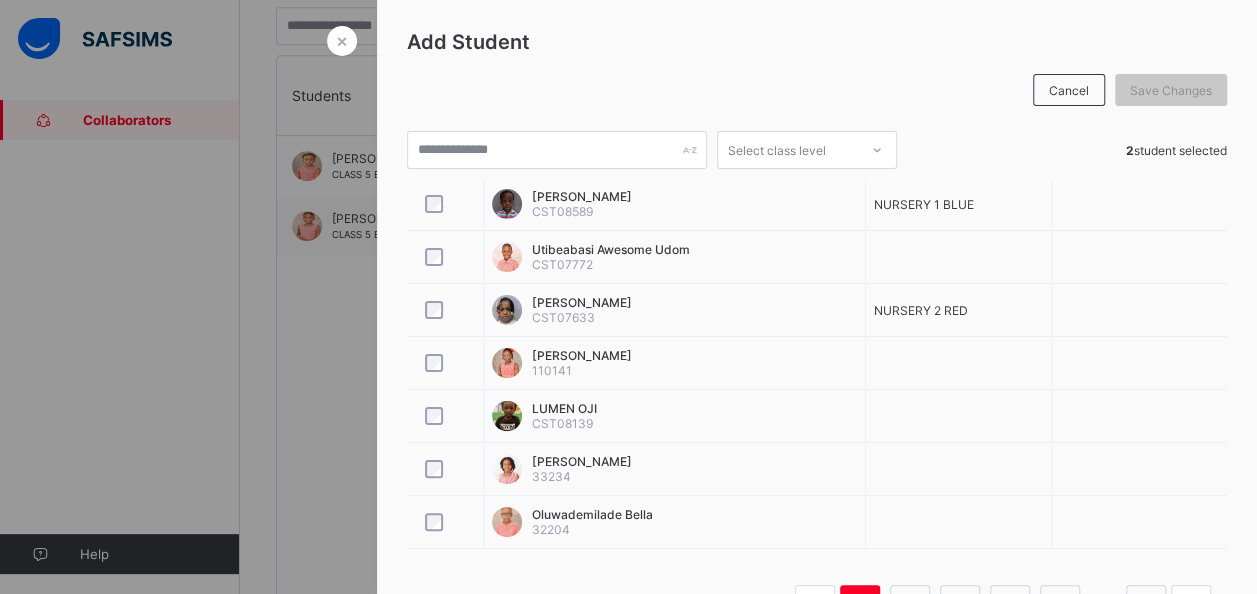 click on "Select class level   2  student selected     Student Class  Assign House  Aaron  Victor-Uche   CST08593     Omorefe Osasemaga Erediauwa   CST07766     Lolia  Oyibo   111261     Adelani  Teluwo   CST08589    NURSERY 1   BLUE Utibeabasi Awesome Udom   CST07772     DABERECHI  CHUKWUOGO   CST07633   NURSERY 2   RED Osayuwamen  Martins   110141     LUMEN  OJI   CST08139     Iva  Aiyedun   33234     Oluwademilade  Bella    32204     Displaying 1 - 10 out of 407 1 2 3 4 5 41" at bounding box center (817, 378) 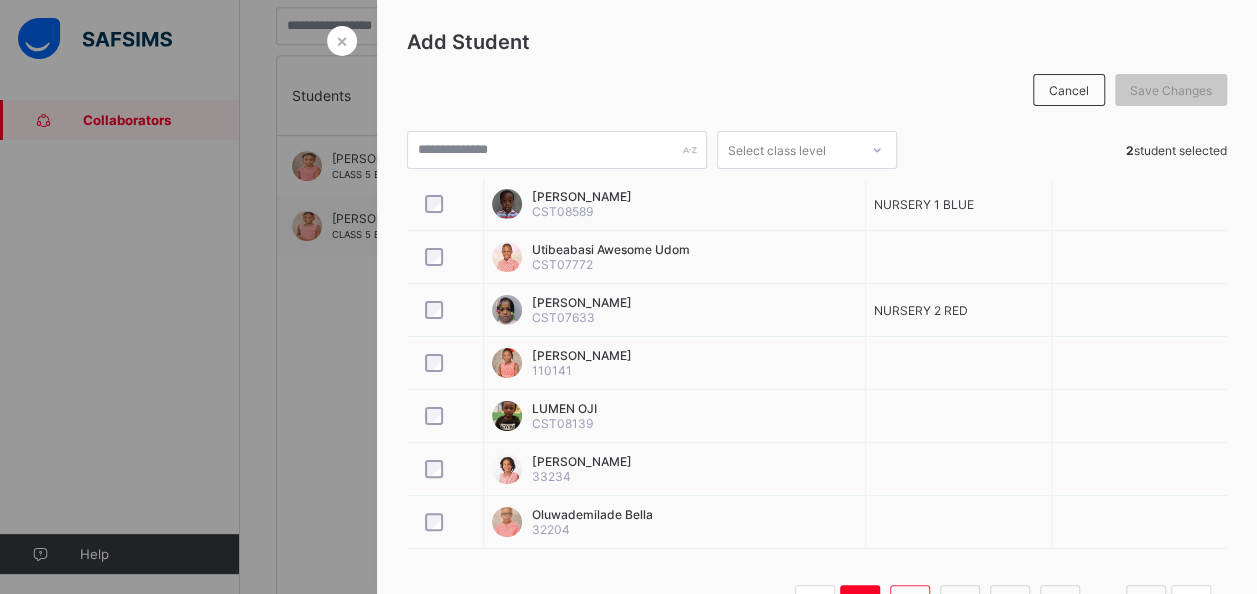 click on "2" at bounding box center (910, 605) 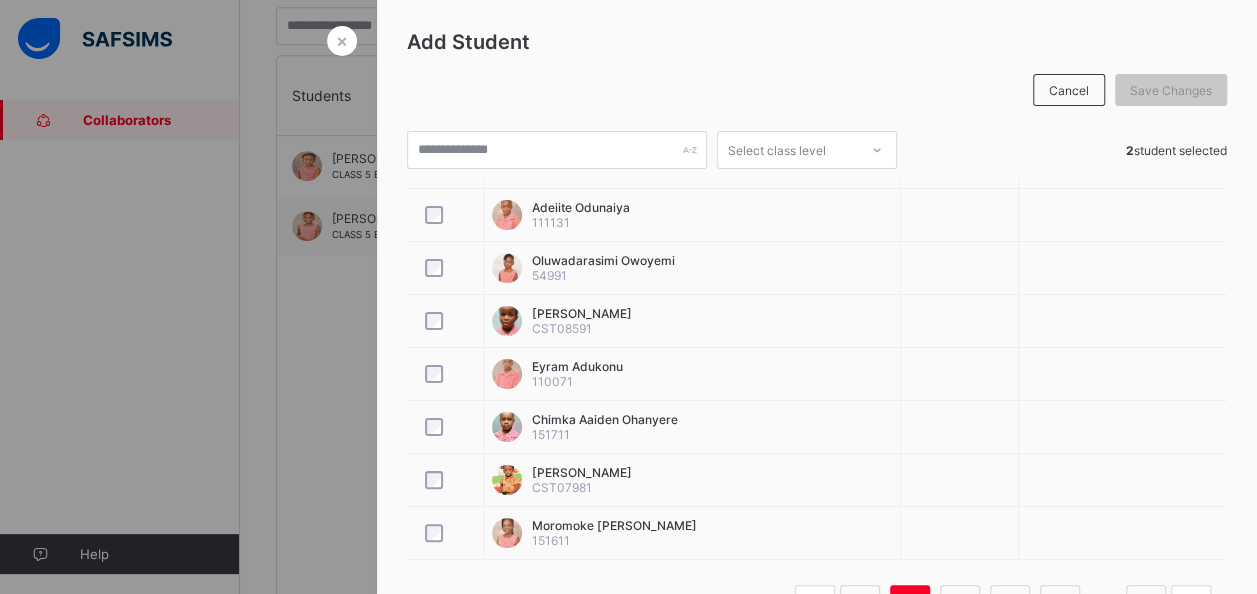 scroll, scrollTop: 254, scrollLeft: 0, axis: vertical 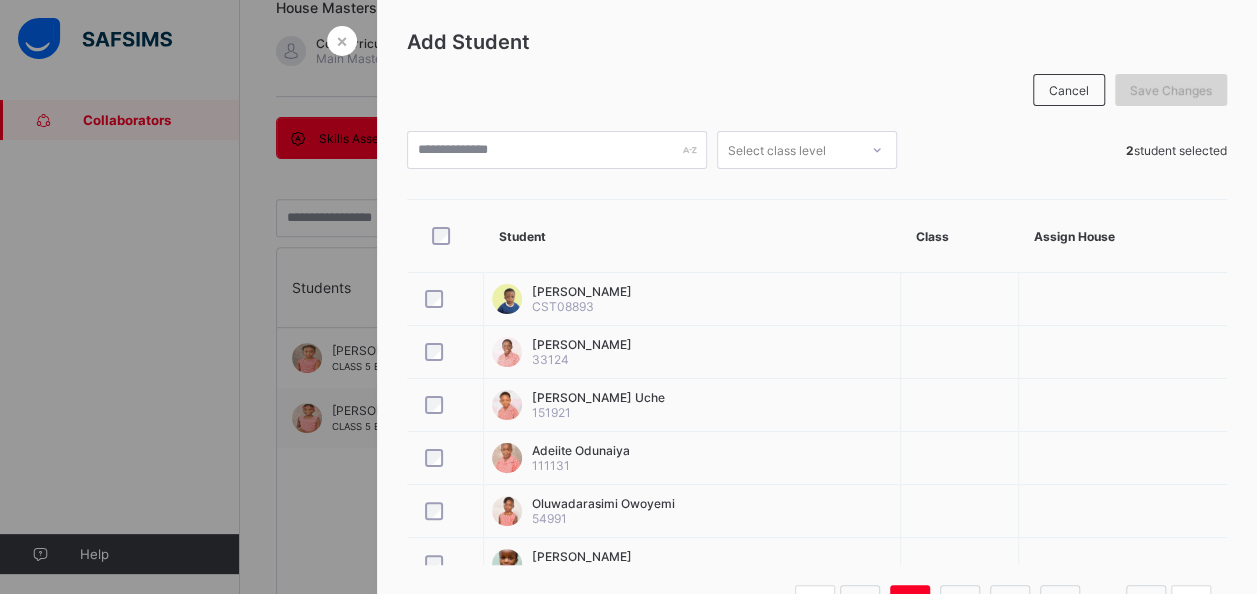 click on "Save Changes" at bounding box center [1171, 90] 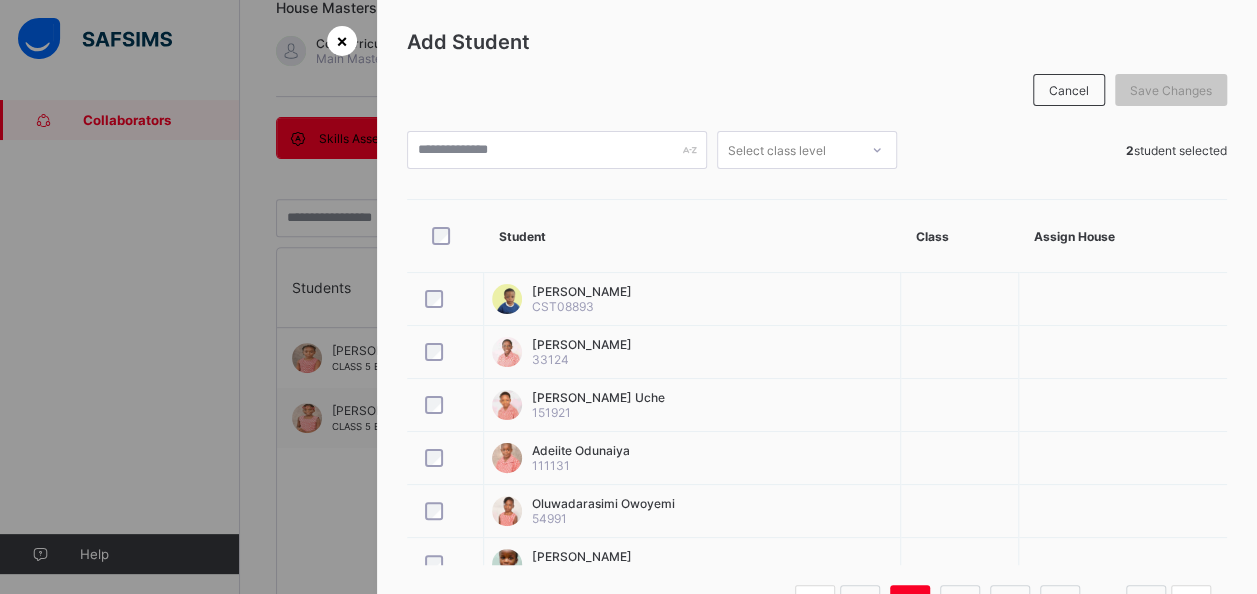 click on "×" at bounding box center [342, 40] 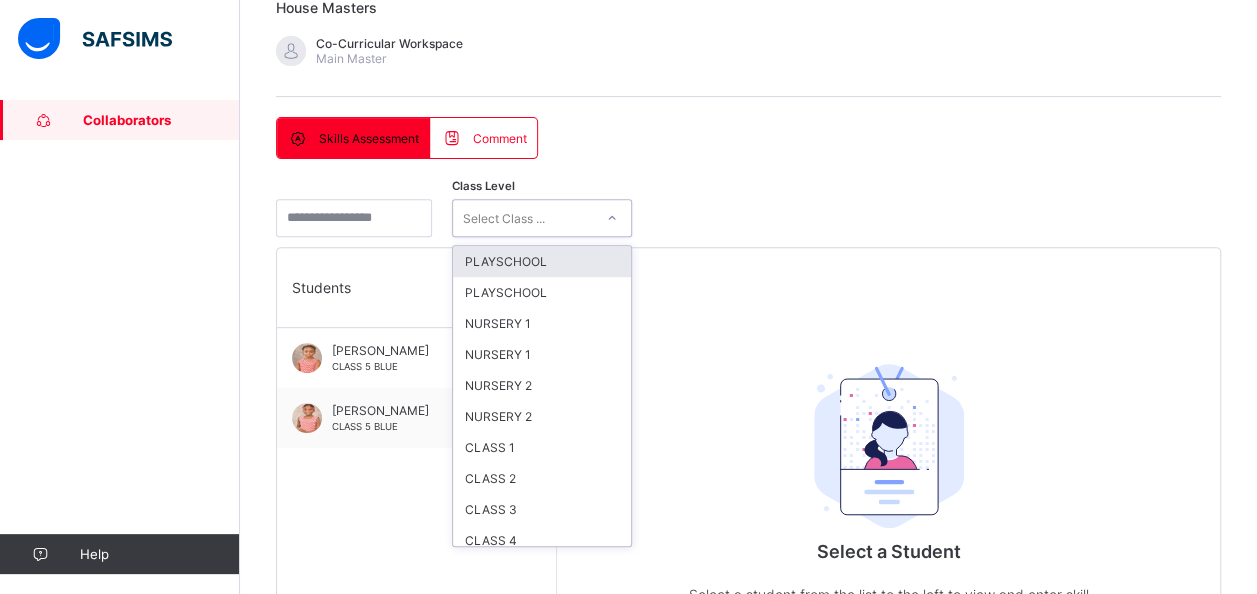 click 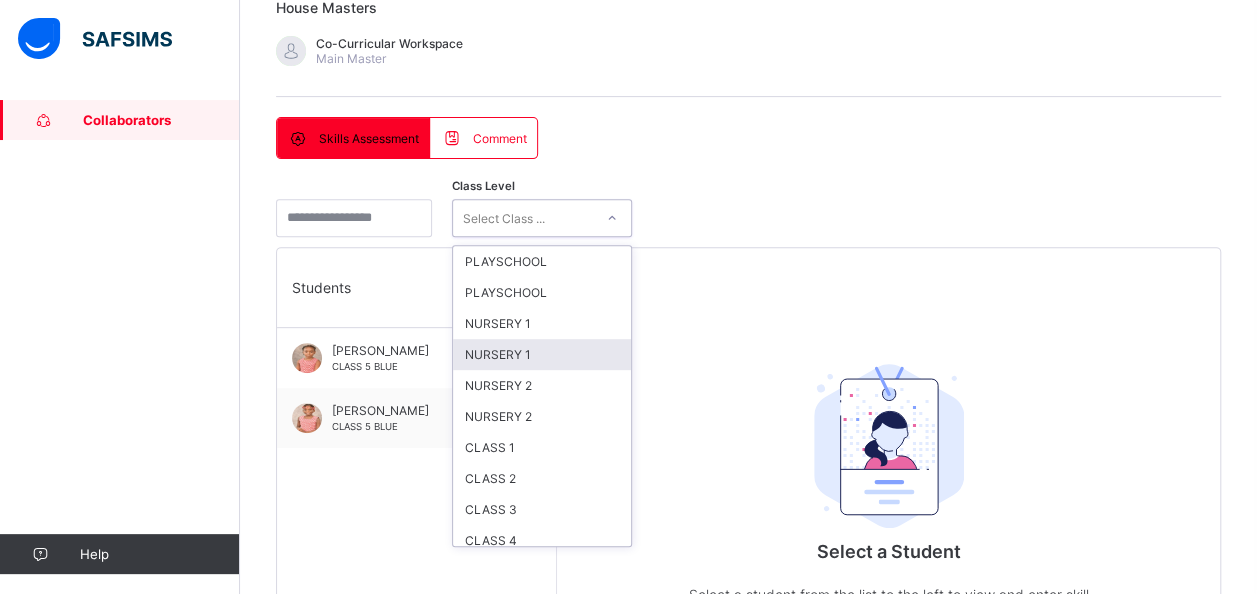 click on "NURSERY 1" at bounding box center [542, 354] 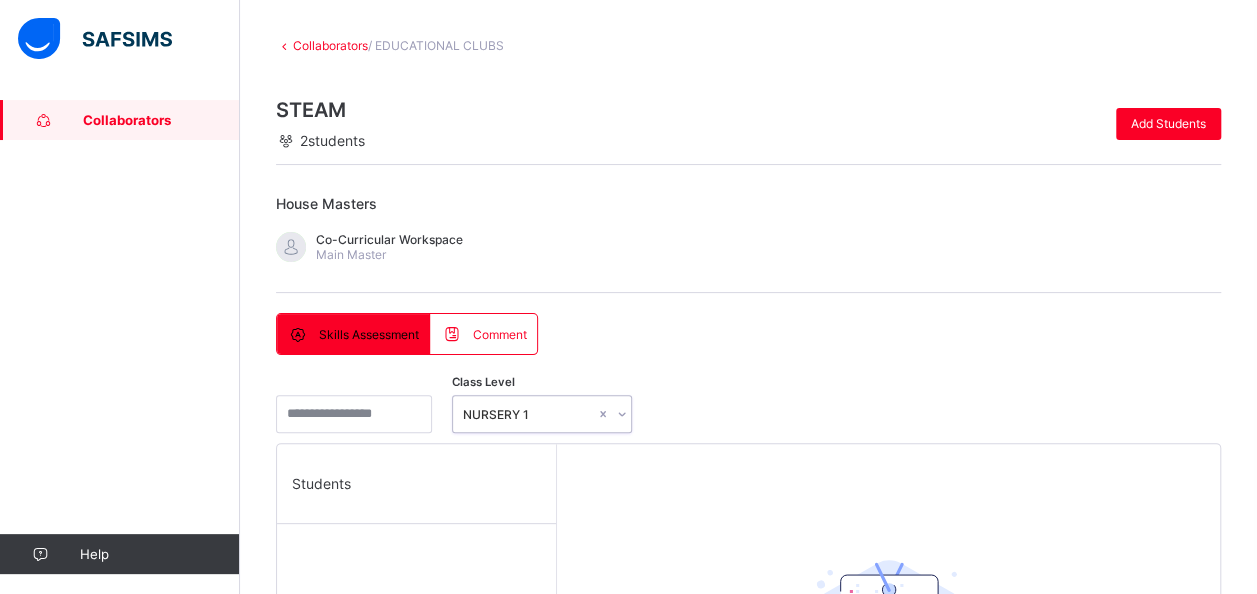 scroll, scrollTop: 90, scrollLeft: 0, axis: vertical 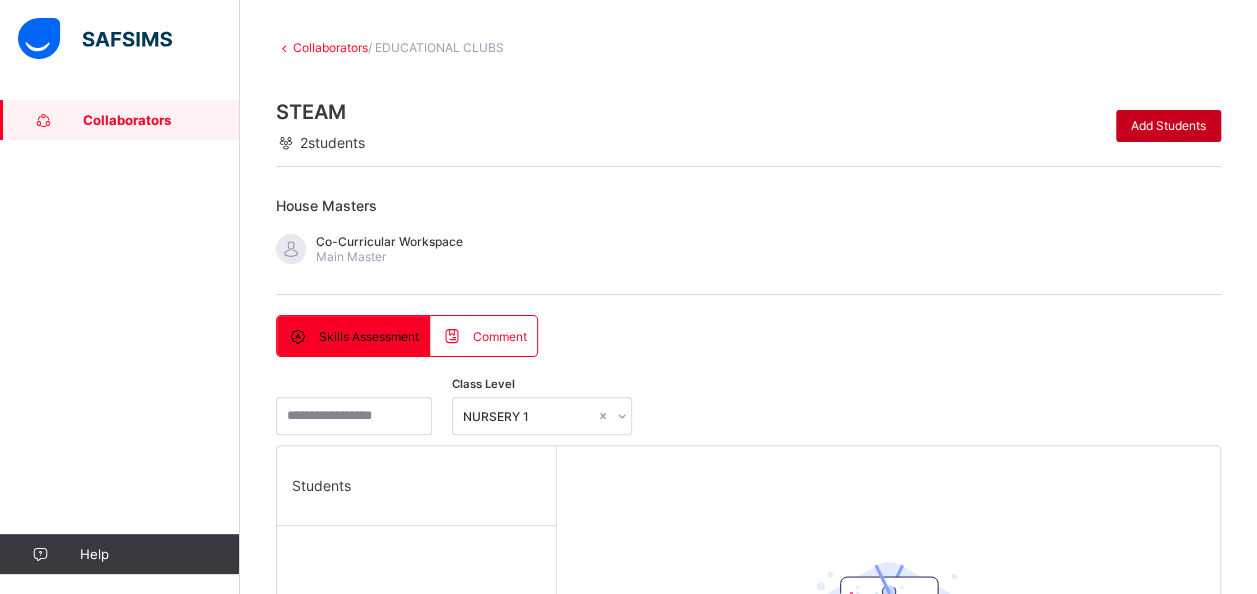 click on "Add Students" at bounding box center [1168, 125] 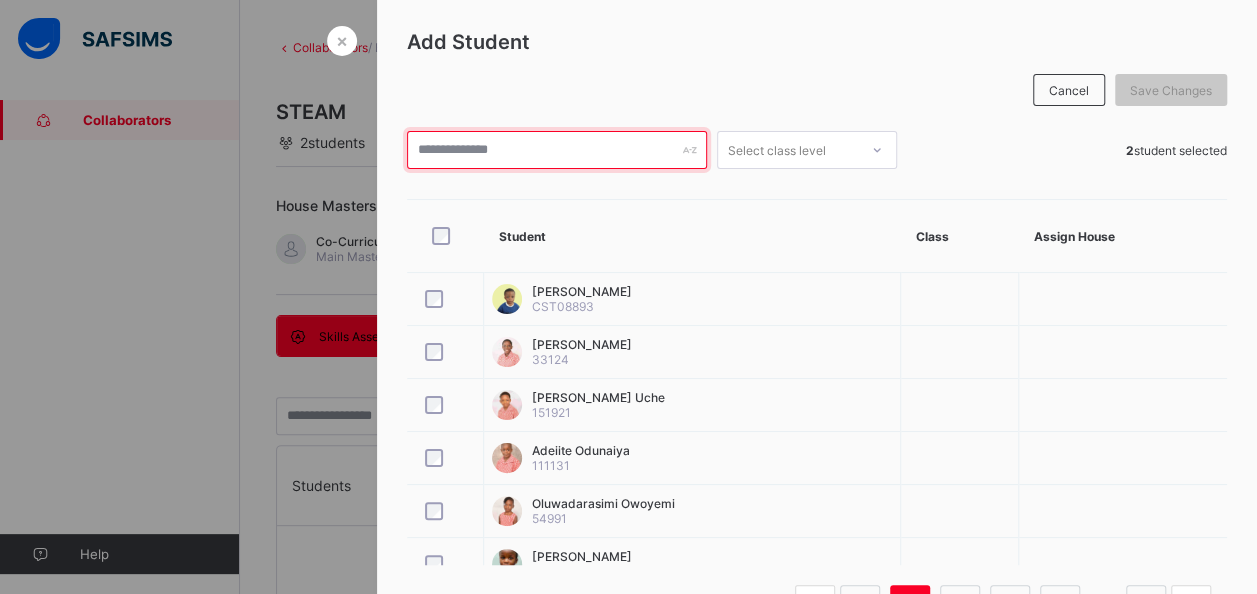 click at bounding box center [557, 150] 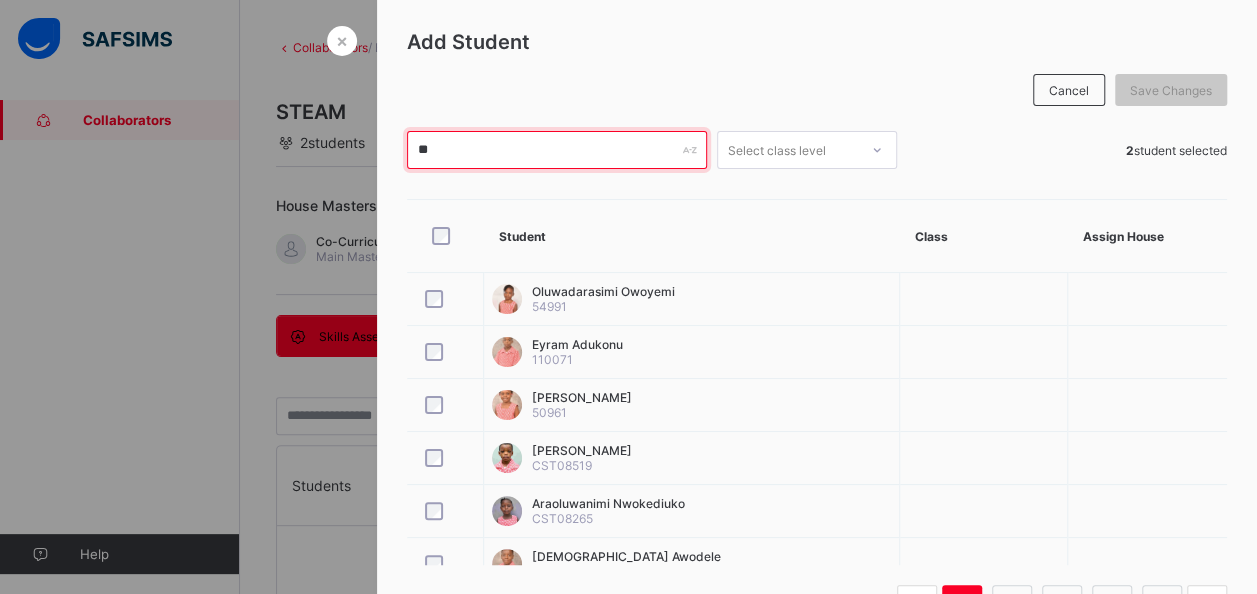 type on "*" 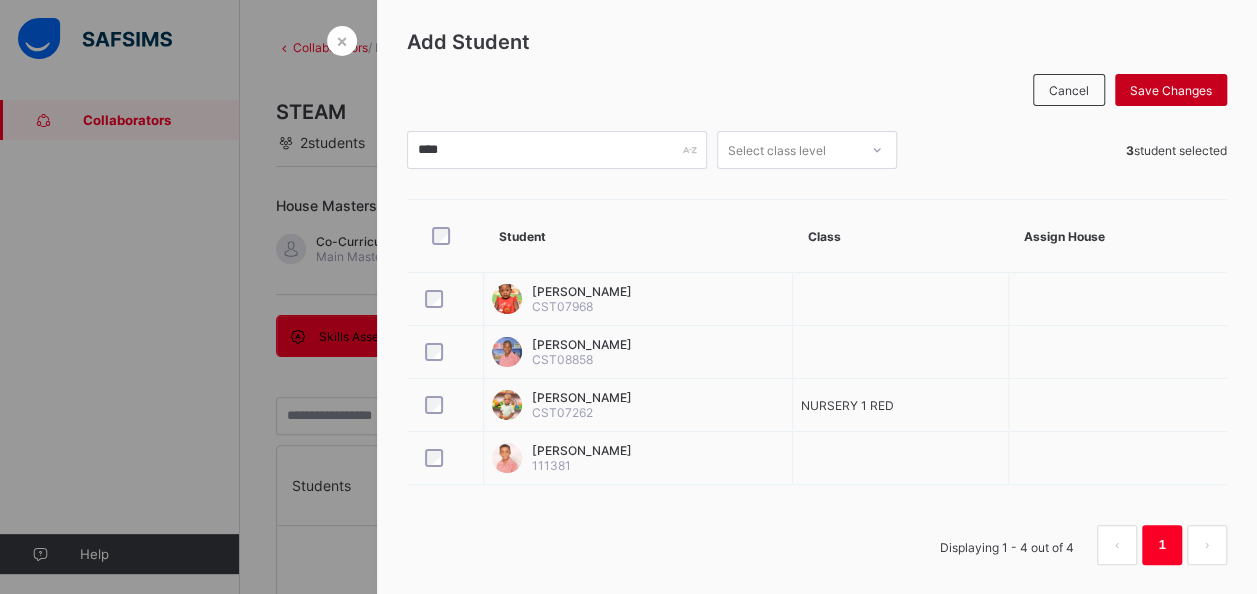 click on "Save Changes" at bounding box center [1171, 90] 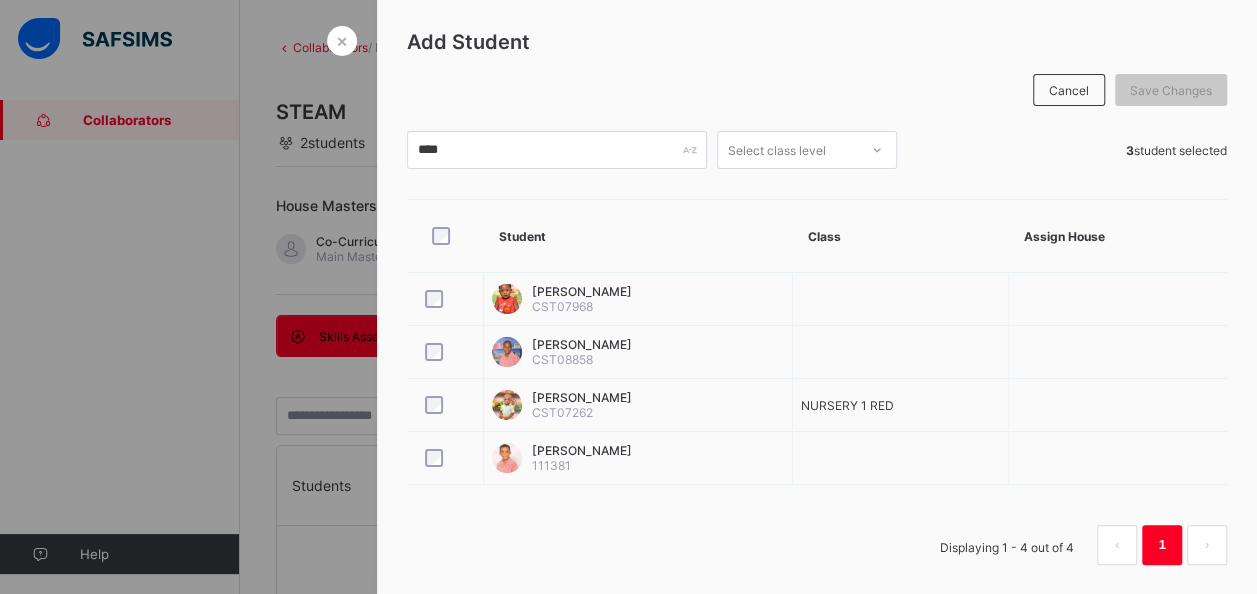 scroll, scrollTop: 0, scrollLeft: 0, axis: both 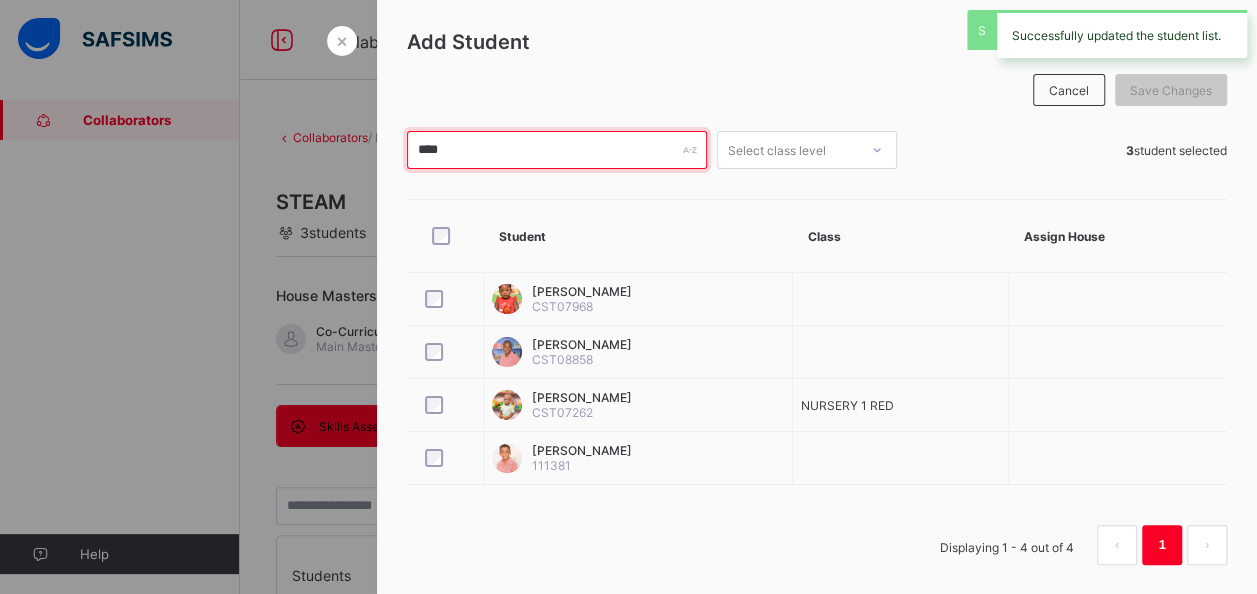 click on "****" at bounding box center [557, 150] 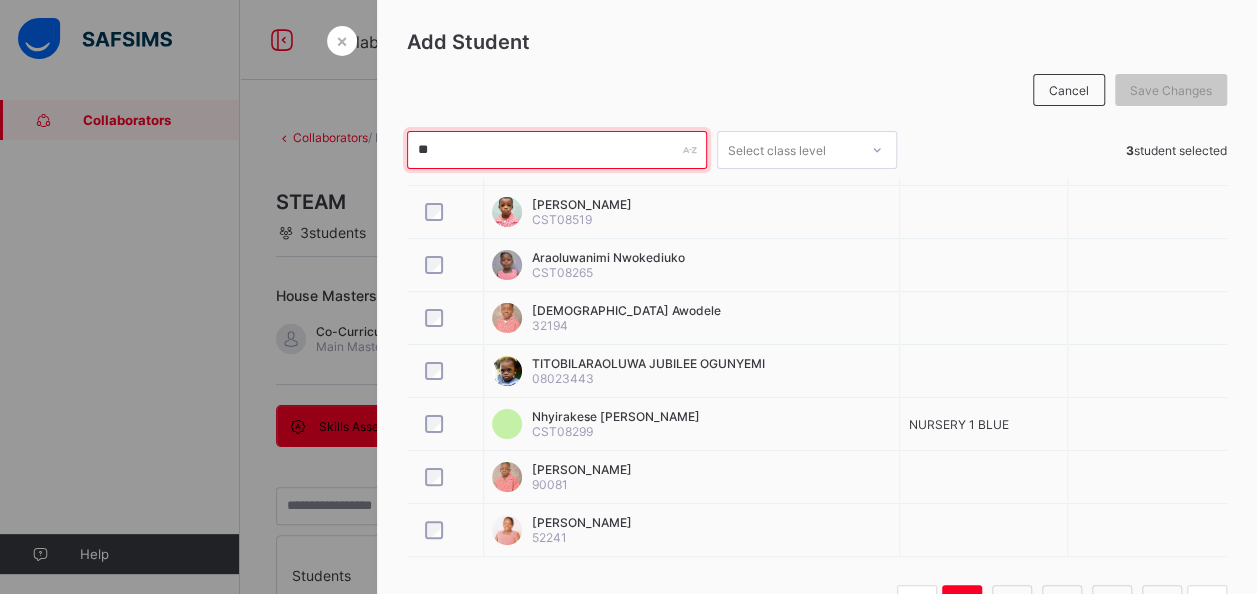 scroll, scrollTop: 254, scrollLeft: 0, axis: vertical 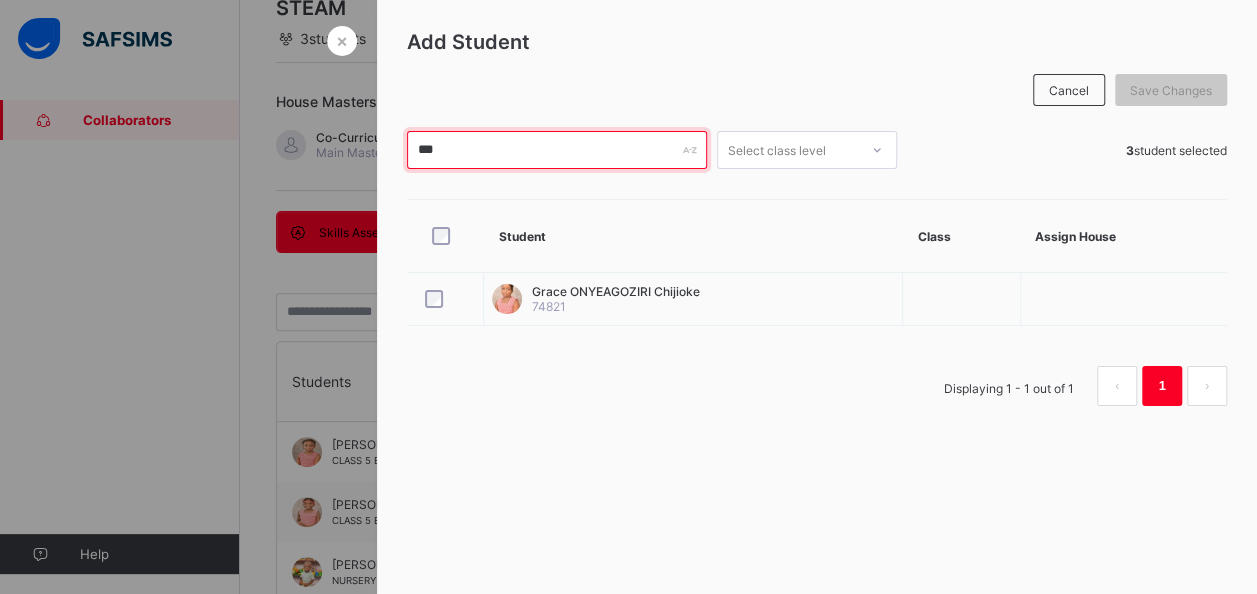 click on "***" at bounding box center (557, 150) 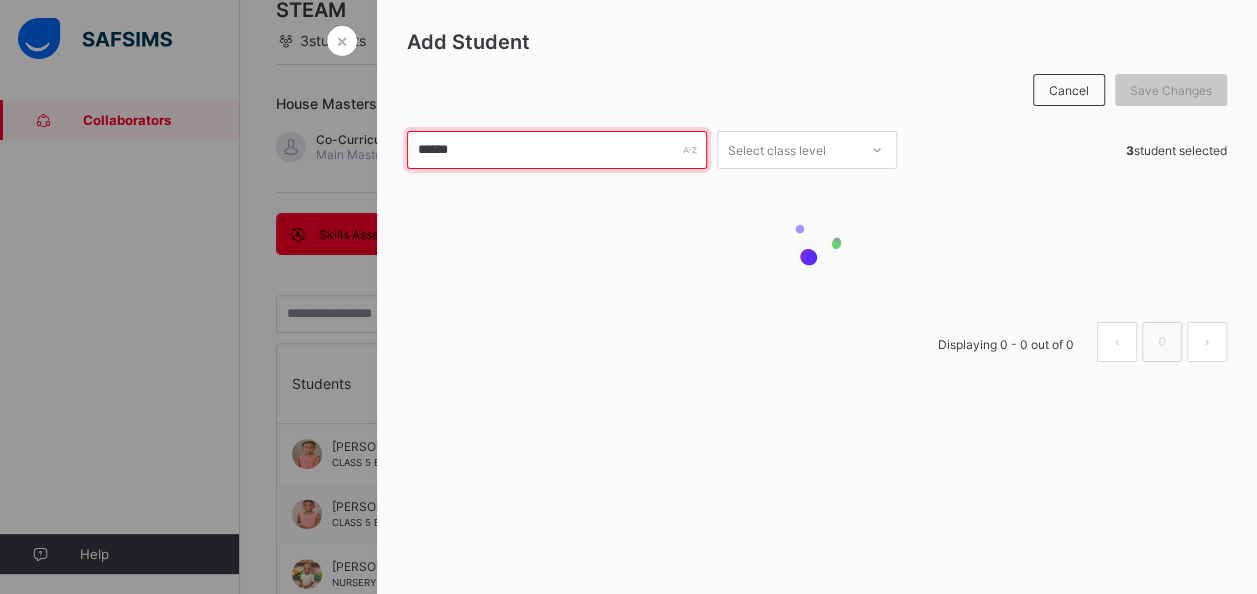 scroll, scrollTop: 194, scrollLeft: 0, axis: vertical 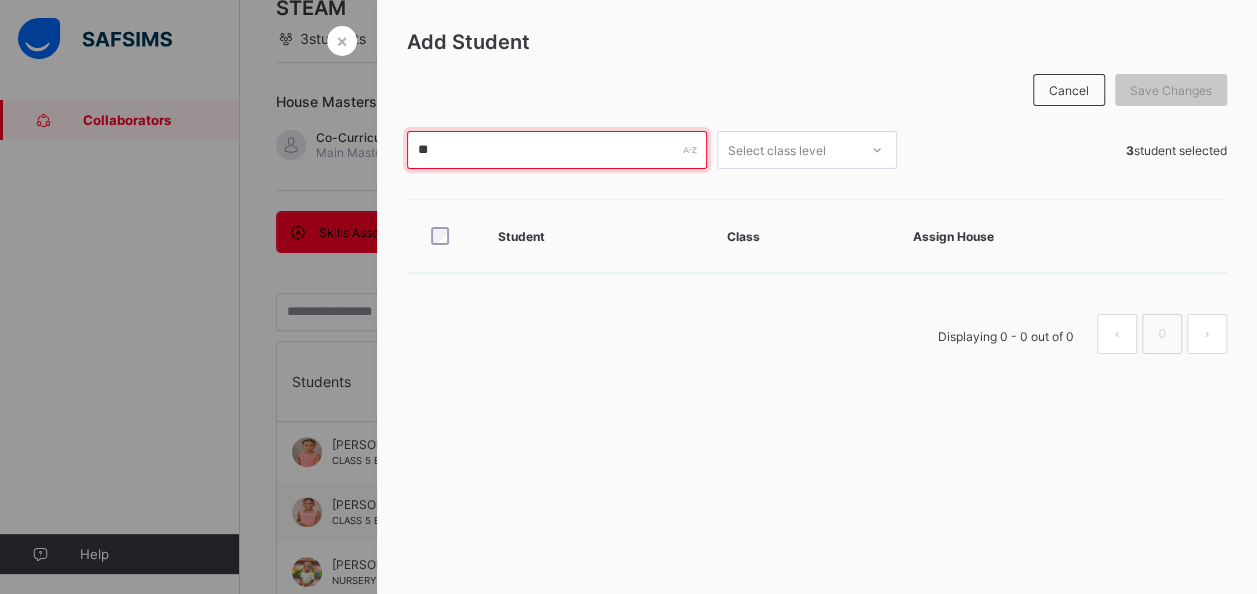 type on "*" 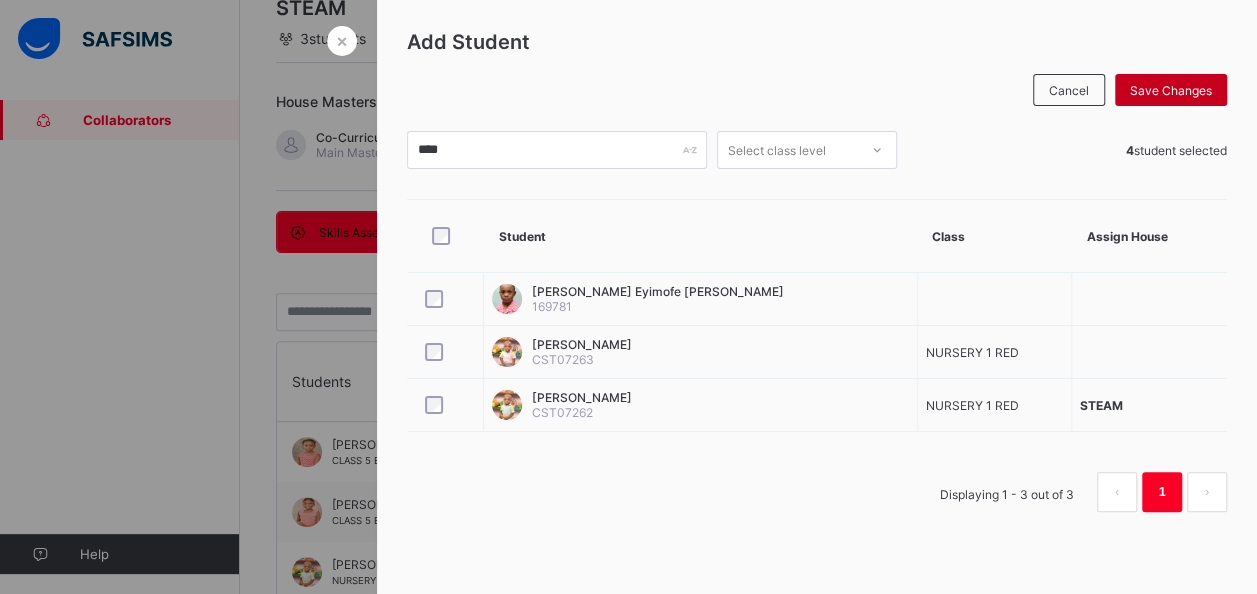 click on "Save Changes" at bounding box center (1171, 90) 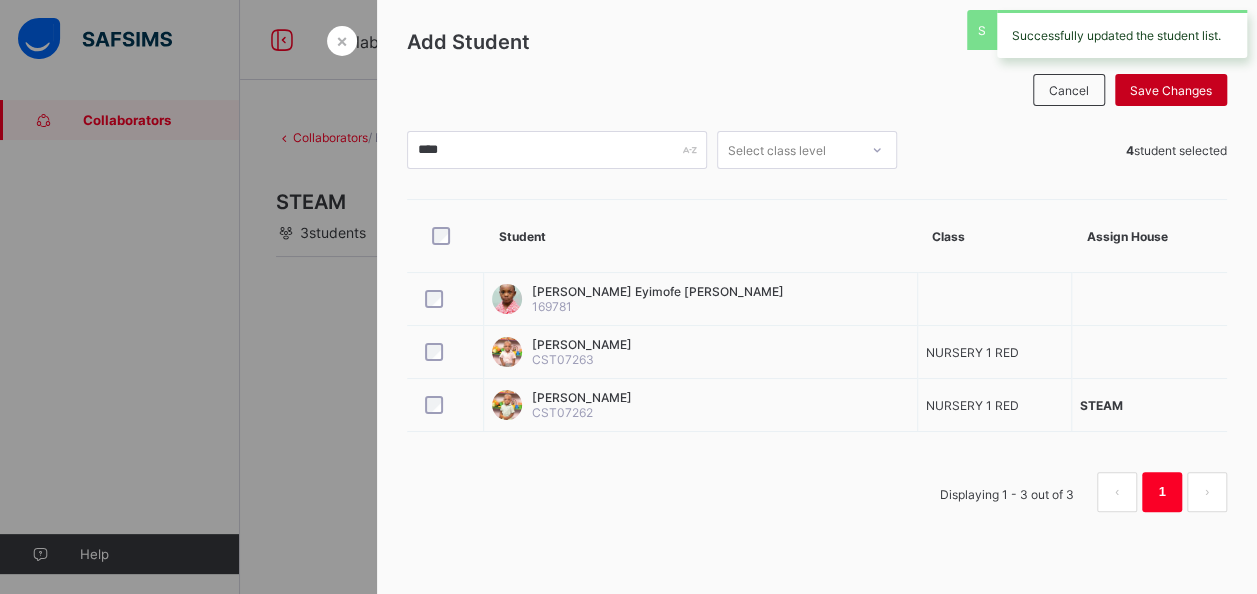 scroll, scrollTop: 0, scrollLeft: 0, axis: both 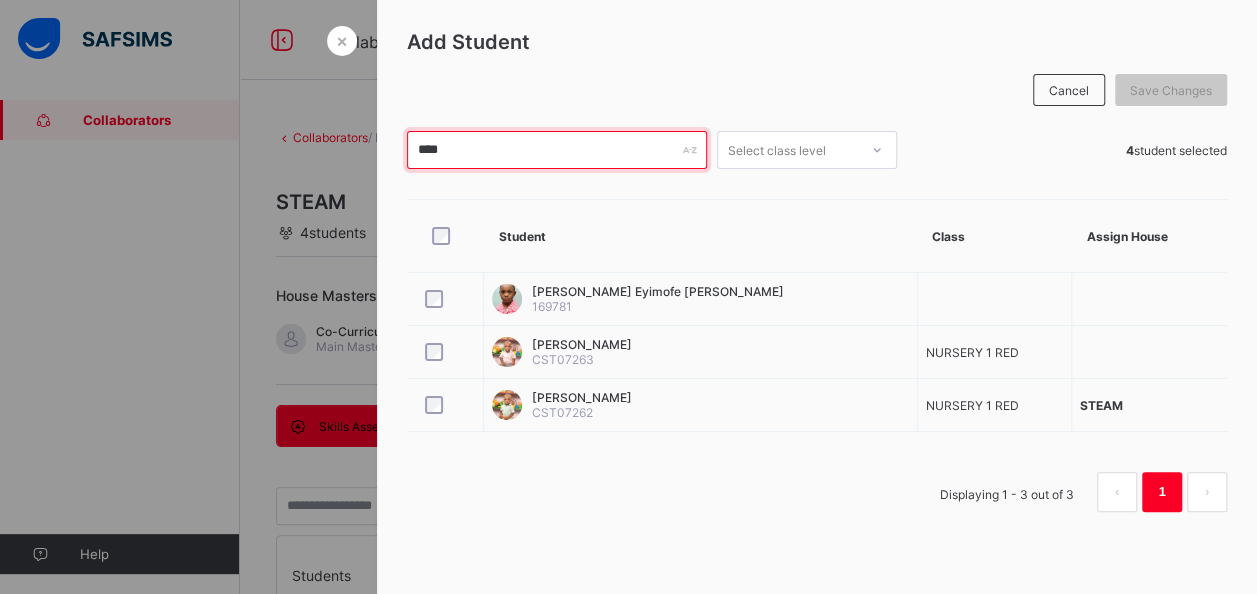 click on "****" at bounding box center [557, 150] 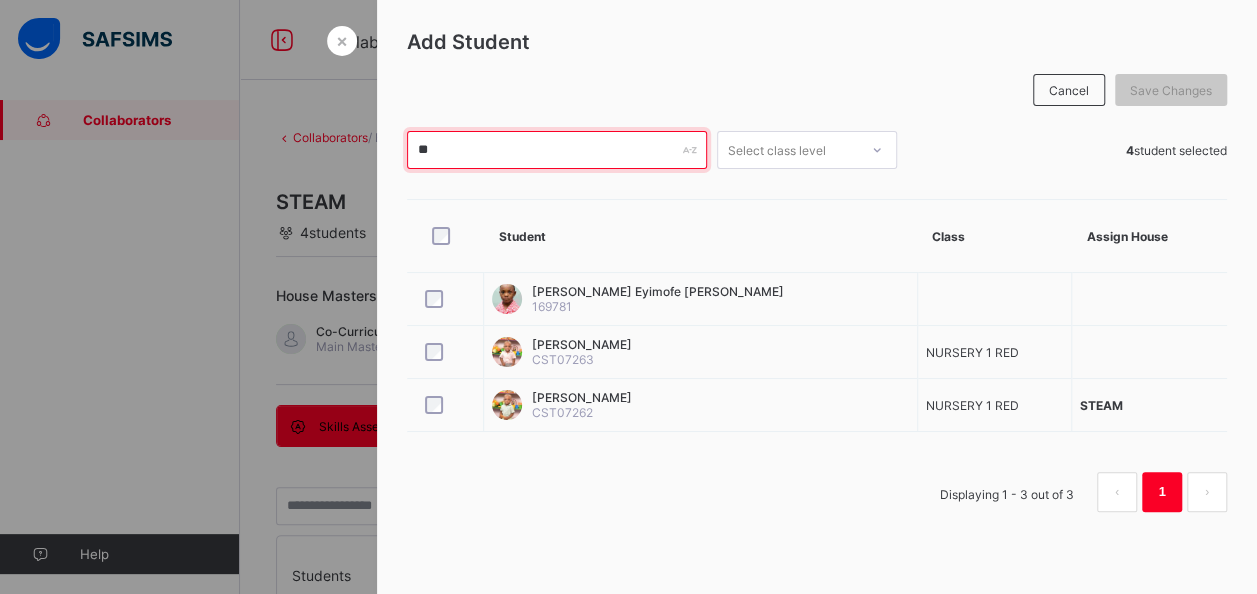 type on "*" 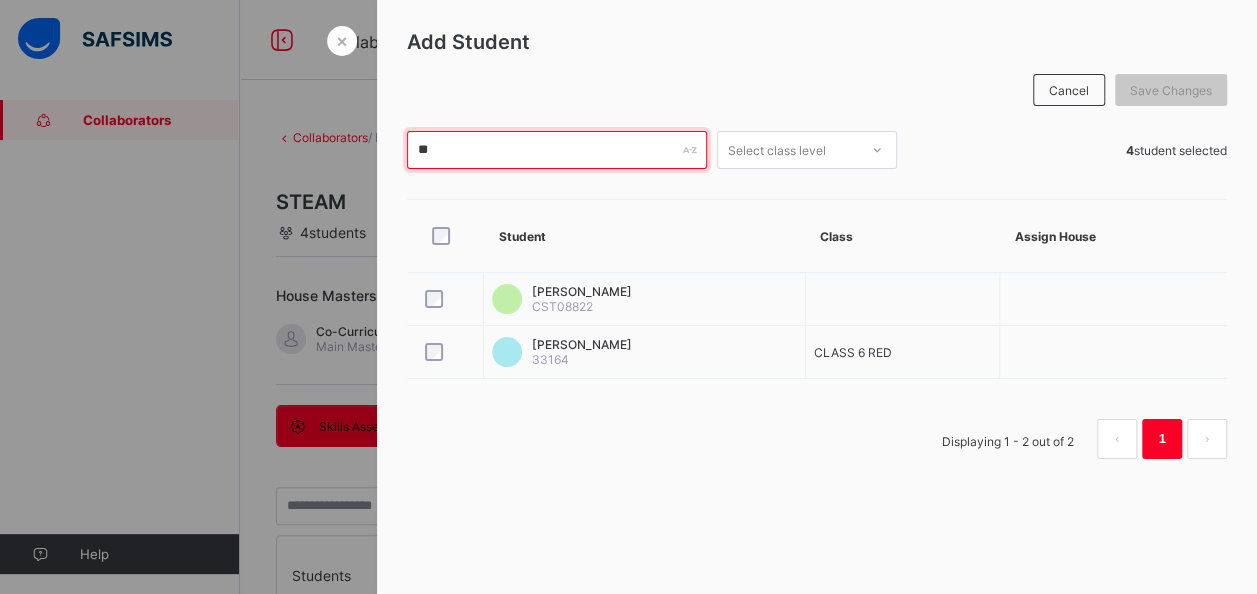 type on "*" 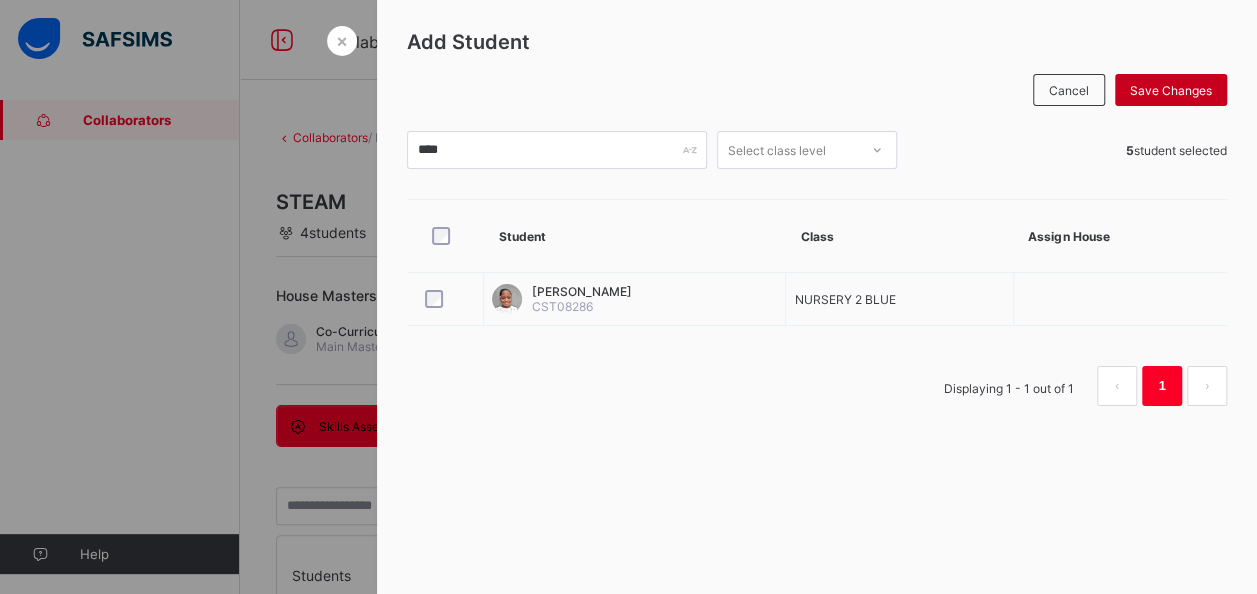 click on "Save Changes" at bounding box center (1171, 90) 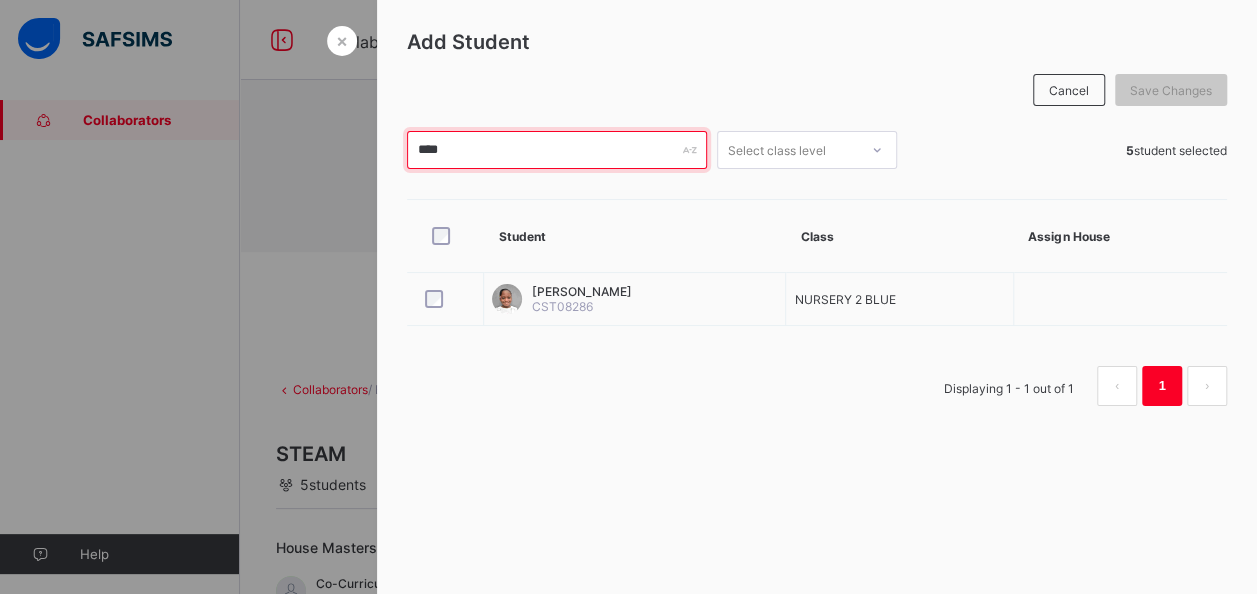 click on "****" at bounding box center (557, 150) 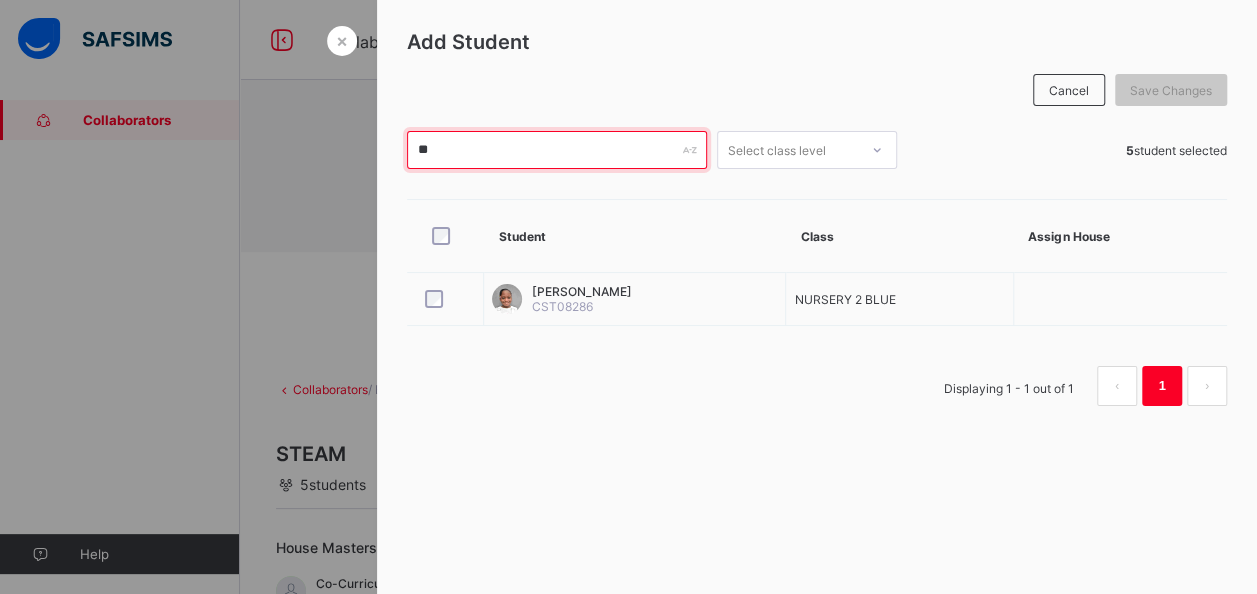 type on "*" 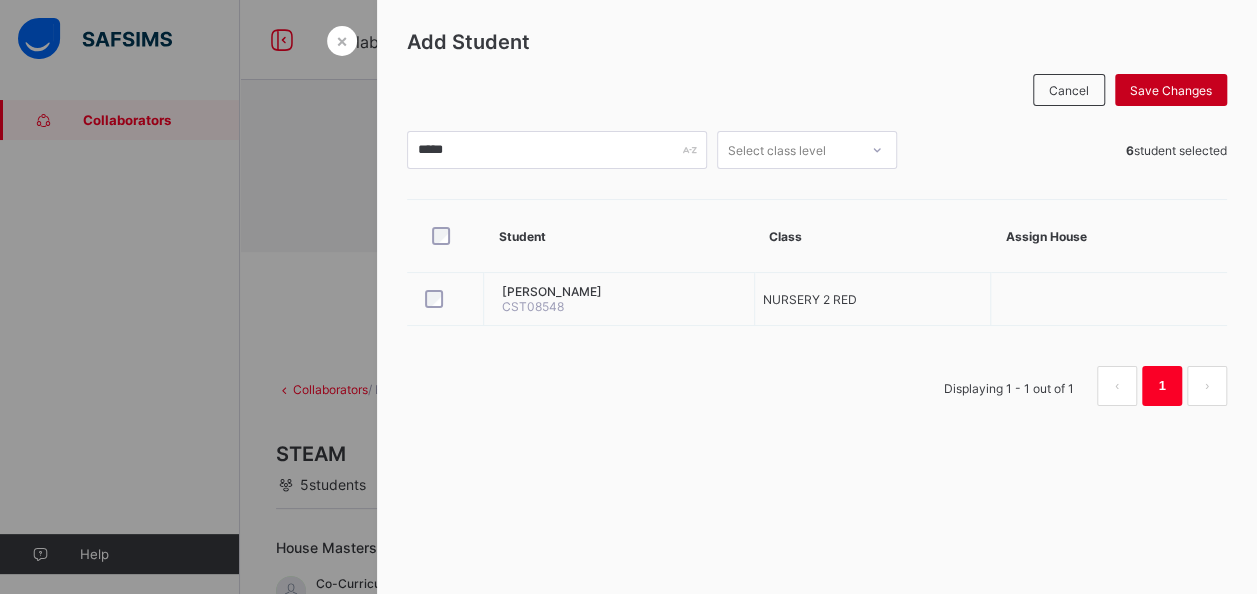 click on "Save Changes" at bounding box center (1171, 90) 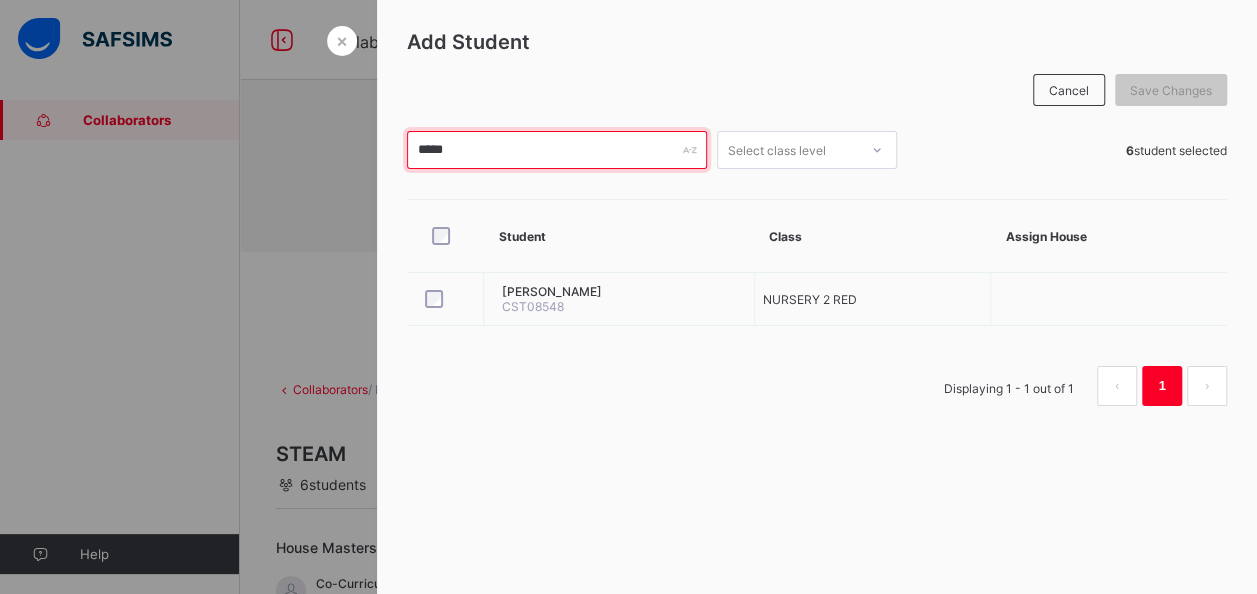 click on "*****" at bounding box center [557, 150] 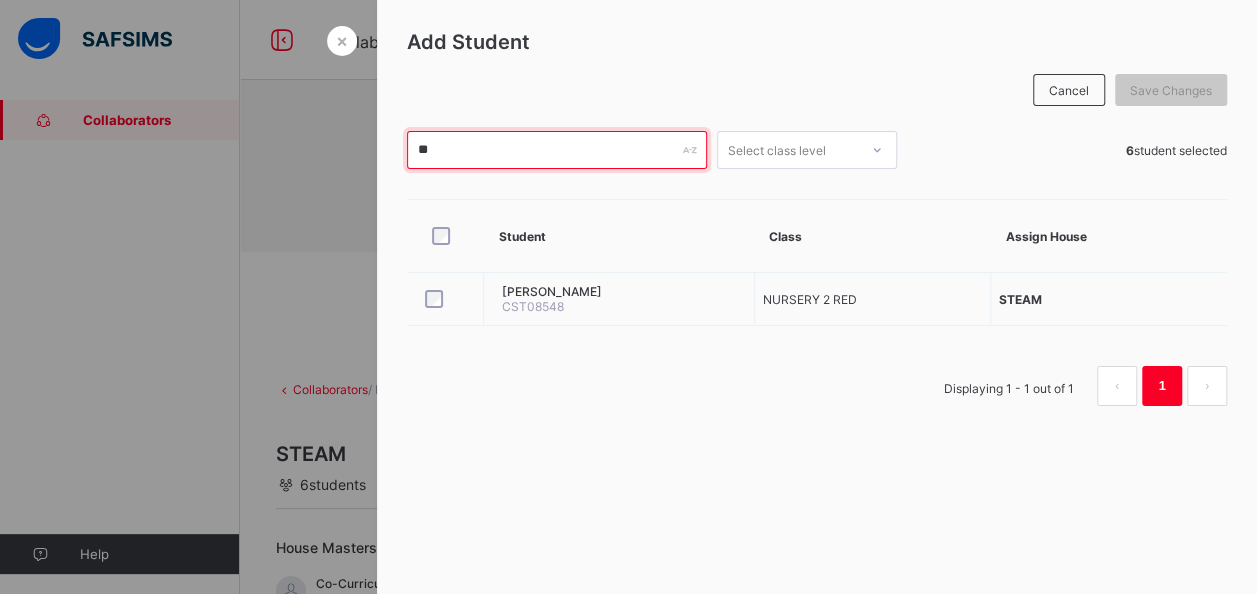 type on "*" 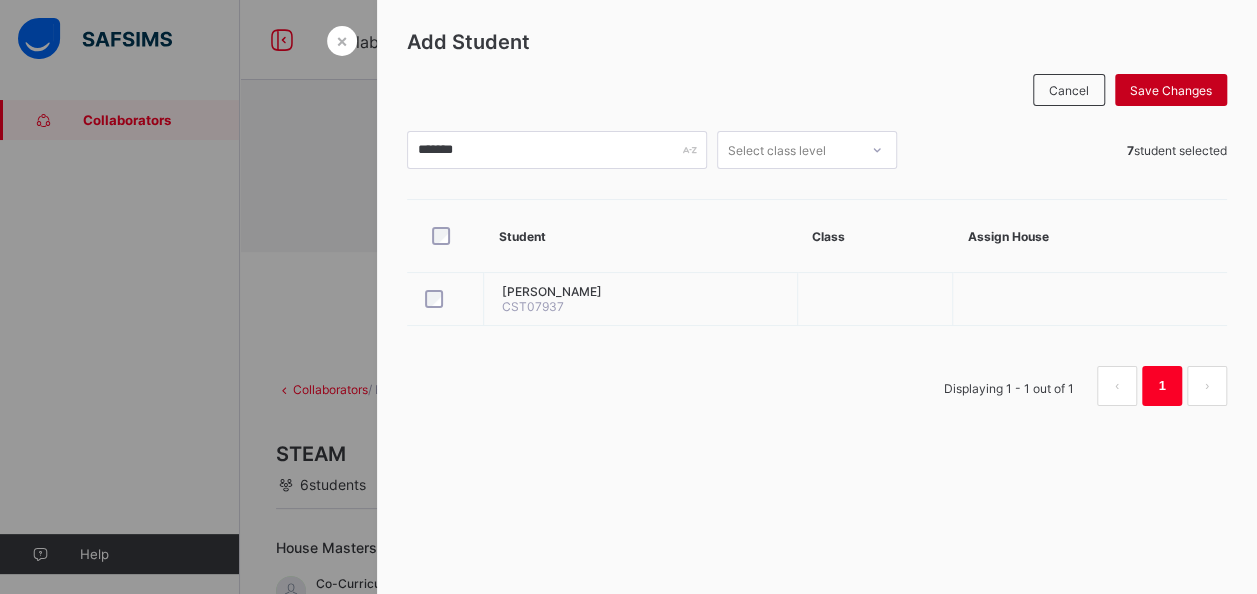 click on "Save Changes" at bounding box center (1171, 90) 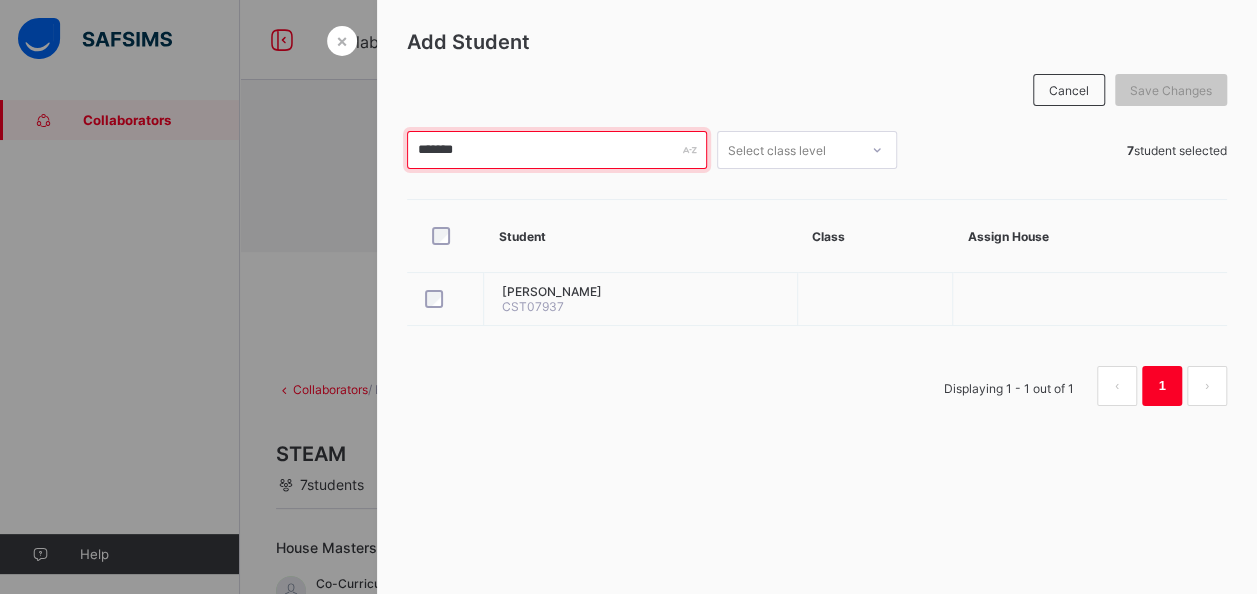 click on "*******" at bounding box center [557, 150] 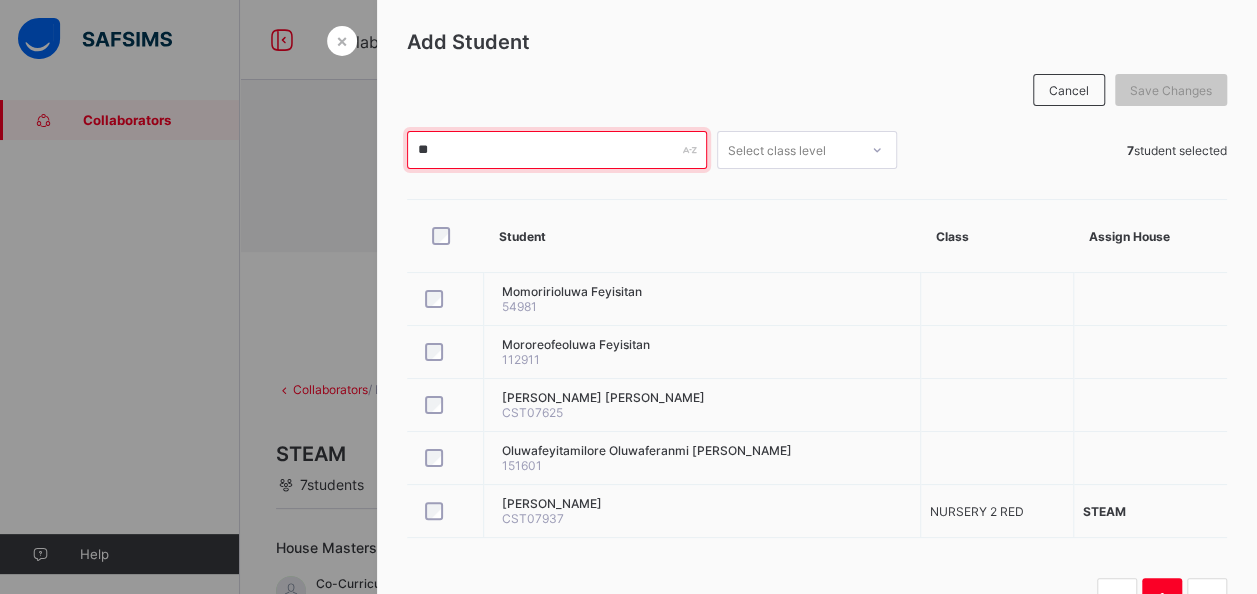 type on "*" 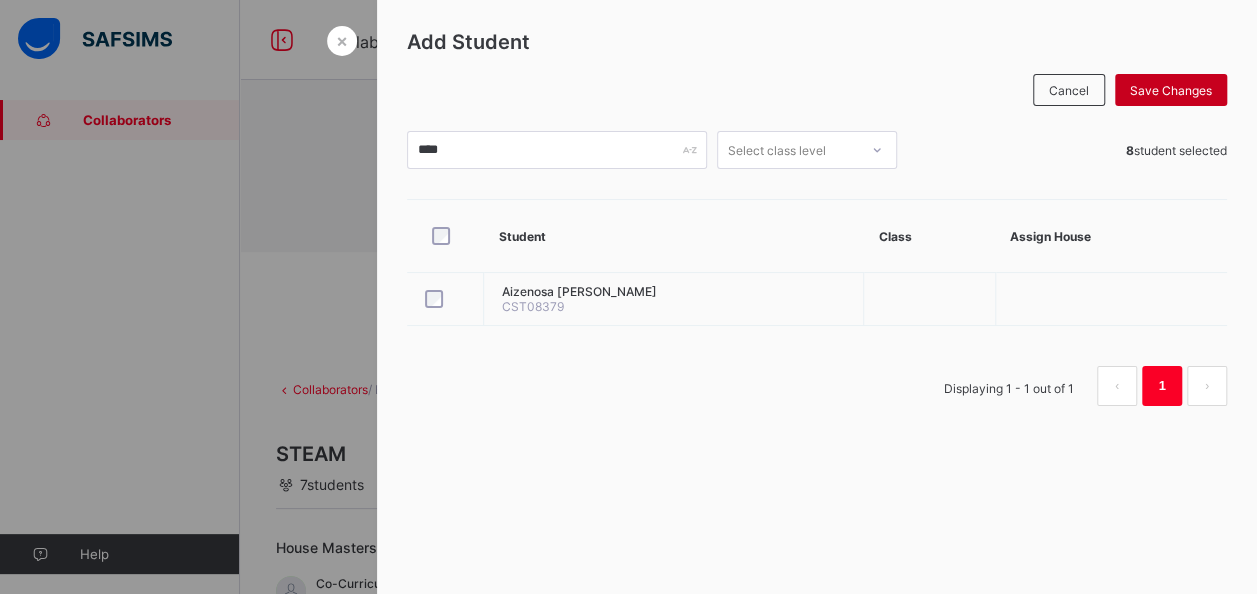 click on "Save Changes" at bounding box center (1171, 90) 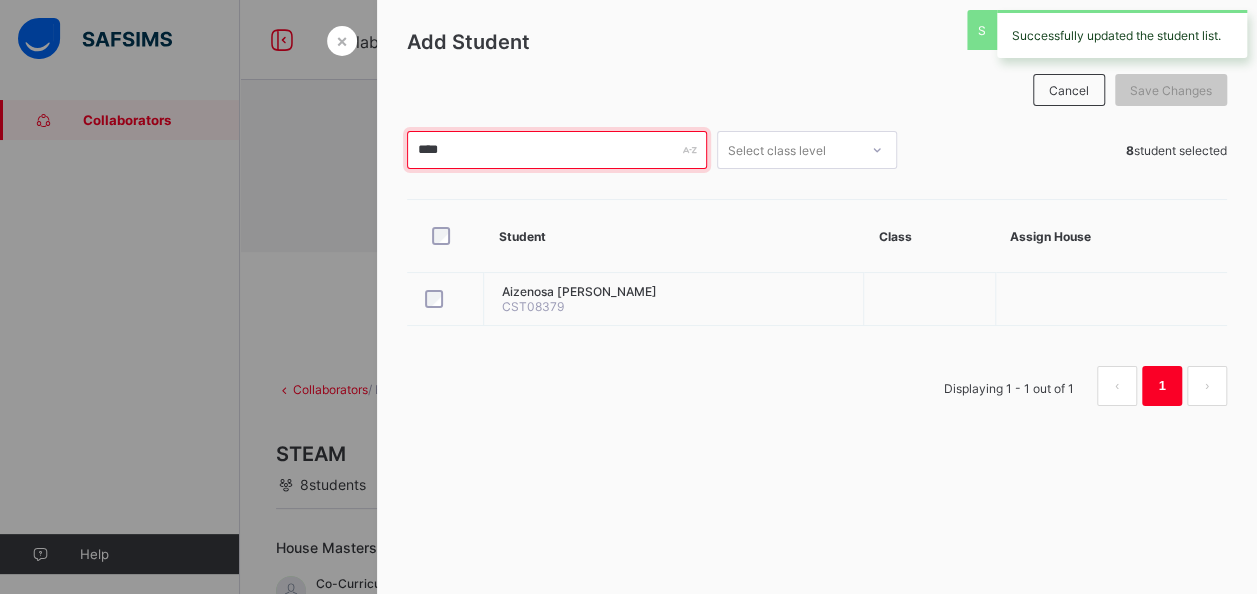 click on "****" at bounding box center (557, 150) 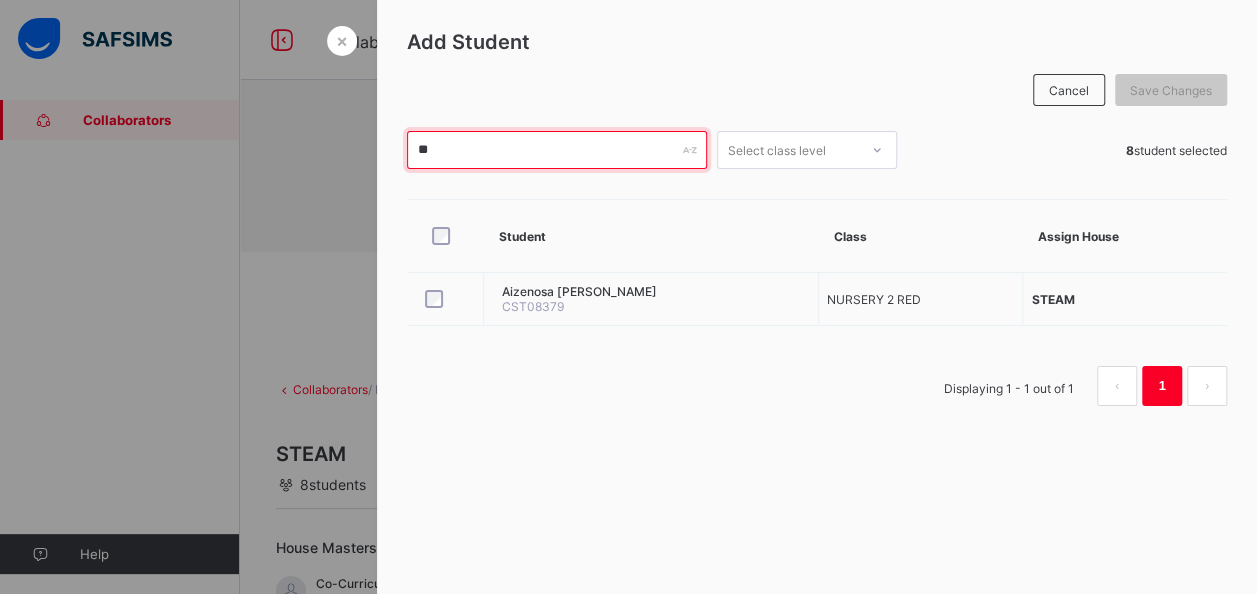 type on "*" 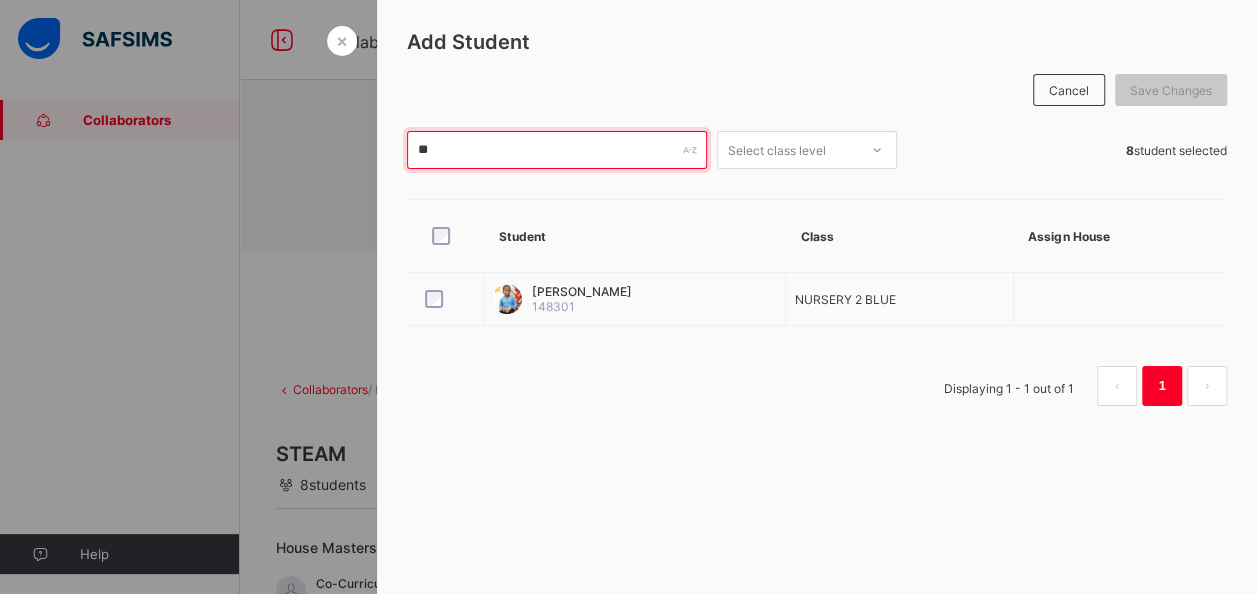 type on "*" 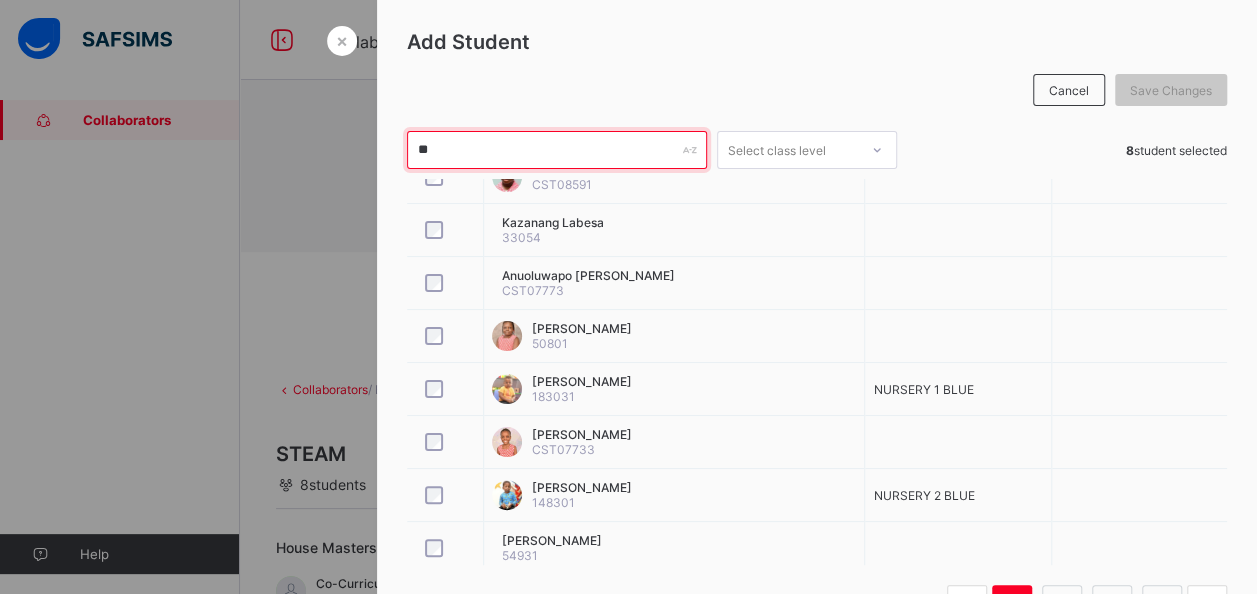 scroll, scrollTop: 254, scrollLeft: 0, axis: vertical 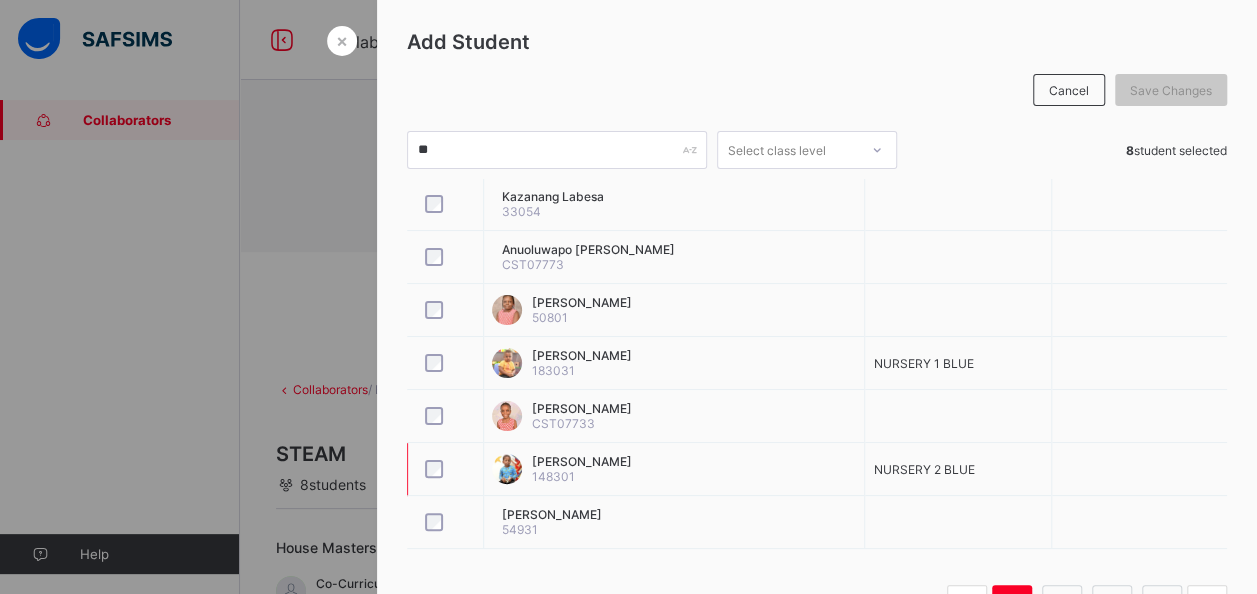 click at bounding box center (507, 469) 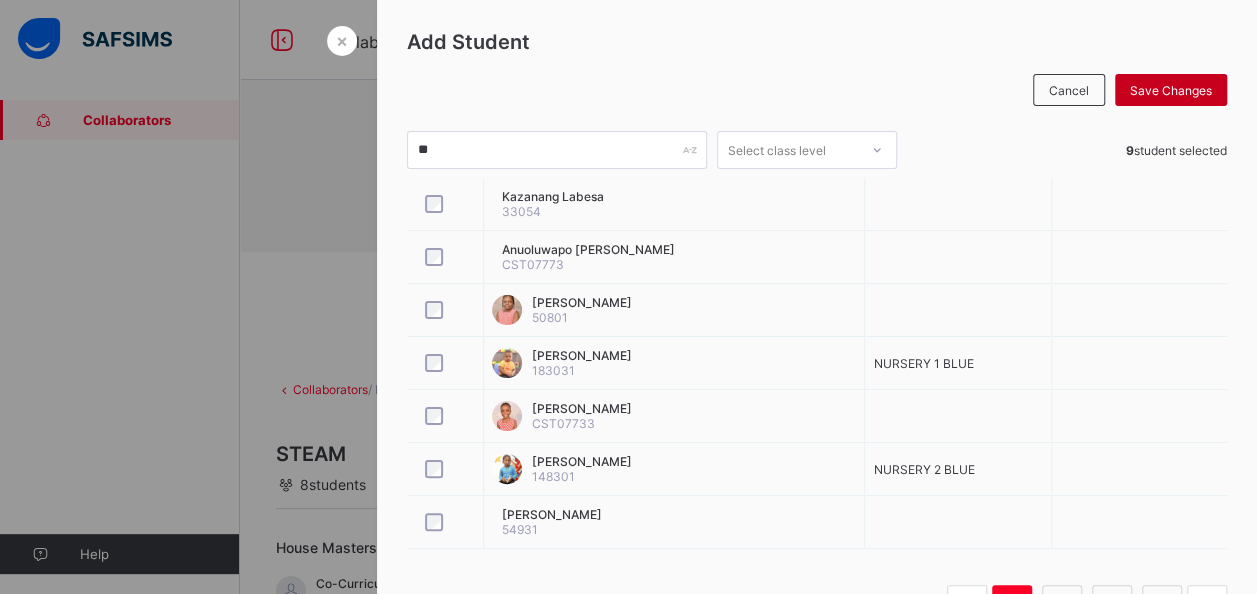 click on "Save Changes" at bounding box center [1171, 90] 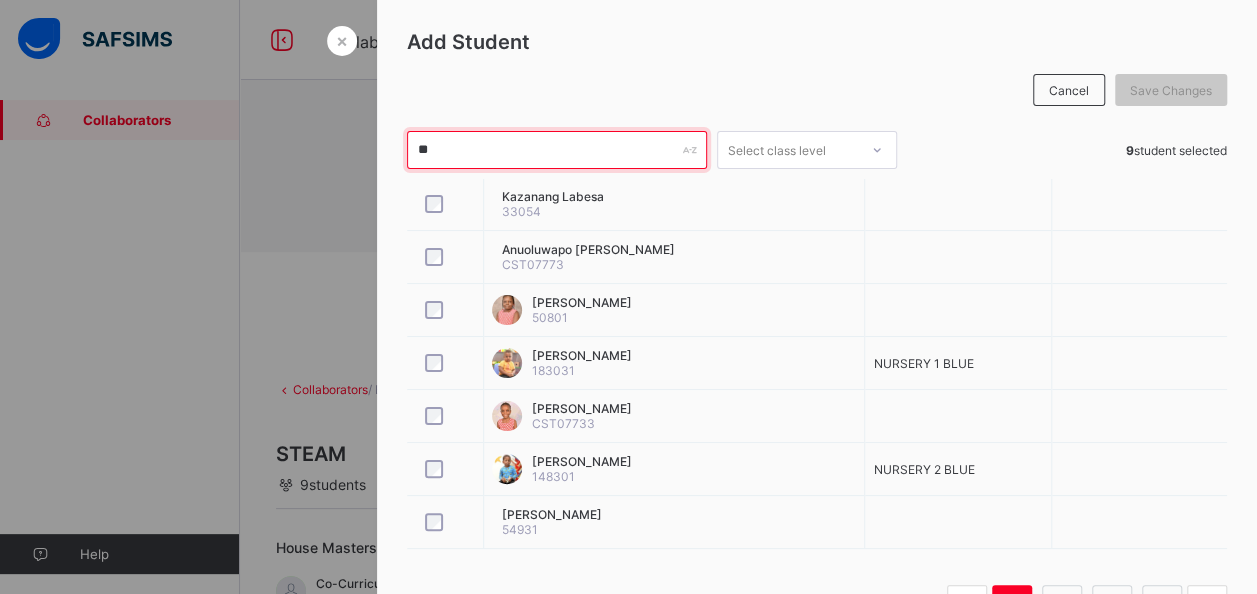 click on "**" at bounding box center [557, 150] 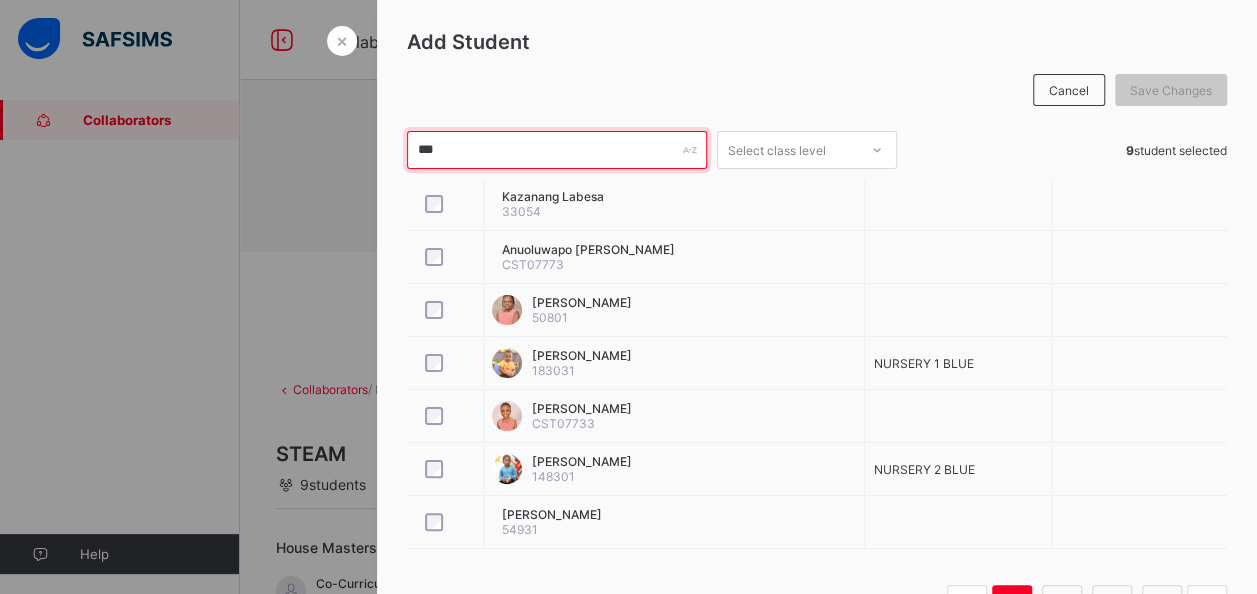scroll, scrollTop: 0, scrollLeft: 0, axis: both 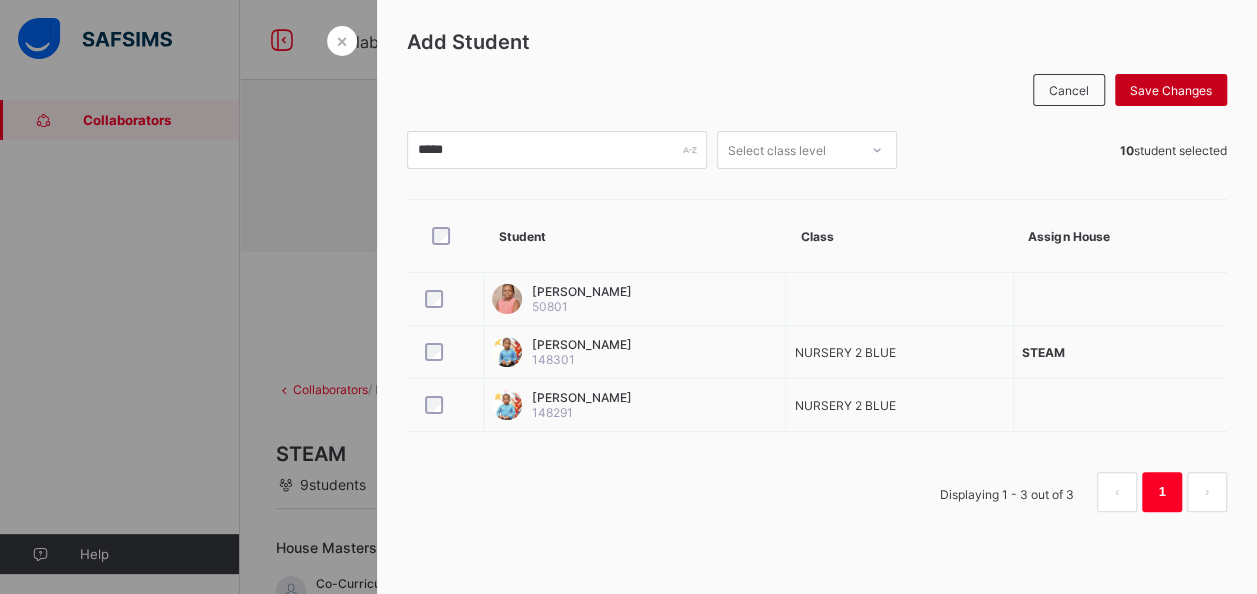 click on "Save Changes" at bounding box center [1171, 90] 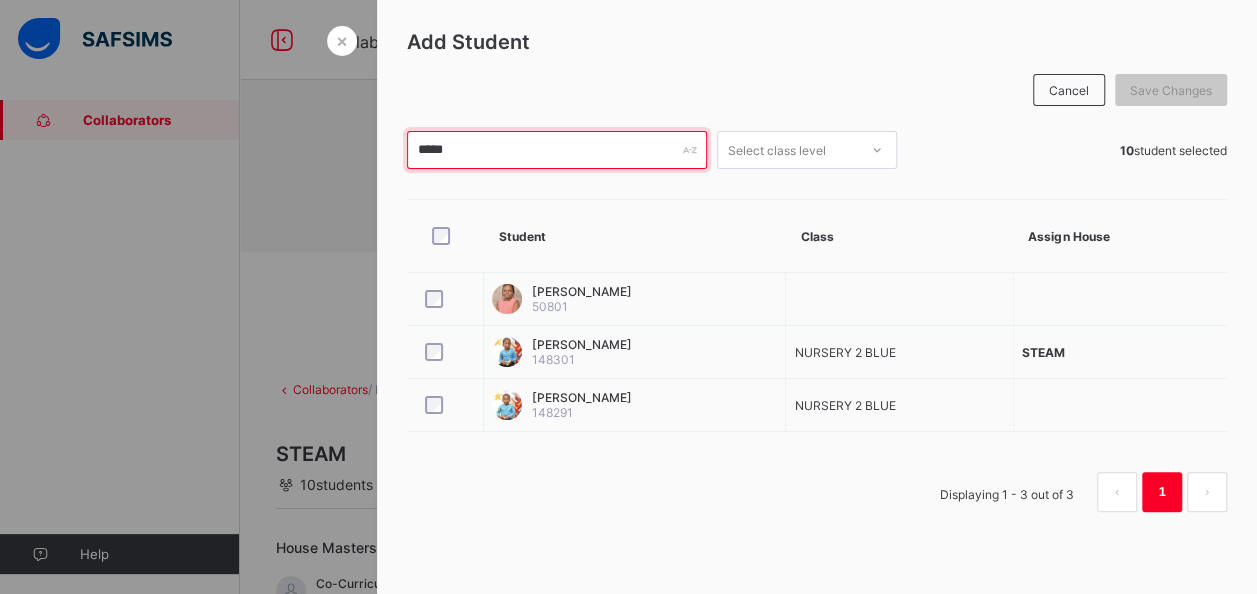 click on "*****" at bounding box center [557, 150] 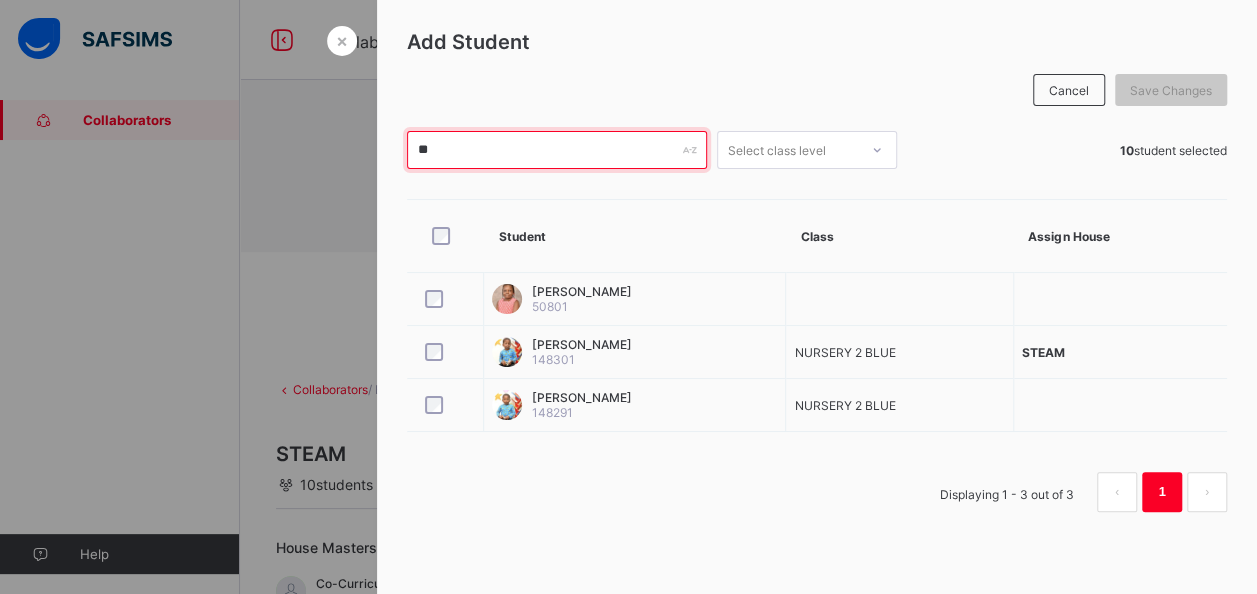 type on "*" 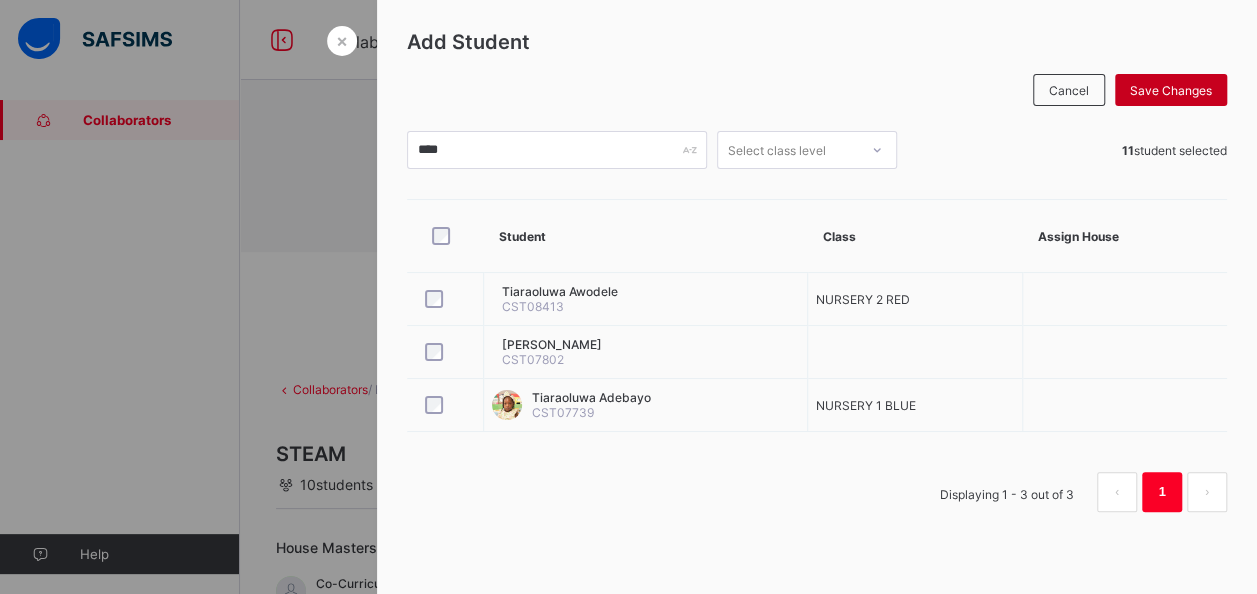 click on "Save Changes" at bounding box center (1171, 90) 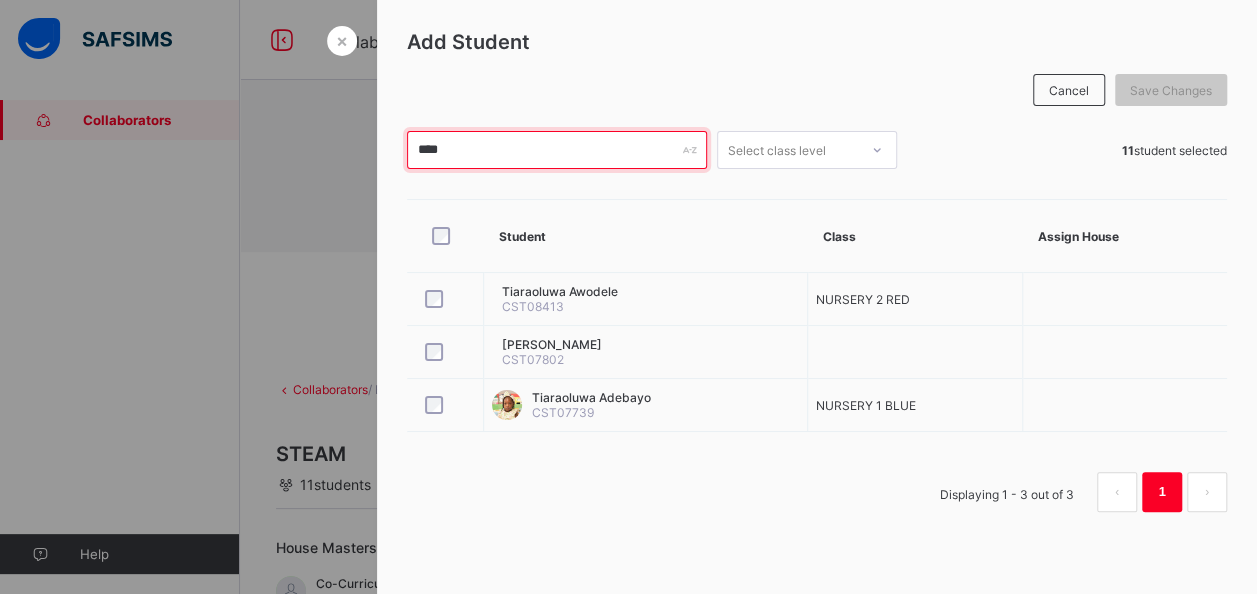 click on "****" at bounding box center (557, 150) 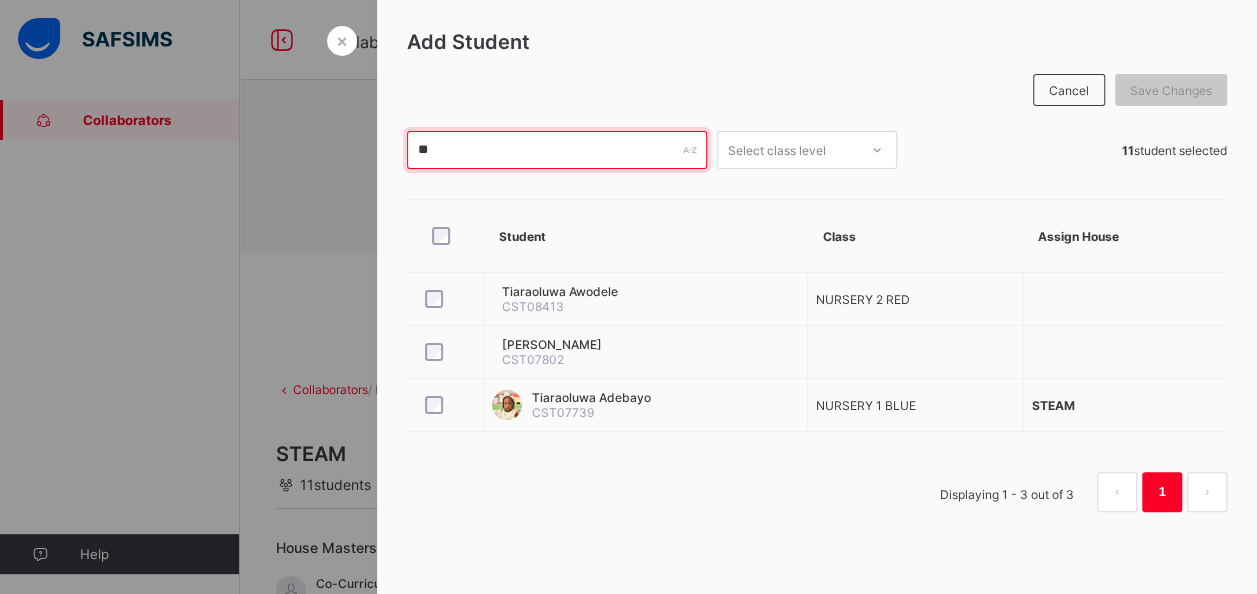 type on "*" 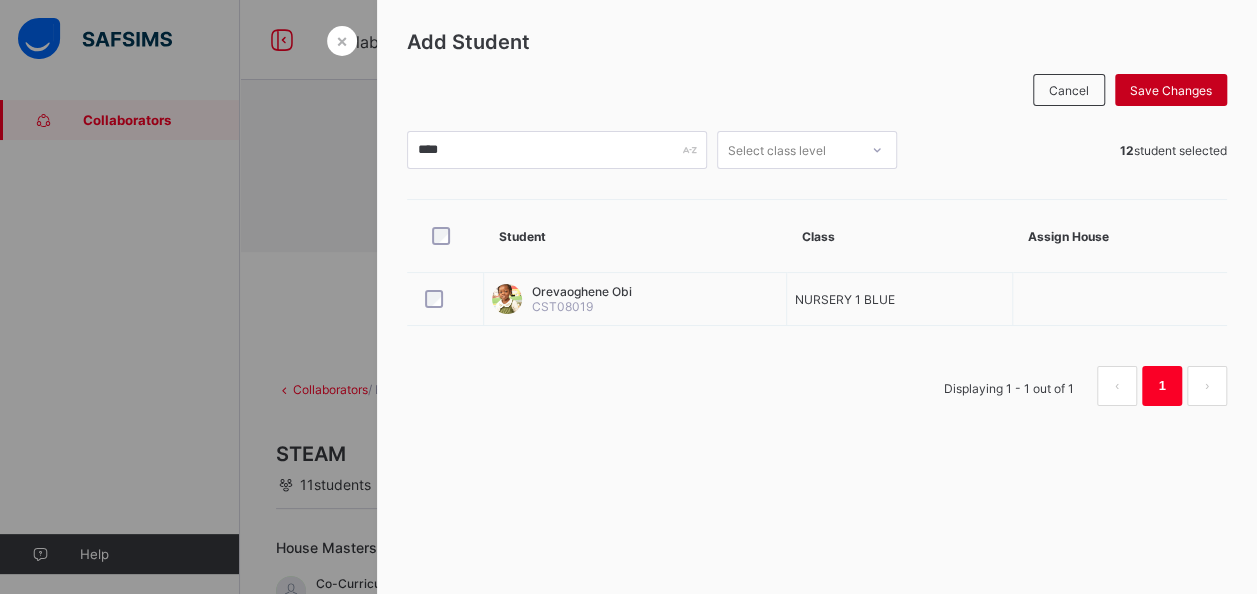 click on "Save Changes" at bounding box center [1171, 90] 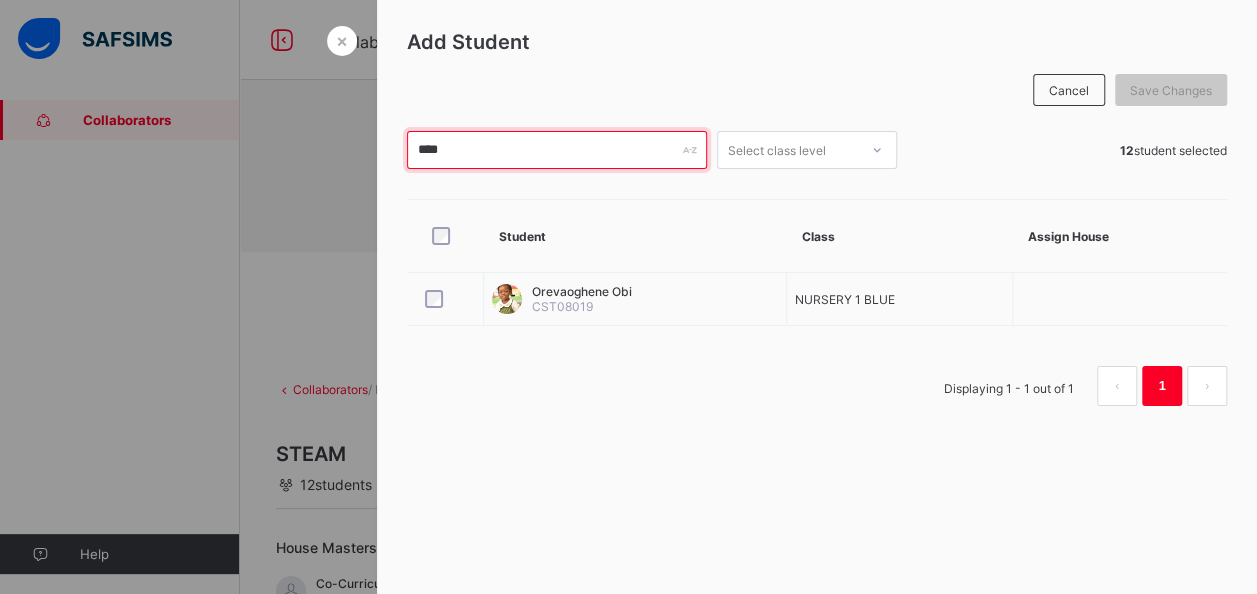 click on "****" at bounding box center (557, 150) 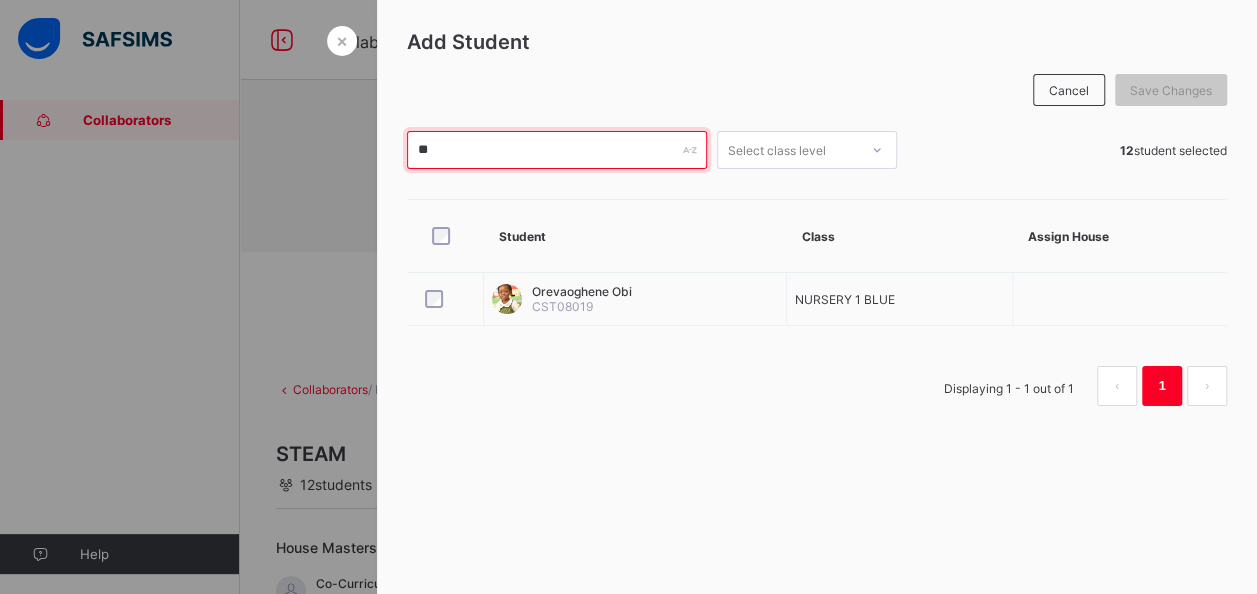 type on "*" 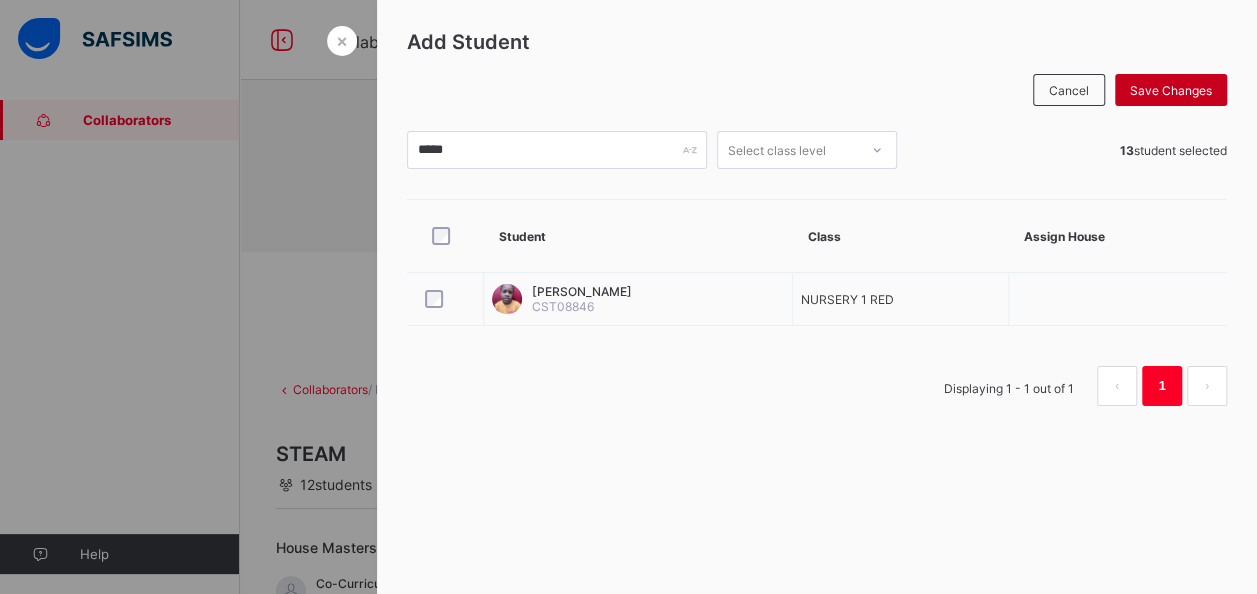 click on "Save Changes" at bounding box center (1171, 90) 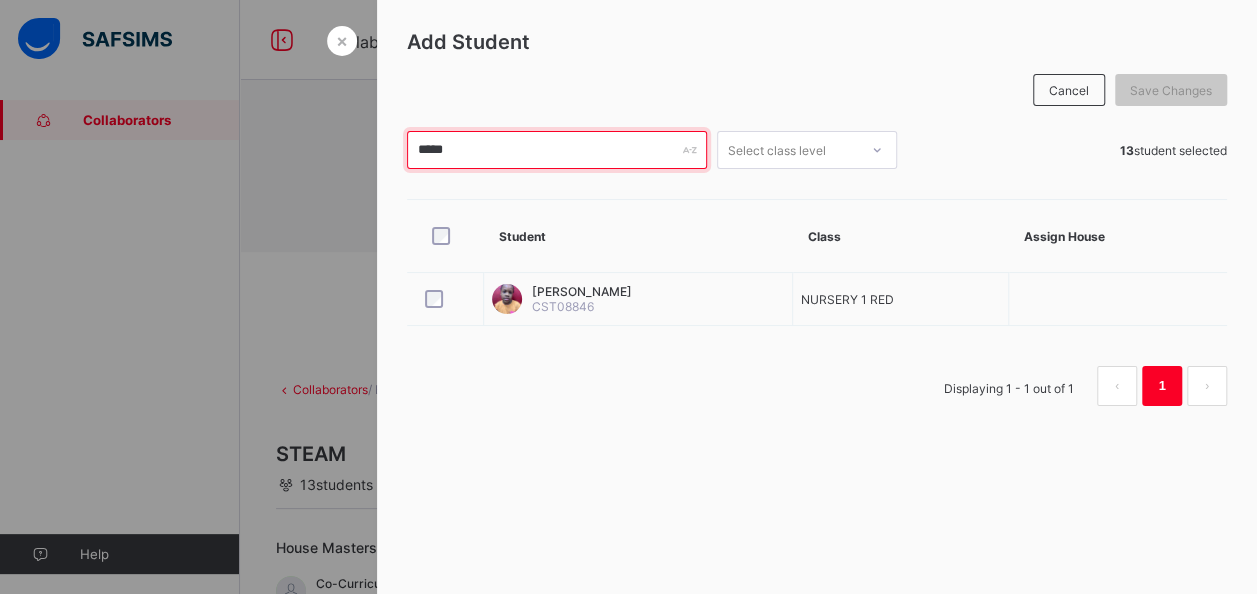 click on "*****" at bounding box center [557, 150] 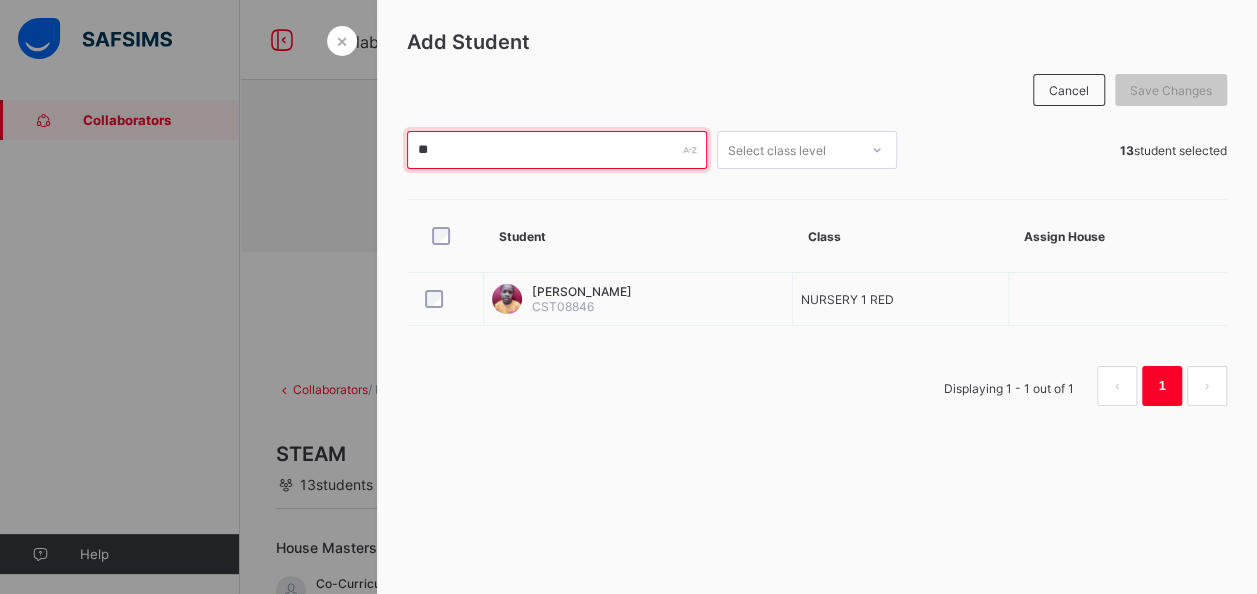 type on "*" 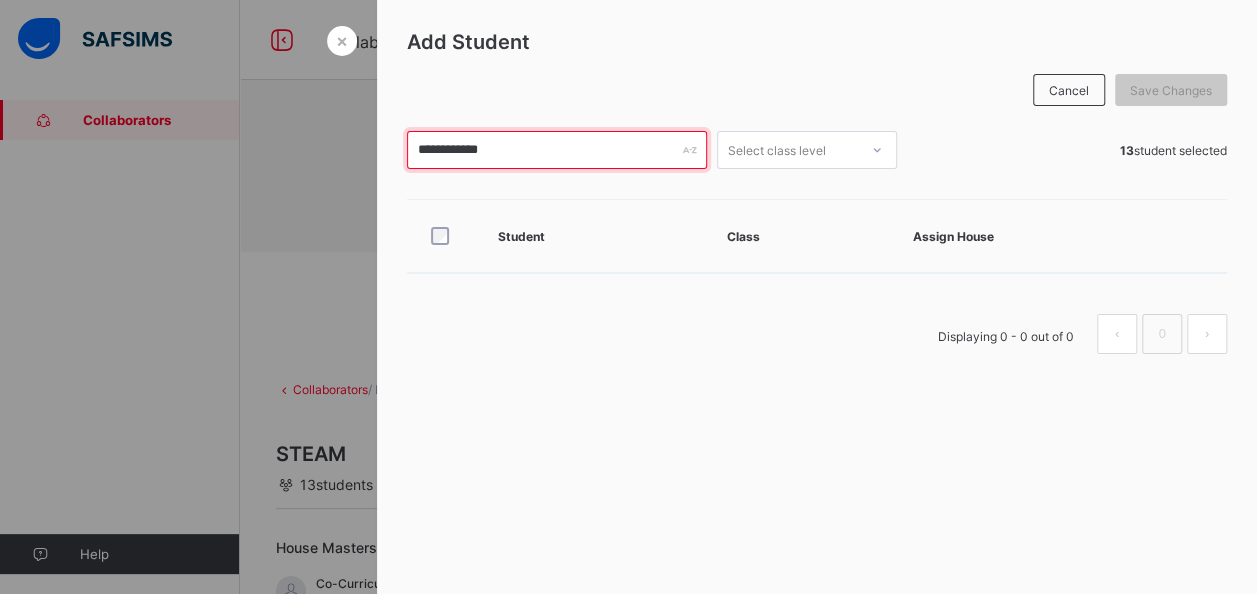 click on "**********" at bounding box center [557, 150] 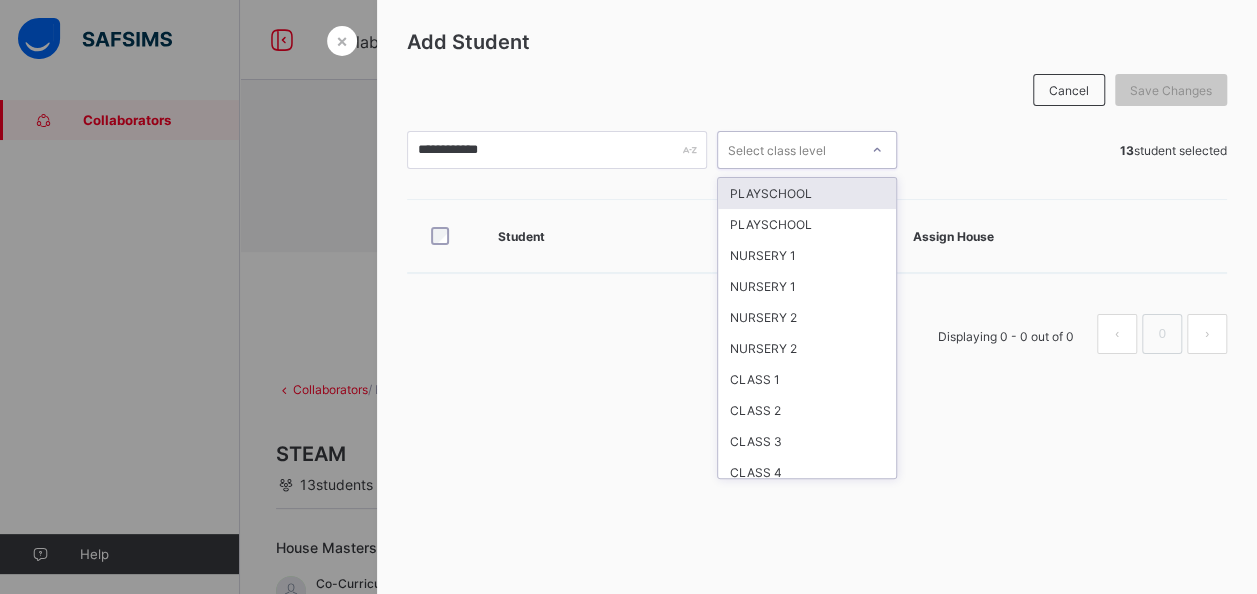 click 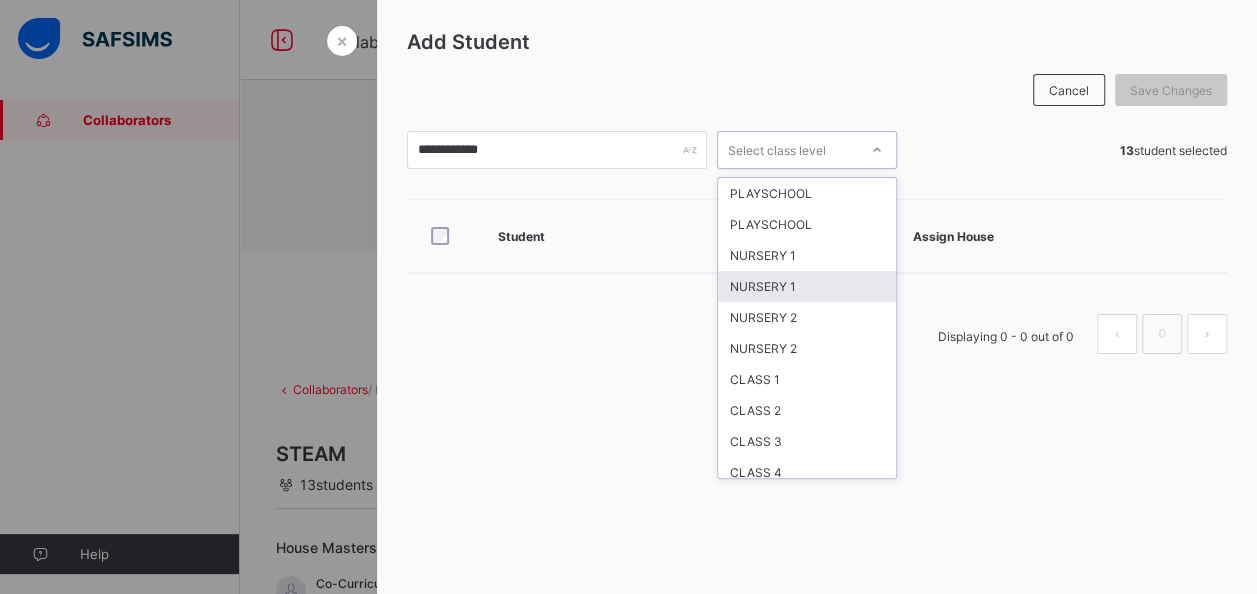 click on "NURSERY 1" at bounding box center [807, 286] 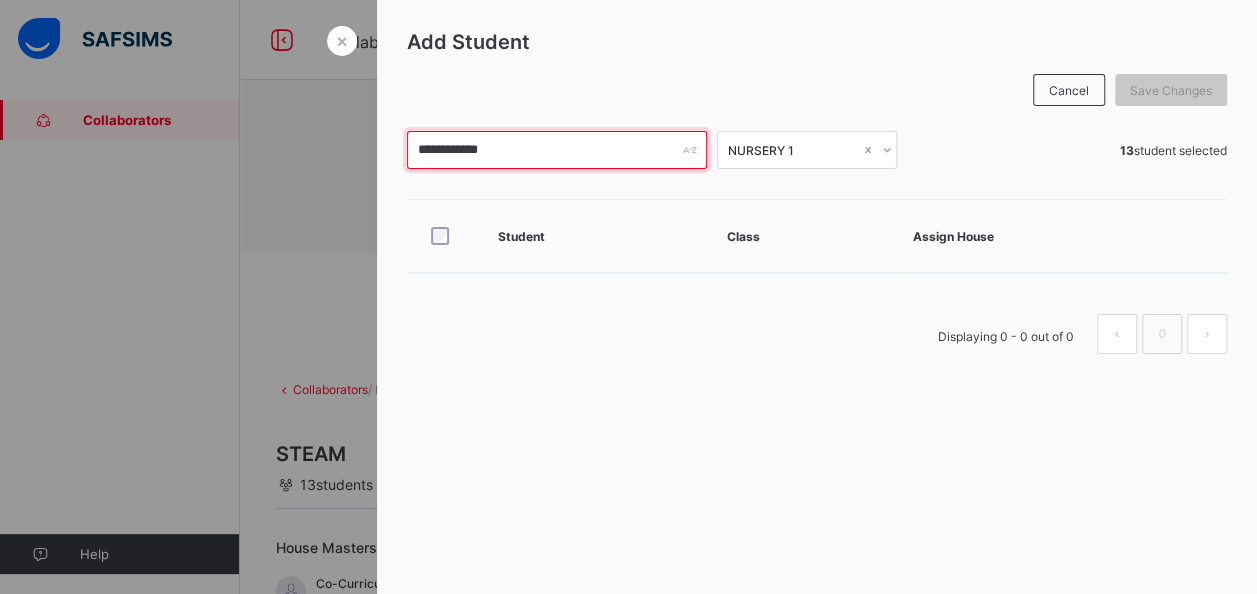 click on "**********" at bounding box center [557, 150] 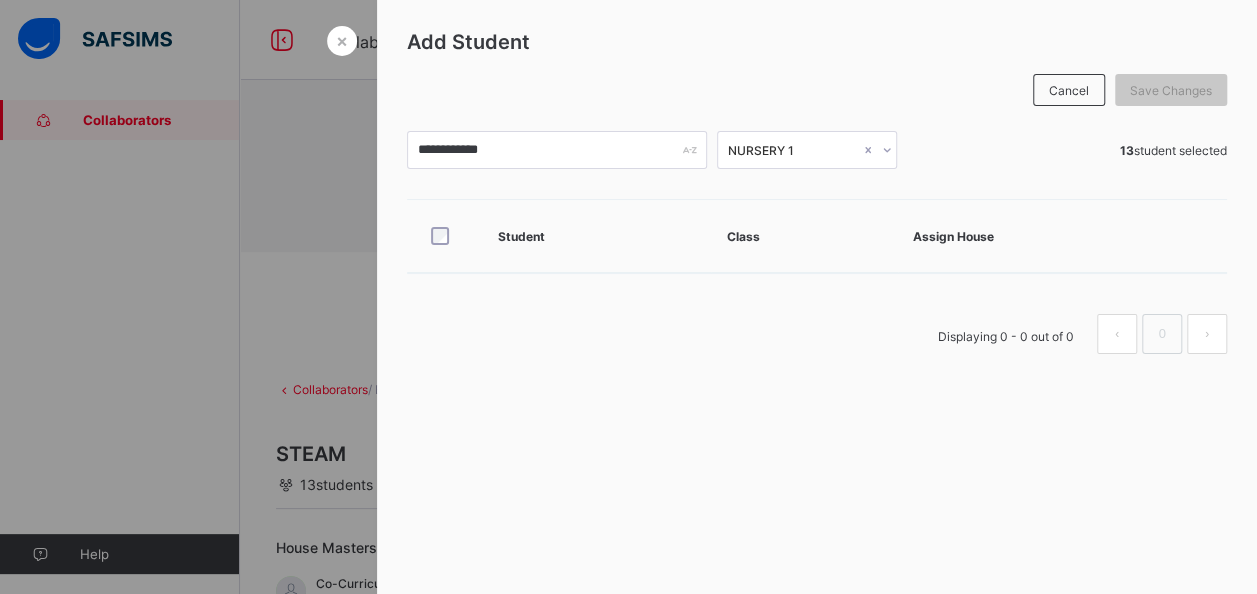 click on "Student" at bounding box center [597, 236] 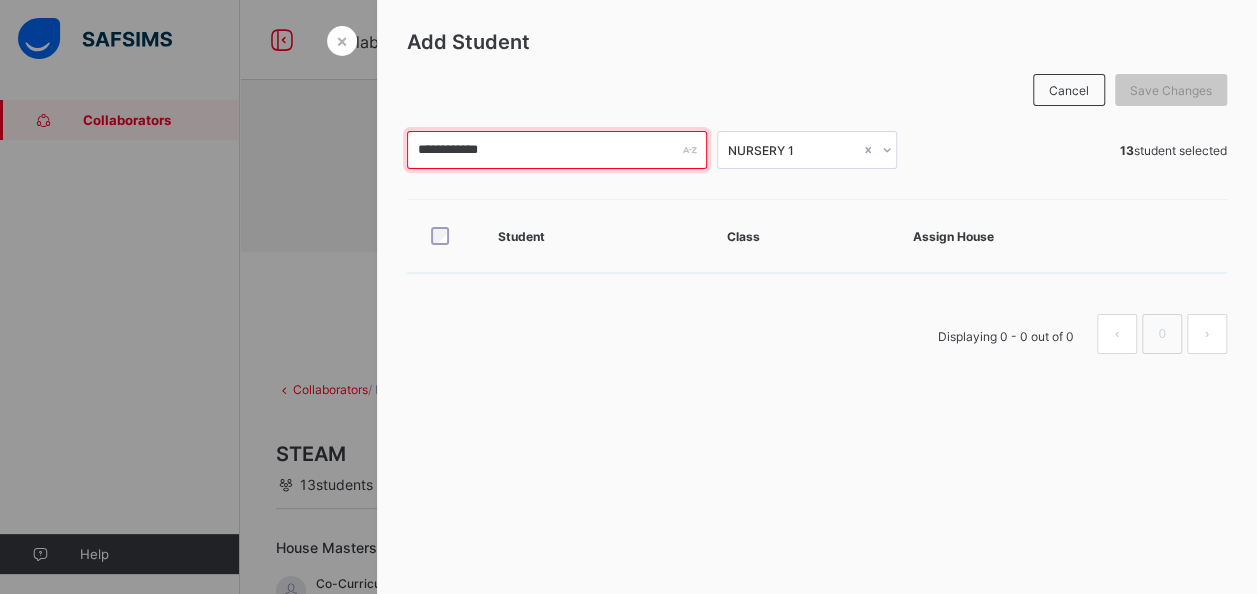 click on "**********" at bounding box center [557, 150] 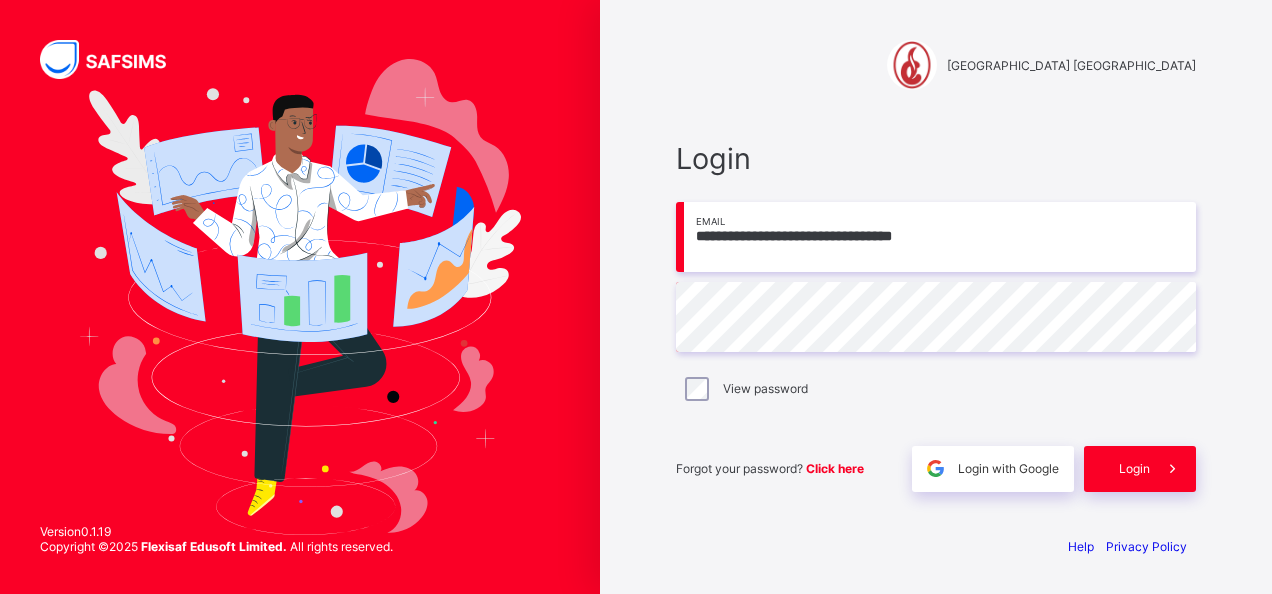 click on "View password" at bounding box center [936, 389] 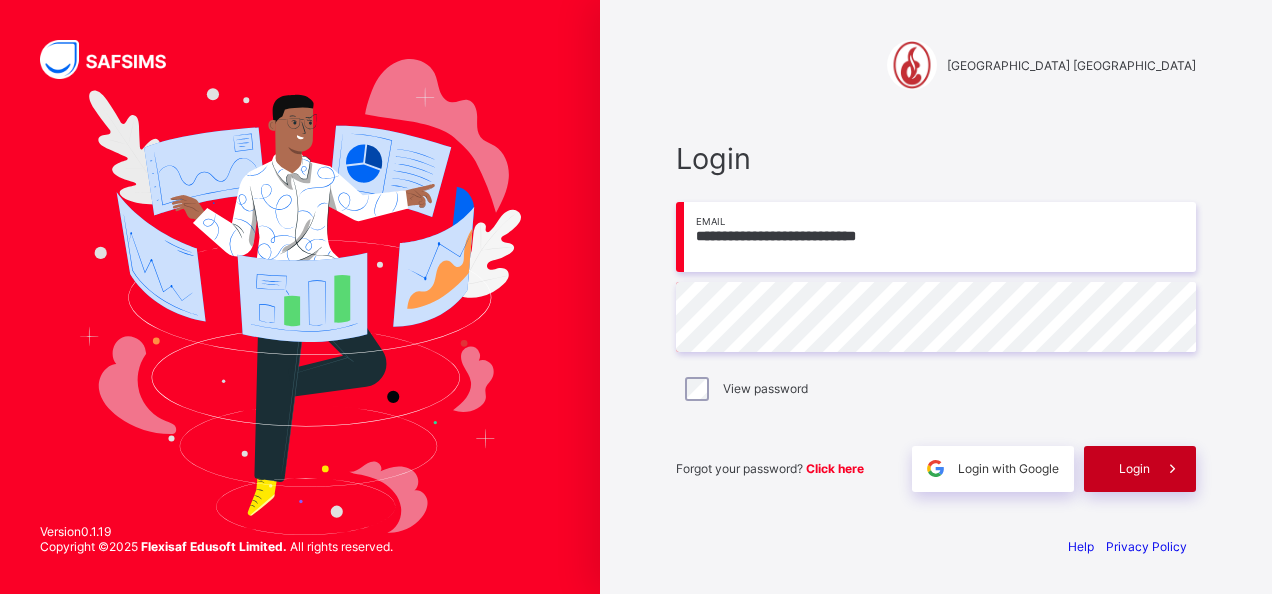 click on "Login" at bounding box center [1134, 468] 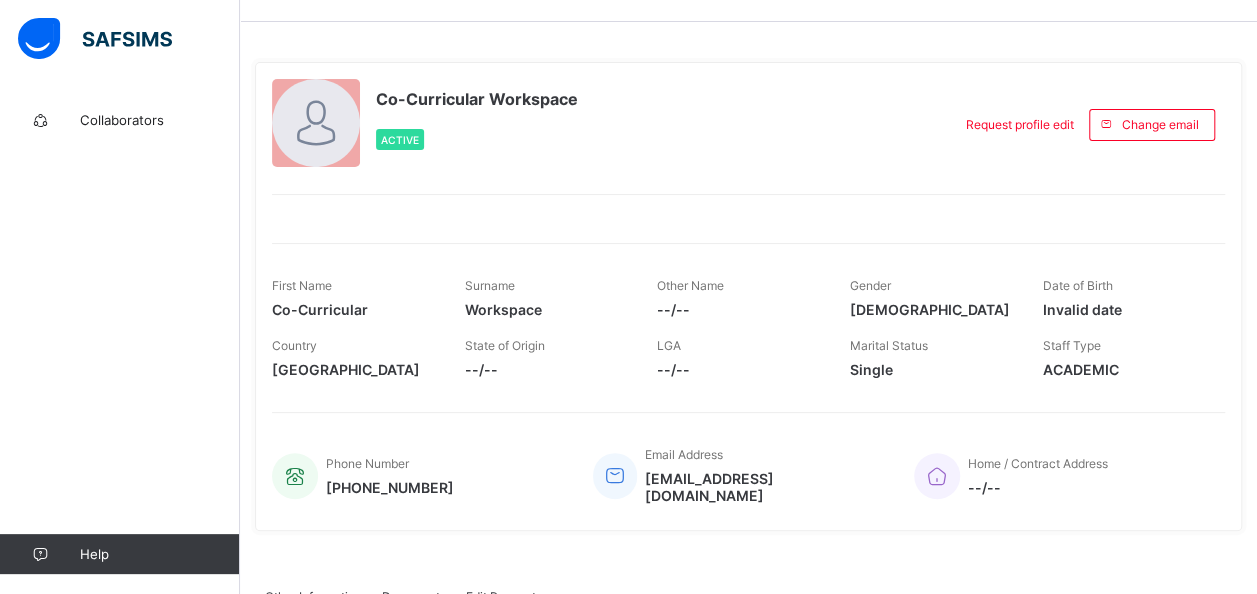 scroll, scrollTop: 59, scrollLeft: 0, axis: vertical 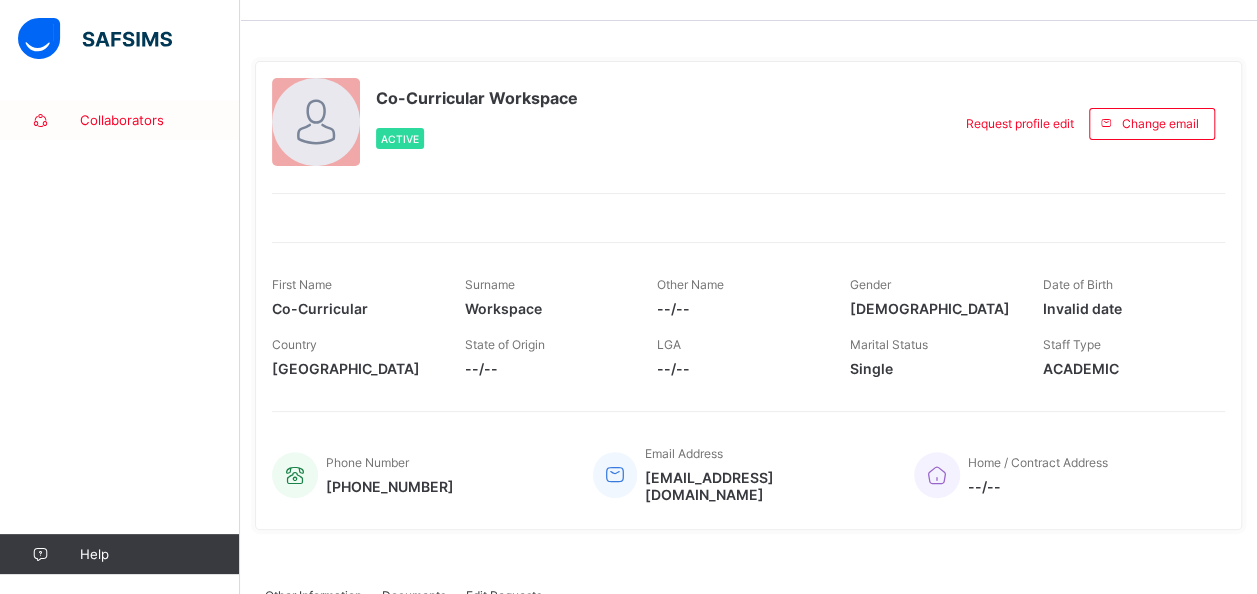 click on "Collaborators" at bounding box center (160, 120) 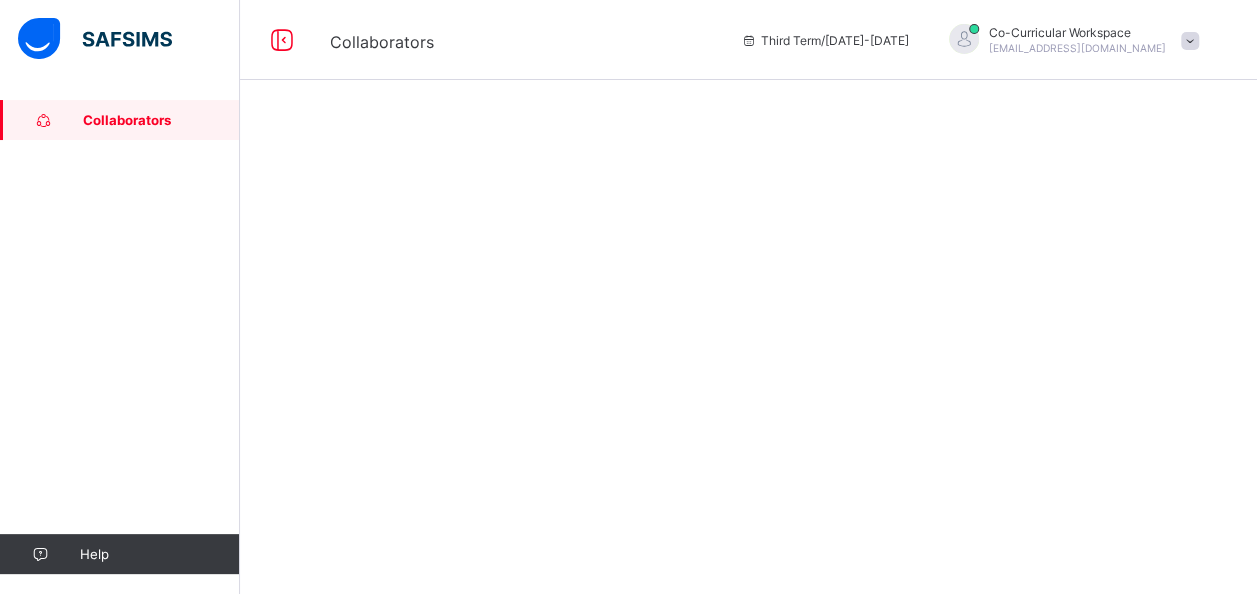 scroll, scrollTop: 0, scrollLeft: 0, axis: both 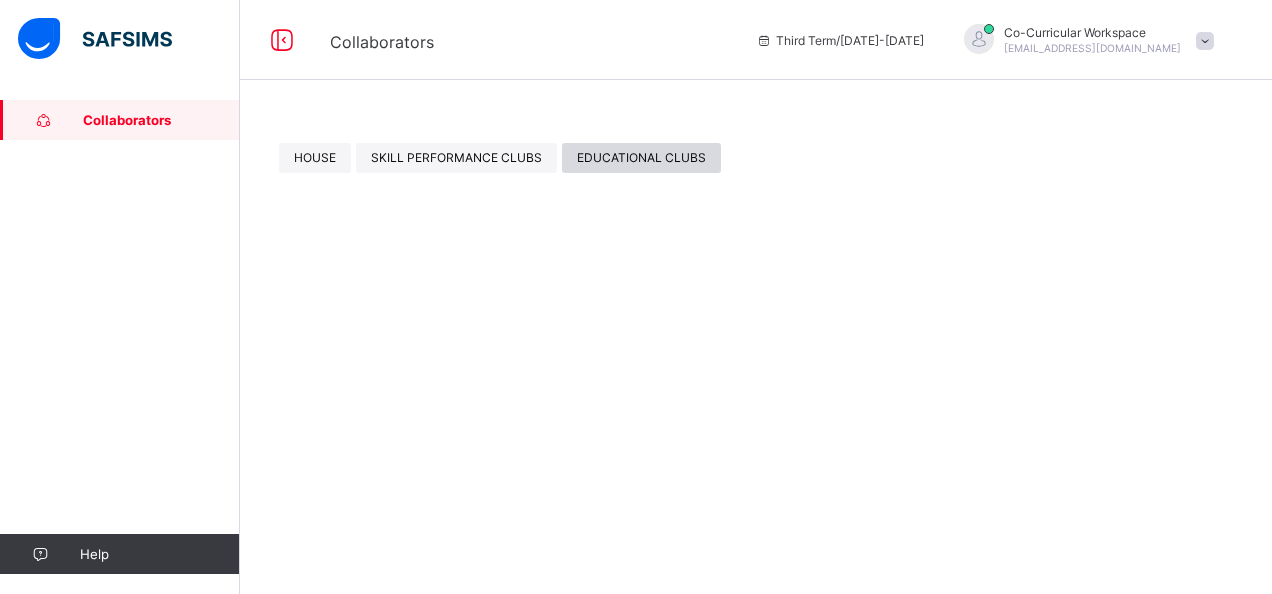 click on "EDUCATIONAL CLUBS" at bounding box center [641, 157] 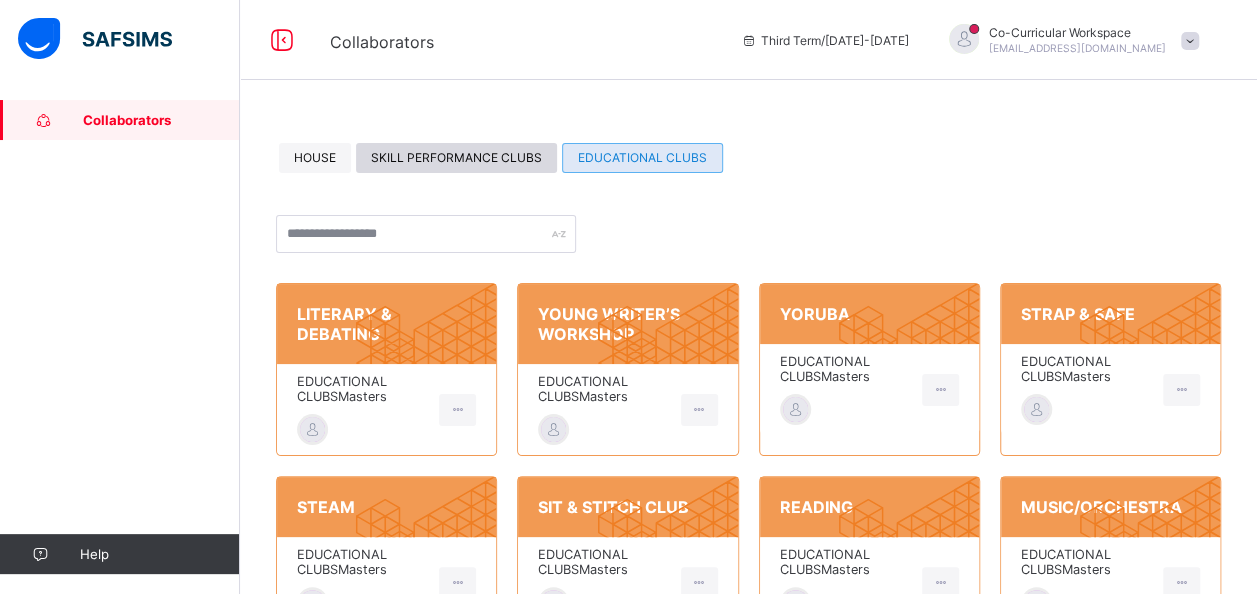 click on "SKILL PERFORMANCE CLUBS" at bounding box center (456, 157) 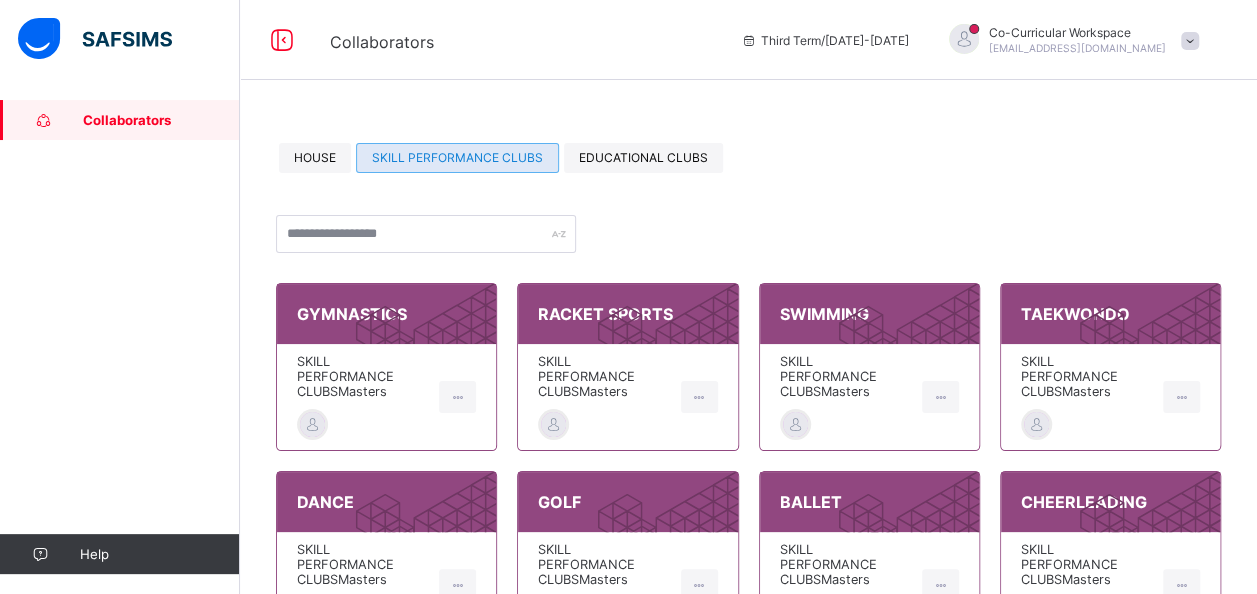 click on "SKILL PERFORMANCE CLUBS  Masters" at bounding box center [846, 376] 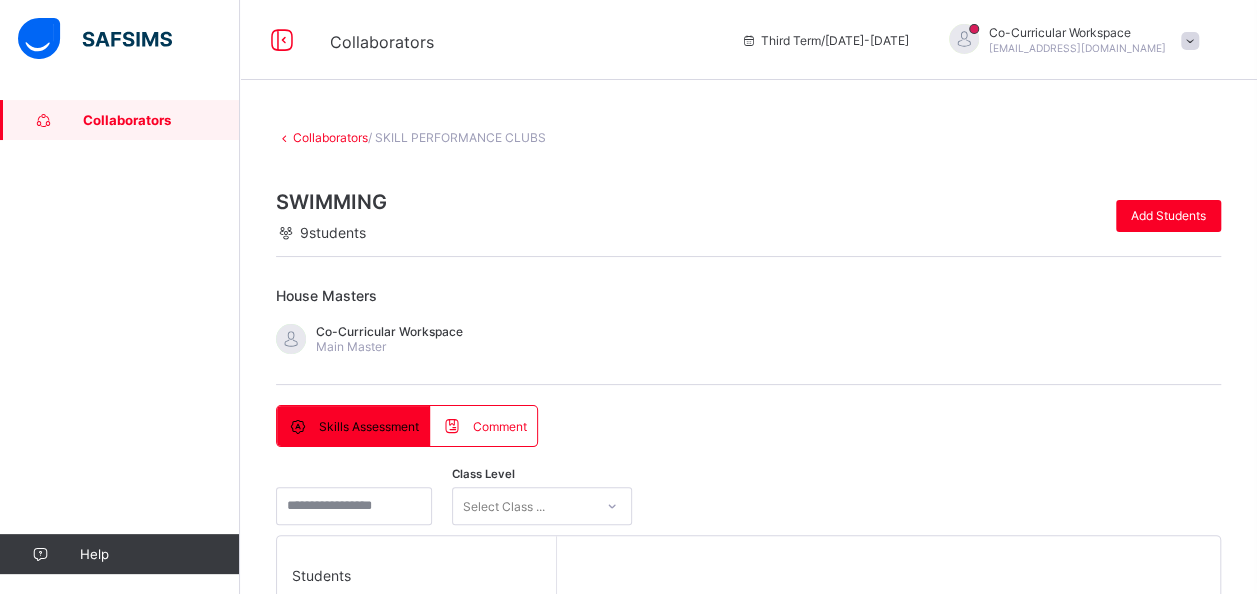 click on "Skills Assessment" at bounding box center (369, 426) 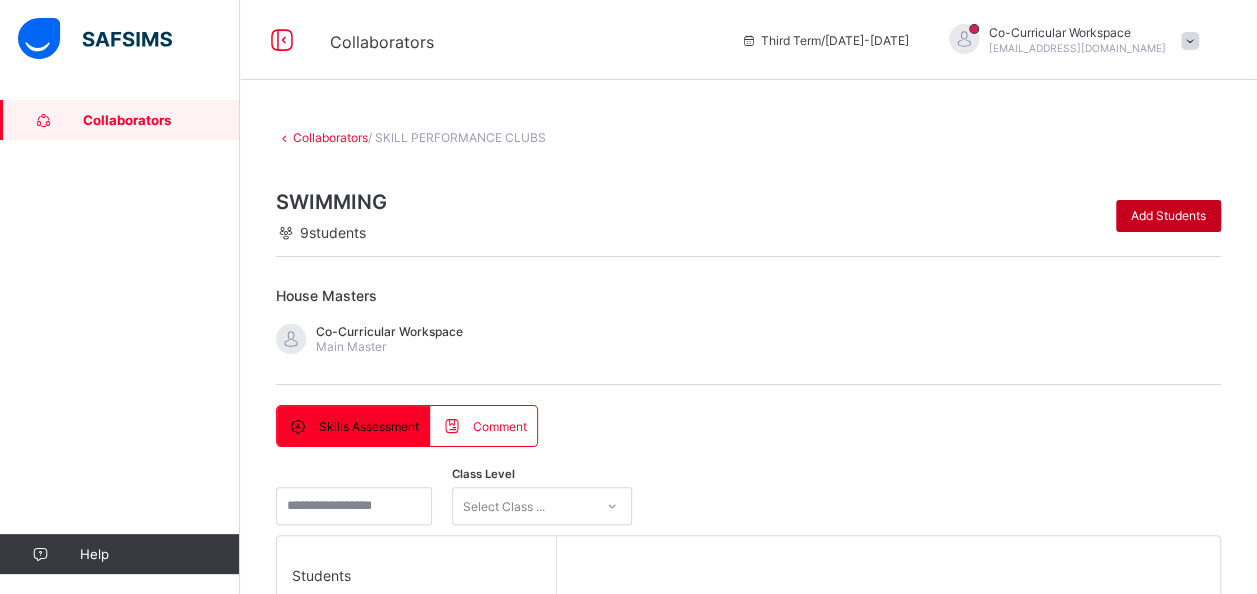 click on "Add Students" at bounding box center [1168, 215] 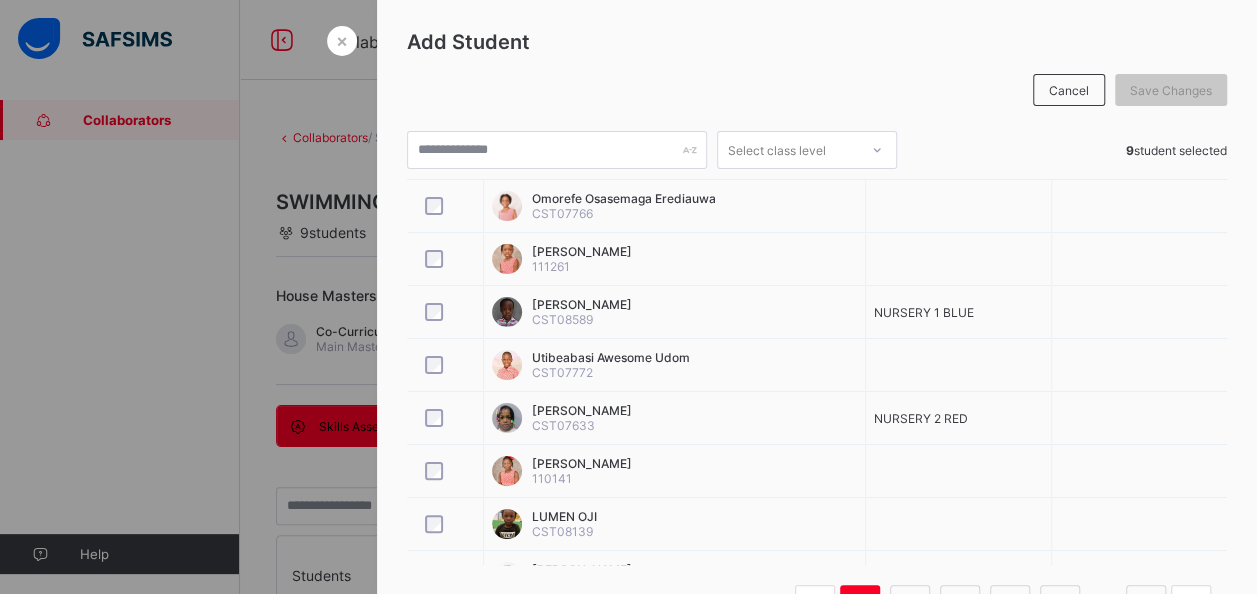 scroll, scrollTop: 254, scrollLeft: 0, axis: vertical 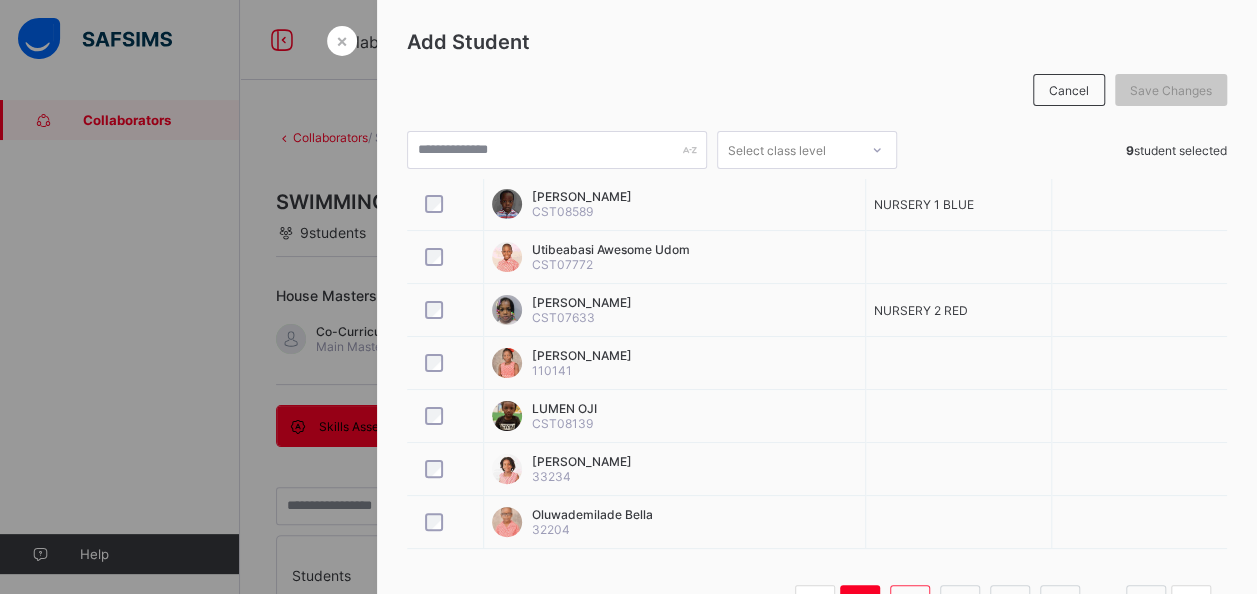 click on "2" at bounding box center (910, 605) 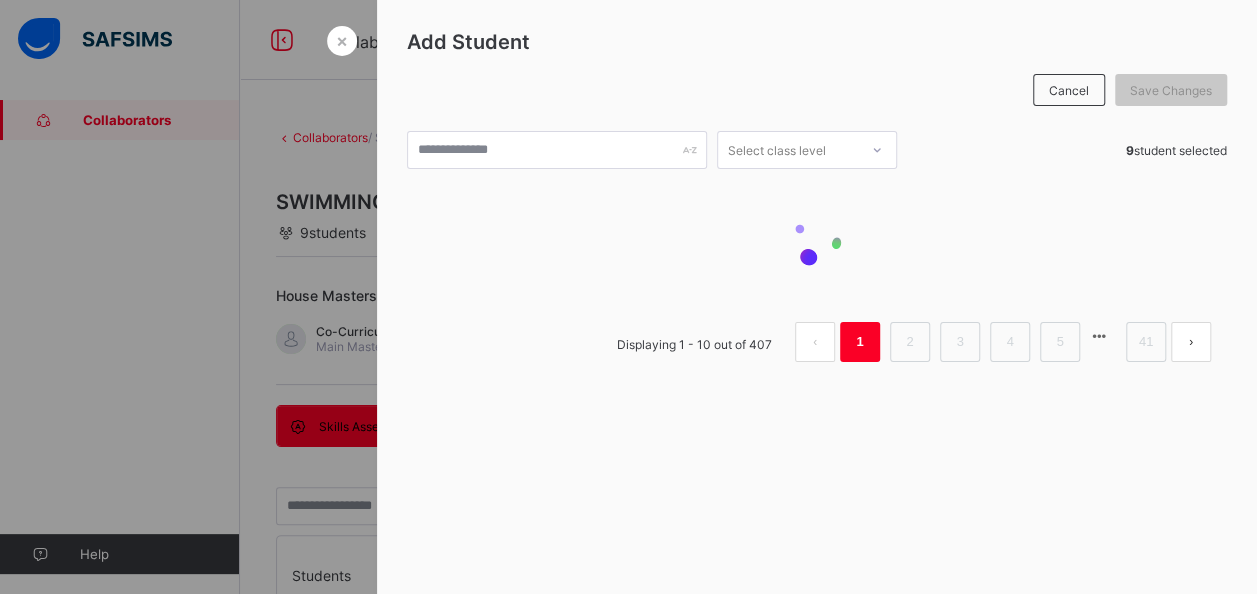 scroll, scrollTop: 0, scrollLeft: 0, axis: both 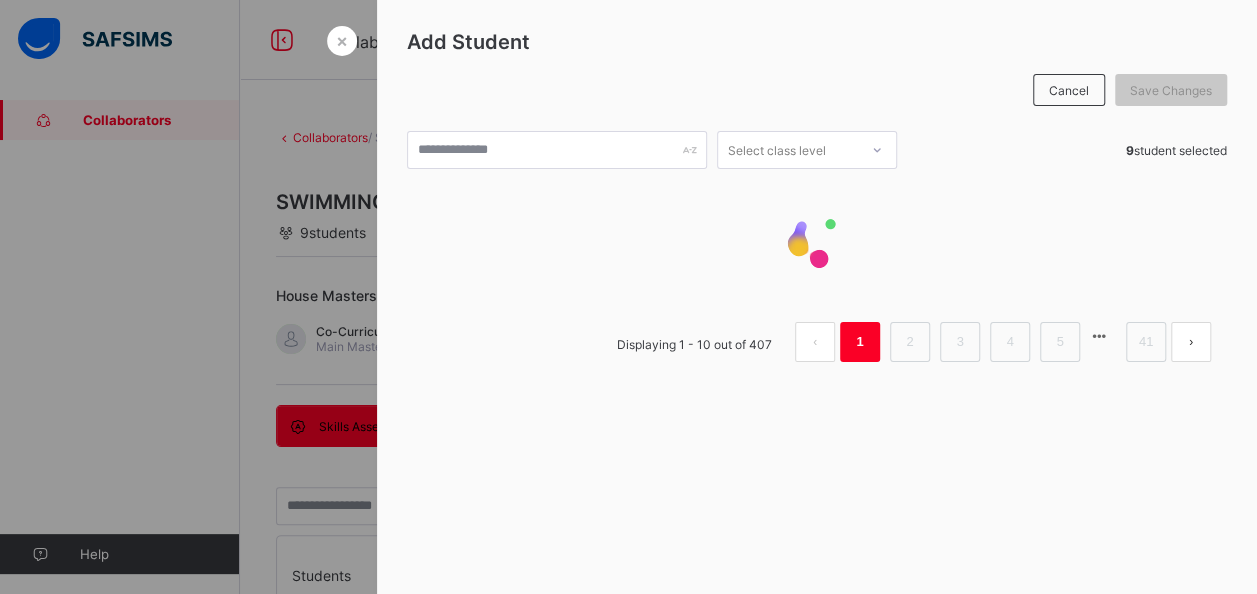 click on "×     Add Student     Cancel     Save Changes   Select class level   9  student selected   Displaying 1 - 10 out of 407 1 2 3 4 5 41" at bounding box center (817, 297) 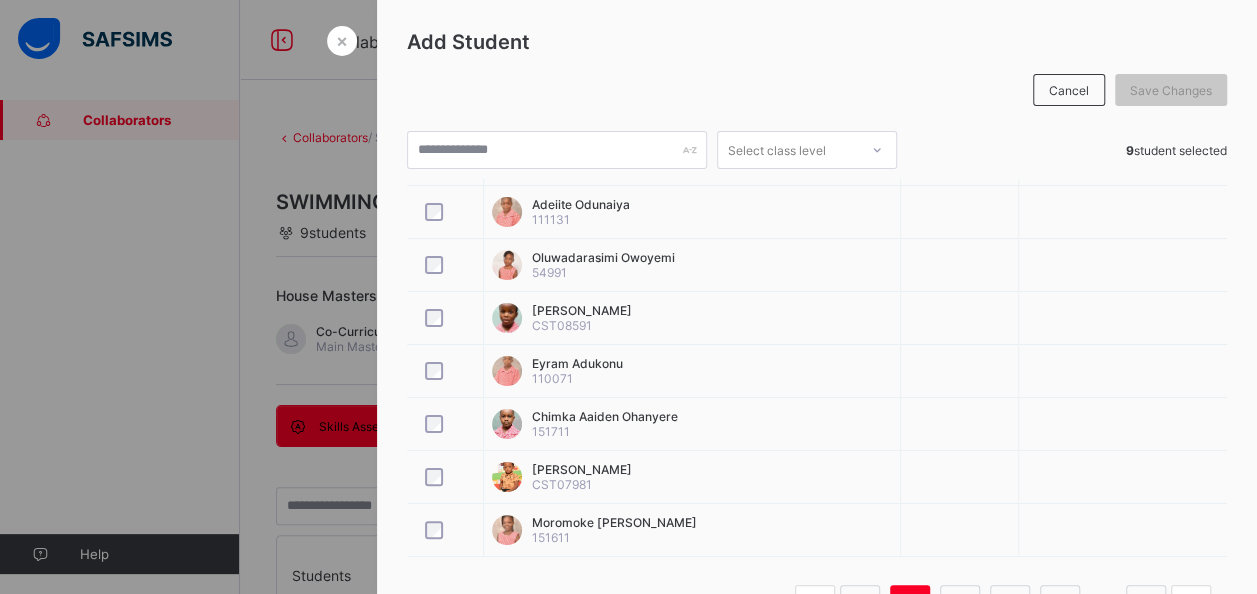 scroll, scrollTop: 254, scrollLeft: 0, axis: vertical 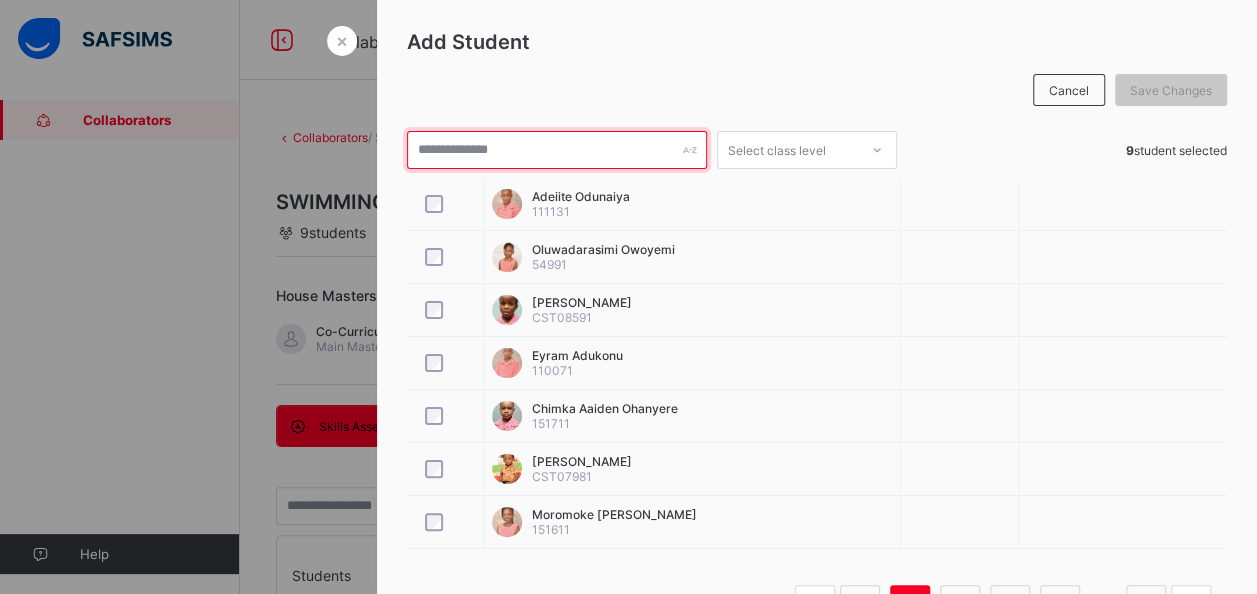 click at bounding box center (557, 150) 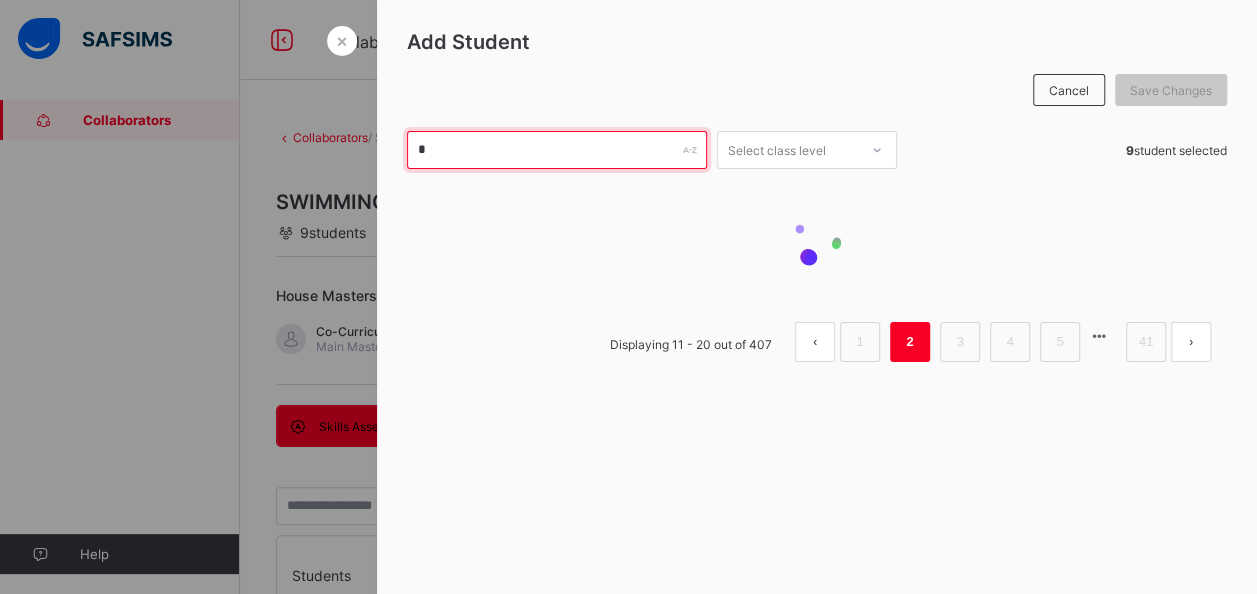 scroll, scrollTop: 0, scrollLeft: 0, axis: both 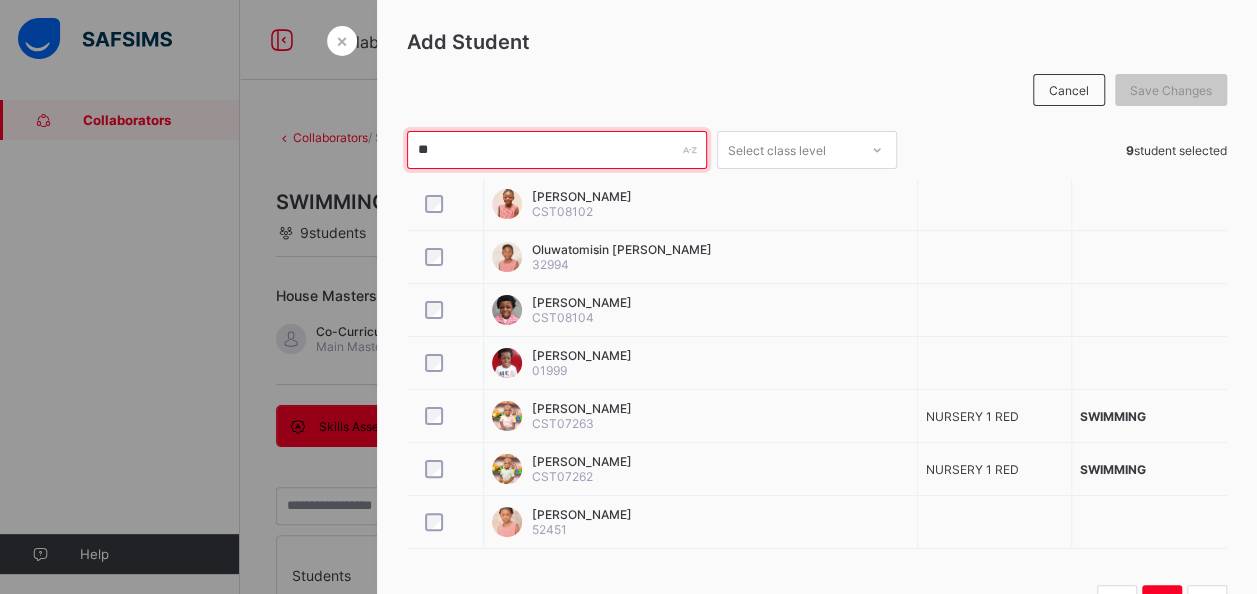 type on "*" 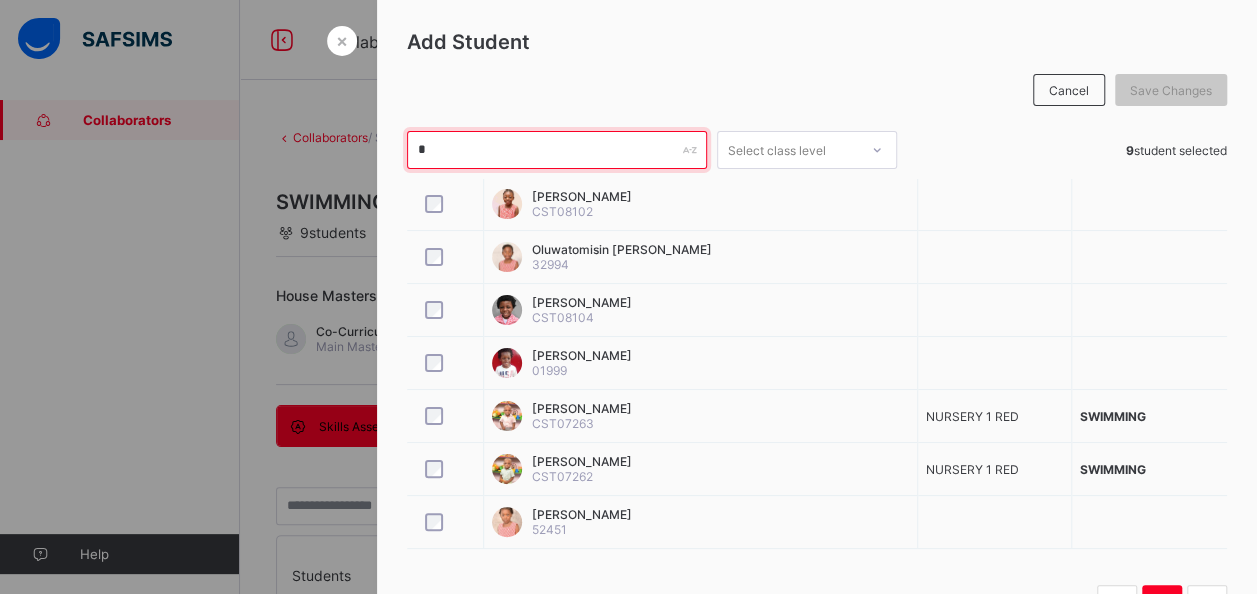 scroll, scrollTop: 0, scrollLeft: 0, axis: both 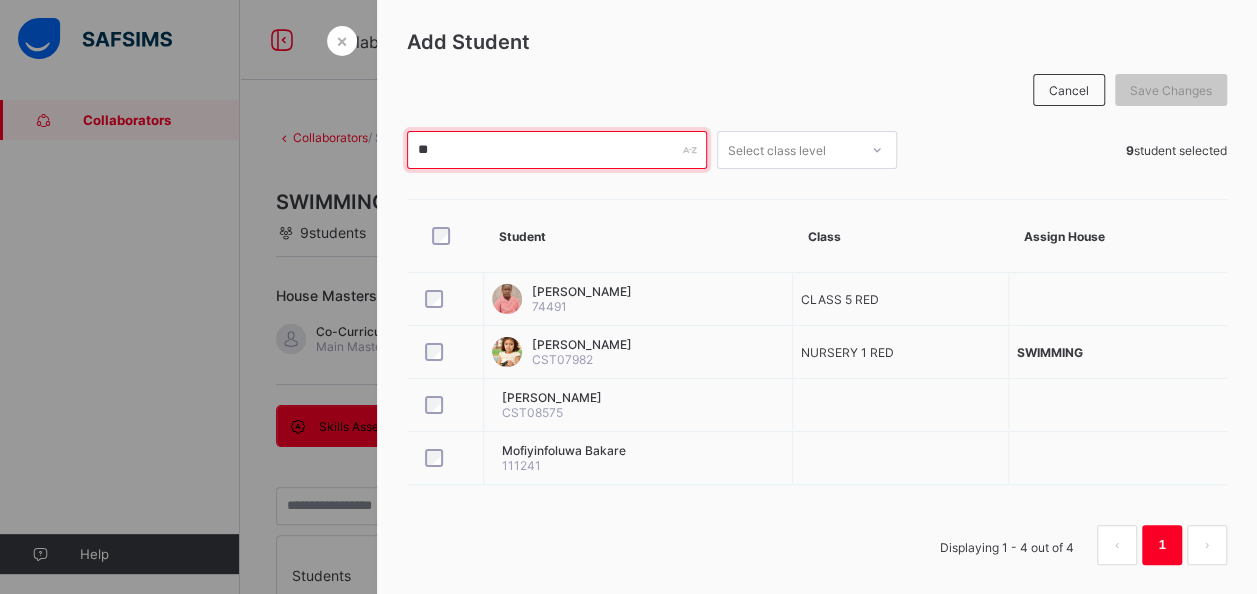type on "*" 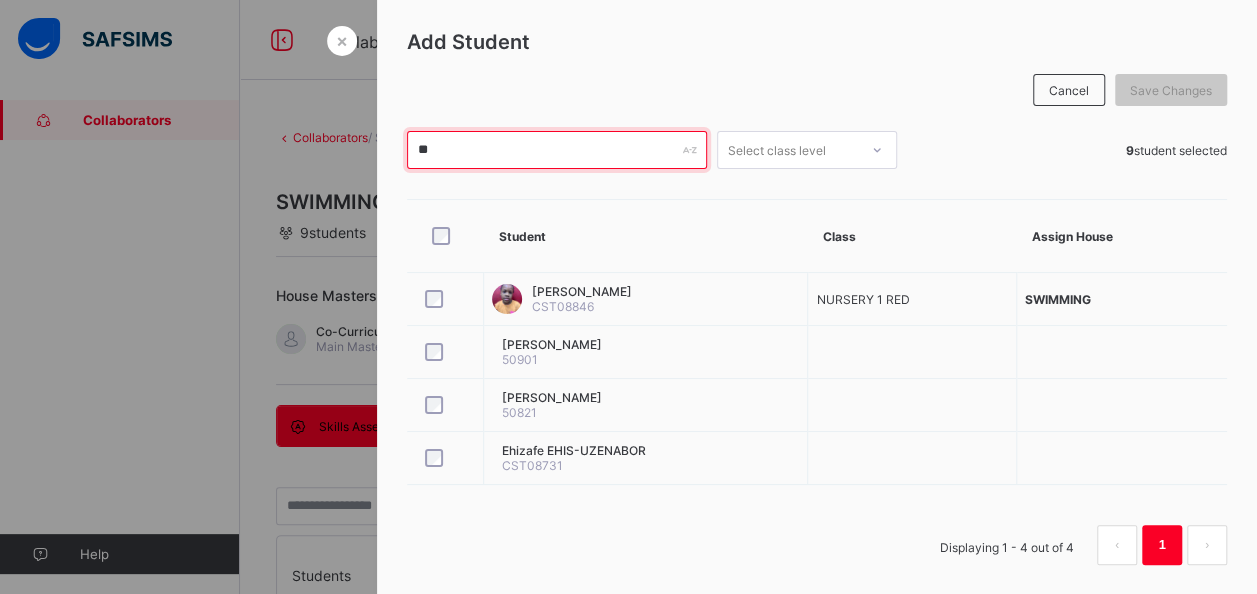 type on "*" 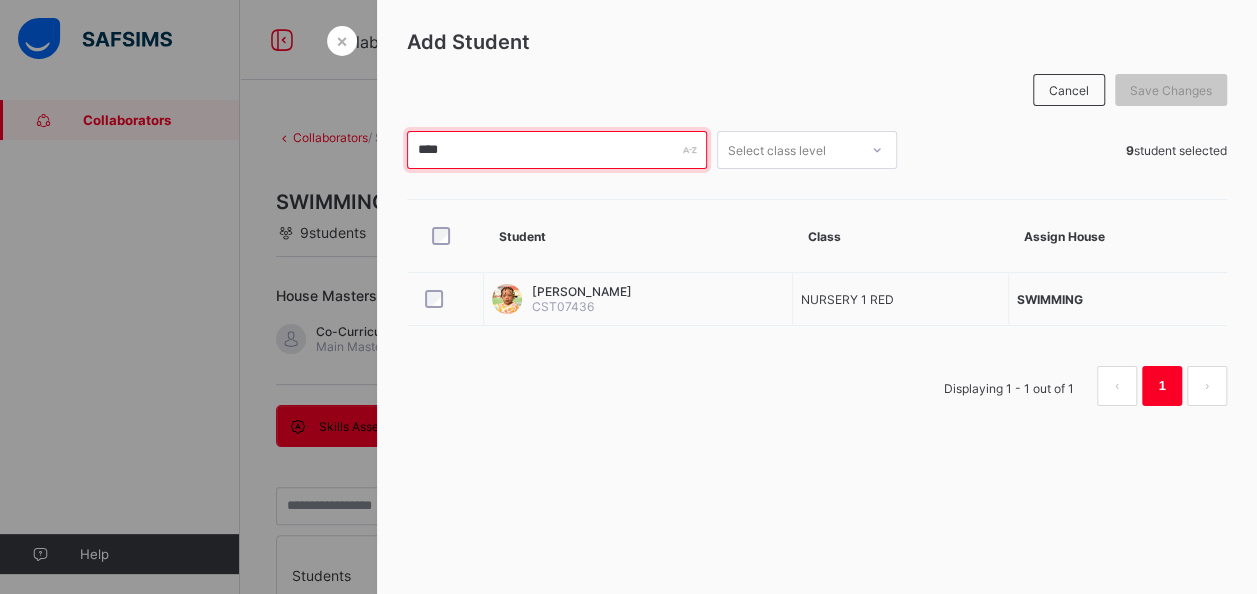 click on "****" at bounding box center [557, 150] 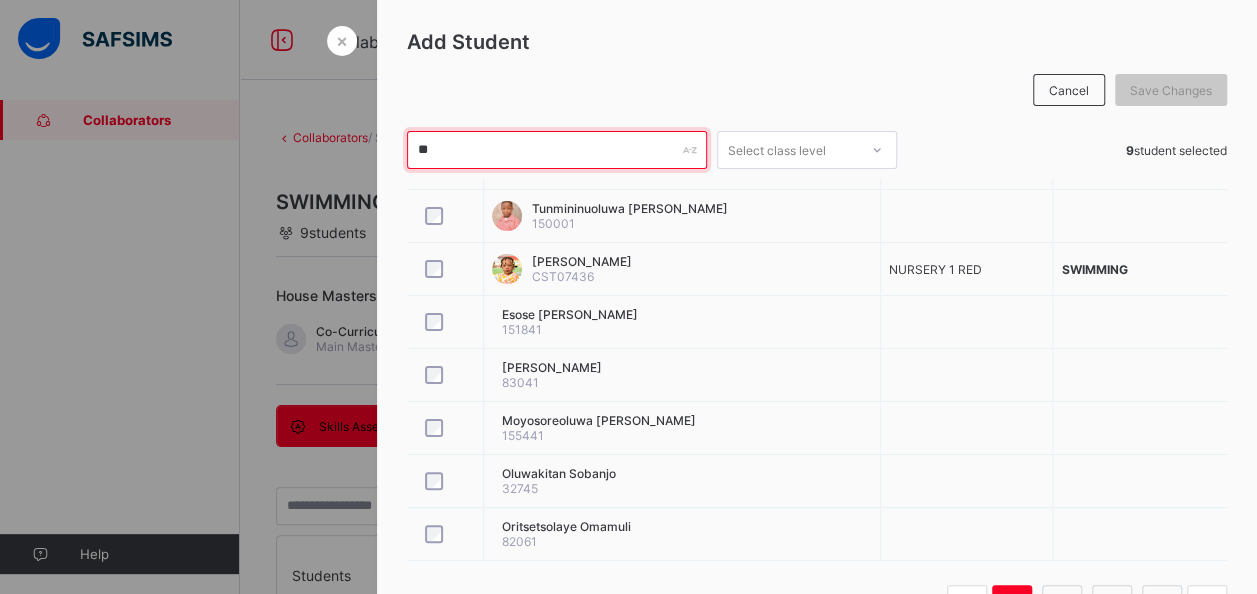 scroll, scrollTop: 254, scrollLeft: 0, axis: vertical 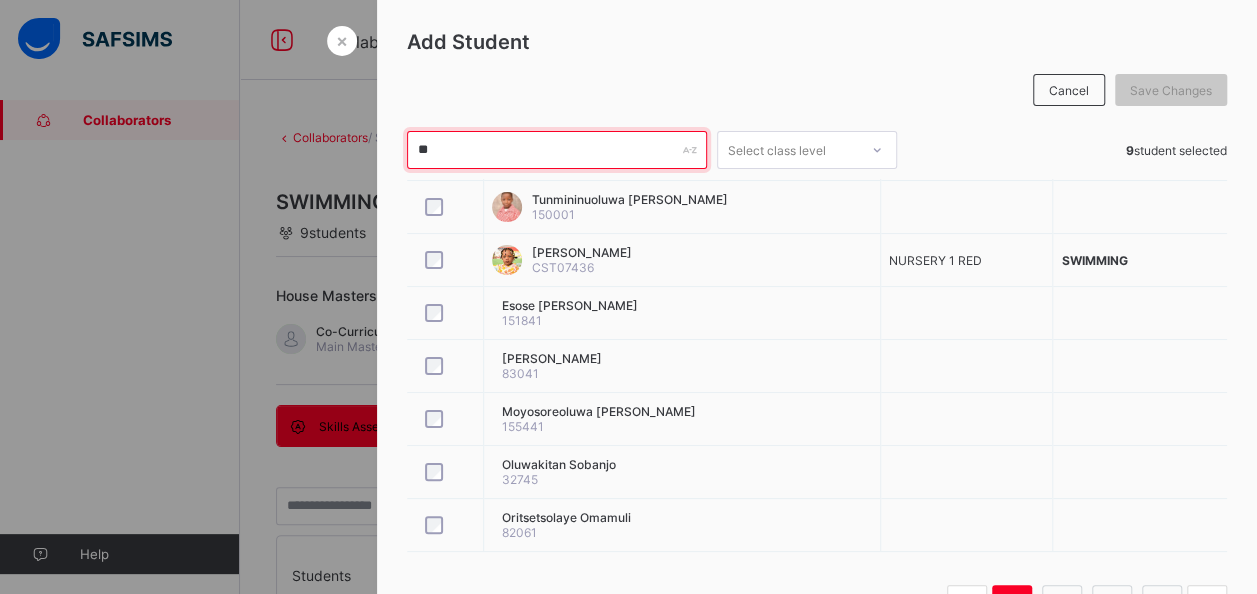 type on "**" 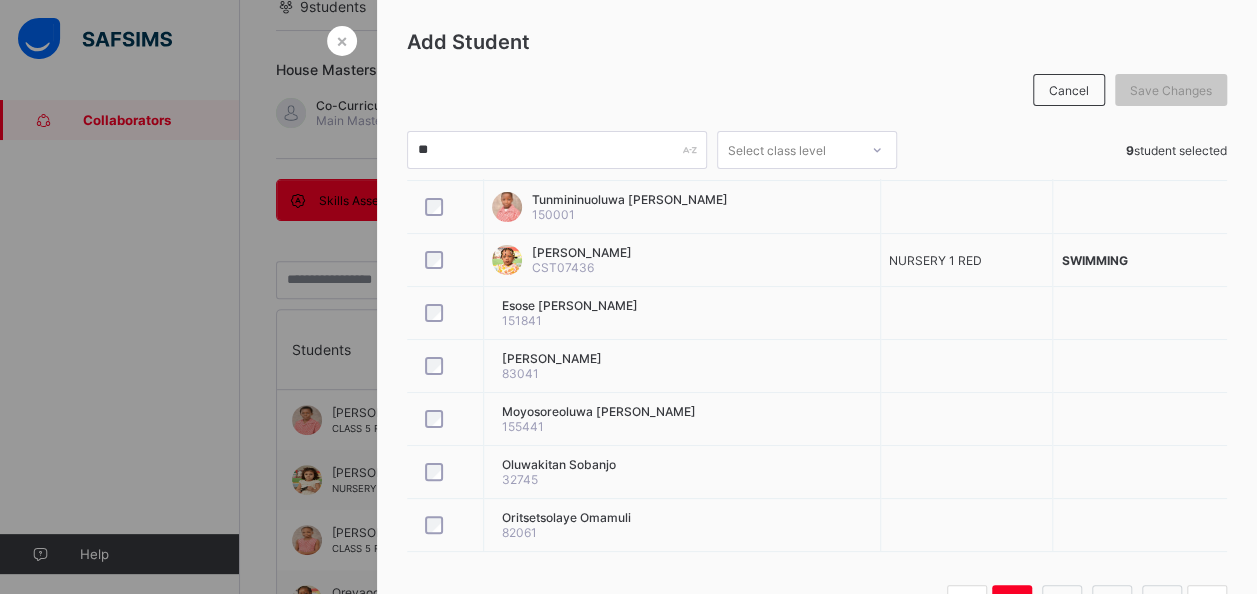 scroll, scrollTop: 386, scrollLeft: 0, axis: vertical 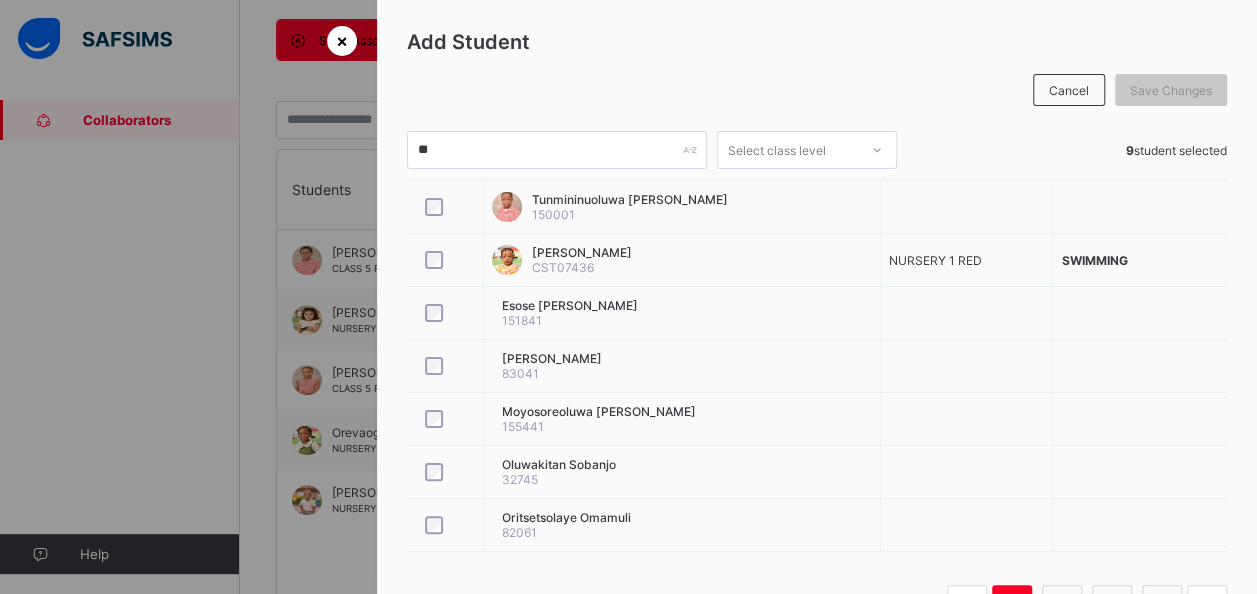 click on "×" at bounding box center (342, 40) 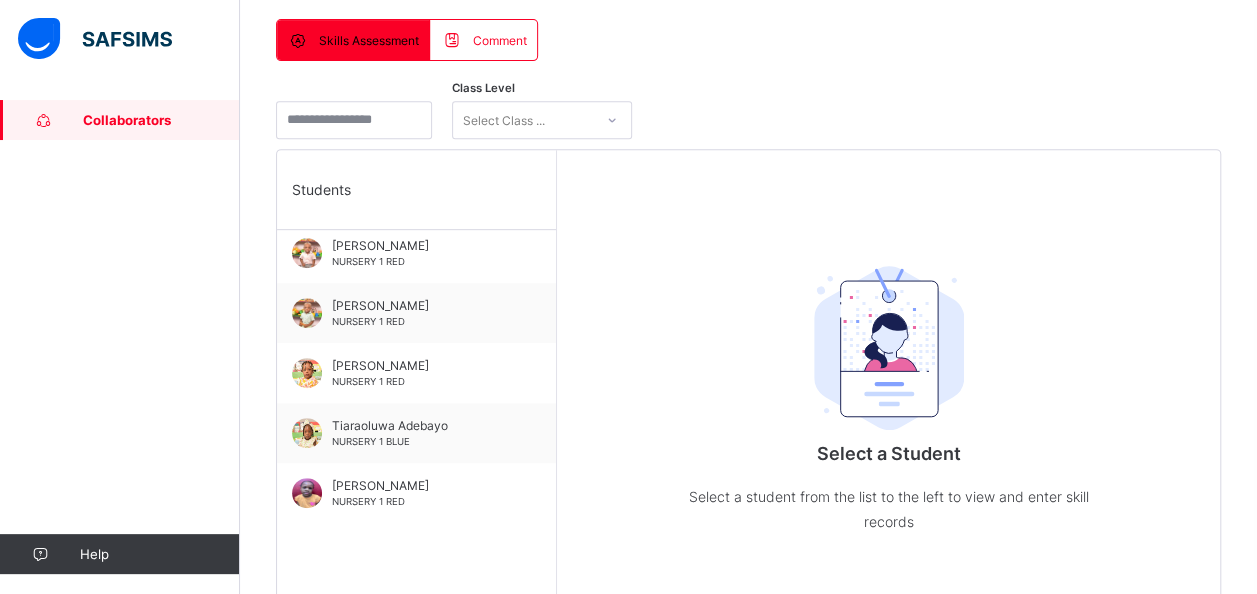 scroll, scrollTop: 250, scrollLeft: 0, axis: vertical 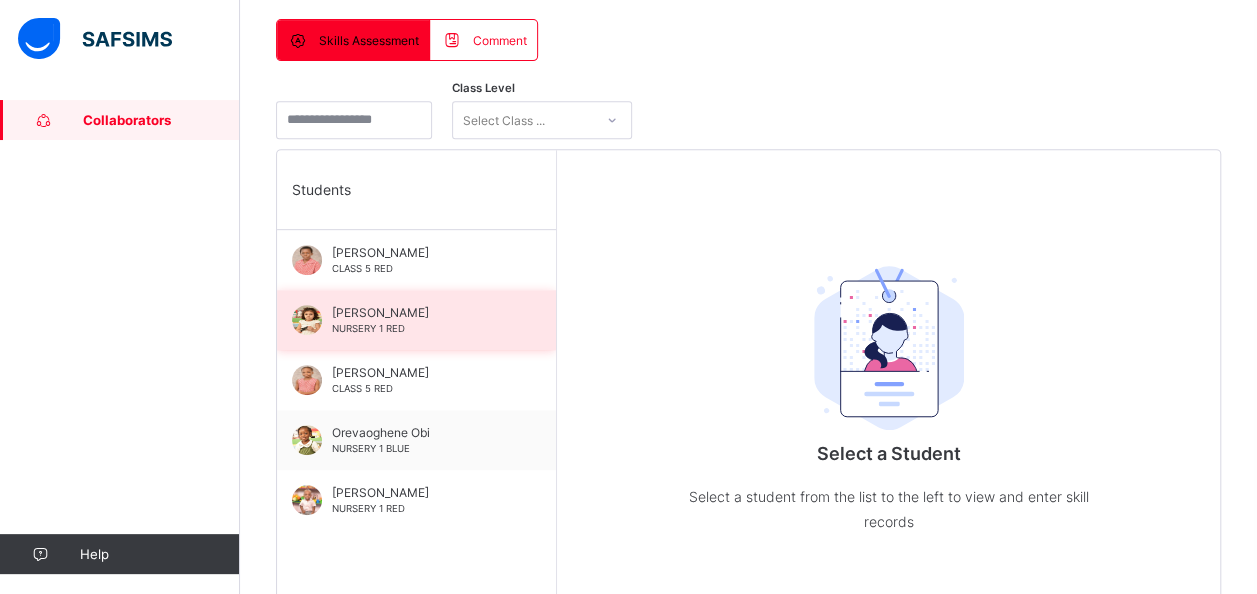 click on "[PERSON_NAME]" at bounding box center (421, 312) 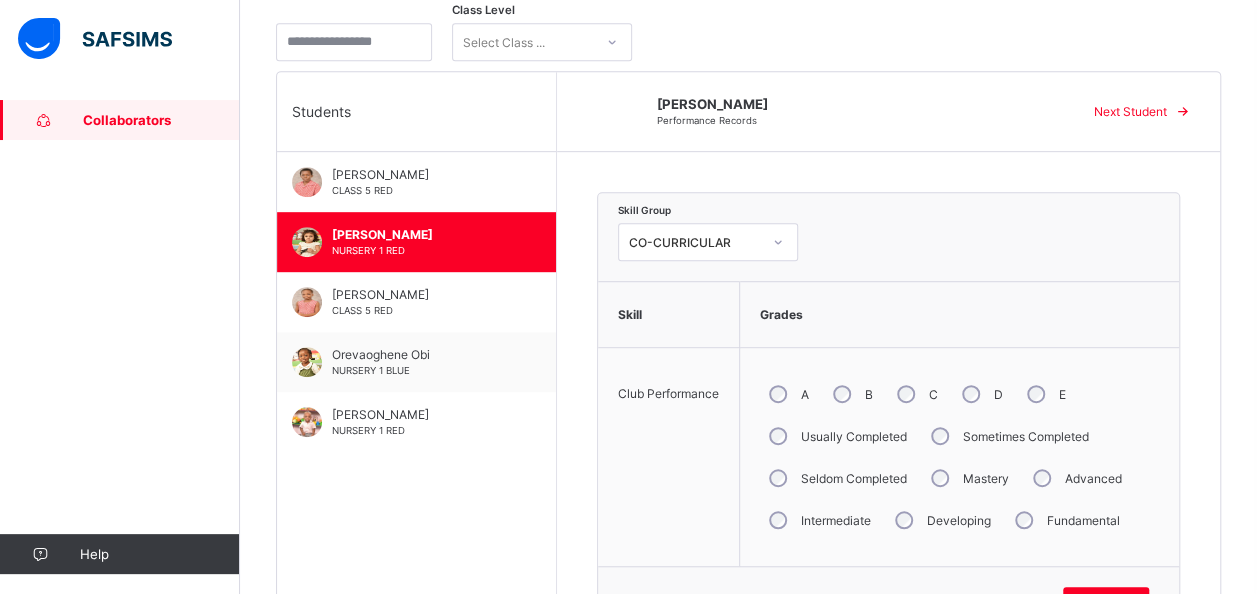 scroll, scrollTop: 466, scrollLeft: 0, axis: vertical 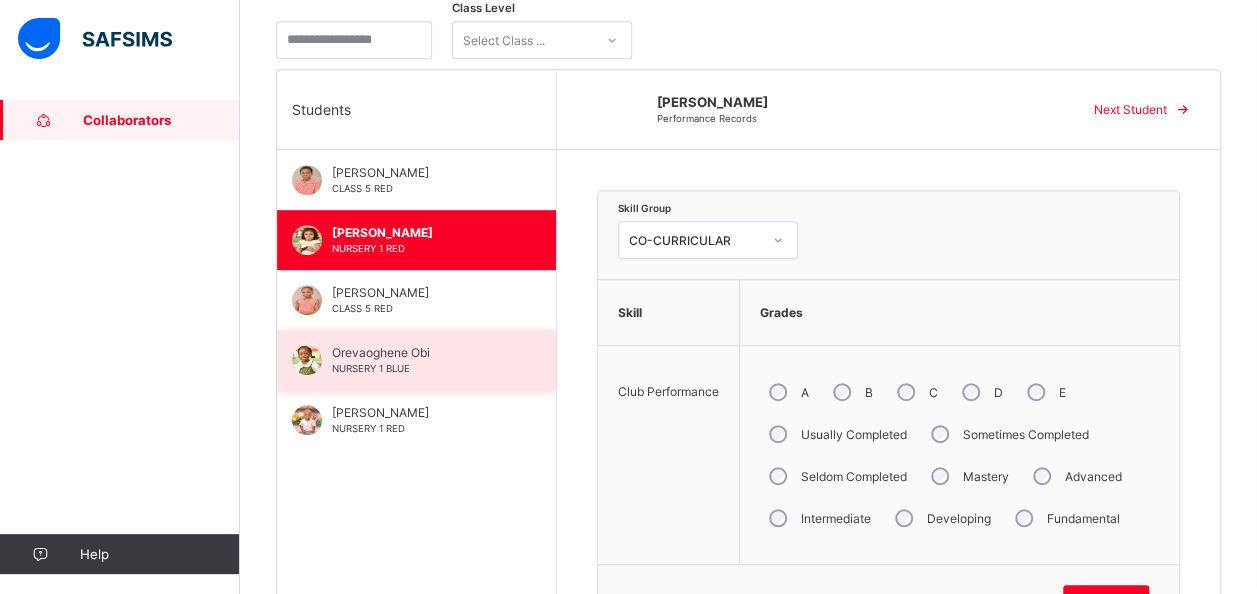 click on "Orevaoghene  Obi" at bounding box center [421, 352] 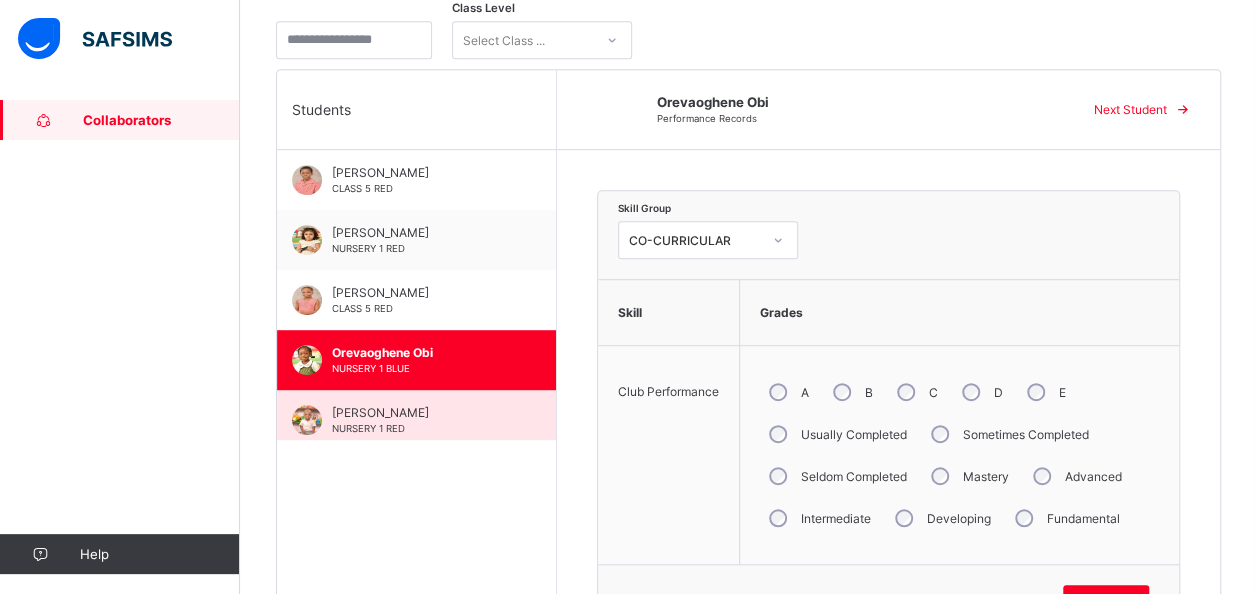 click on "Raphael  Ajanaku  NURSERY 1 RED" at bounding box center [421, 420] 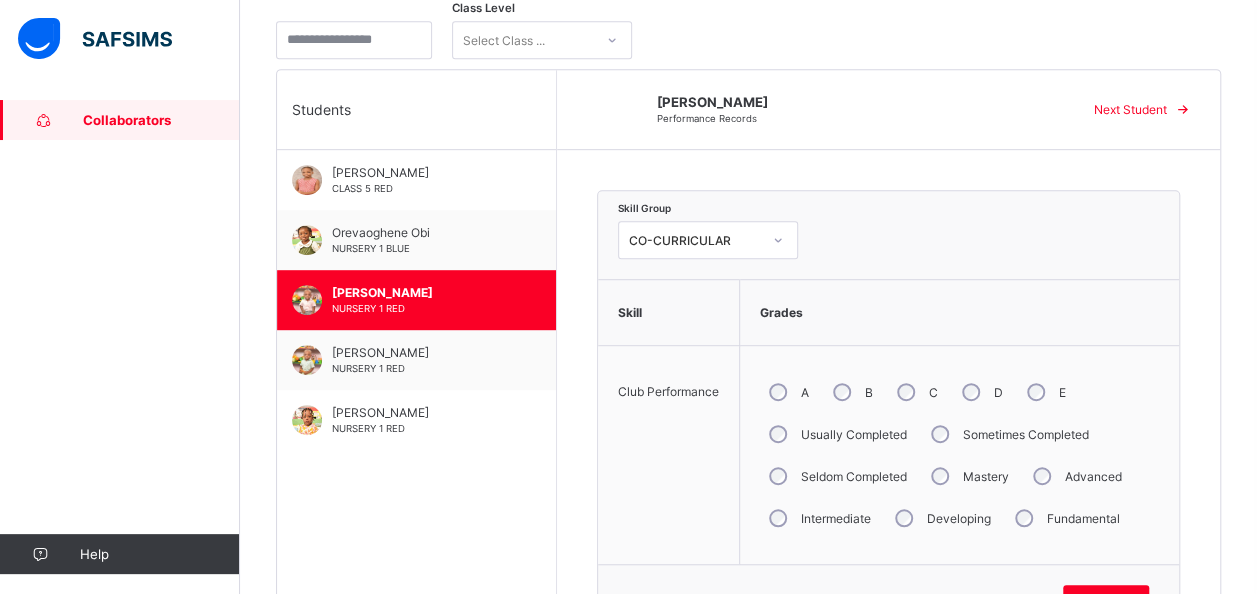scroll, scrollTop: 160, scrollLeft: 0, axis: vertical 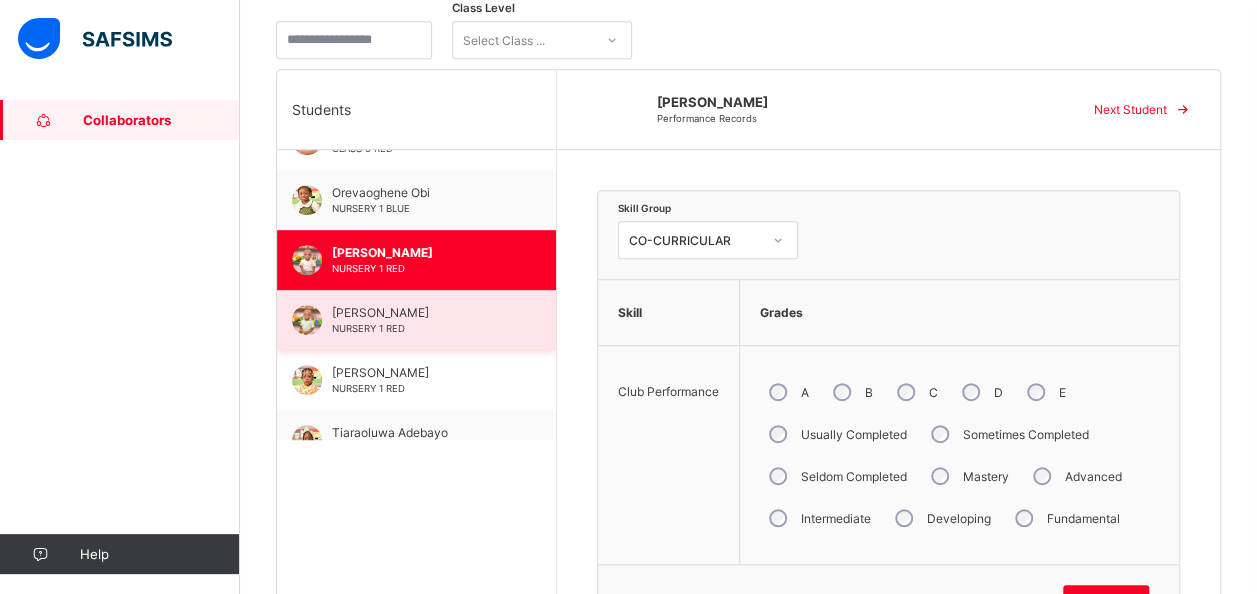 click on "Ryan  Ajanaku  NURSERY 1 RED" at bounding box center (421, 320) 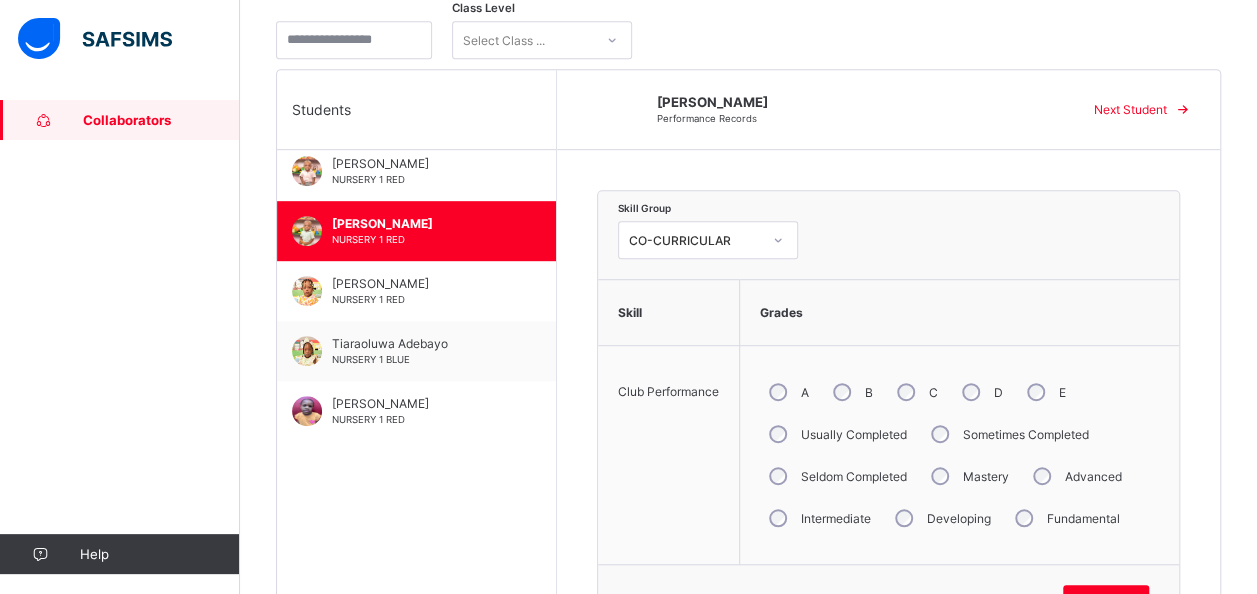 scroll, scrollTop: 250, scrollLeft: 0, axis: vertical 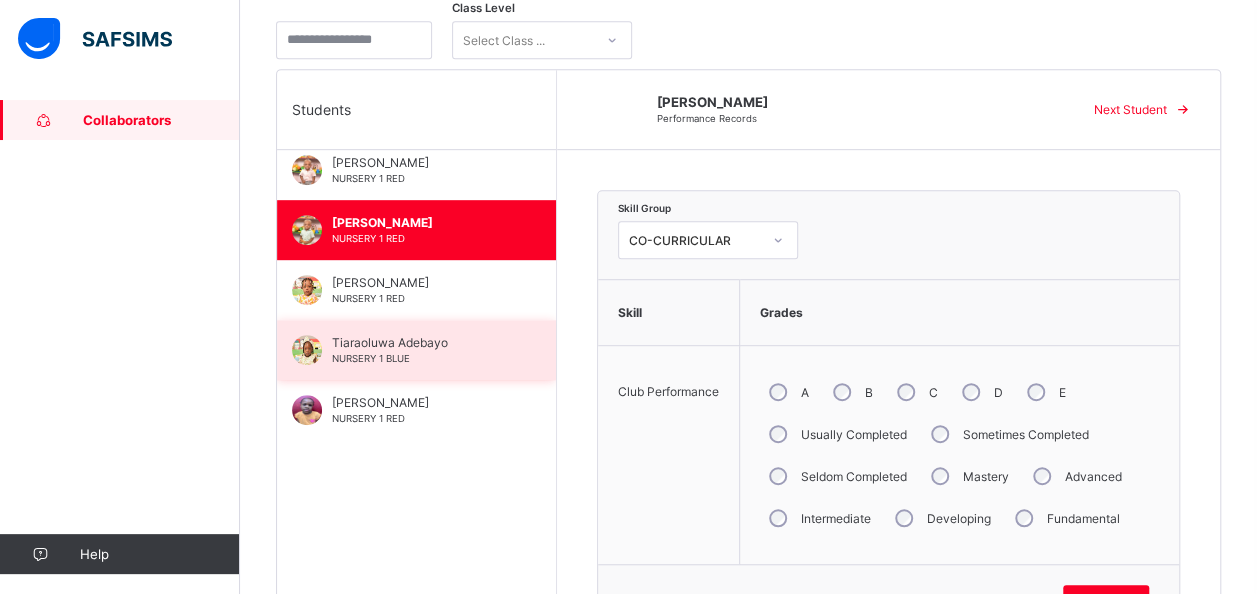 click on "Tiaraoluwa  Adebayo  NURSERY 1 BLUE" at bounding box center [421, 350] 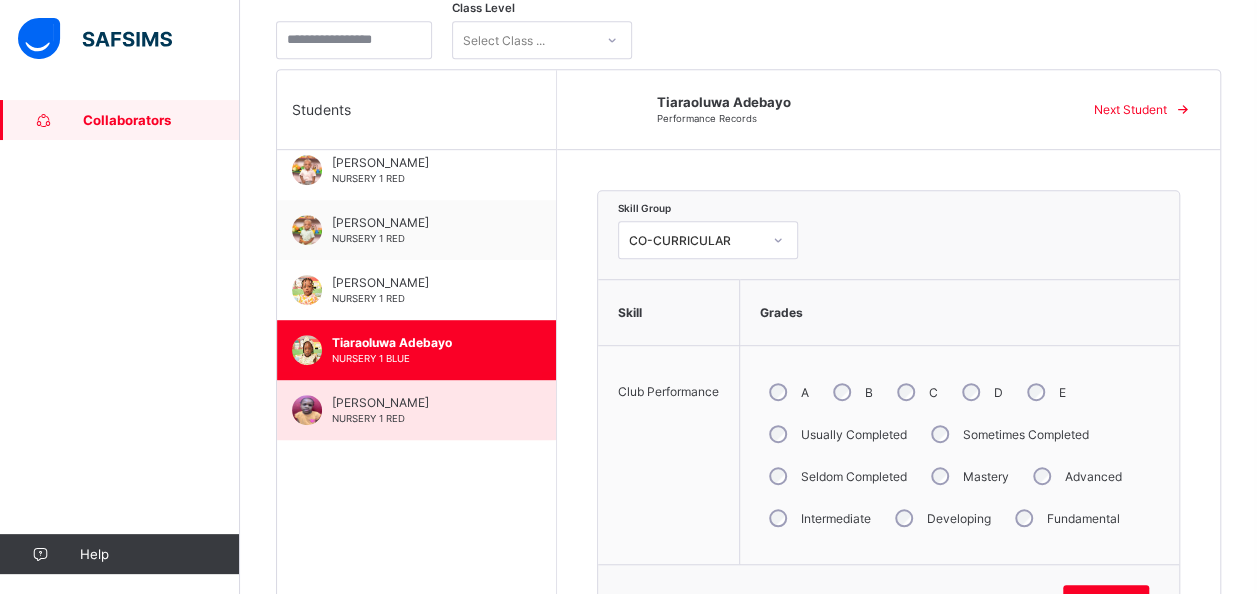 click on "[PERSON_NAME]" at bounding box center [421, 402] 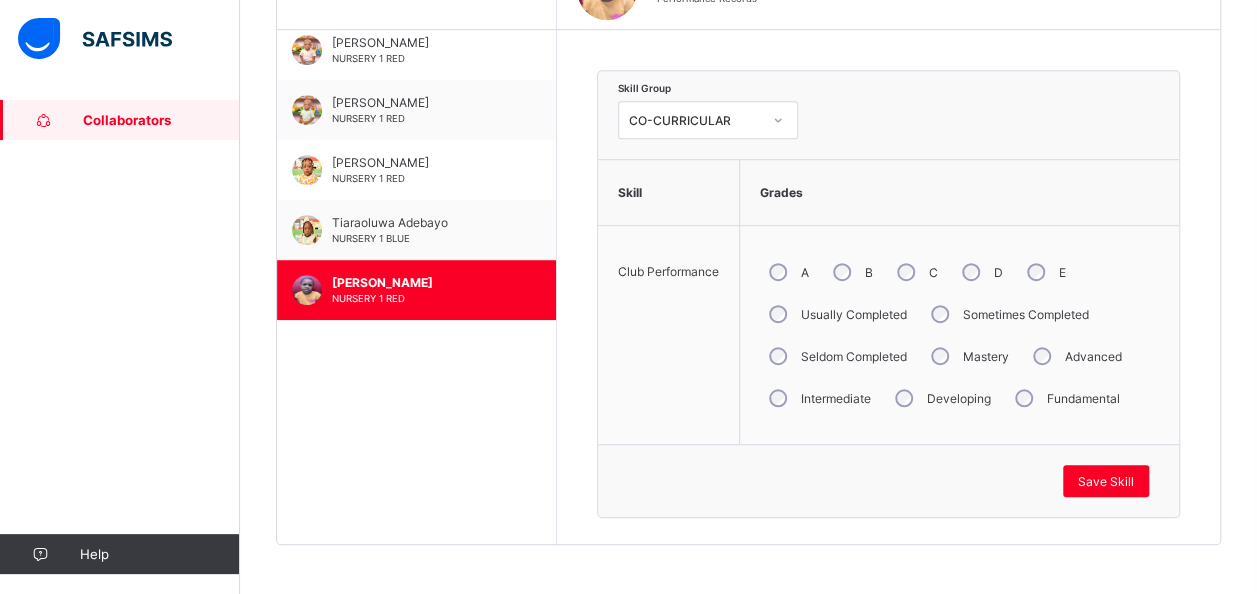 scroll, scrollTop: 593, scrollLeft: 0, axis: vertical 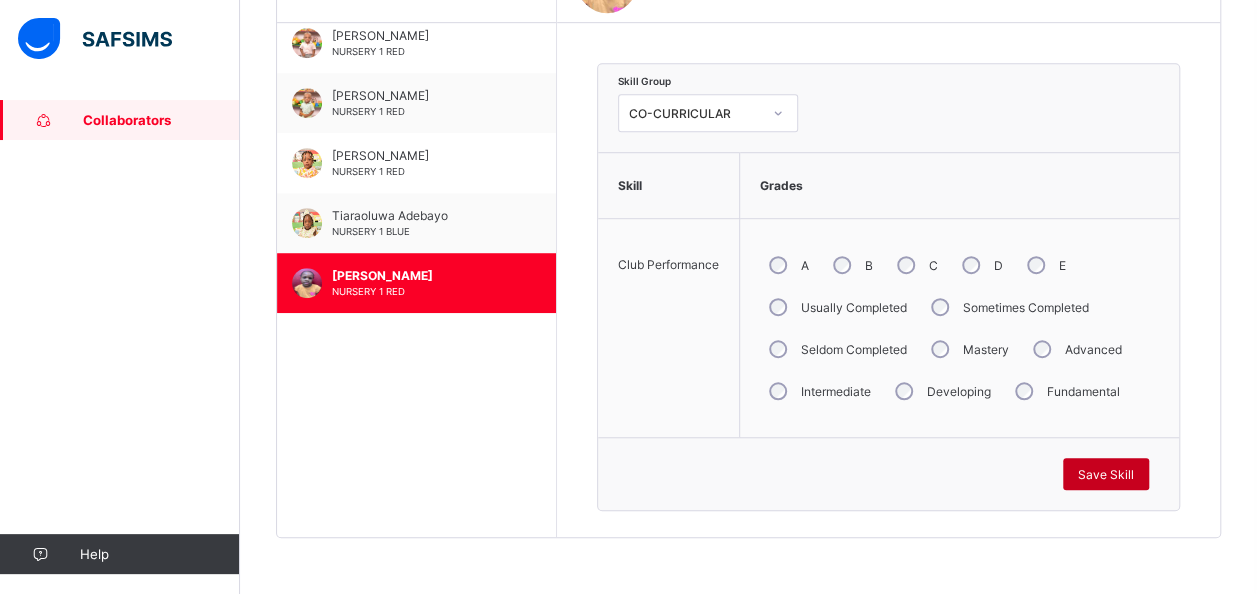 click on "Save Skill" at bounding box center (1106, 474) 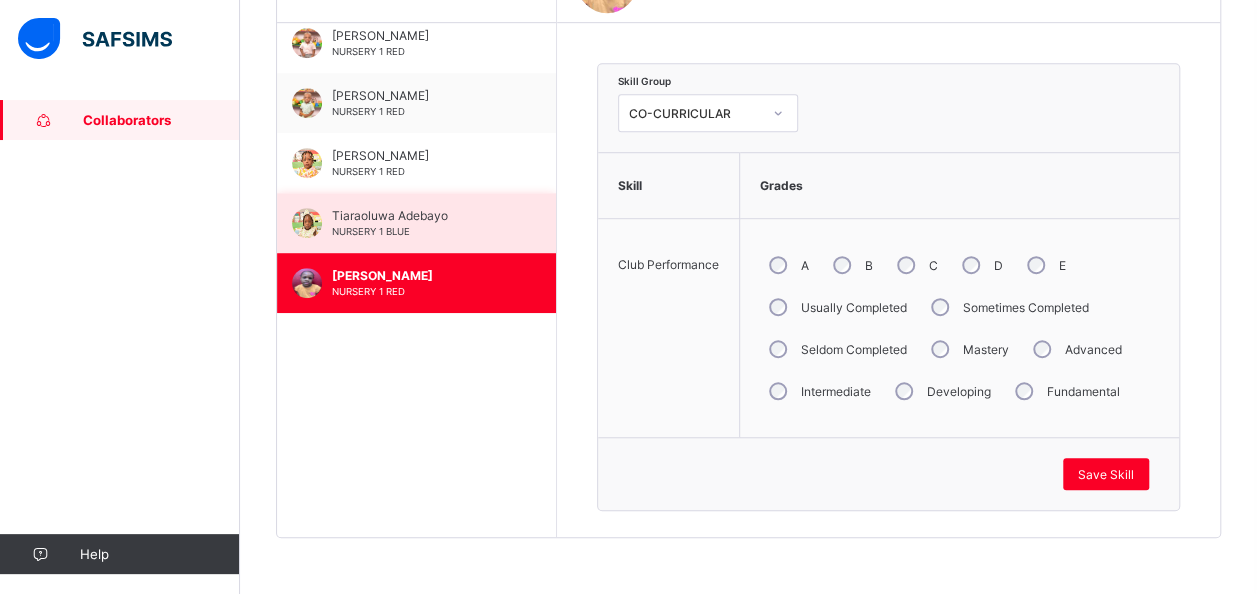 click on "Tiaraoluwa  Adebayo  NURSERY 1 BLUE" at bounding box center (416, 223) 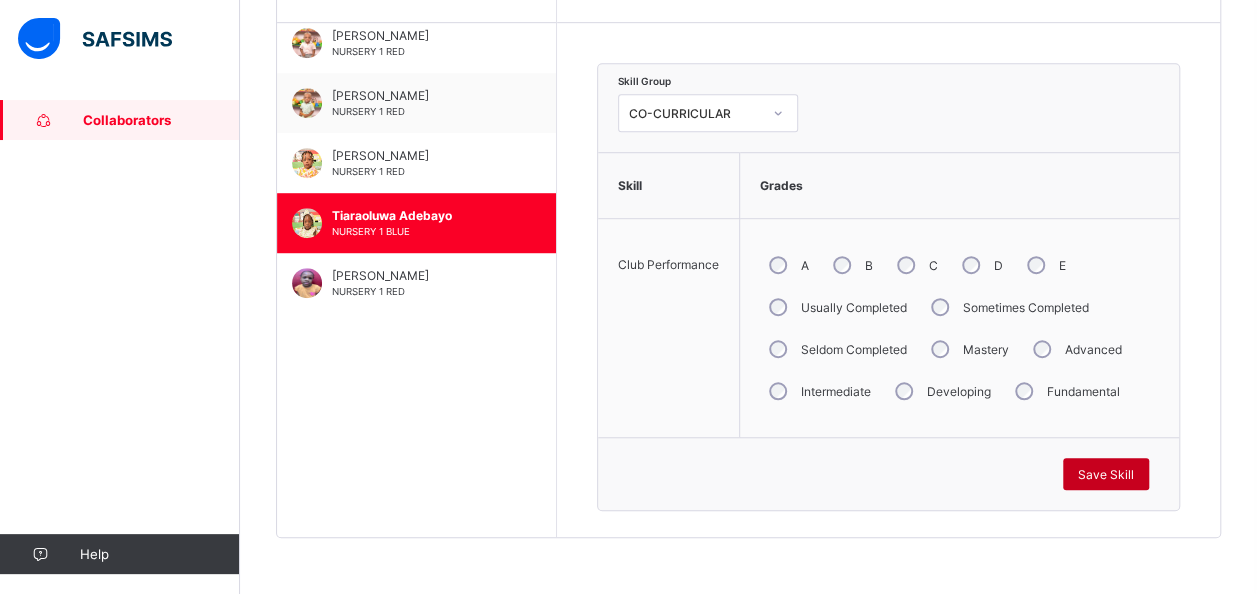 click on "Save Skill" at bounding box center (1106, 474) 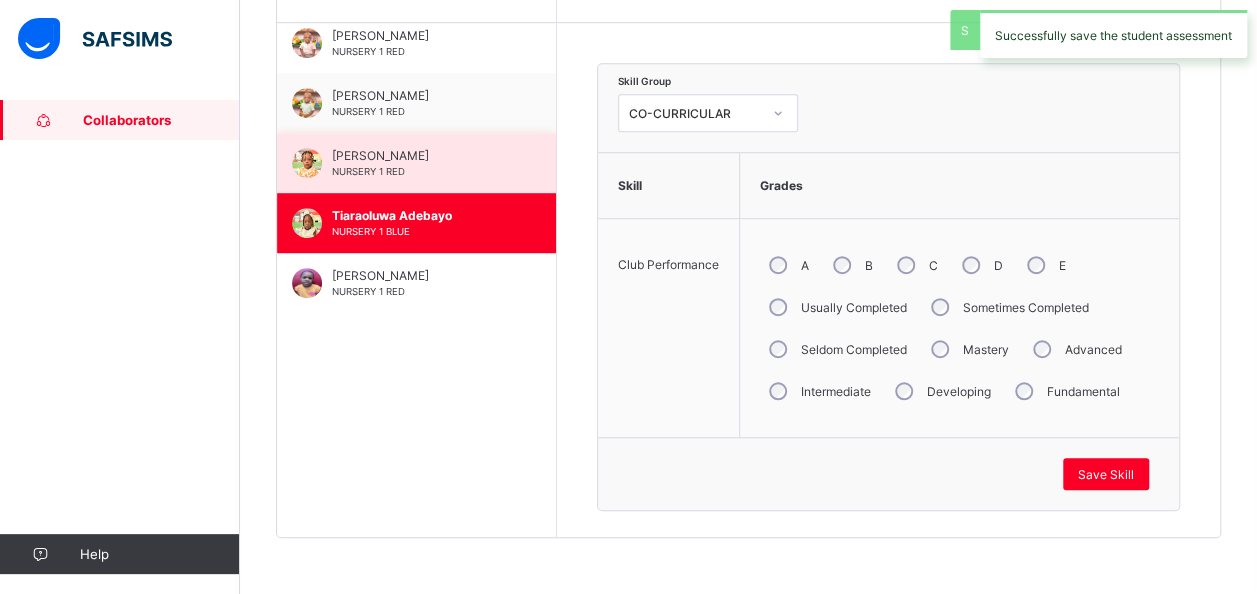 click on "Sophia  Abiye  NURSERY 1 RED" at bounding box center [416, 163] 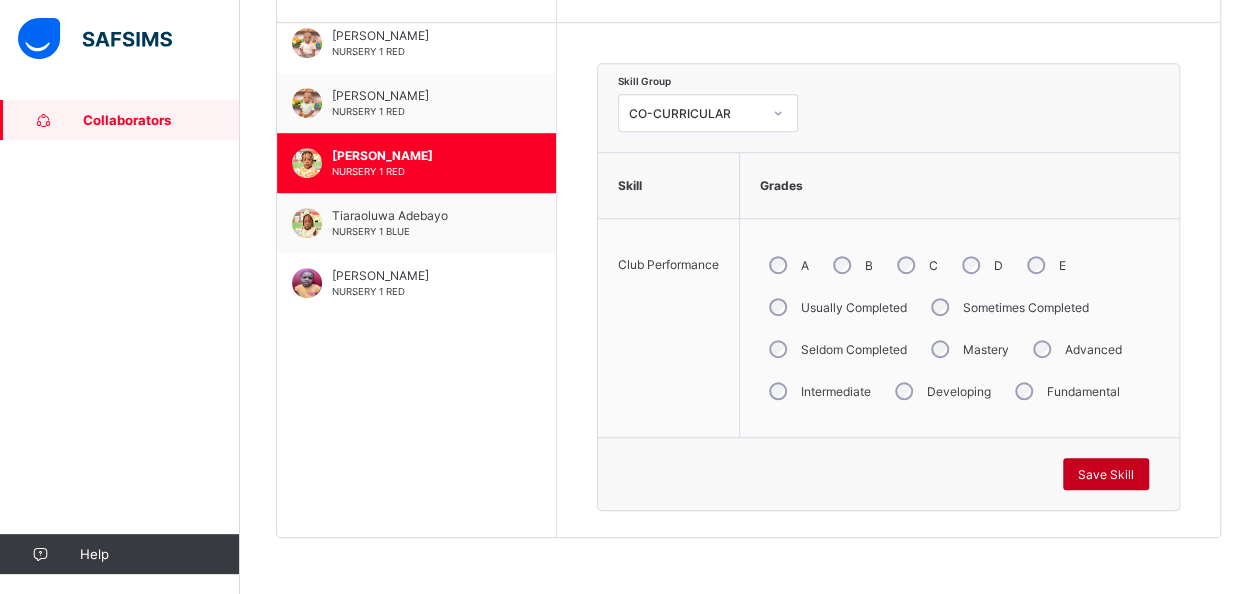 click on "Save Skill" at bounding box center [1106, 474] 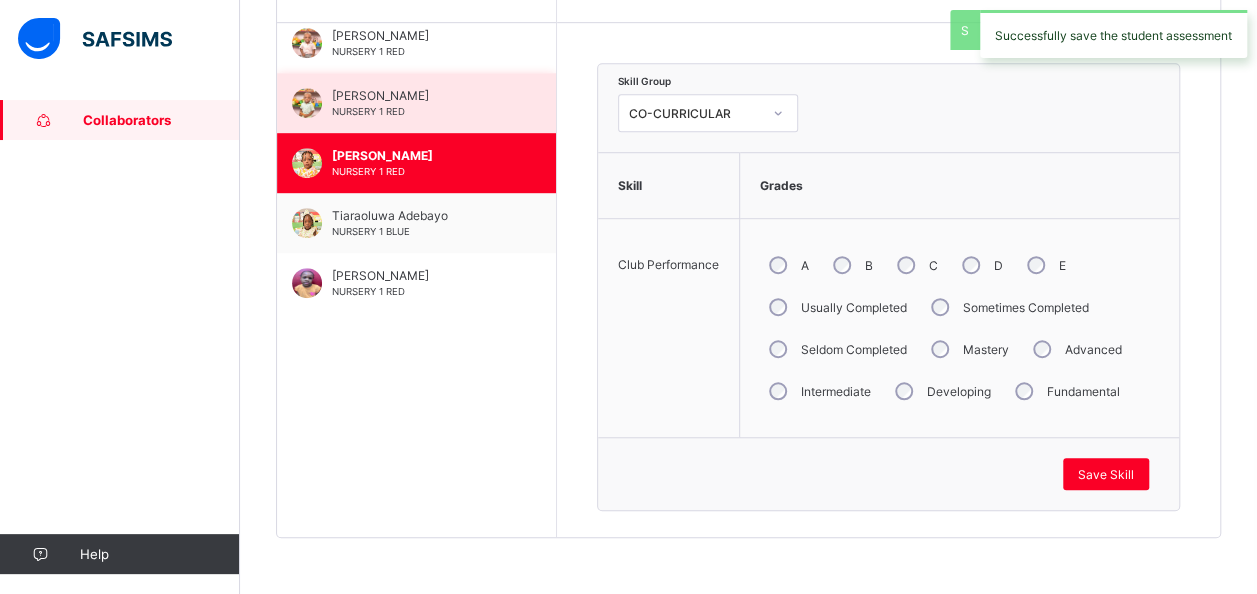 click on "Ryan  Ajanaku  NURSERY 1 RED" at bounding box center [416, 103] 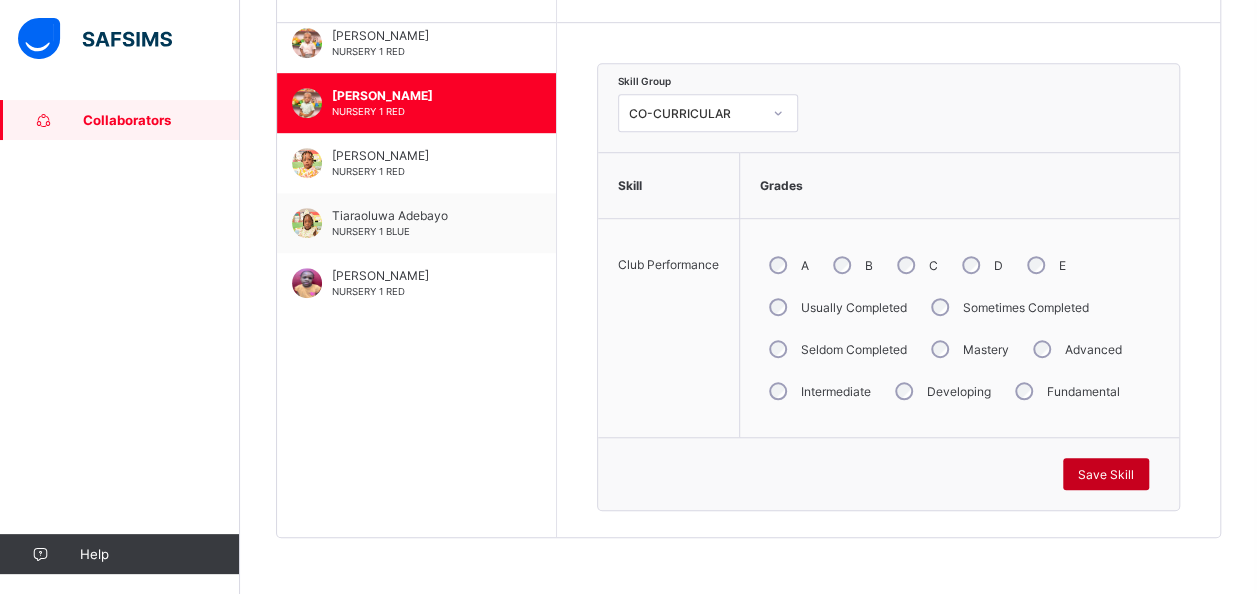 click on "Save Skill" at bounding box center (1106, 474) 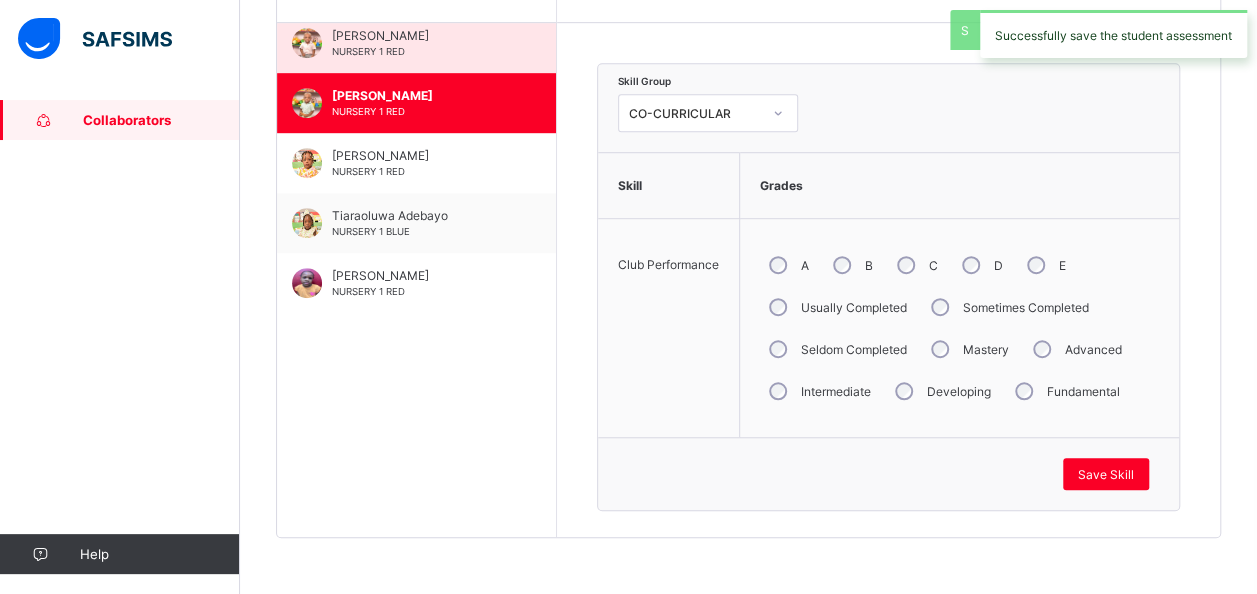 click on "Raphael  Ajanaku  NURSERY 1 RED" at bounding box center (416, 43) 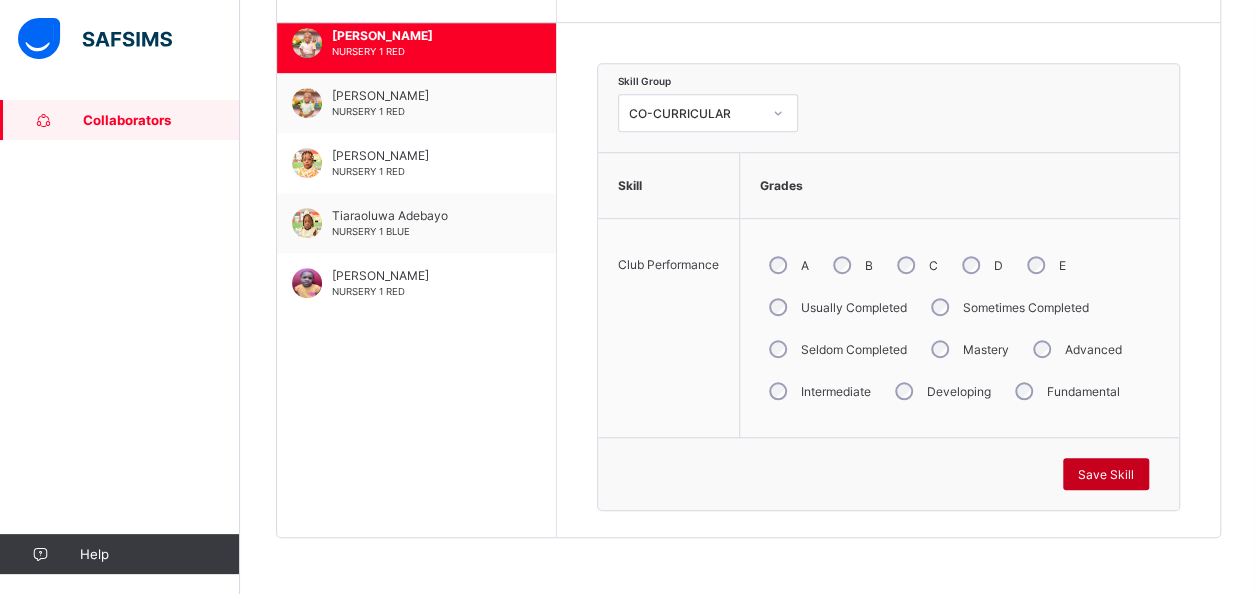 click on "Save Skill" at bounding box center (1106, 474) 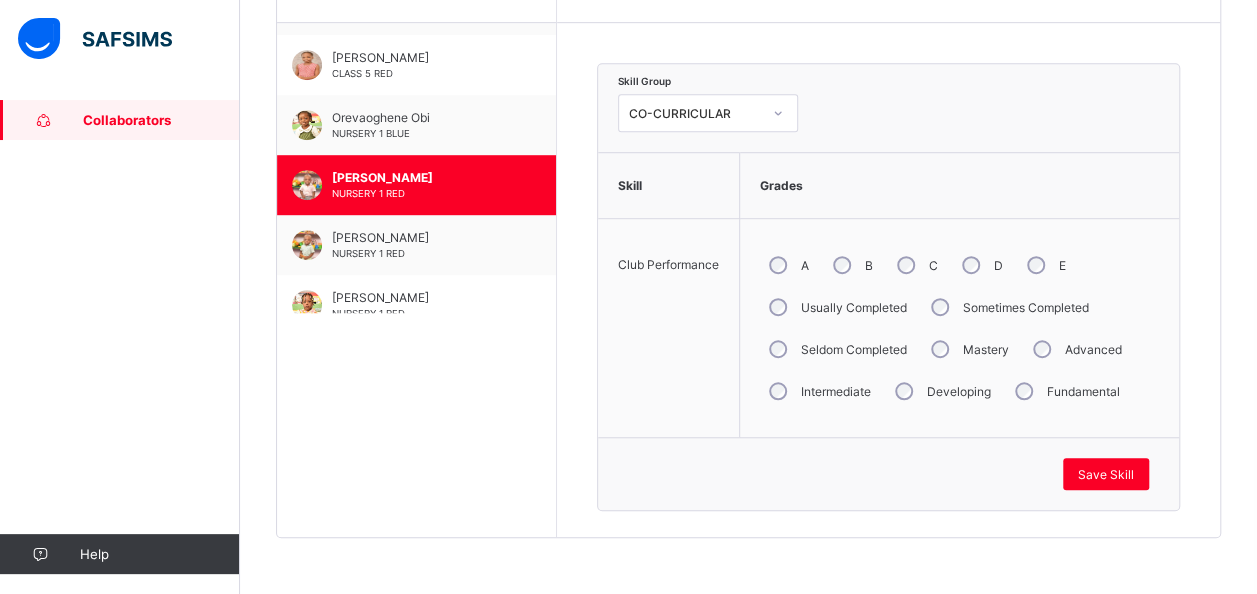 scroll, scrollTop: 90, scrollLeft: 0, axis: vertical 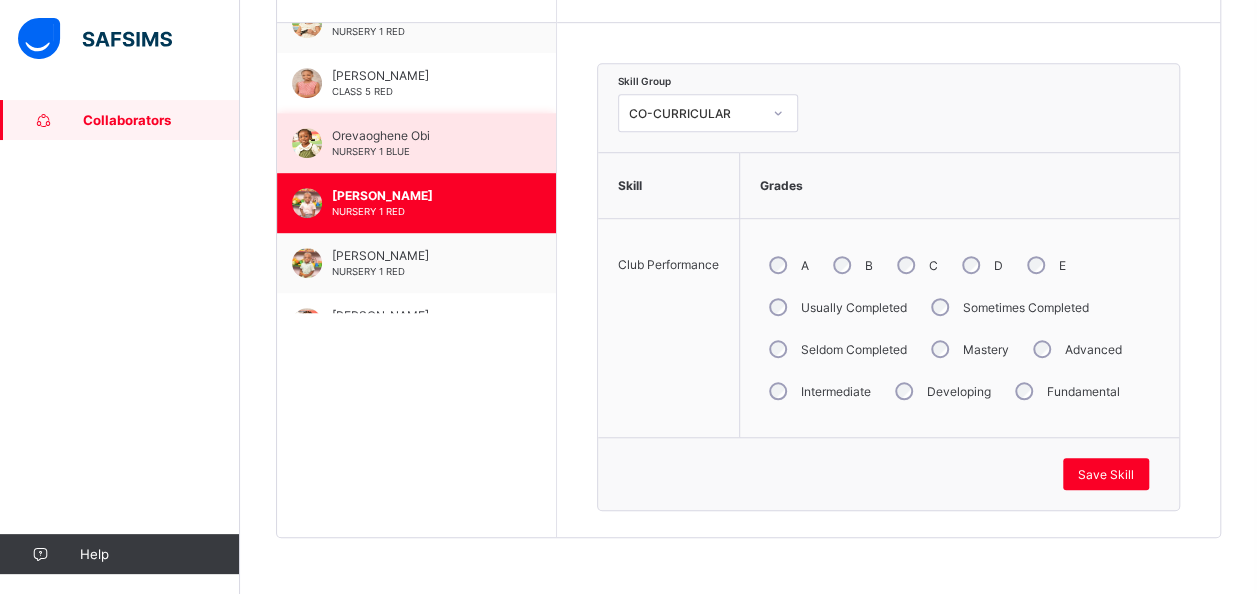 click on "Orevaoghene  Obi" at bounding box center [421, 135] 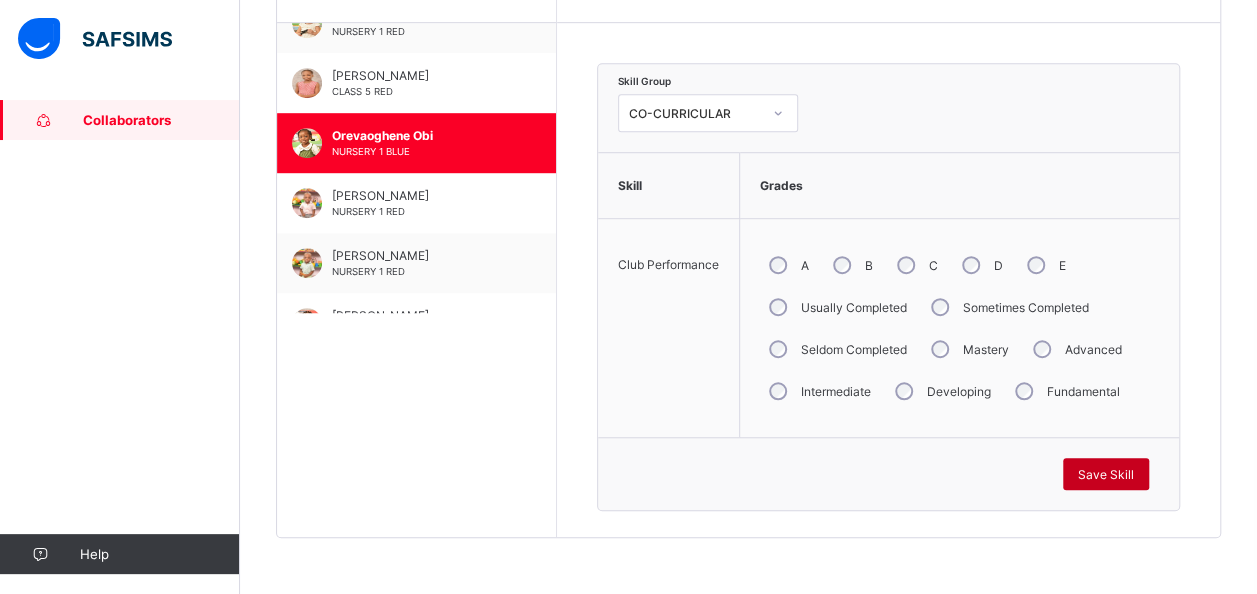 click on "Save Skill" at bounding box center [1106, 474] 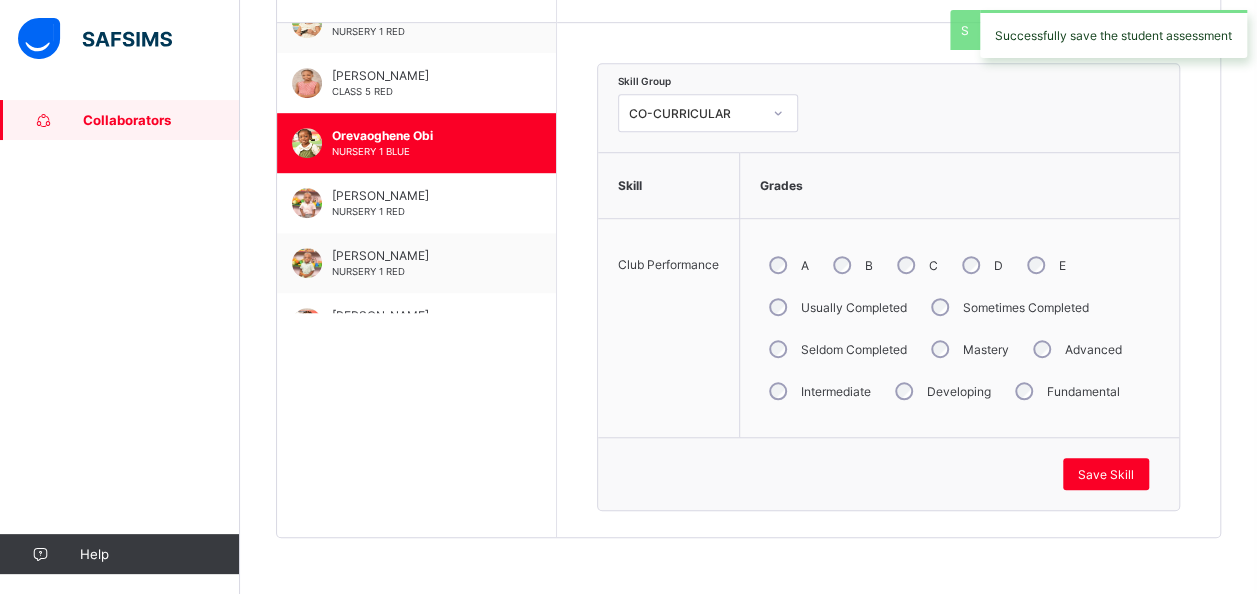 scroll, scrollTop: 50, scrollLeft: 0, axis: vertical 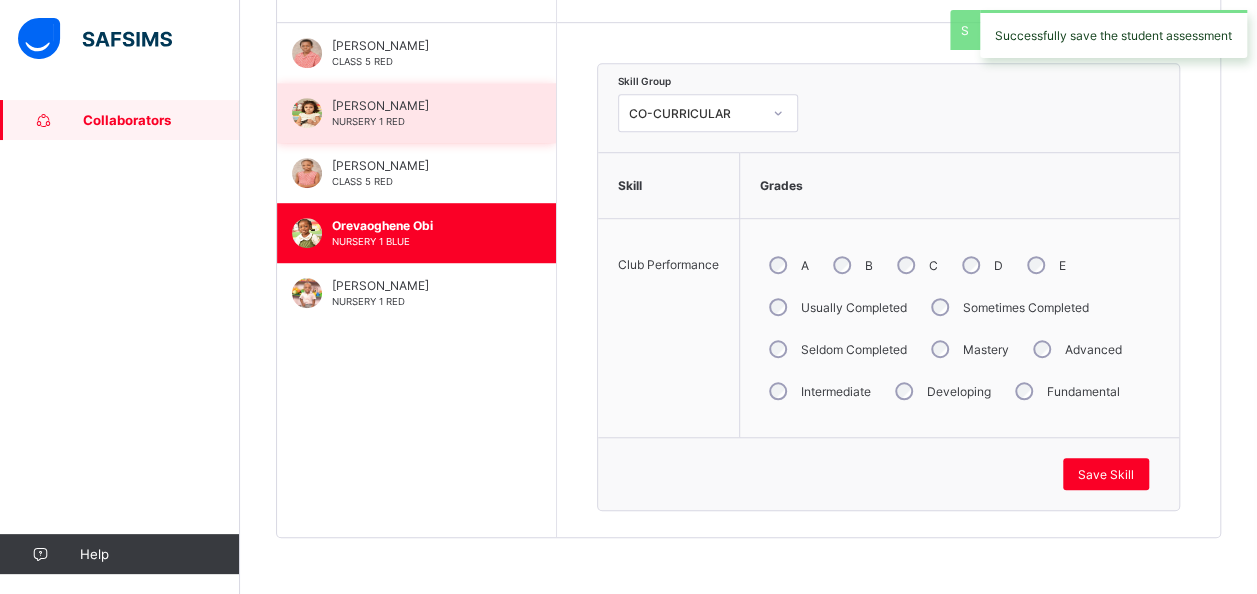 click on "[PERSON_NAME]" at bounding box center (421, 105) 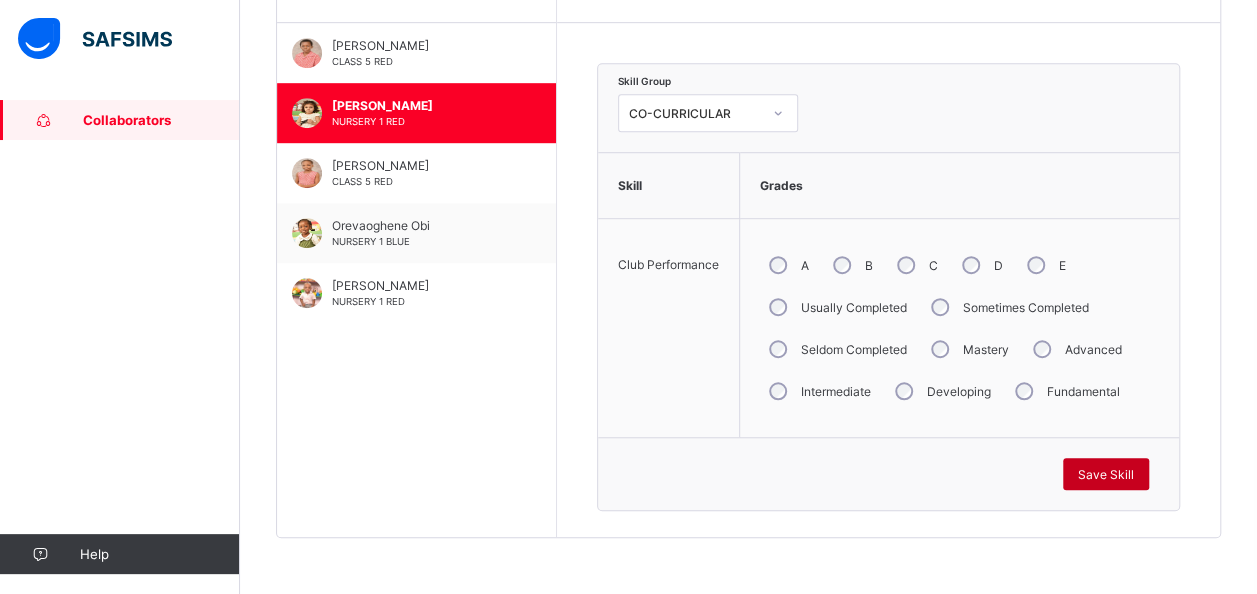 click on "Save Skill" at bounding box center [1106, 474] 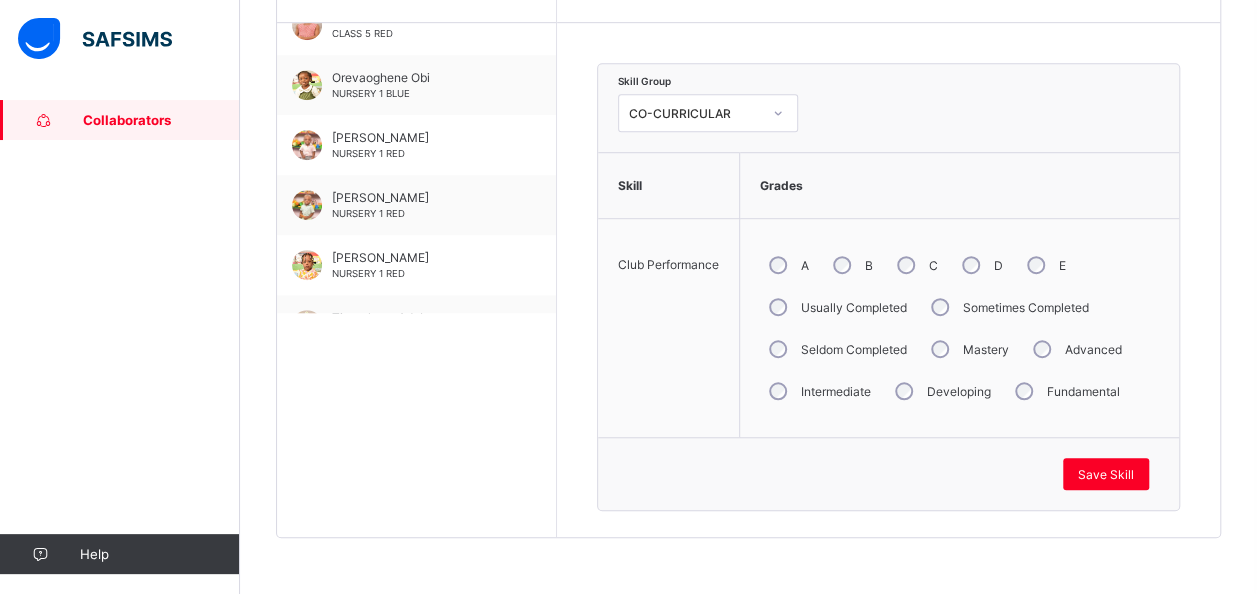 scroll, scrollTop: 250, scrollLeft: 0, axis: vertical 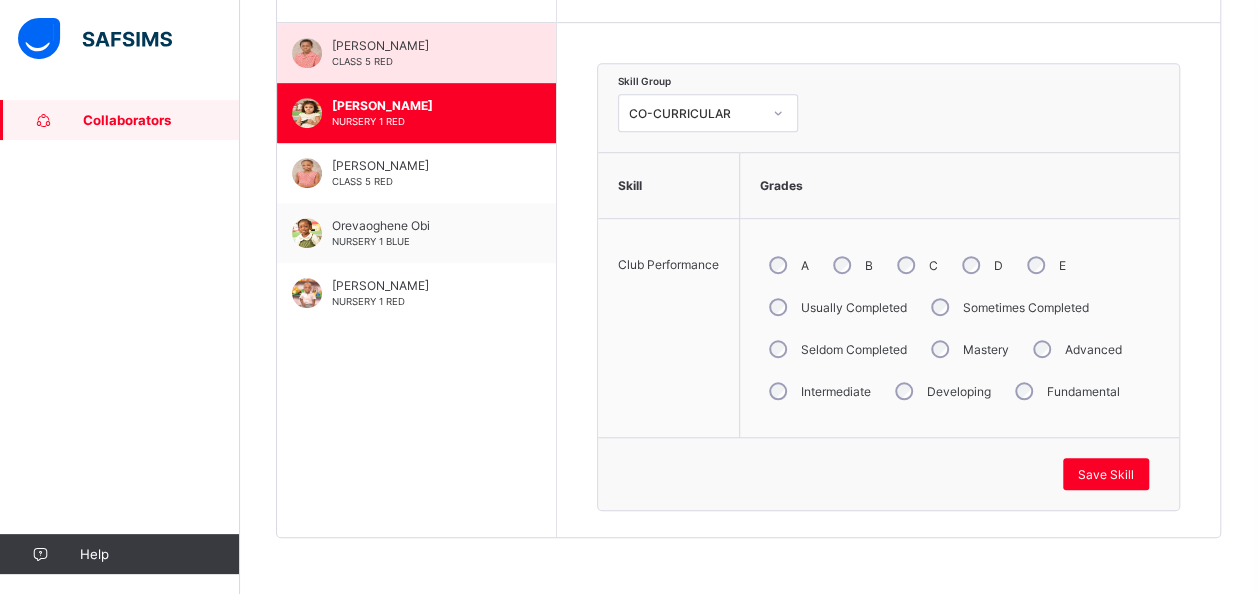 click on "Kamal Idris Abdullahi CLASS 5 RED" at bounding box center (421, 53) 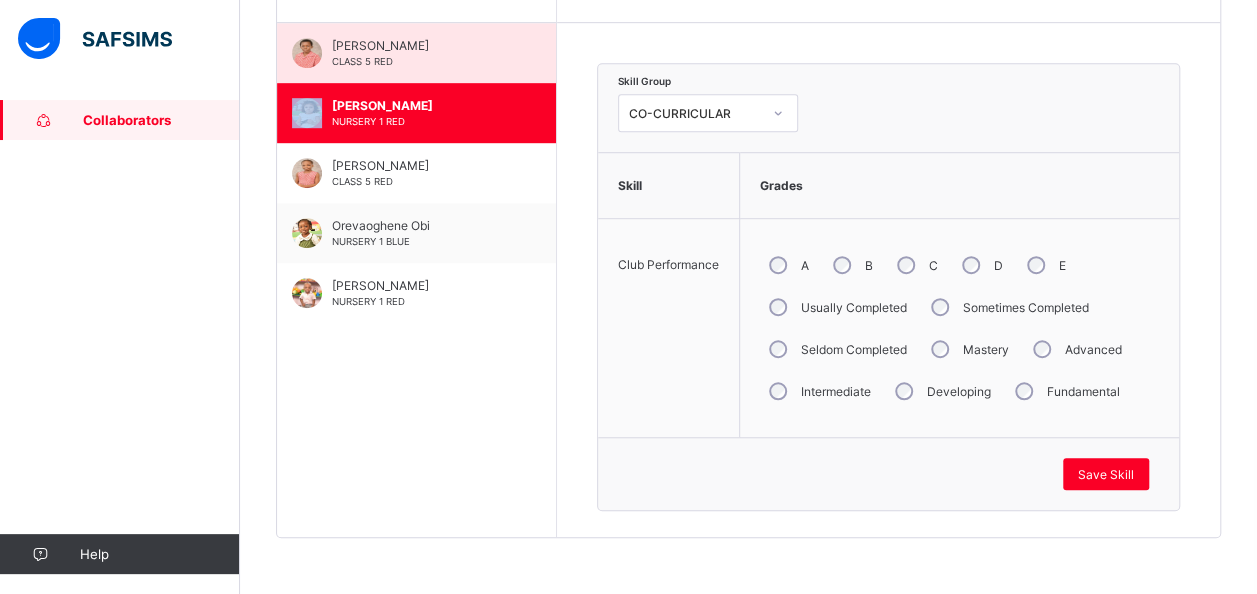 click on "Kamal Idris Abdullahi CLASS 5 RED" at bounding box center (421, 53) 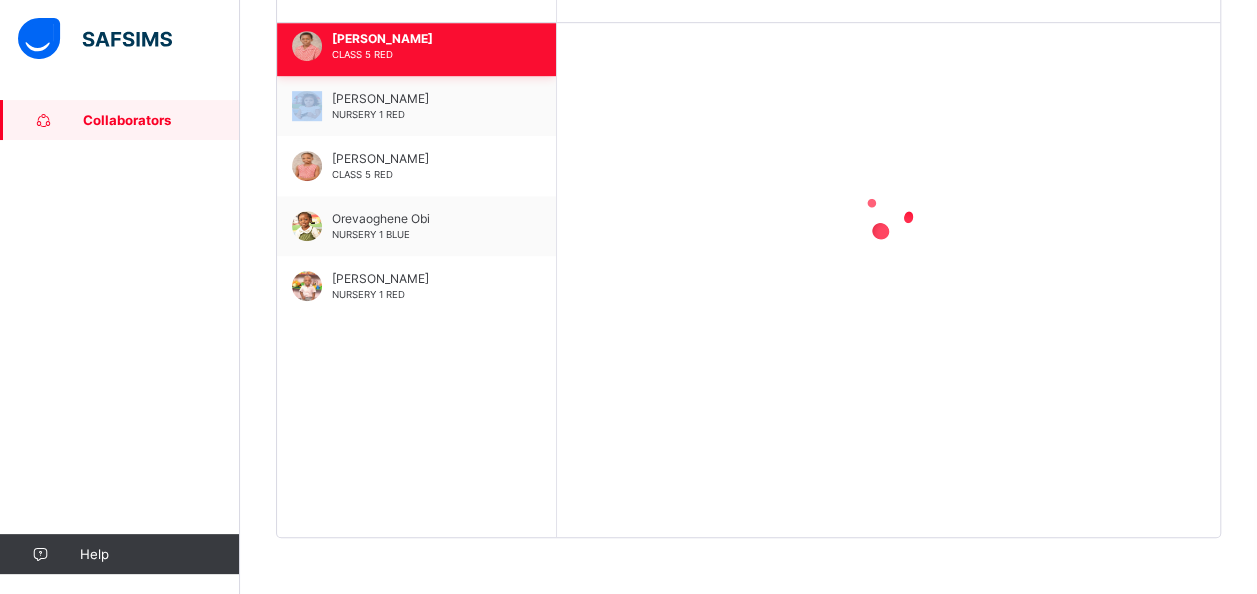 scroll, scrollTop: 6, scrollLeft: 0, axis: vertical 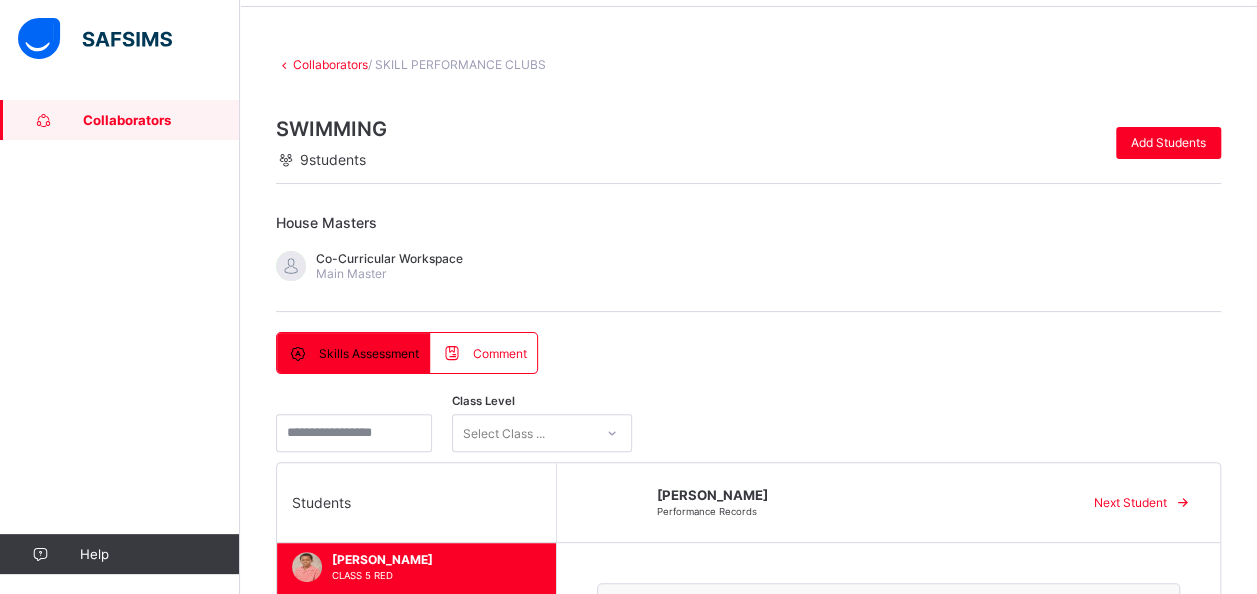 click on "Collaborators" at bounding box center (161, 120) 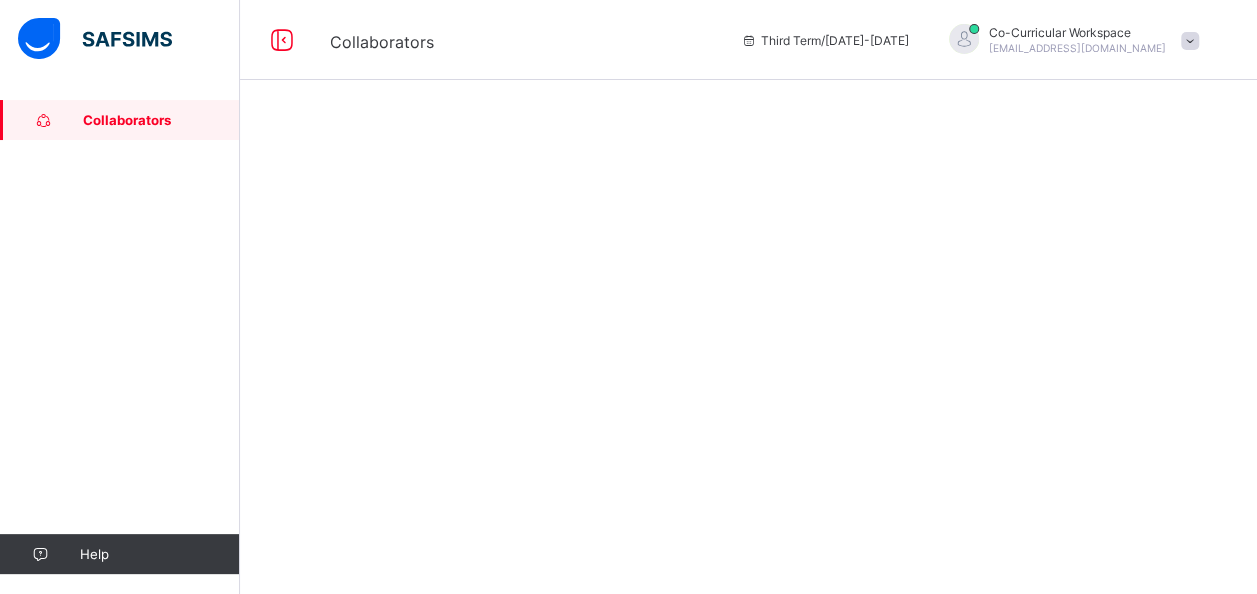 scroll, scrollTop: 0, scrollLeft: 0, axis: both 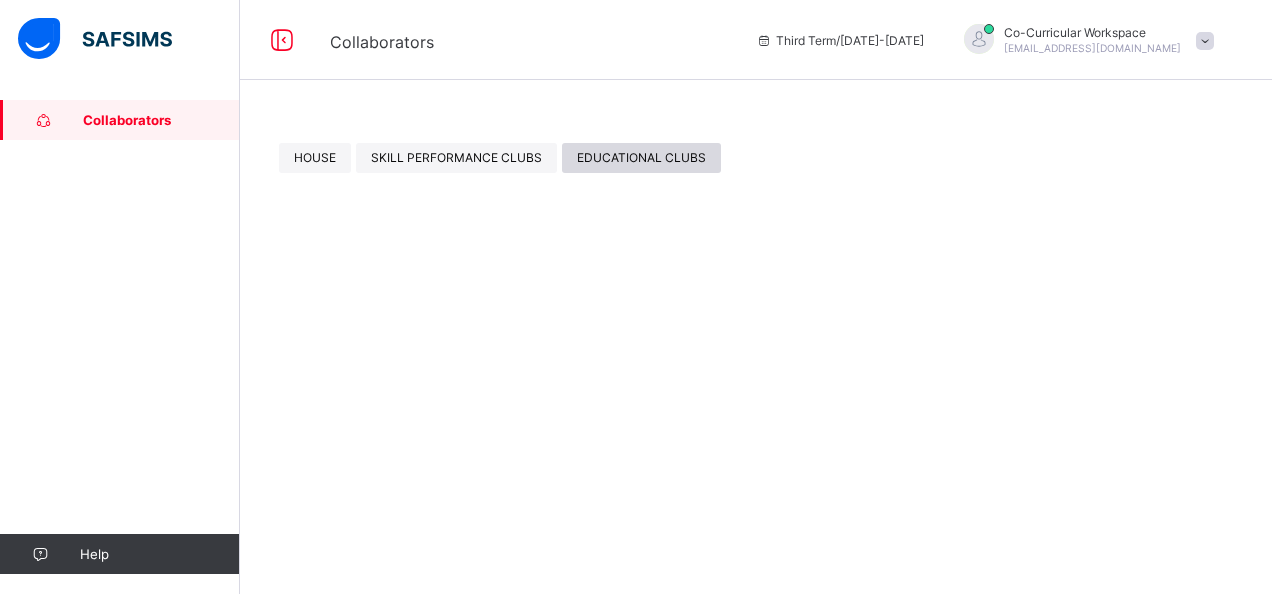 click on "EDUCATIONAL CLUBS" at bounding box center [641, 157] 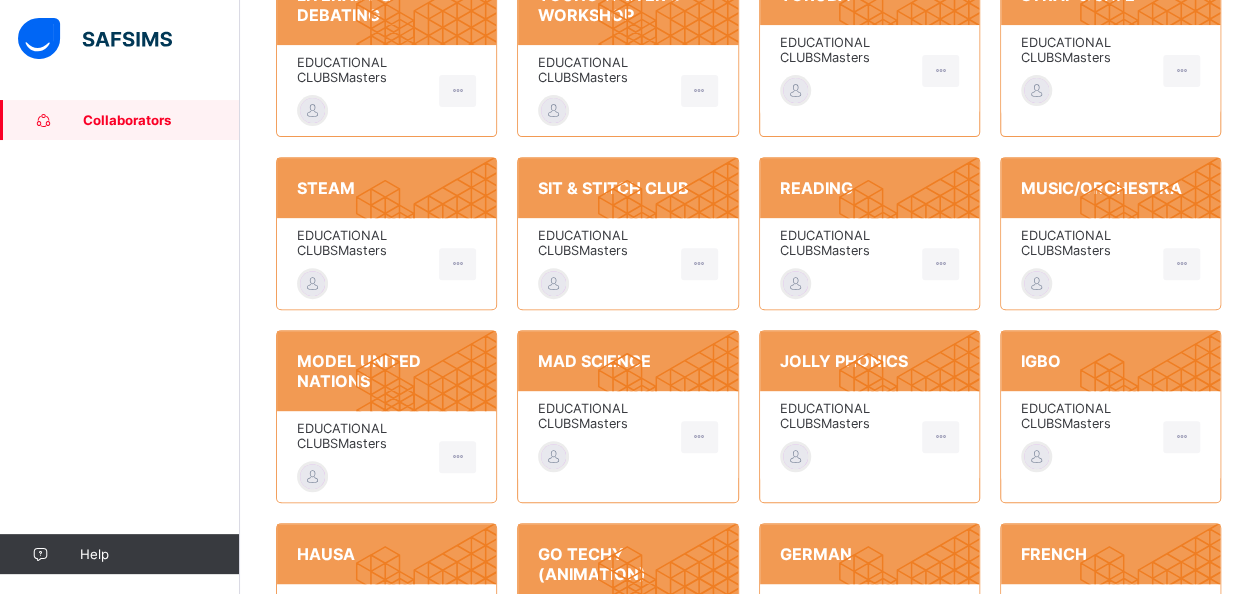 scroll, scrollTop: 413, scrollLeft: 0, axis: vertical 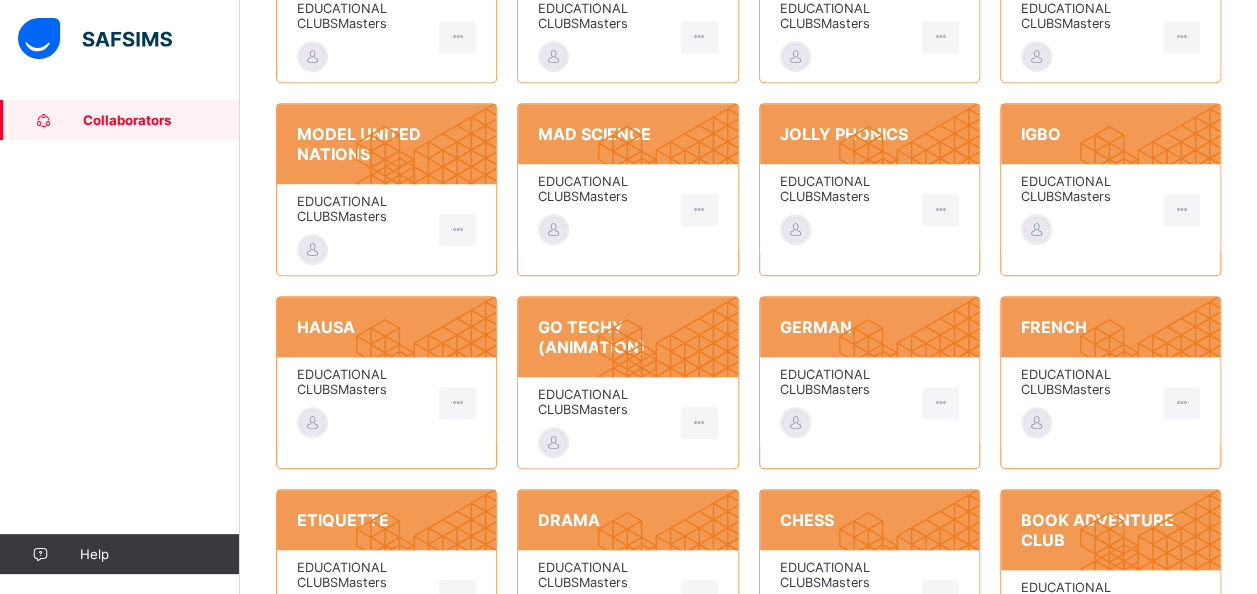 click on "EDUCATIONAL CLUBS  Masters" at bounding box center (846, 189) 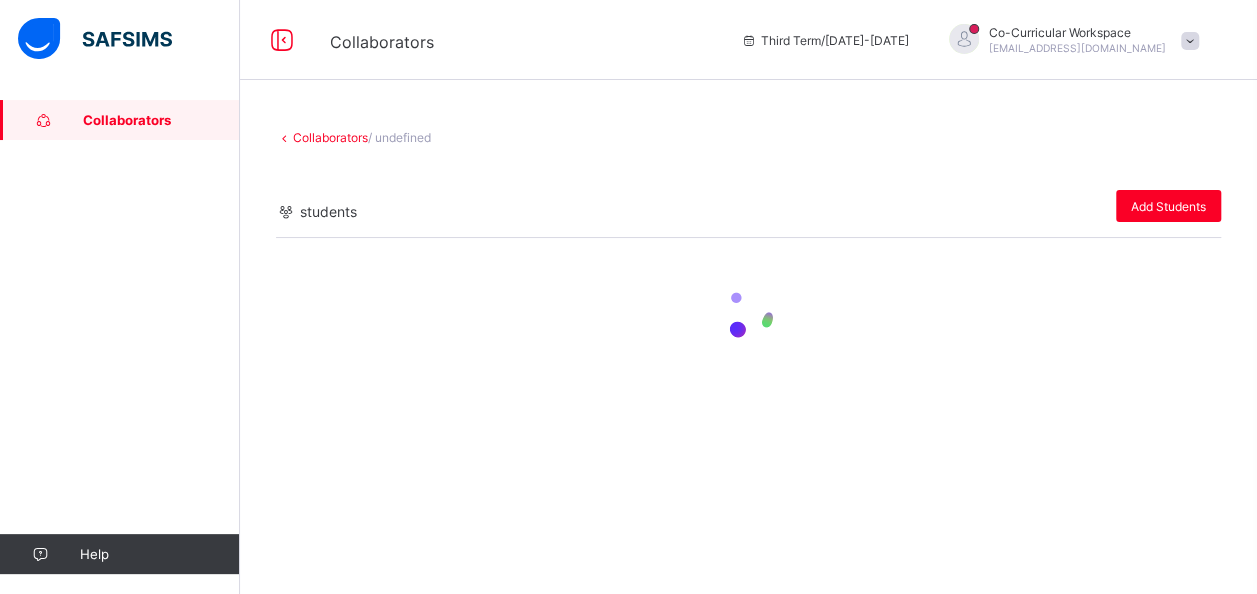 scroll, scrollTop: 0, scrollLeft: 0, axis: both 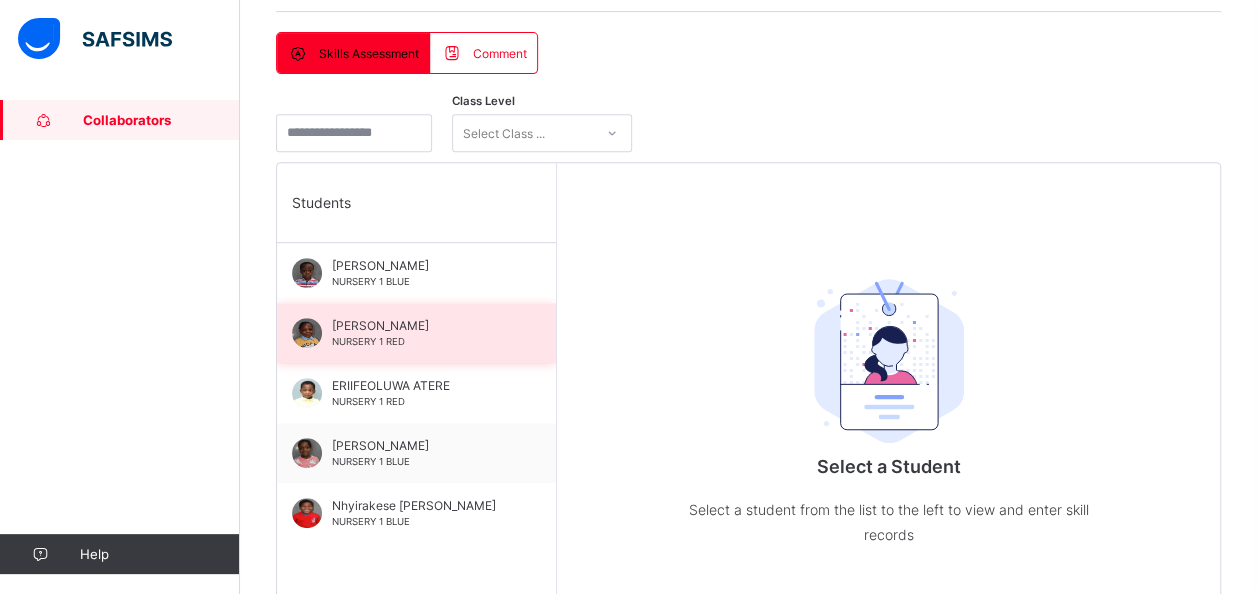 click on "BETHANY  ABDUL  NURSERY 1 RED" at bounding box center (421, 333) 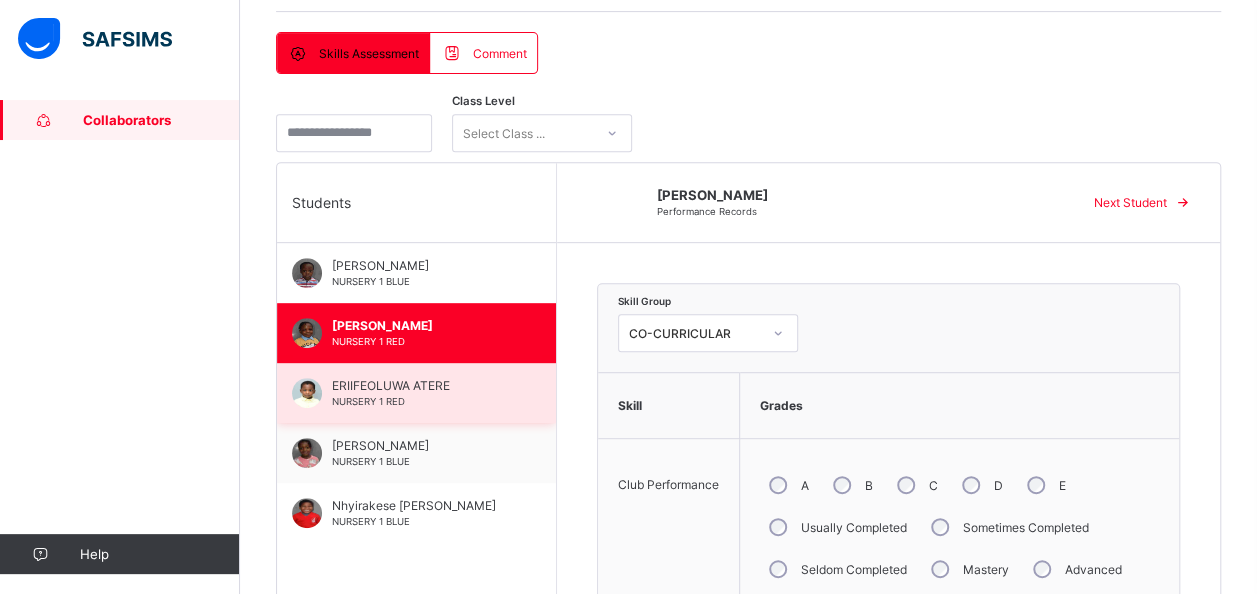 click on "ERIIFEOLUWA  ATERE  NURSERY 1 RED" at bounding box center [421, 393] 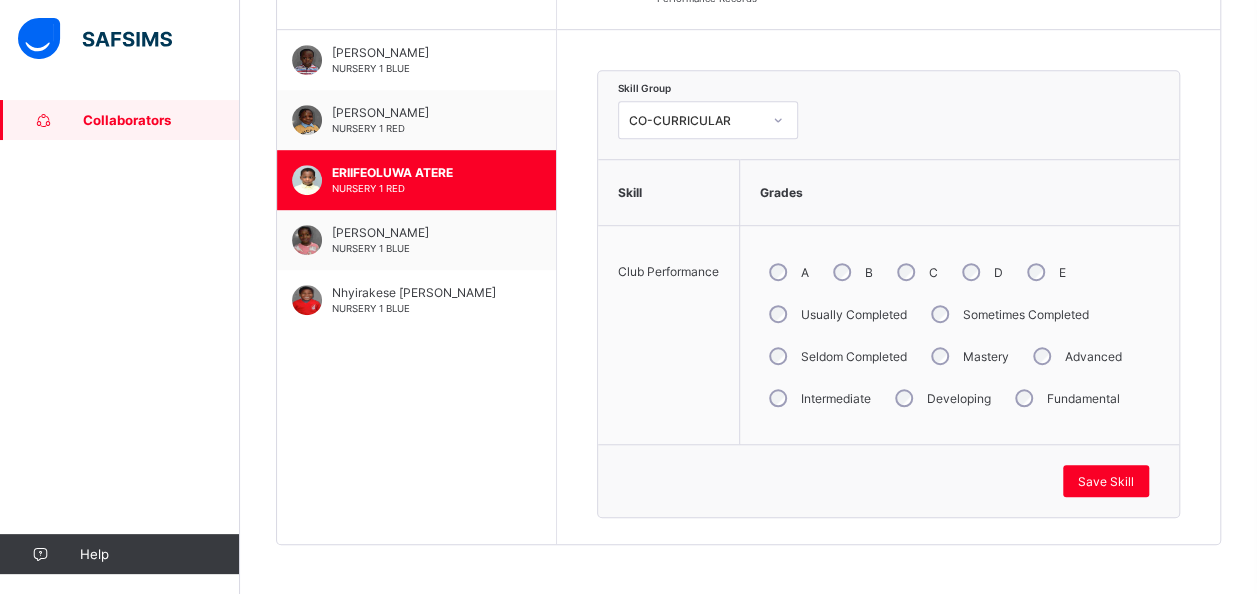 scroll, scrollTop: 593, scrollLeft: 0, axis: vertical 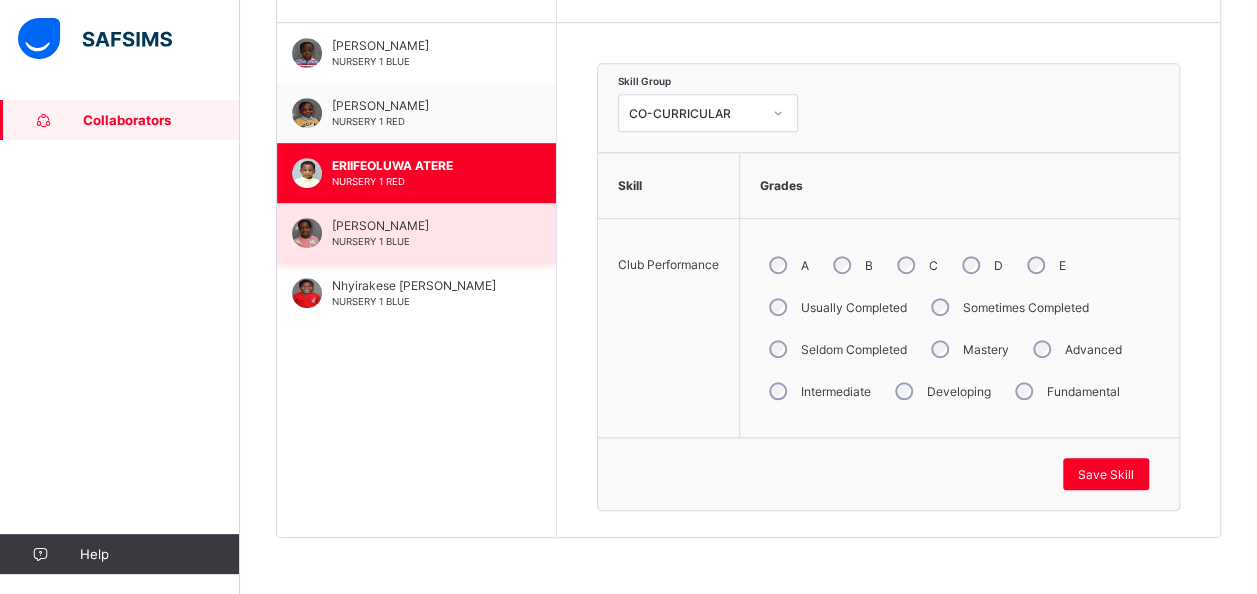 click on "Kayla  Olayemi" at bounding box center (421, 225) 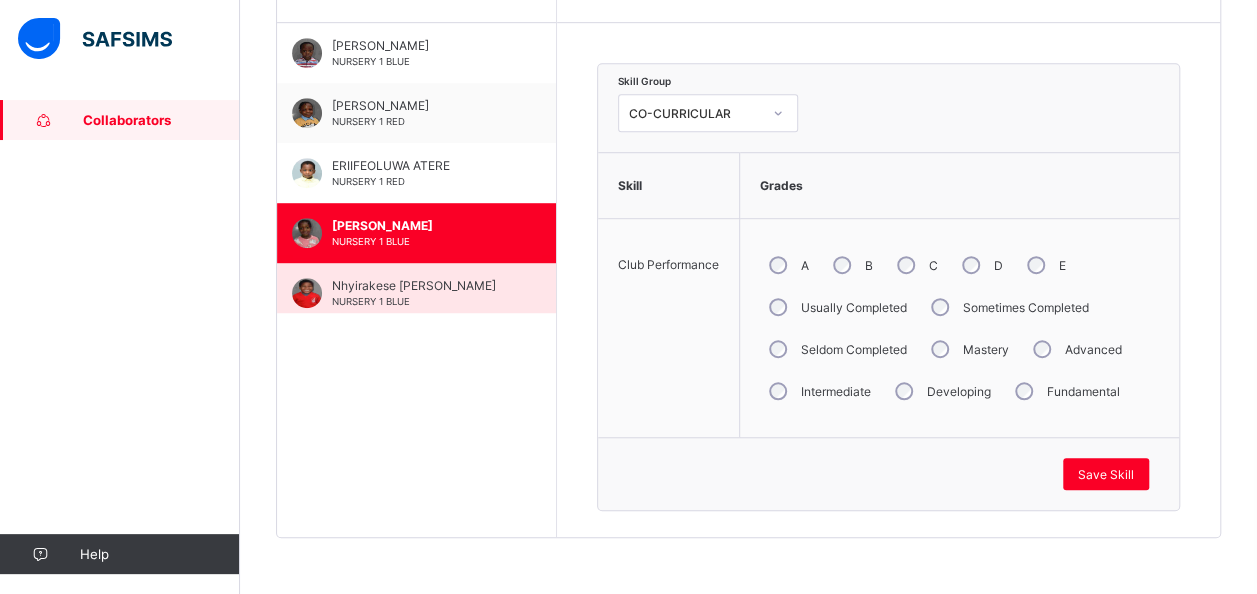 click on "Nhyirakese  AKUOKO-TAWIAH" at bounding box center (421, 285) 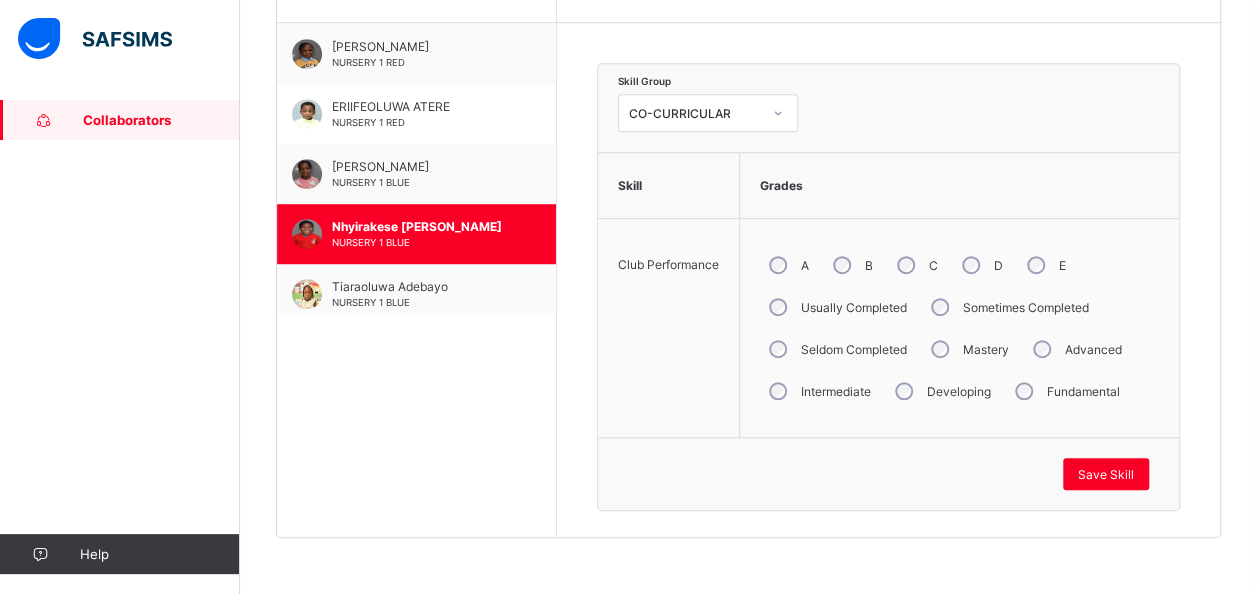 scroll, scrollTop: 70, scrollLeft: 0, axis: vertical 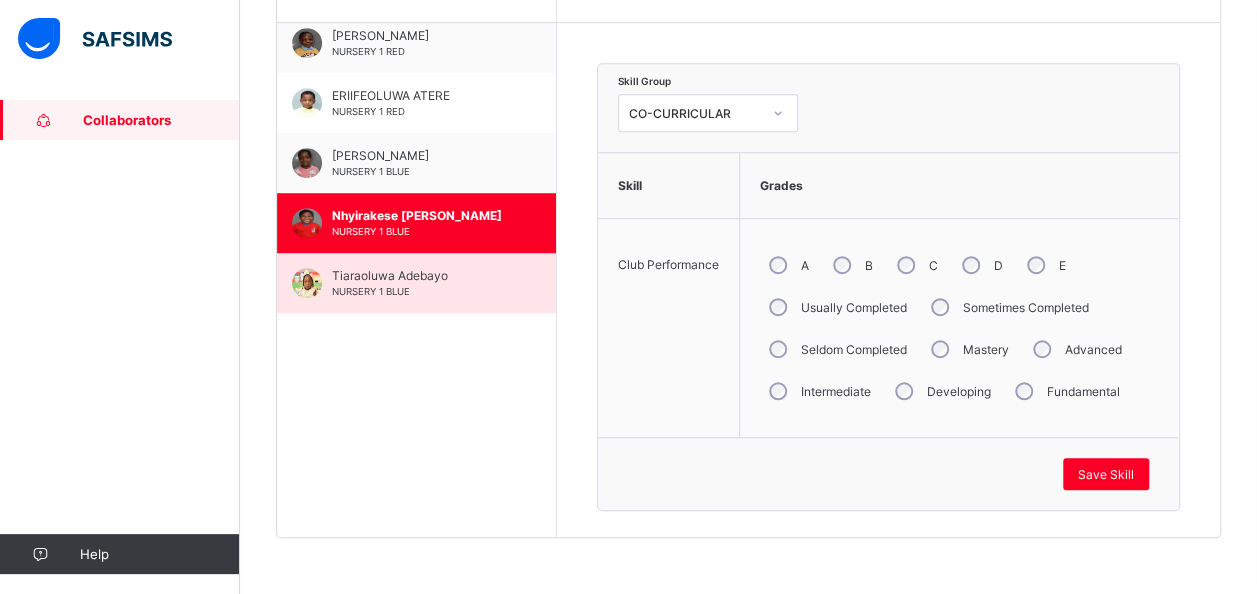 click on "Tiaraoluwa  Adebayo  NURSERY 1 BLUE" at bounding box center (416, 283) 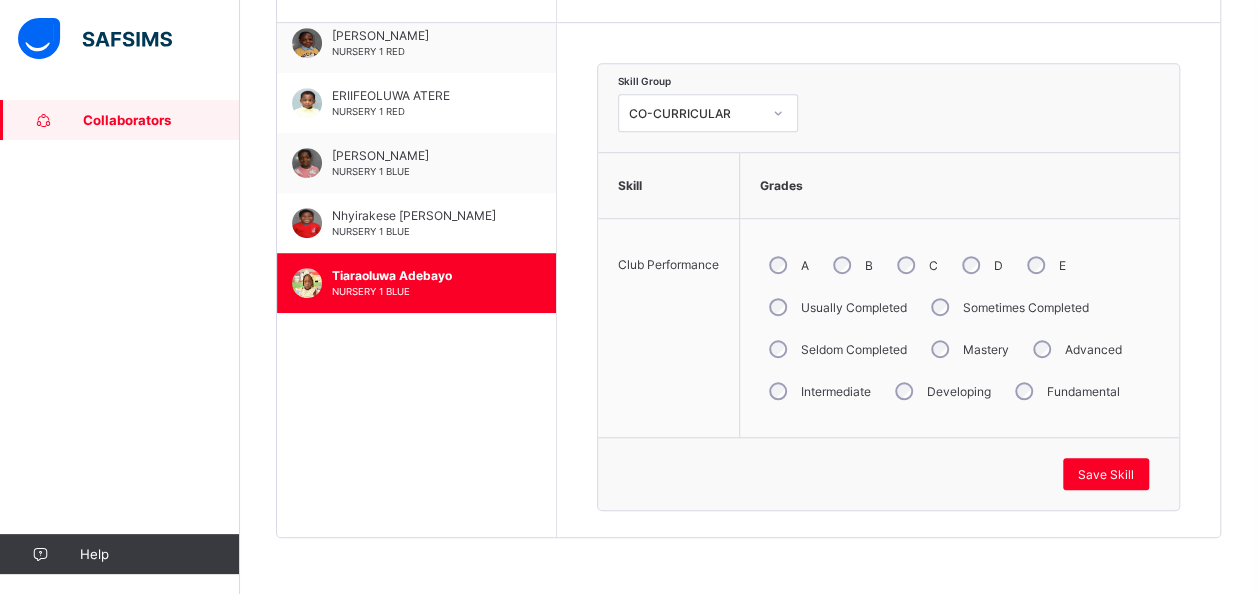 scroll, scrollTop: 74, scrollLeft: 0, axis: vertical 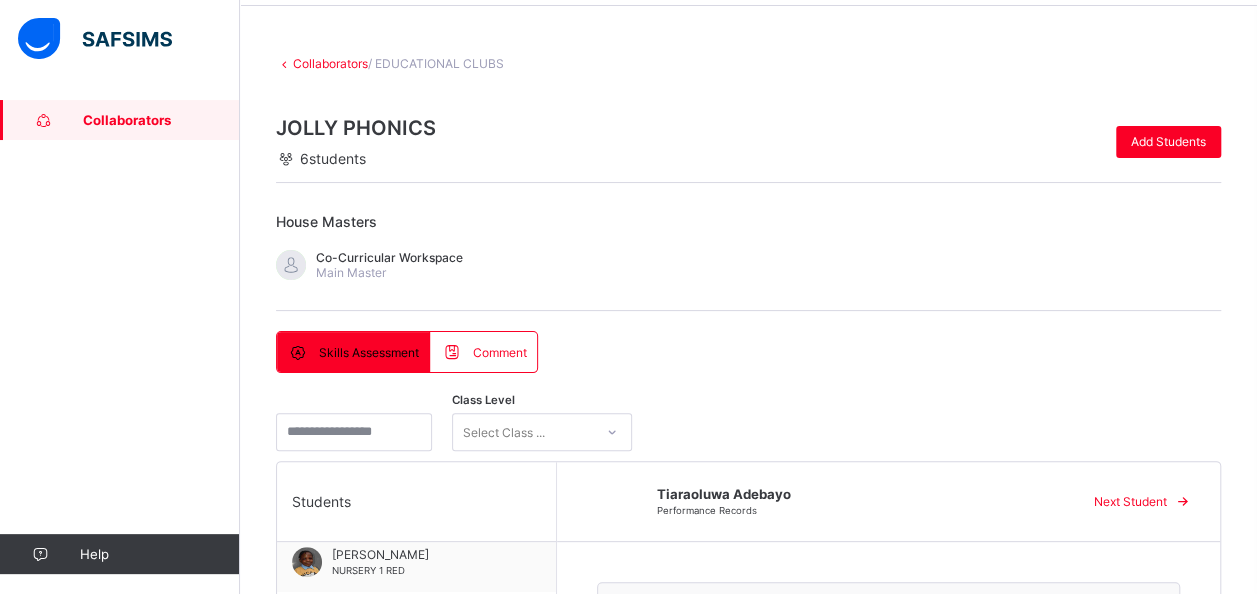 click on "Collaborators" at bounding box center (161, 120) 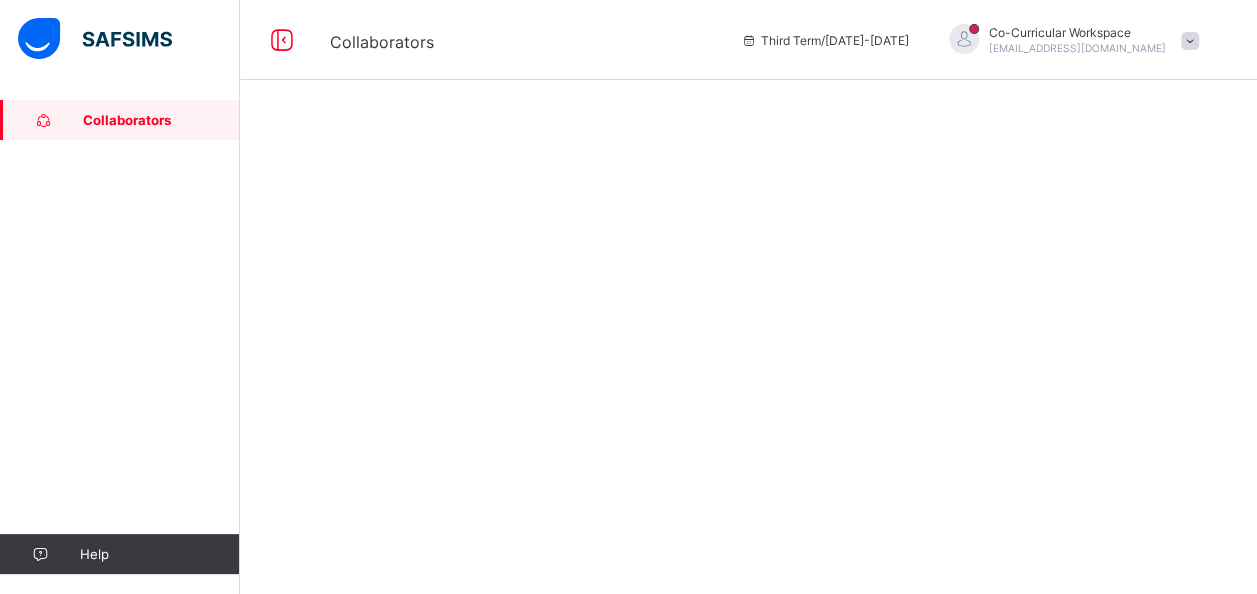 scroll, scrollTop: 0, scrollLeft: 0, axis: both 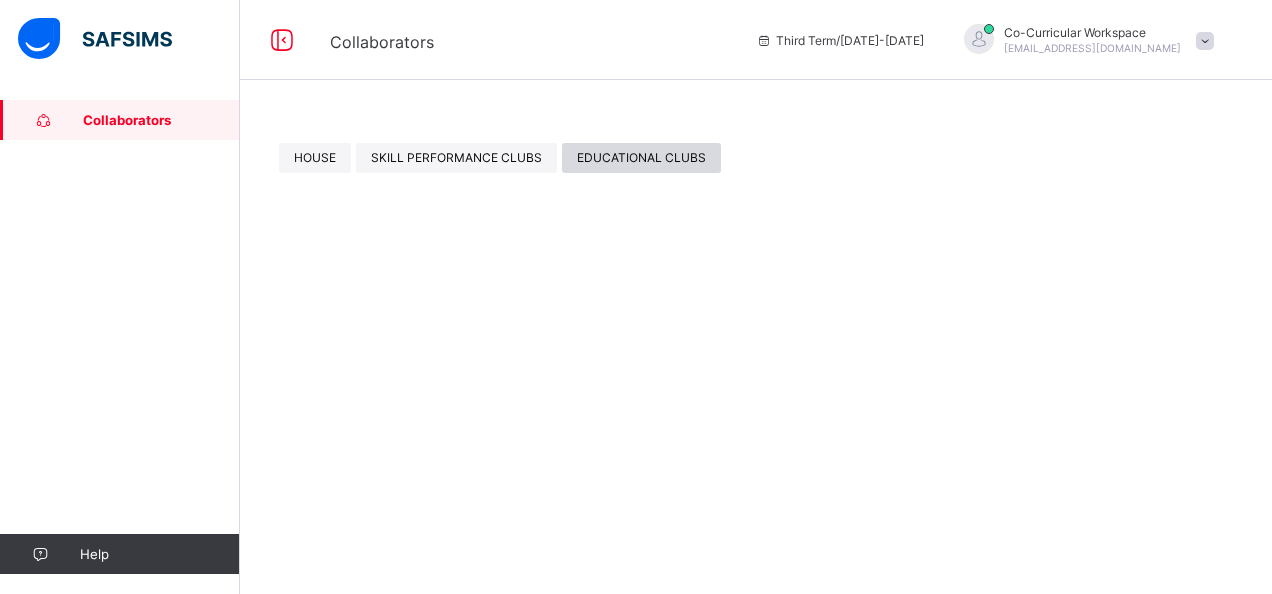 click on "EDUCATIONAL CLUBS" at bounding box center [641, 158] 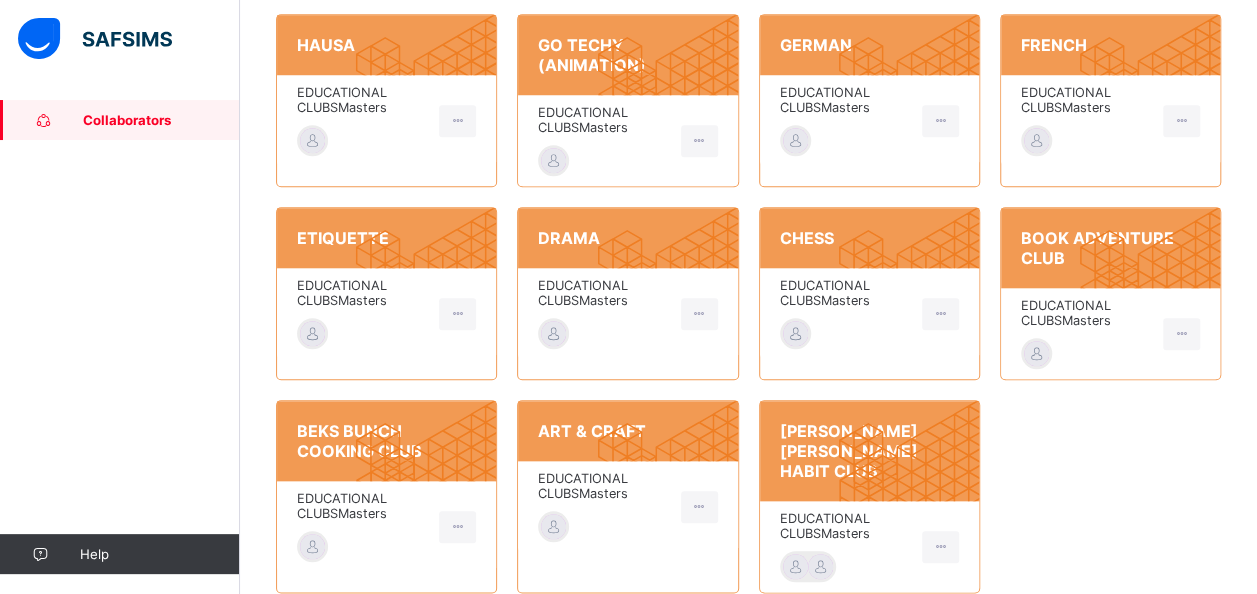 scroll, scrollTop: 838, scrollLeft: 0, axis: vertical 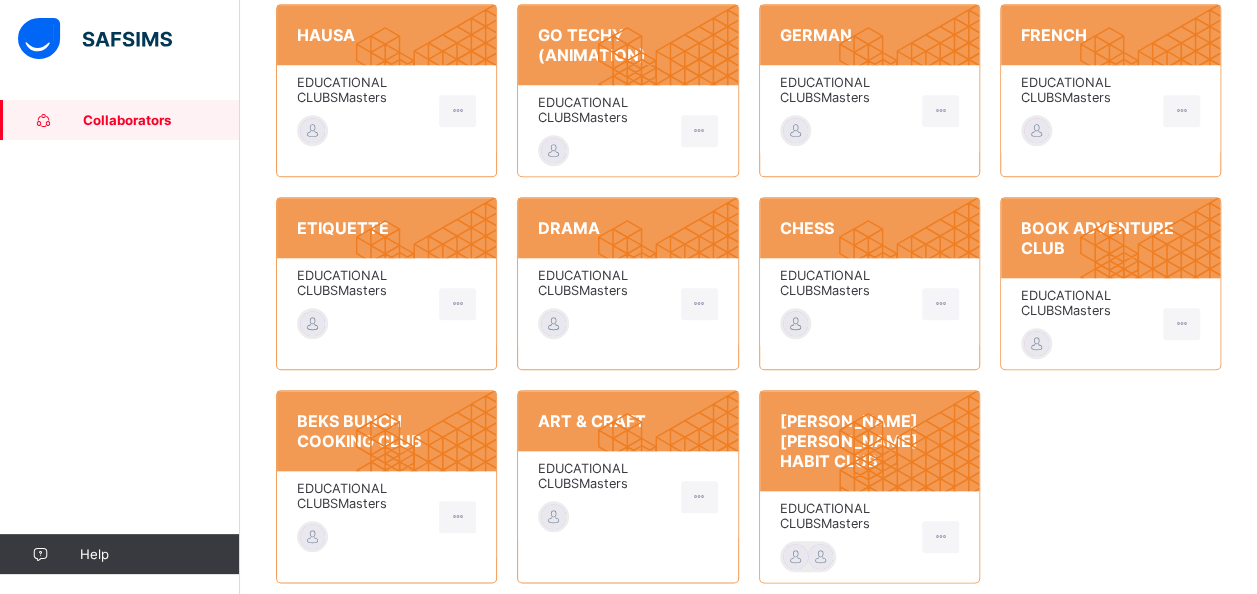 click on "EDUCATIONAL CLUBS  Masters" at bounding box center [604, 476] 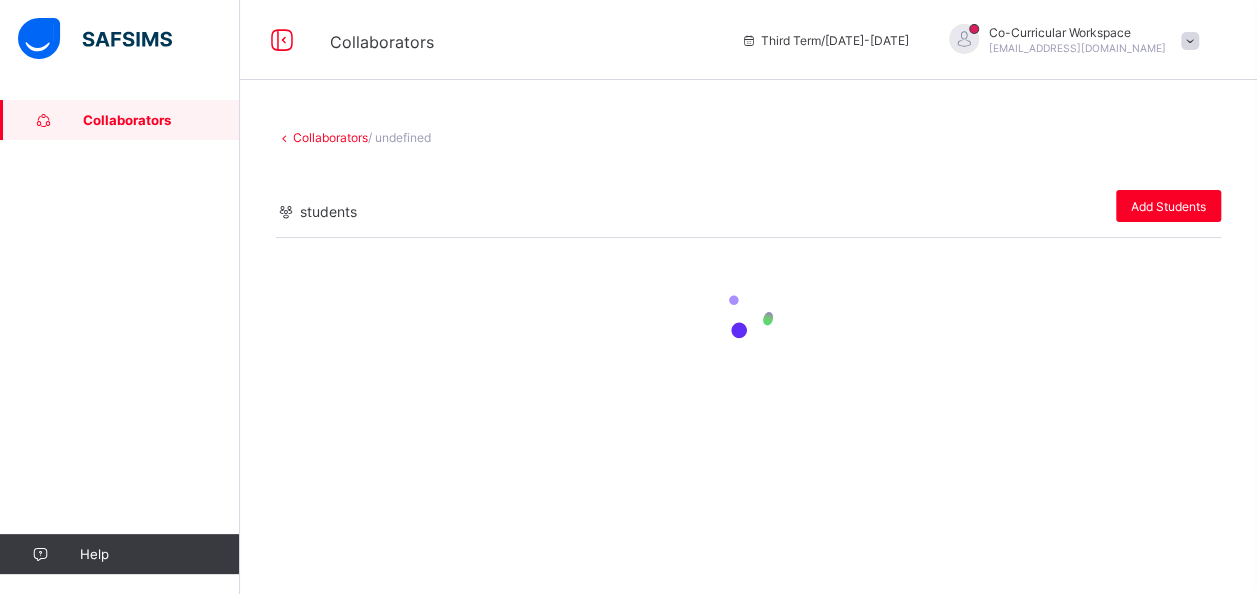 scroll, scrollTop: 0, scrollLeft: 0, axis: both 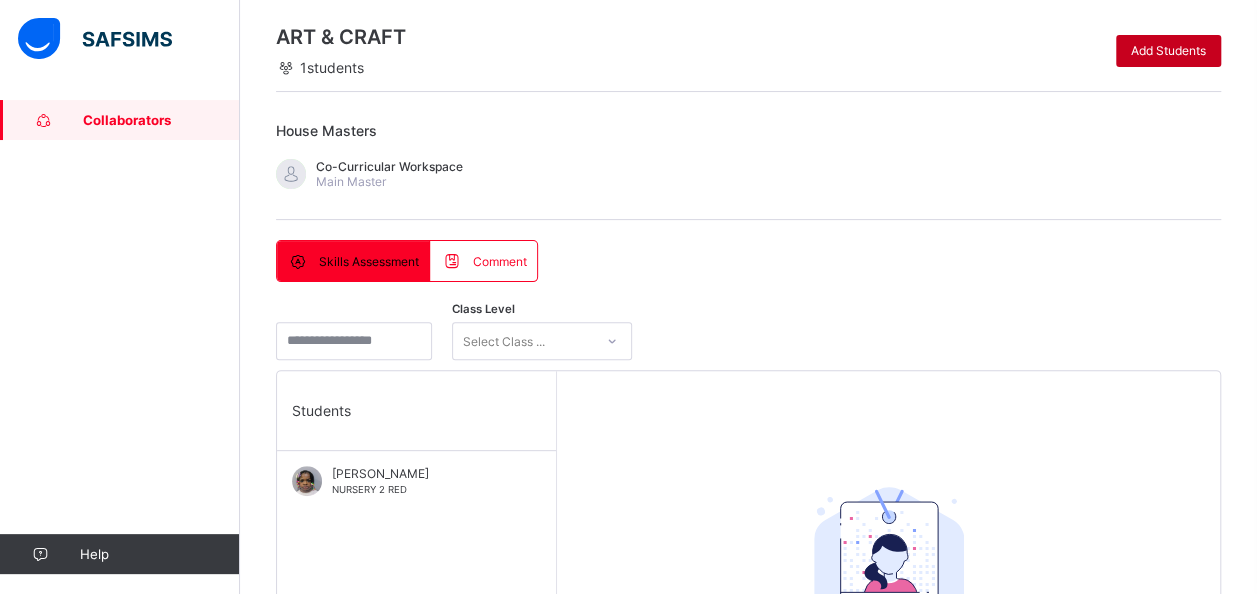 click on "Add Students" at bounding box center [1168, 50] 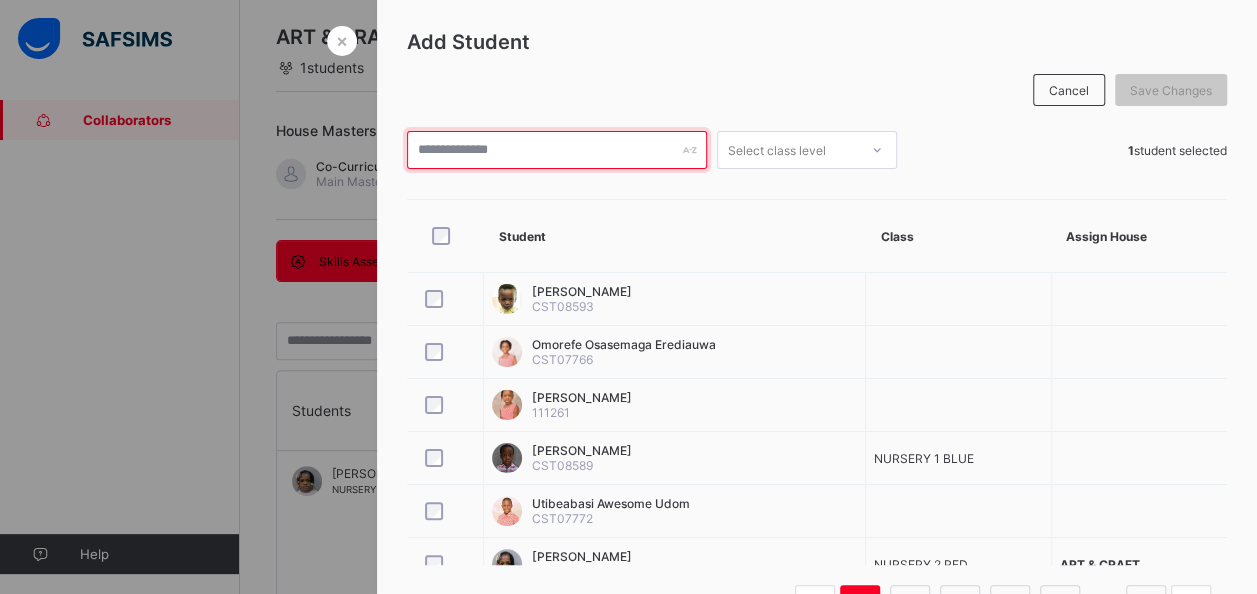 click at bounding box center (557, 150) 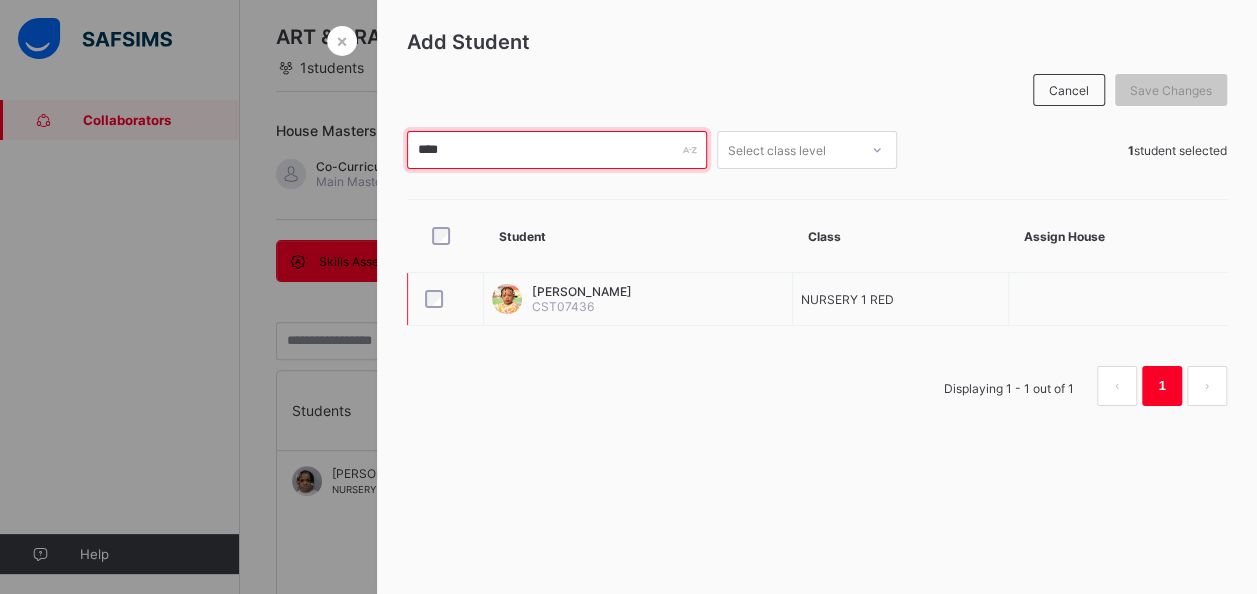 type on "****" 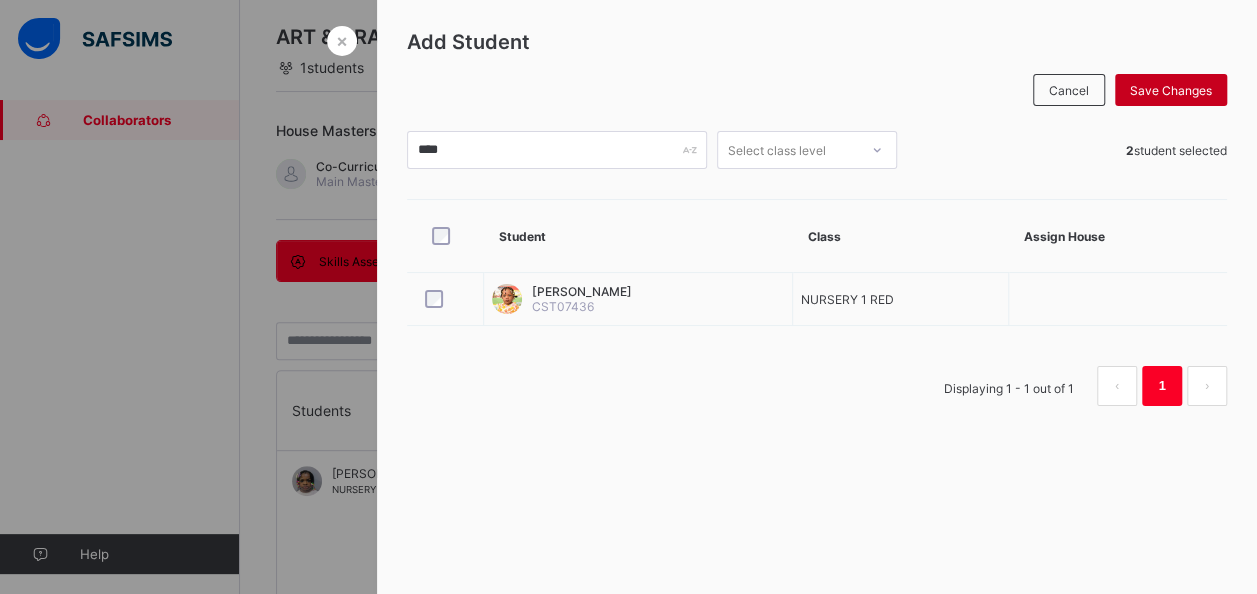 click on "Save Changes" at bounding box center (1171, 90) 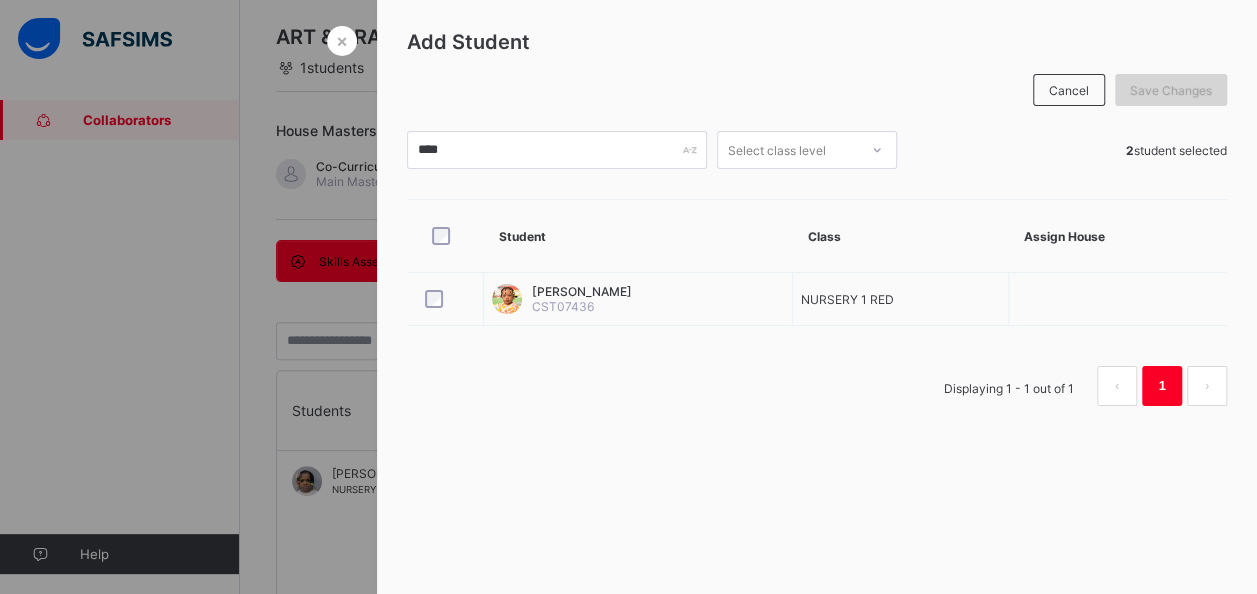 scroll, scrollTop: 0, scrollLeft: 0, axis: both 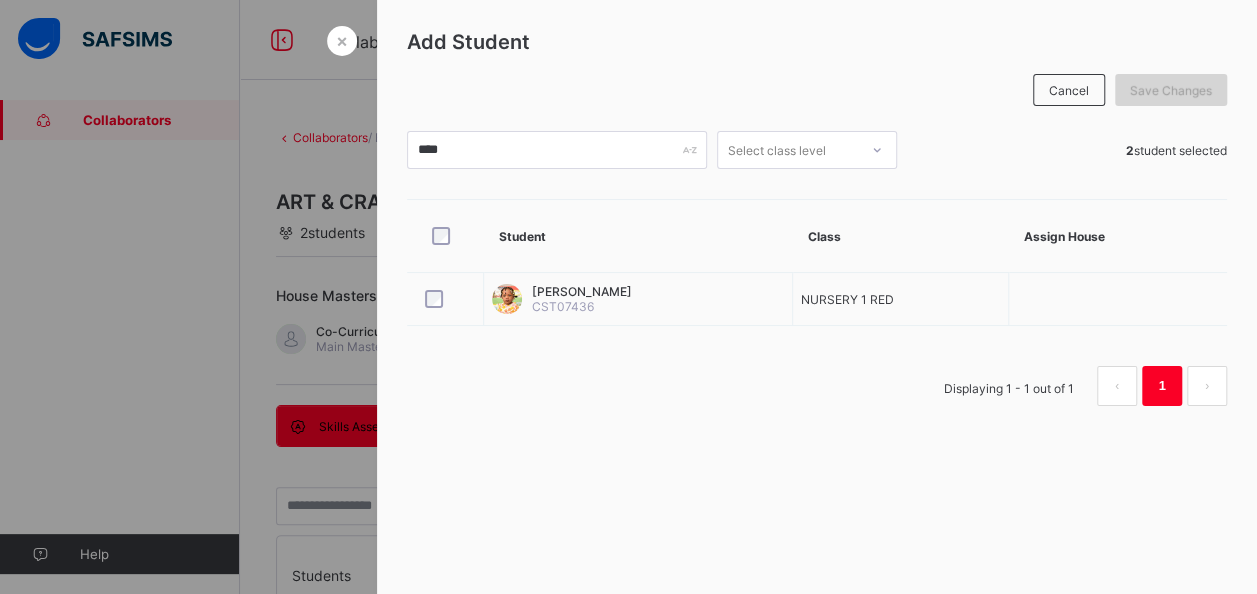 click on "Save Changes" at bounding box center (1171, 90) 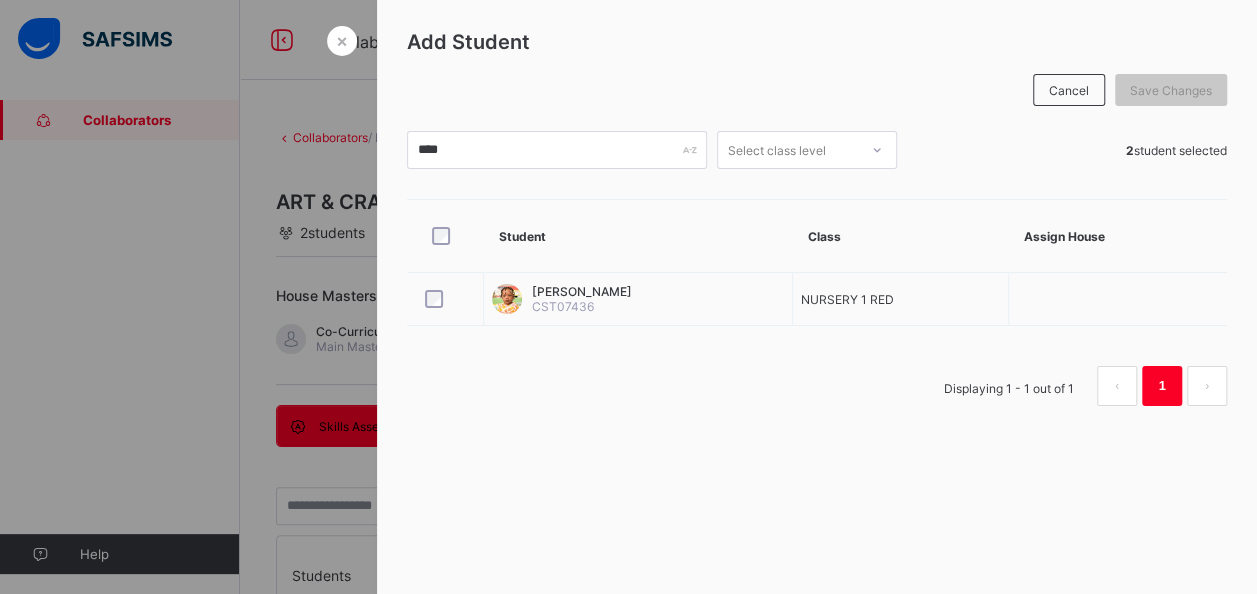 click on "×" at bounding box center (342, 40) 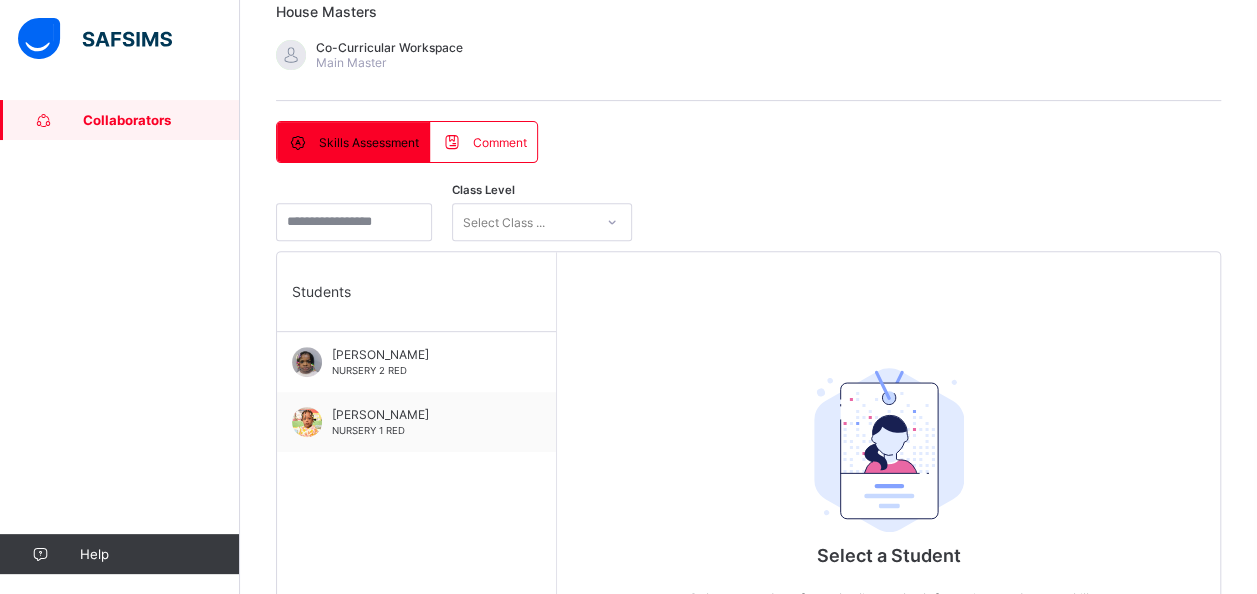 scroll, scrollTop: 292, scrollLeft: 0, axis: vertical 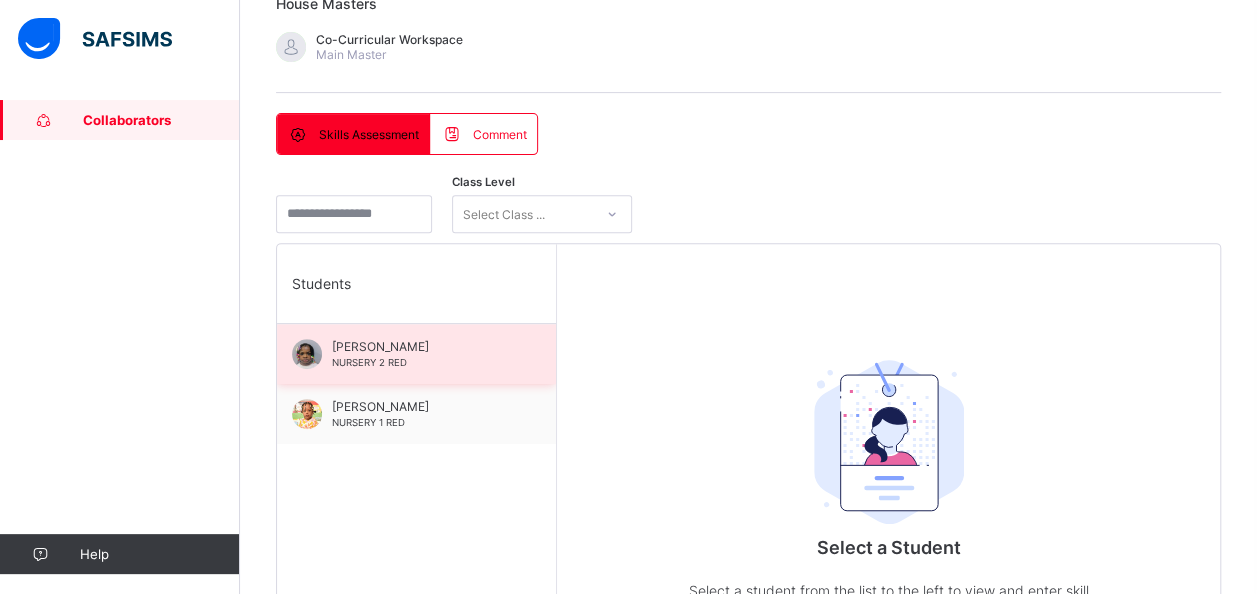 click on "DABERECHI  CHUKWUOGO NURSERY 2 RED" at bounding box center (421, 354) 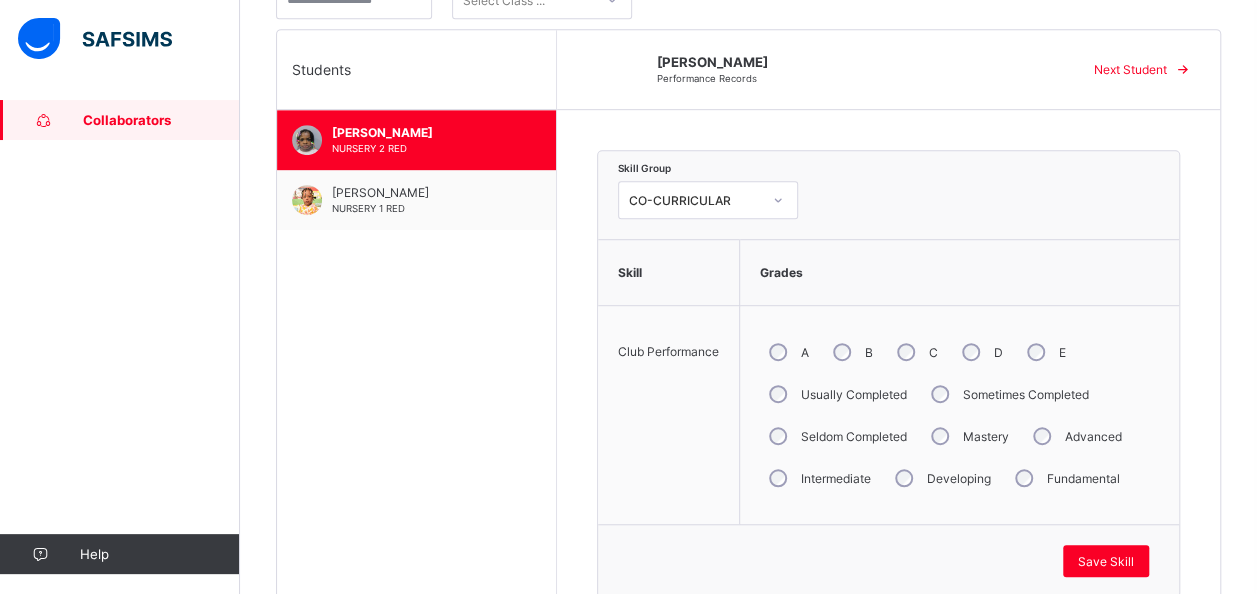 scroll, scrollTop: 512, scrollLeft: 0, axis: vertical 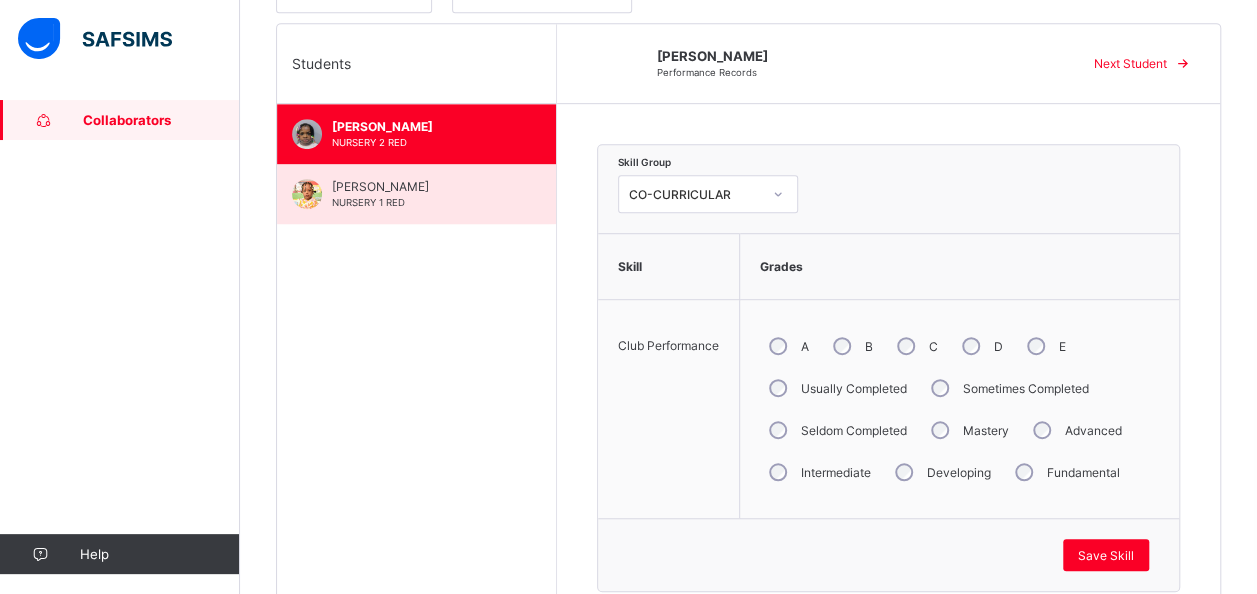 click on "[PERSON_NAME]" at bounding box center (421, 186) 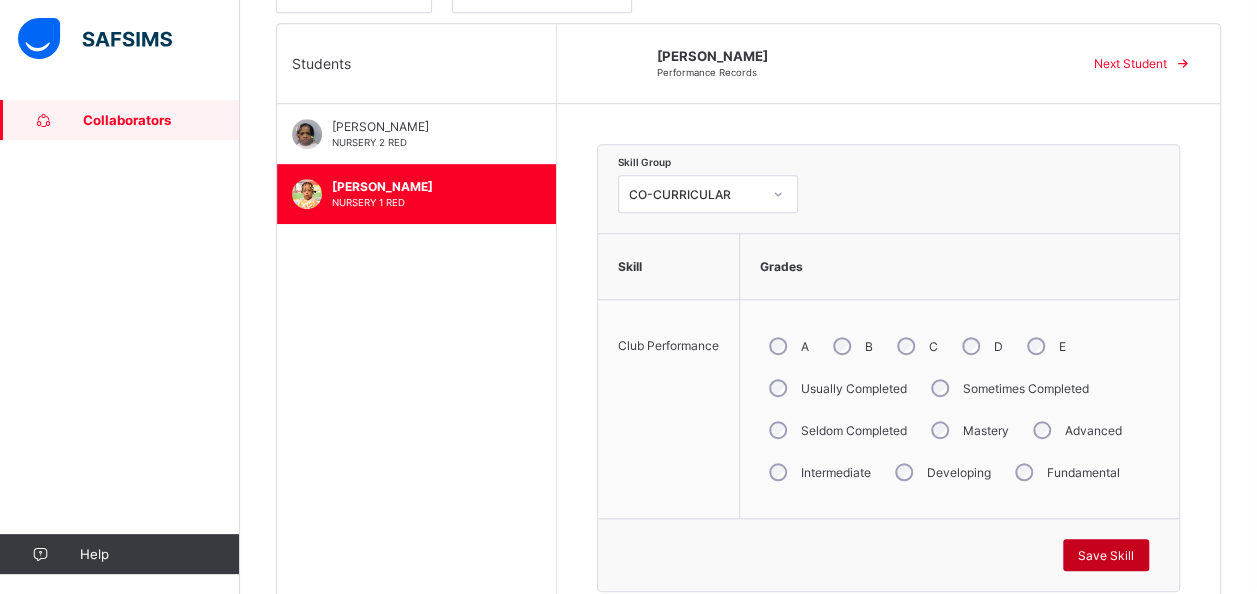 click on "Save Skill" at bounding box center (1106, 555) 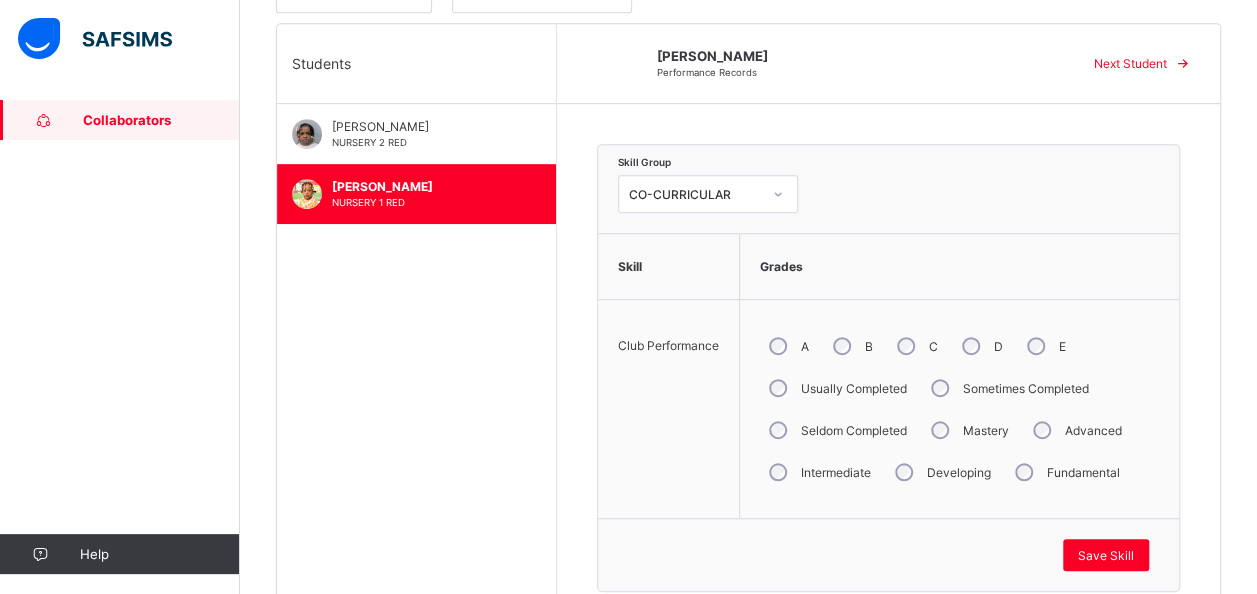 click on "Collaborators" at bounding box center [161, 120] 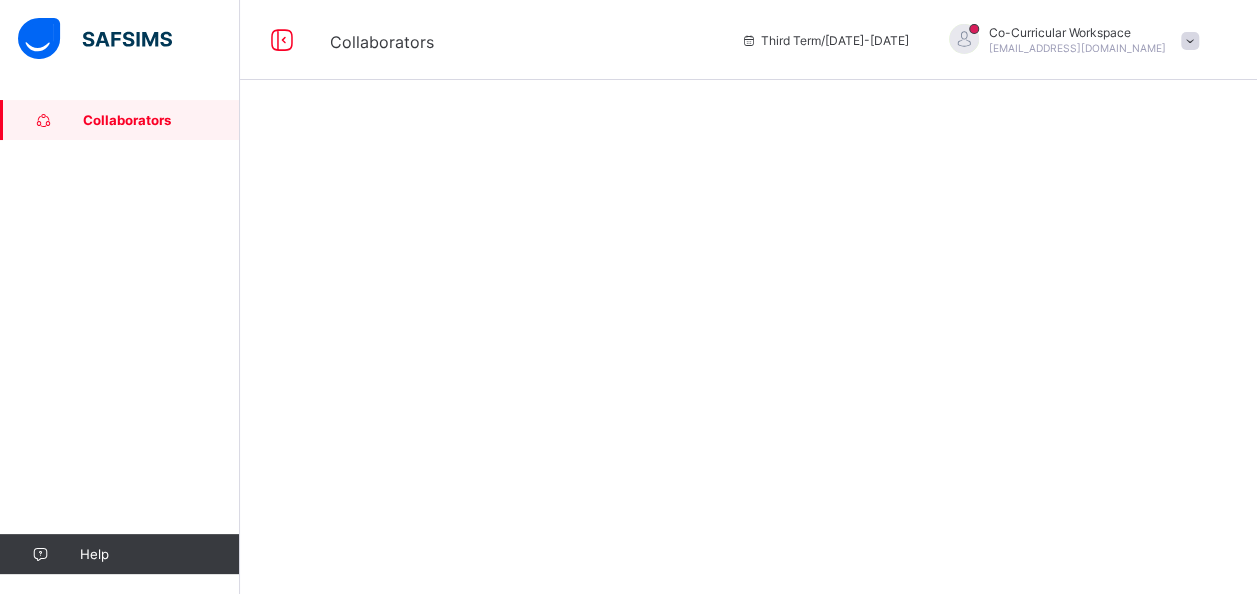 scroll, scrollTop: 0, scrollLeft: 0, axis: both 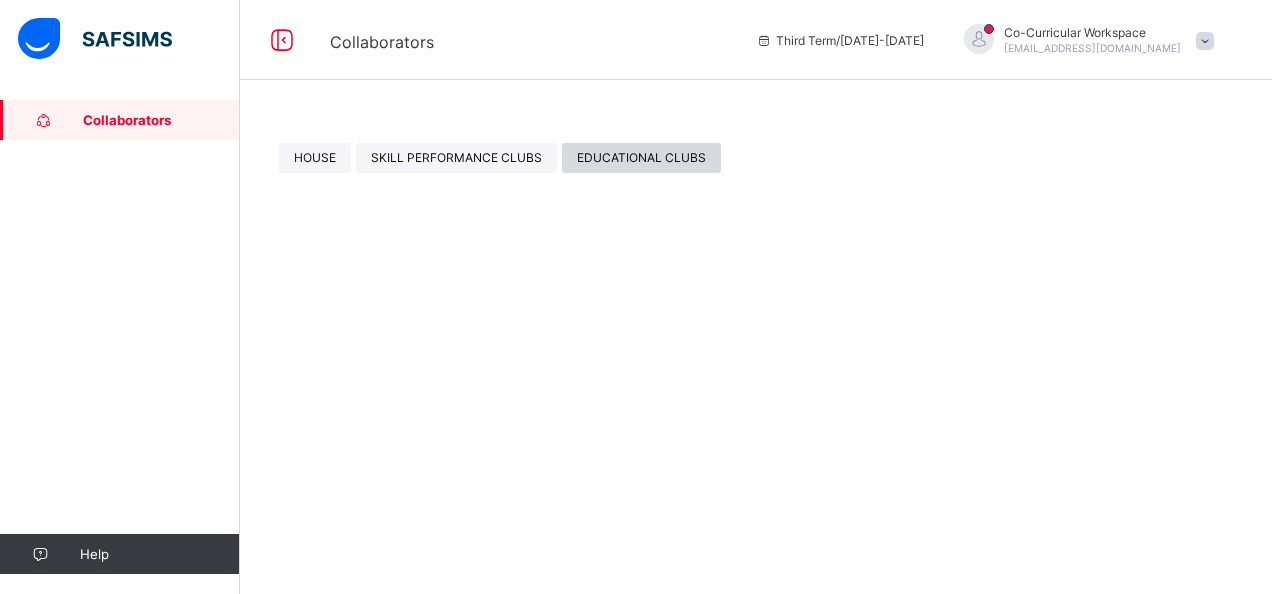 click on "EDUCATIONAL CLUBS" at bounding box center [641, 157] 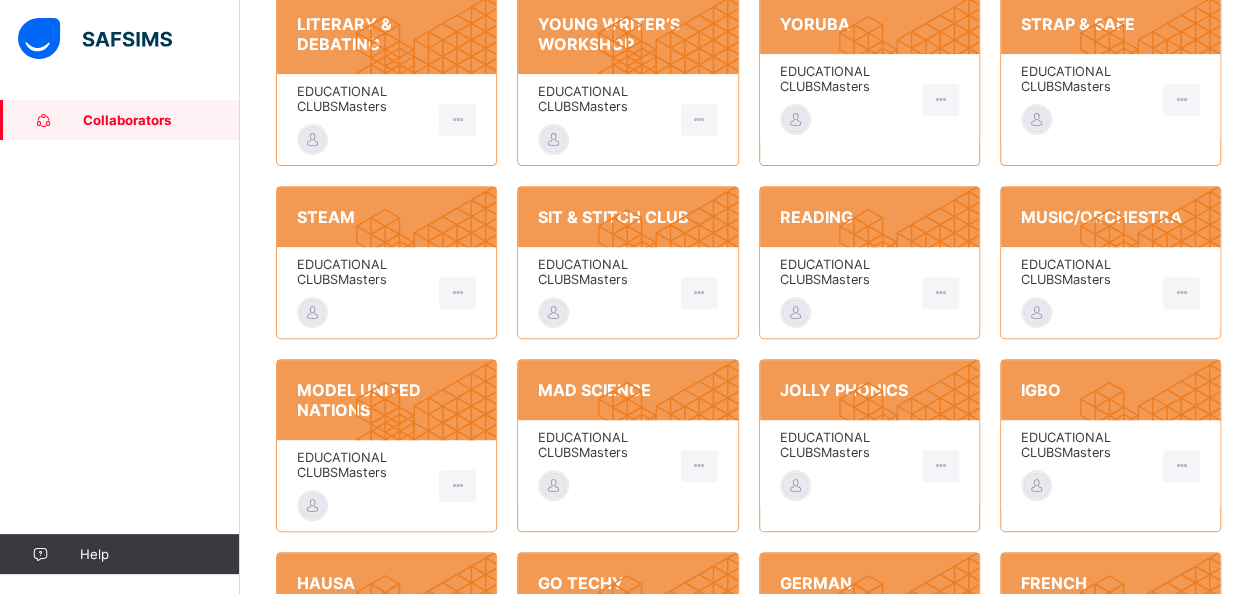 scroll, scrollTop: 296, scrollLeft: 0, axis: vertical 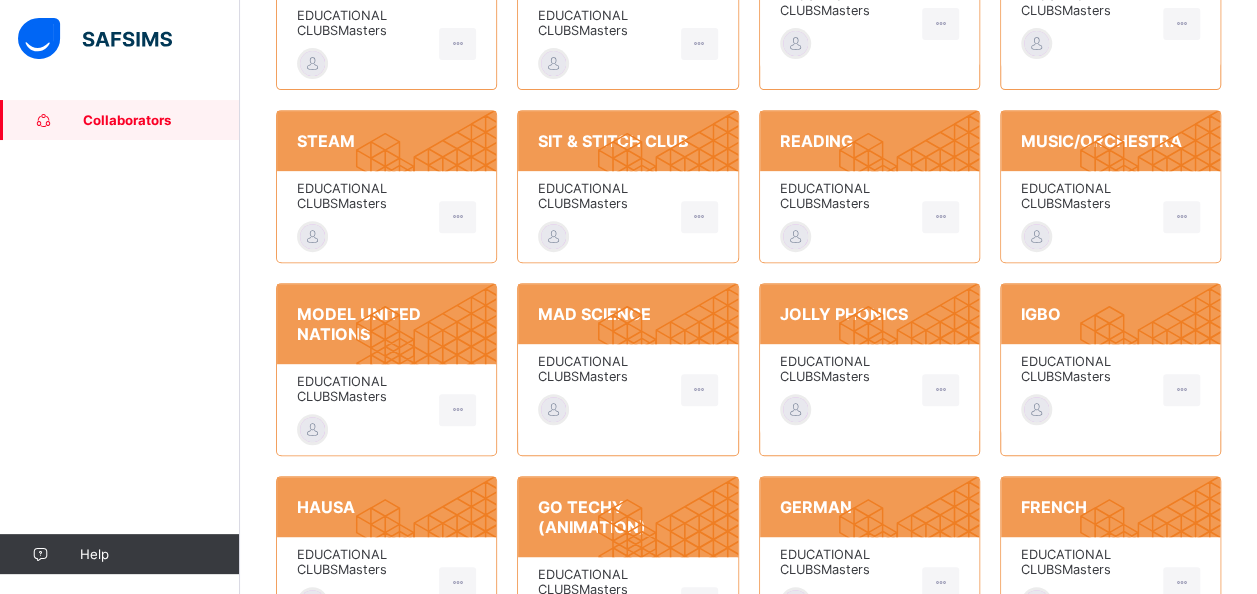 click at bounding box center (1036, 409) 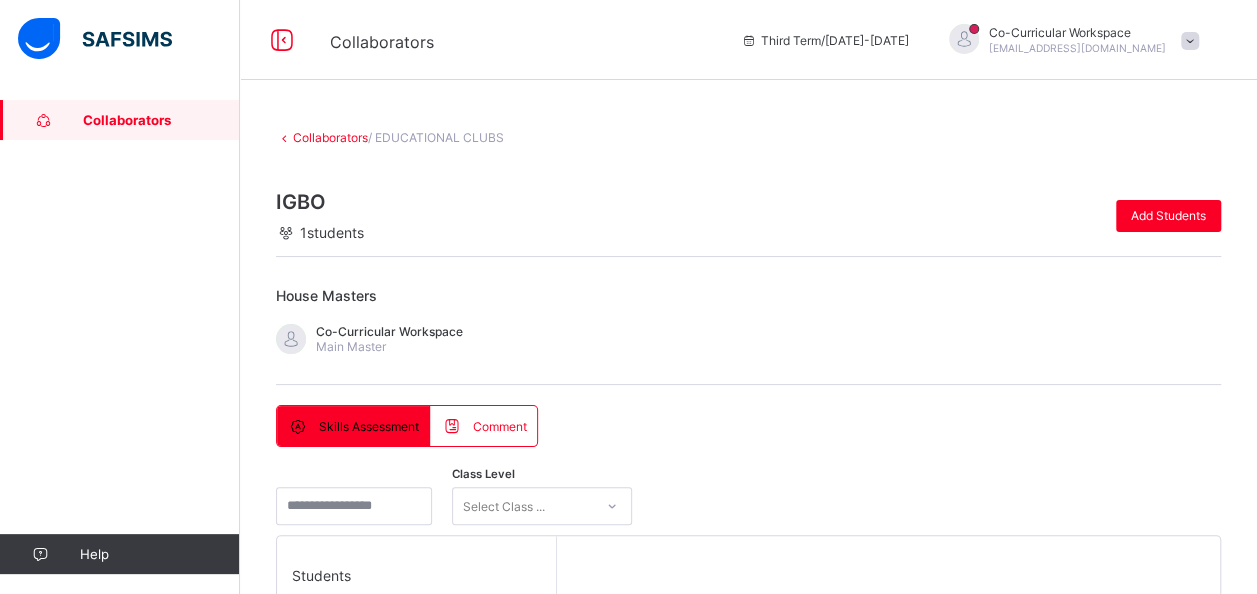 scroll, scrollTop: 6, scrollLeft: 0, axis: vertical 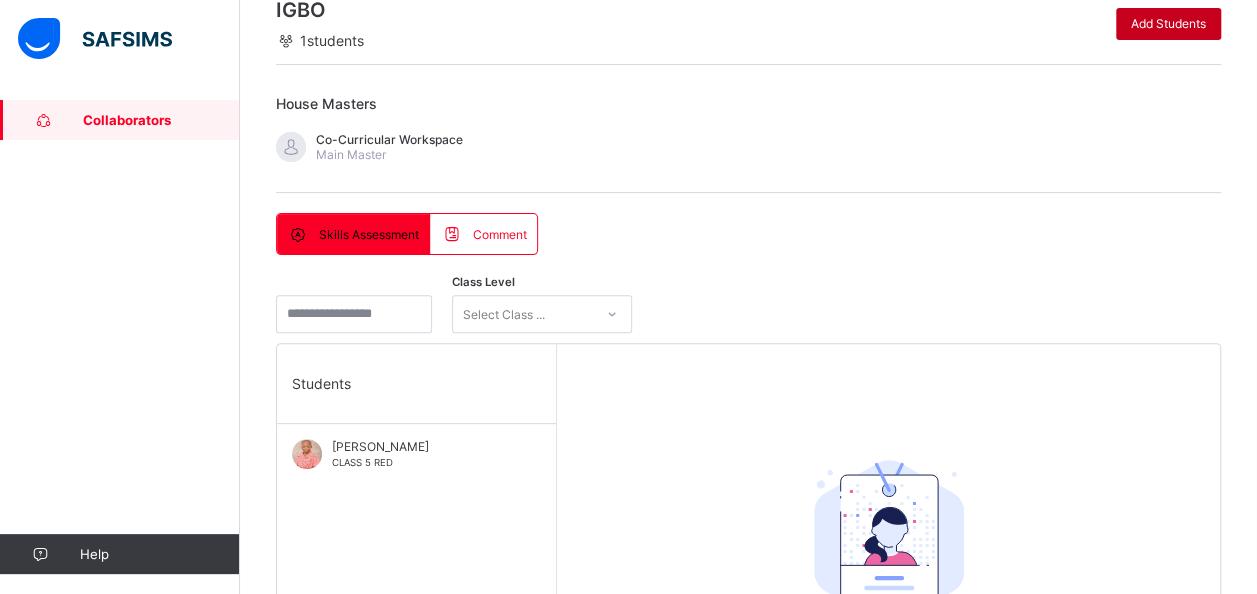 click on "Add Students" at bounding box center [1168, 23] 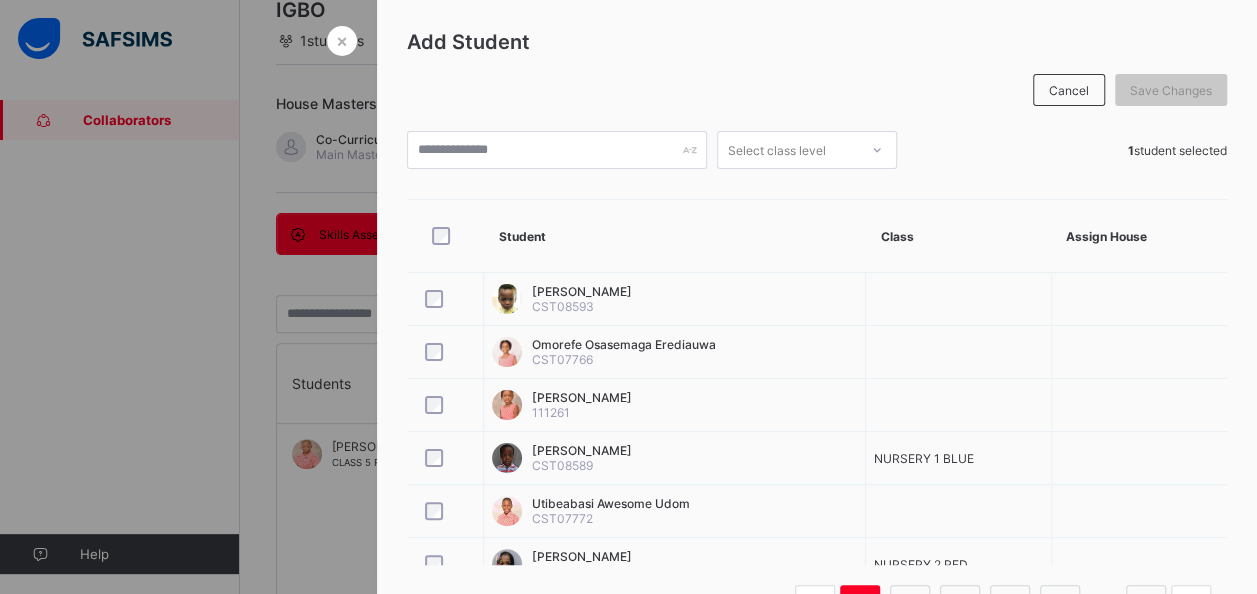 click on "Select class level" at bounding box center (777, 150) 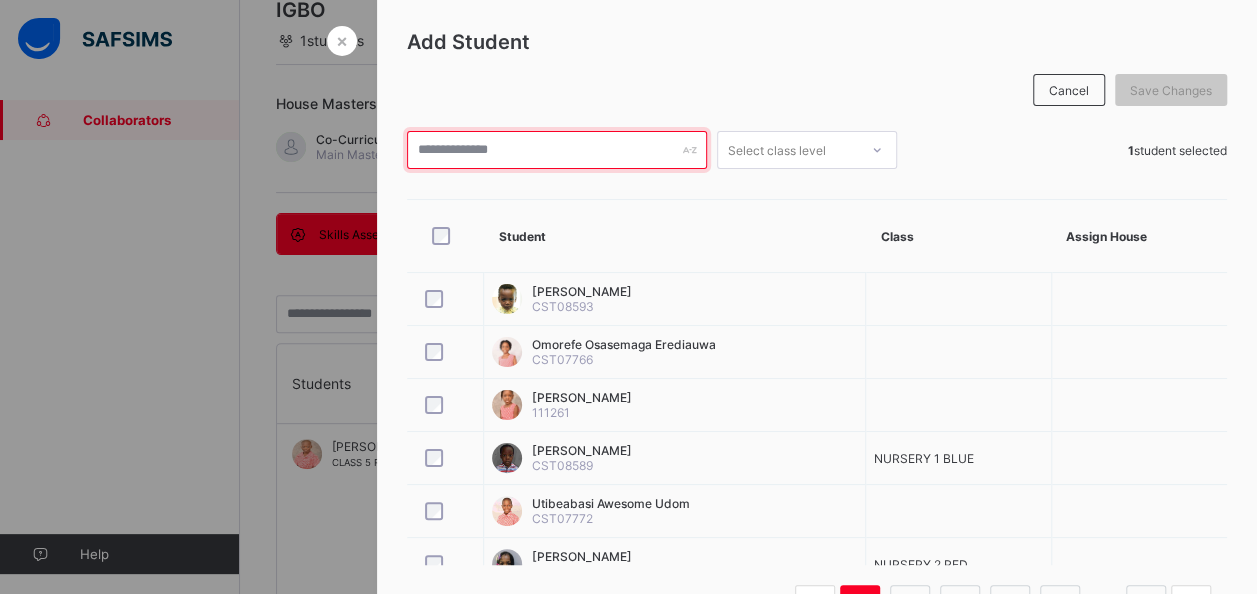 click at bounding box center (557, 150) 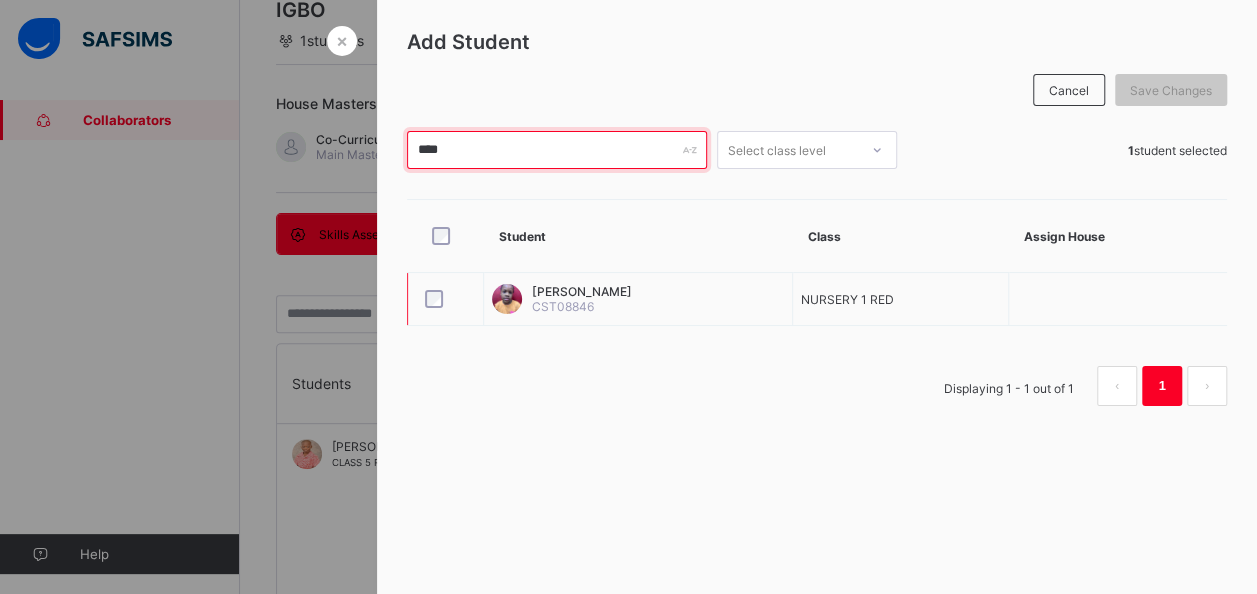 type on "****" 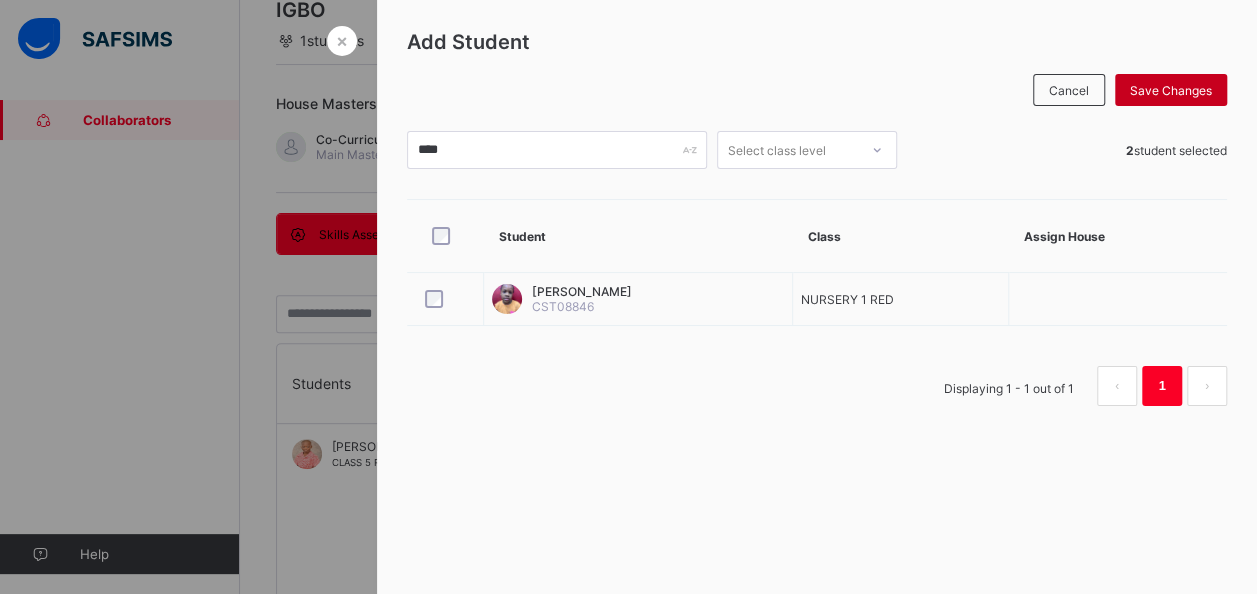click on "Save Changes" at bounding box center [1171, 90] 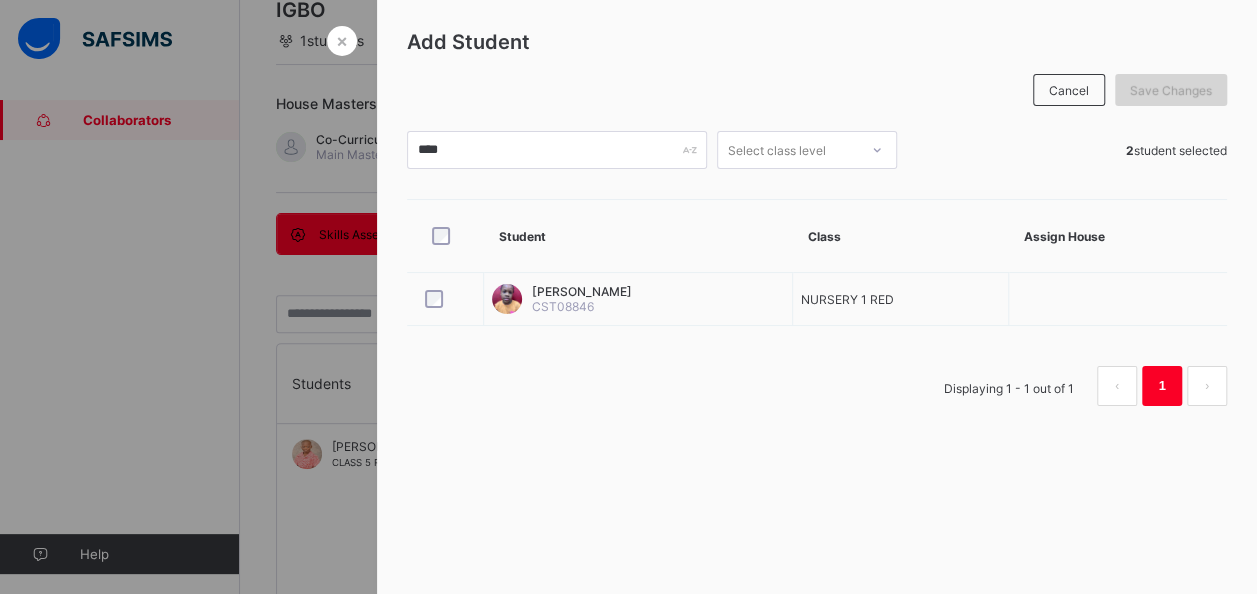 scroll, scrollTop: 0, scrollLeft: 0, axis: both 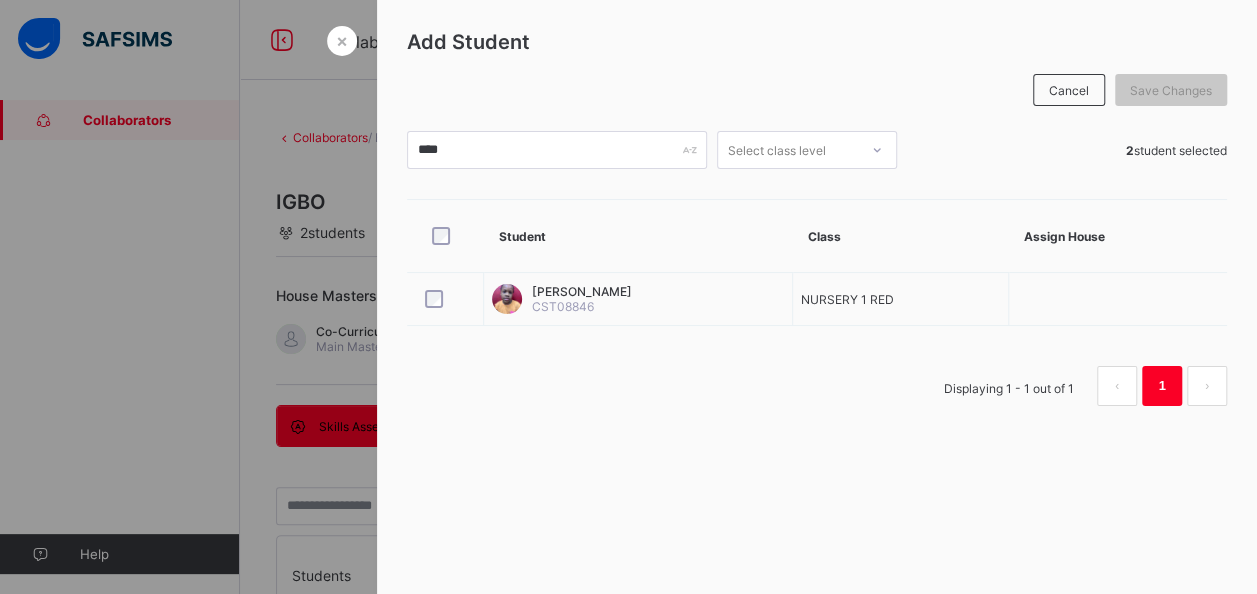 click at bounding box center [628, 297] 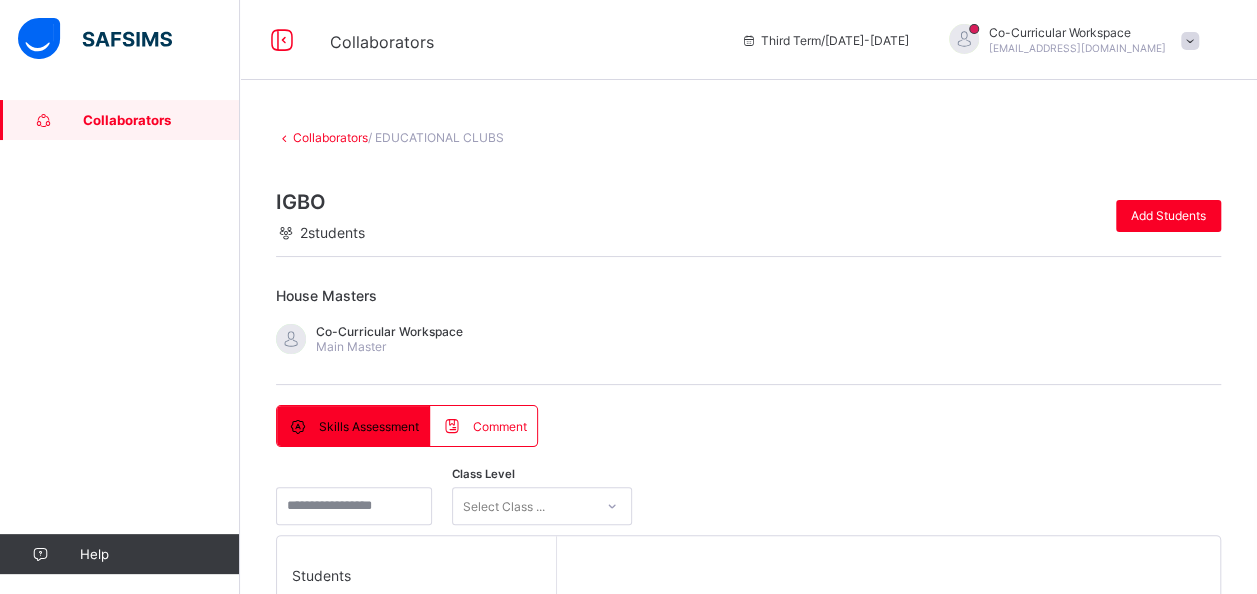 click on "Collaborators" at bounding box center (120, 120) 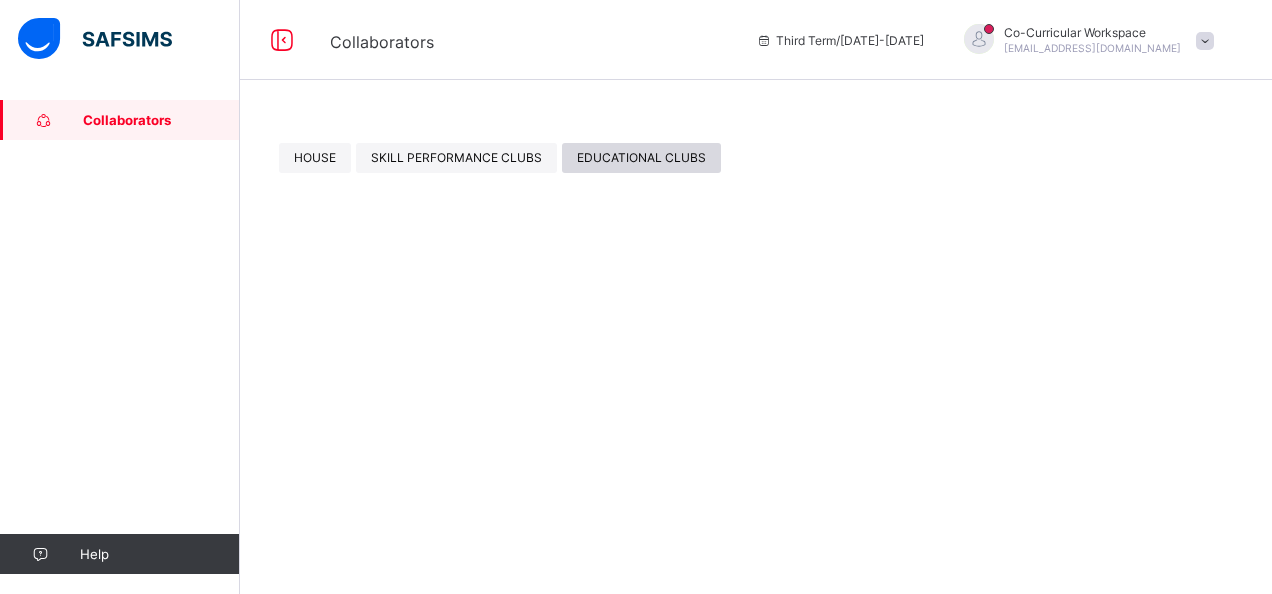 click on "EDUCATIONAL CLUBS" at bounding box center [641, 157] 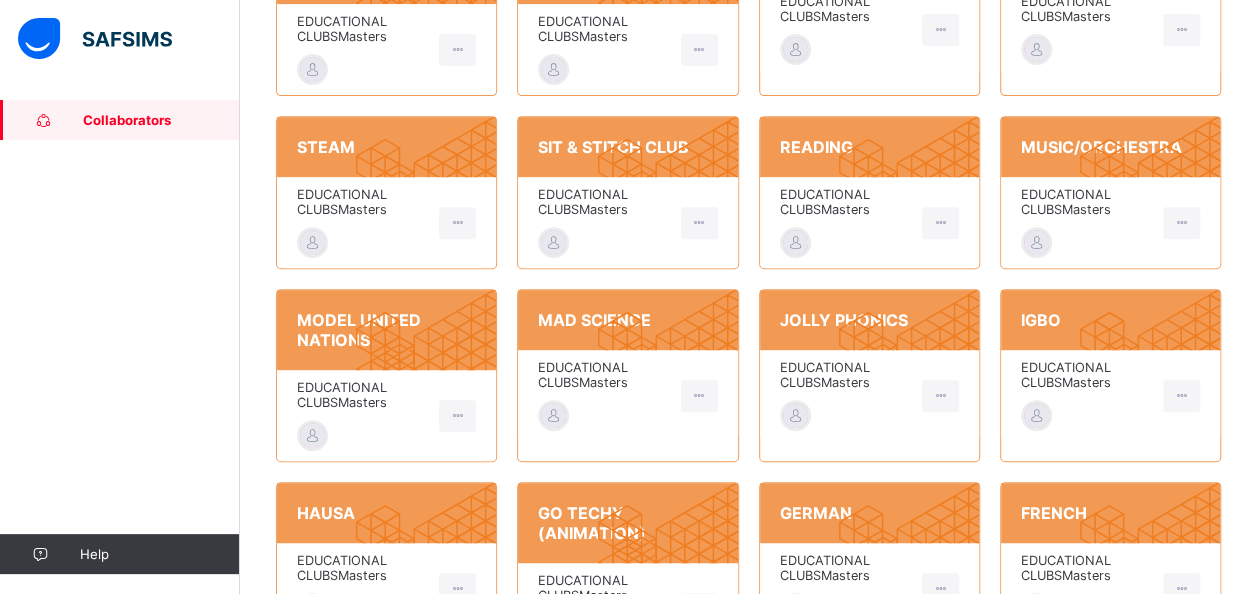 scroll, scrollTop: 440, scrollLeft: 0, axis: vertical 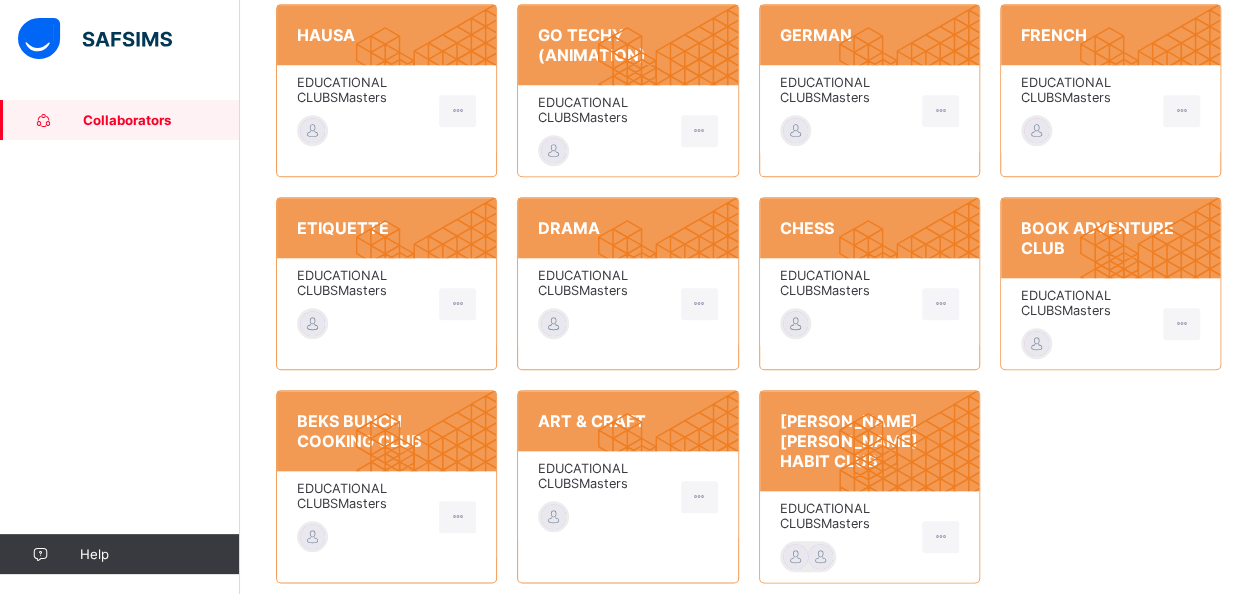 click on "EDUCATIONAL CLUBS  Masters" at bounding box center (846, 283) 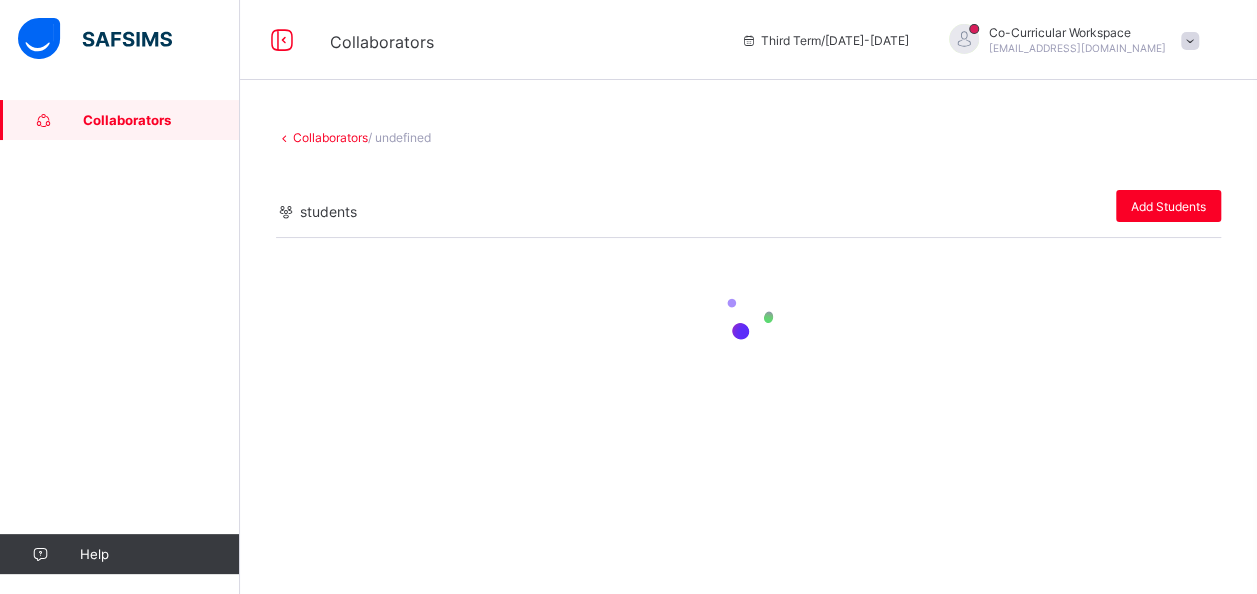 scroll, scrollTop: 0, scrollLeft: 0, axis: both 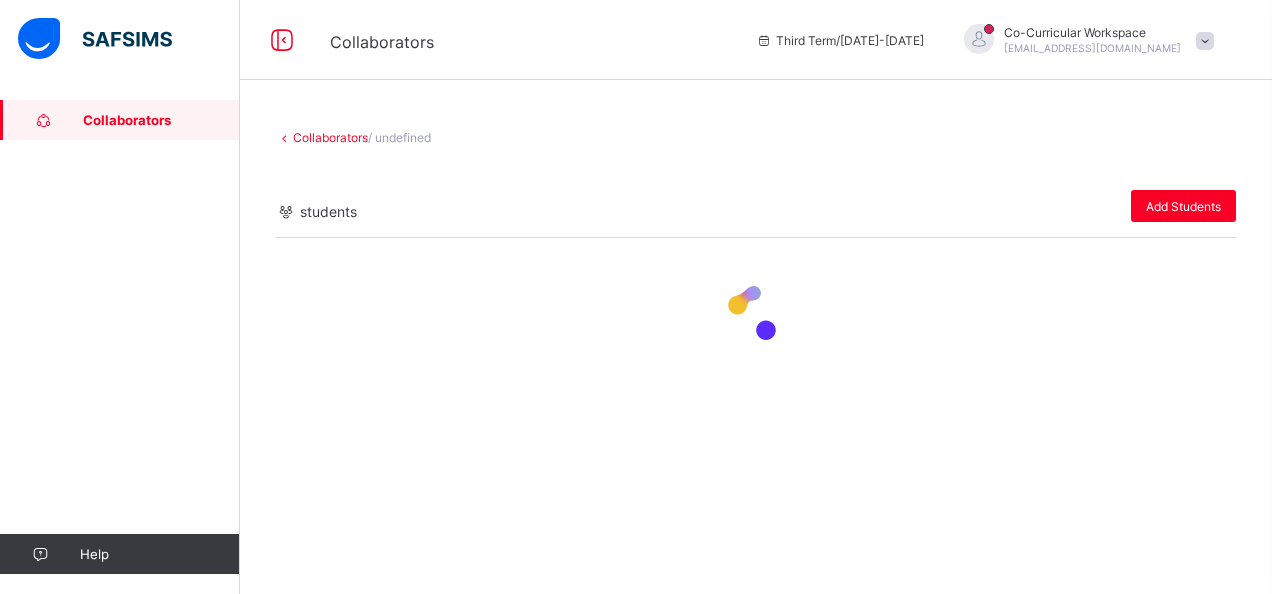 click at bounding box center (756, 314) 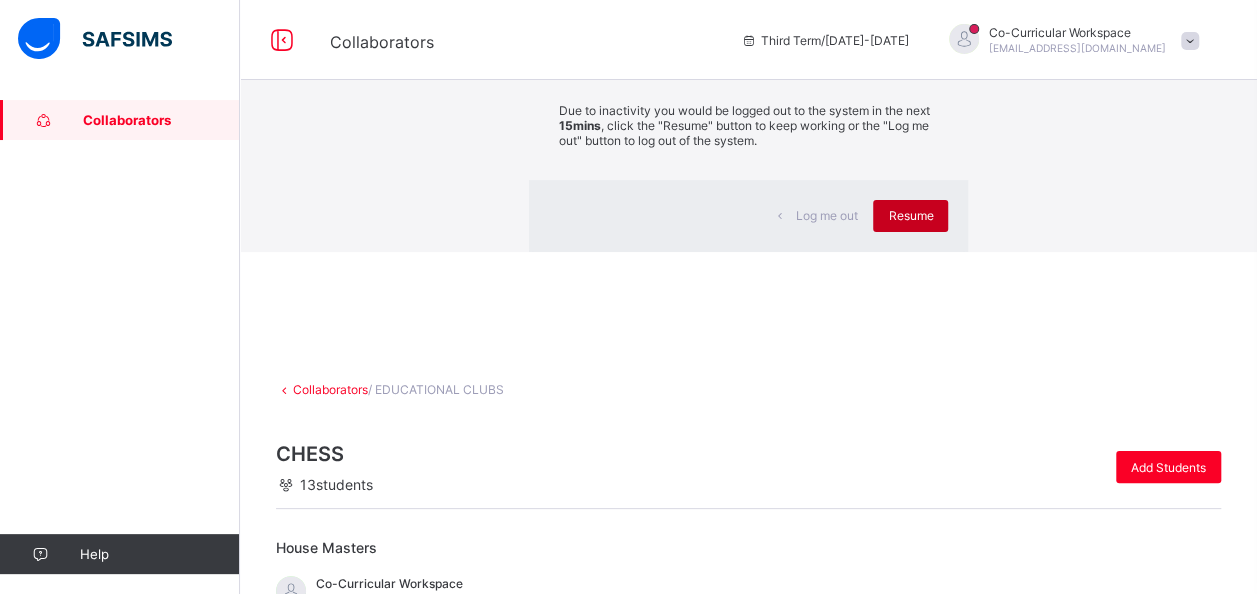 click on "Resume" at bounding box center [910, 215] 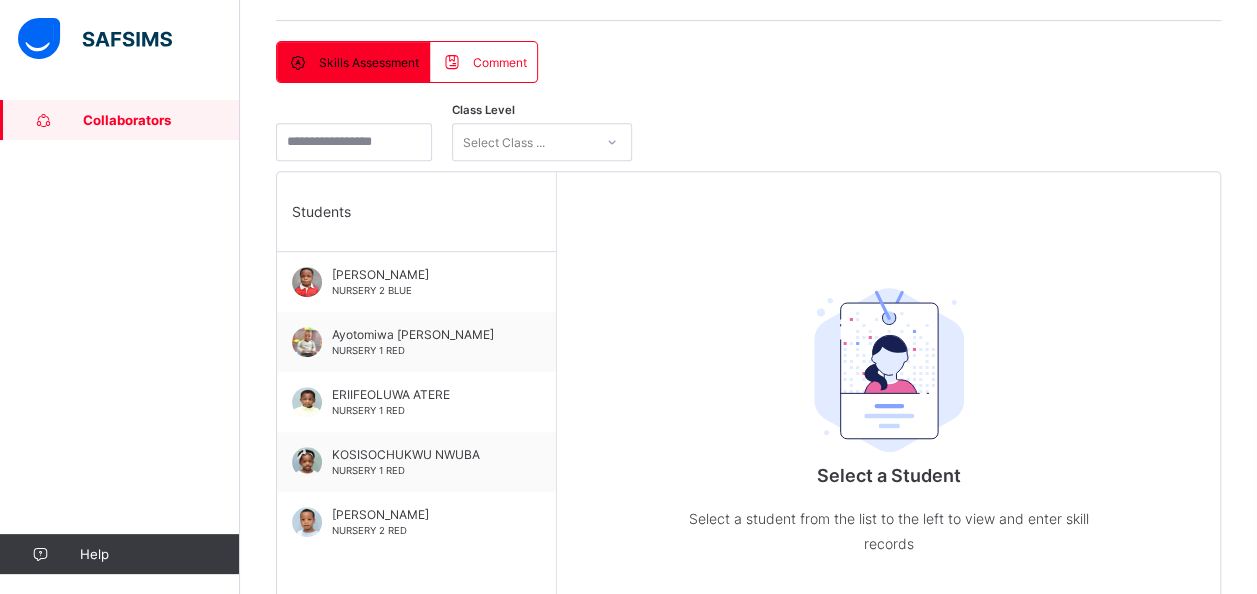 scroll, scrollTop: 370, scrollLeft: 0, axis: vertical 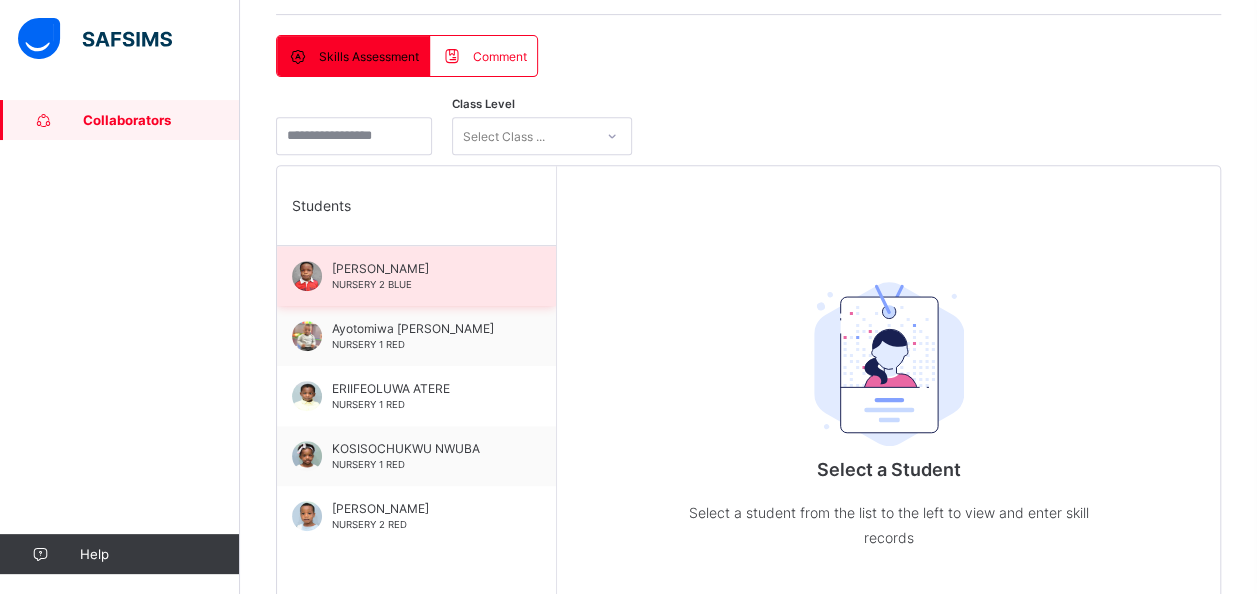 click on "Anjolaoluwa  Olugbodi NURSERY 2 BLUE" at bounding box center [421, 276] 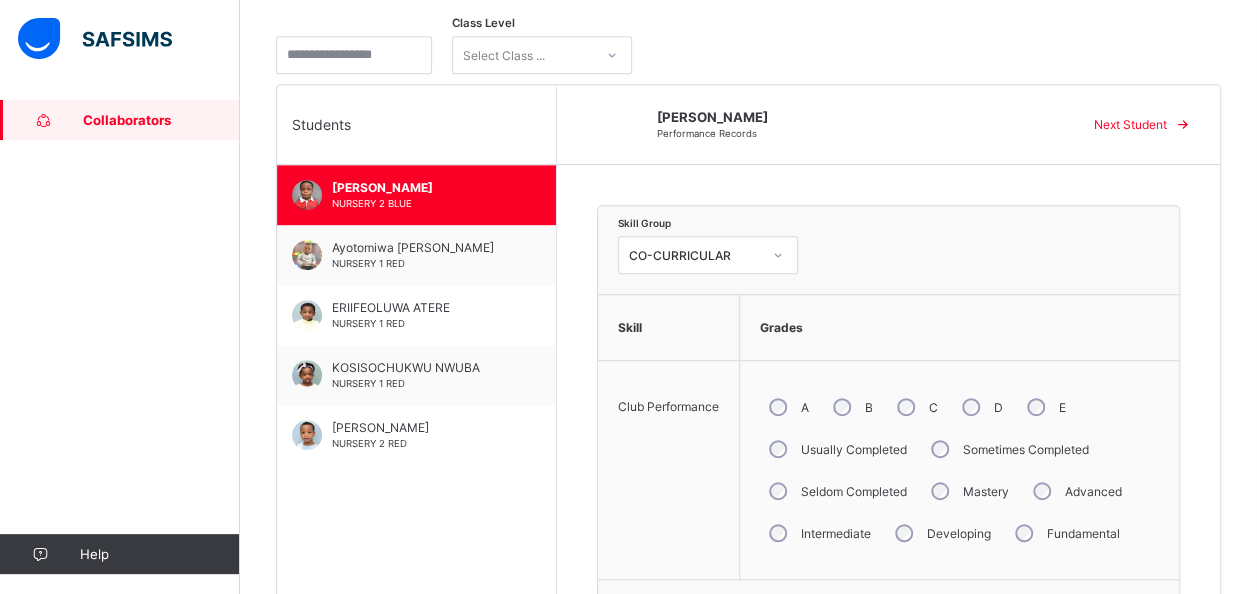 scroll, scrollTop: 593, scrollLeft: 0, axis: vertical 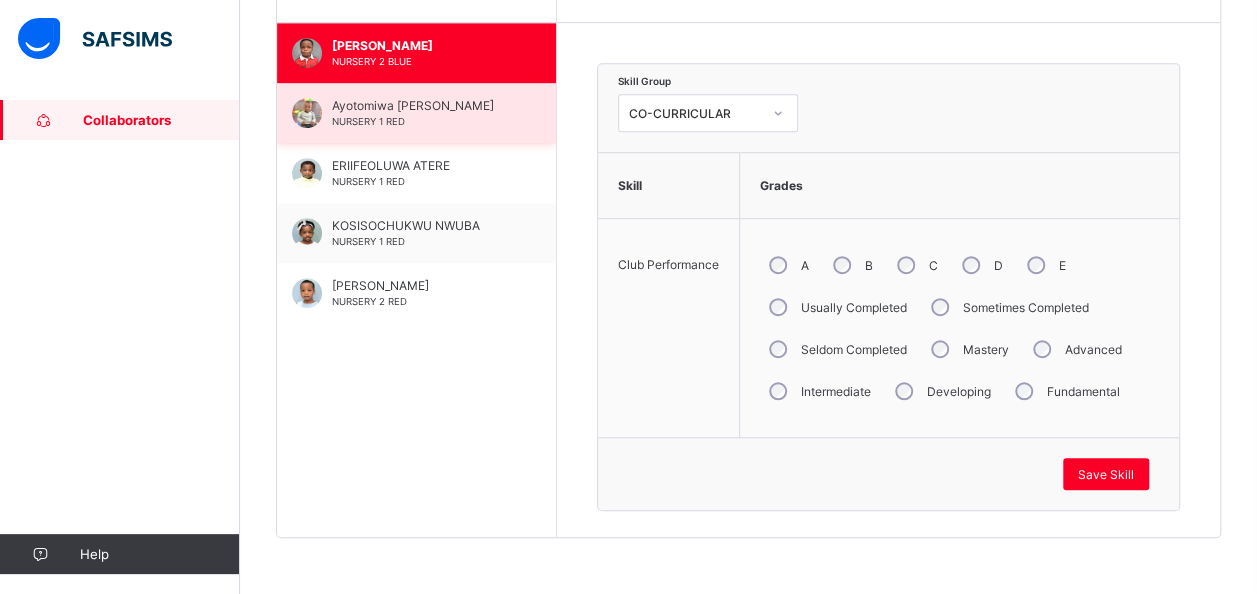 click on "Ayotomiwa William Fadoju  NURSERY 1 RED" at bounding box center (416, 113) 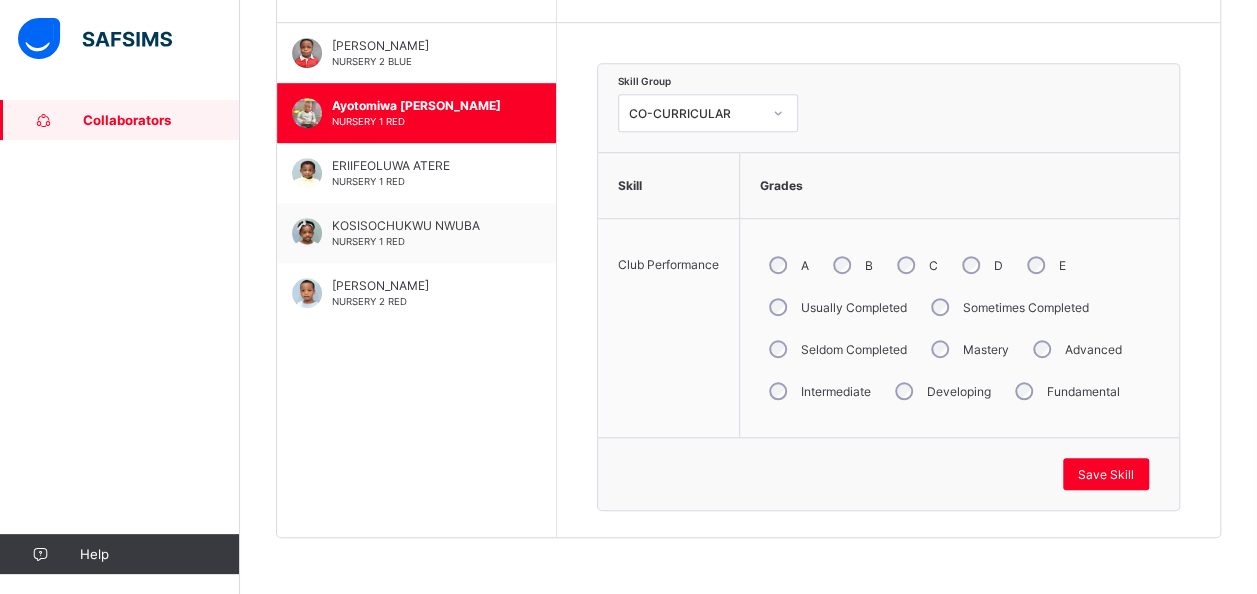 drag, startPoint x: 1126, startPoint y: 477, endPoint x: 1106, endPoint y: 448, distance: 35.22783 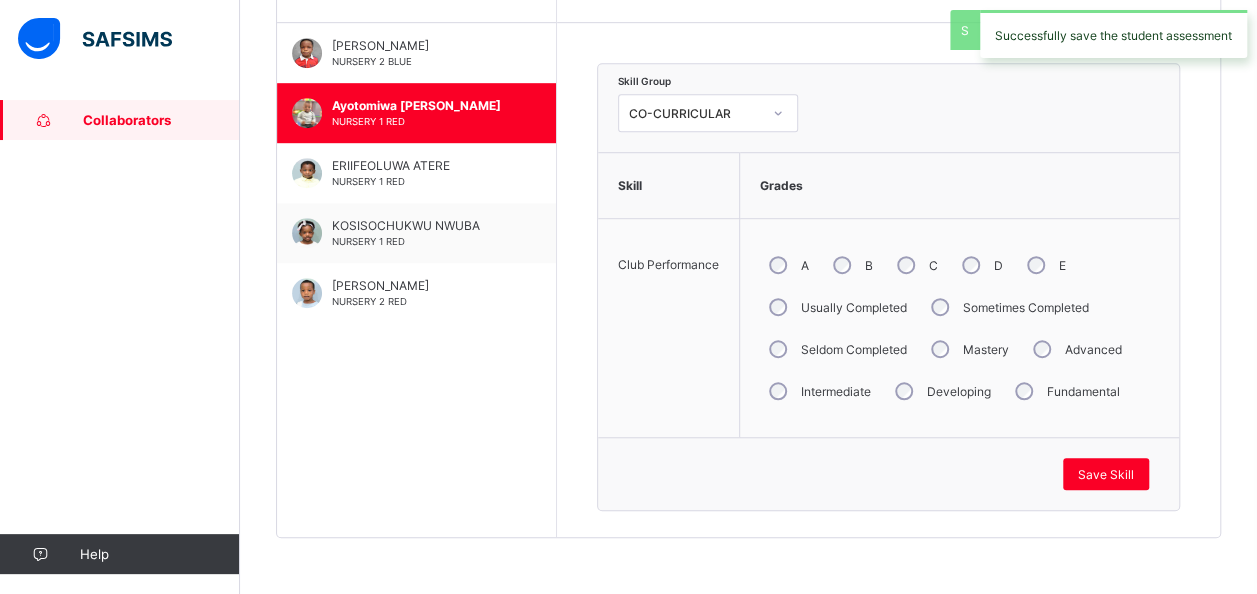 click on "Save Skill" at bounding box center [888, 473] 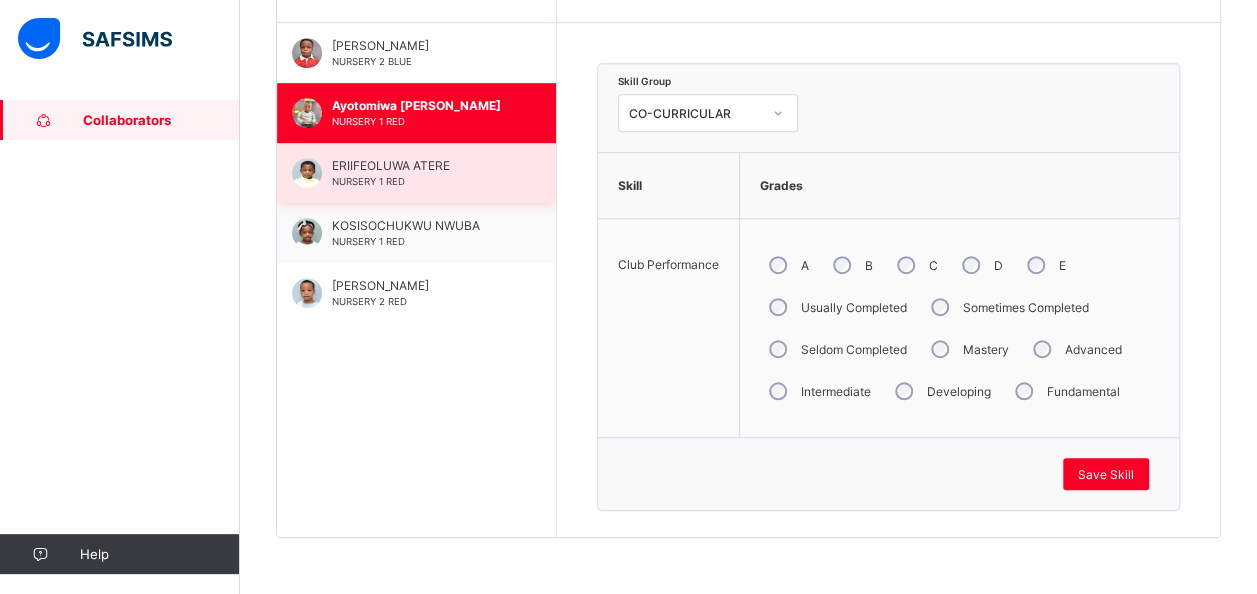 click on "ERIIFEOLUWA  ATERE" at bounding box center [421, 165] 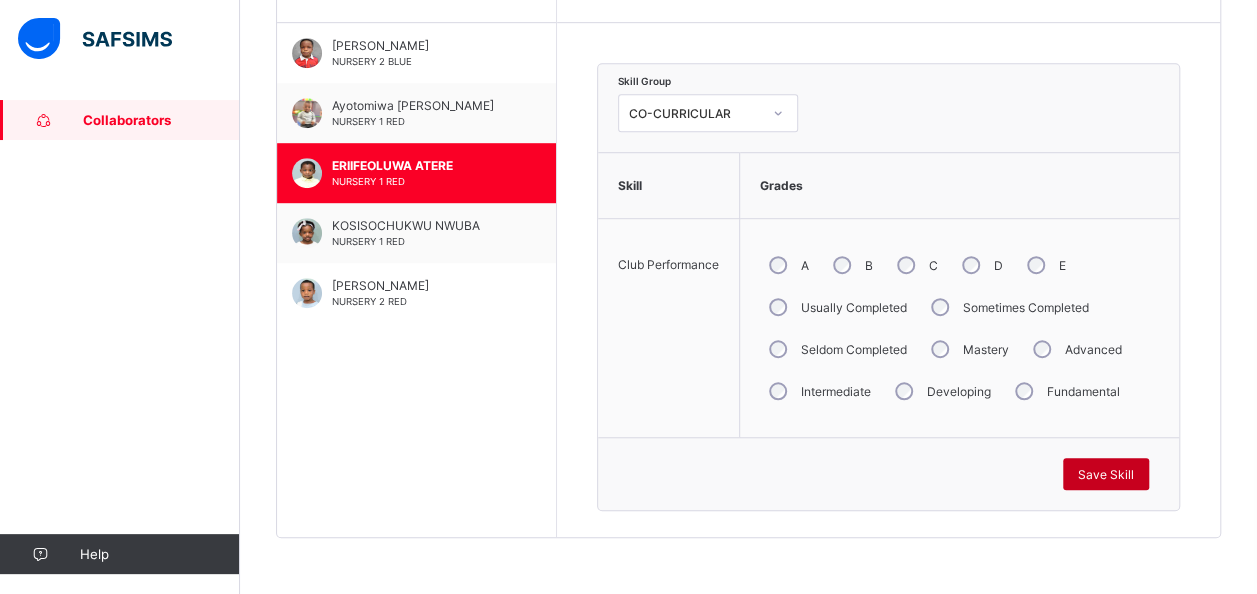 click on "Save Skill" at bounding box center (1106, 474) 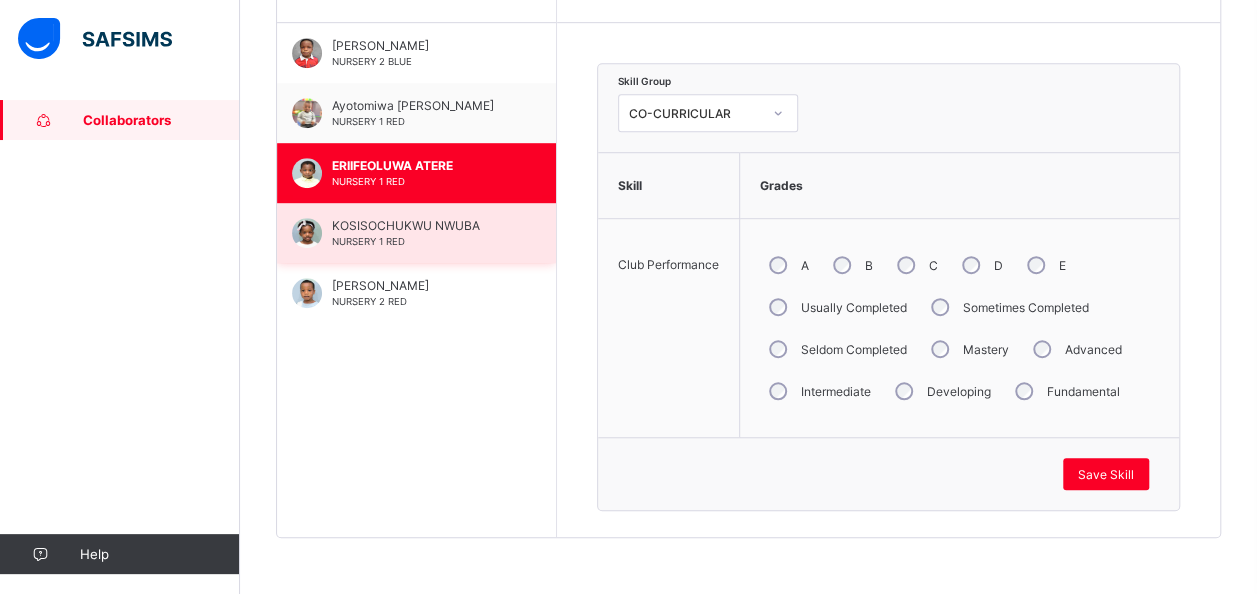 click on "KOSISOCHUKWU  NWUBA  NURSERY 1 RED" at bounding box center [416, 233] 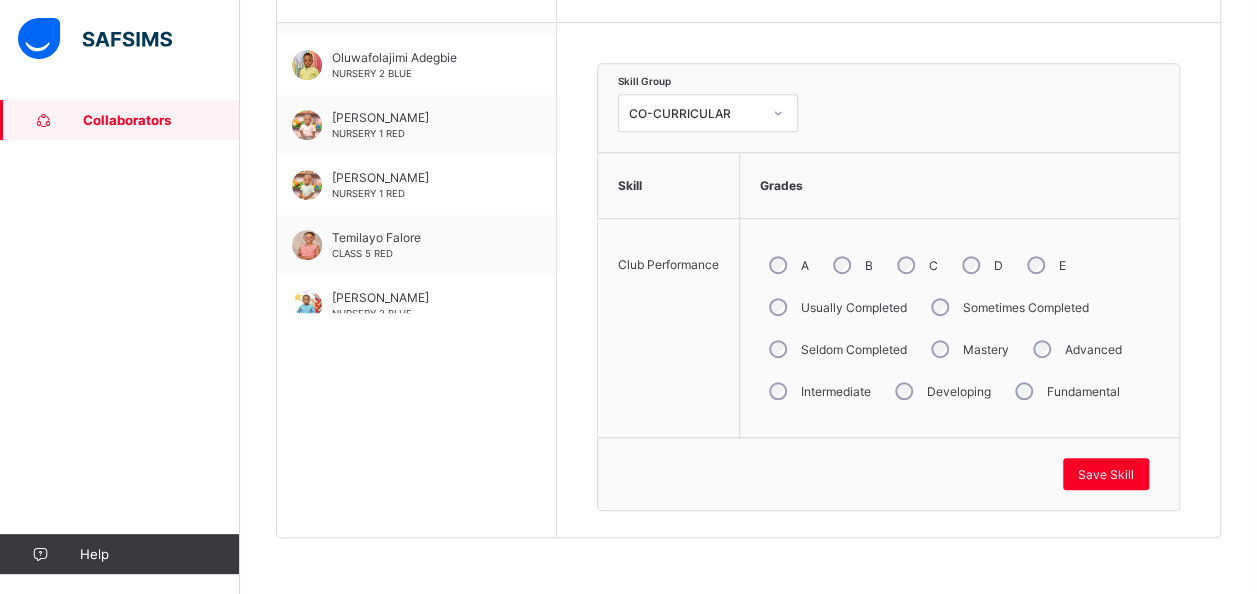 scroll, scrollTop: 490, scrollLeft: 0, axis: vertical 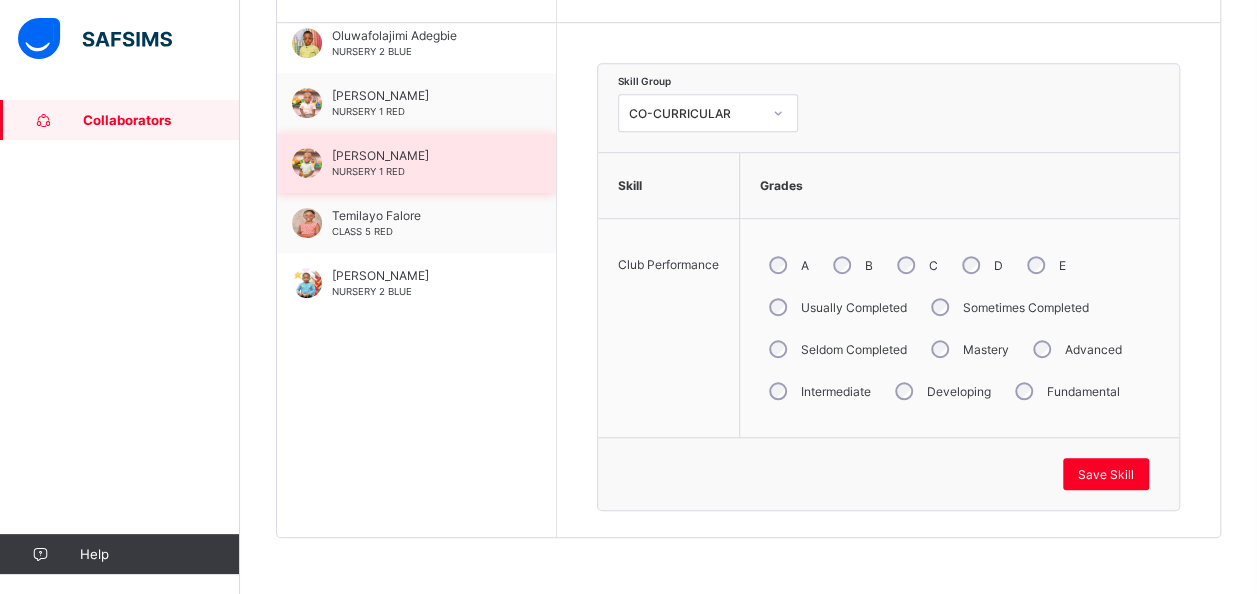 click on "Ryan  Ajanaku  NURSERY 1 RED" at bounding box center [416, 163] 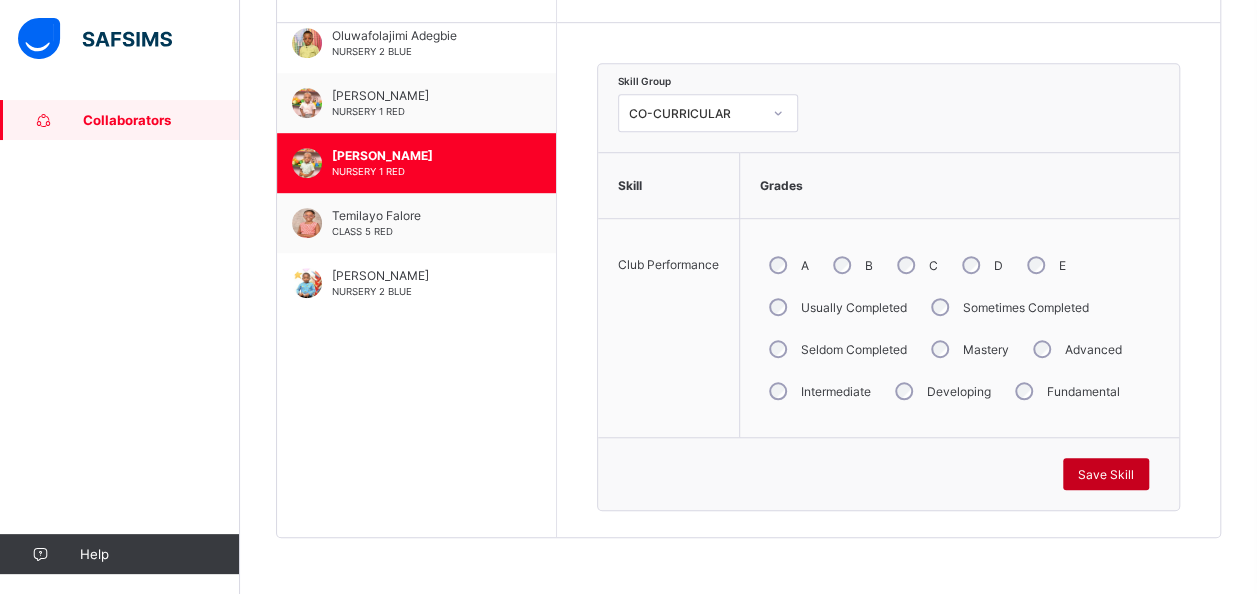 click on "Save Skill" at bounding box center (1106, 474) 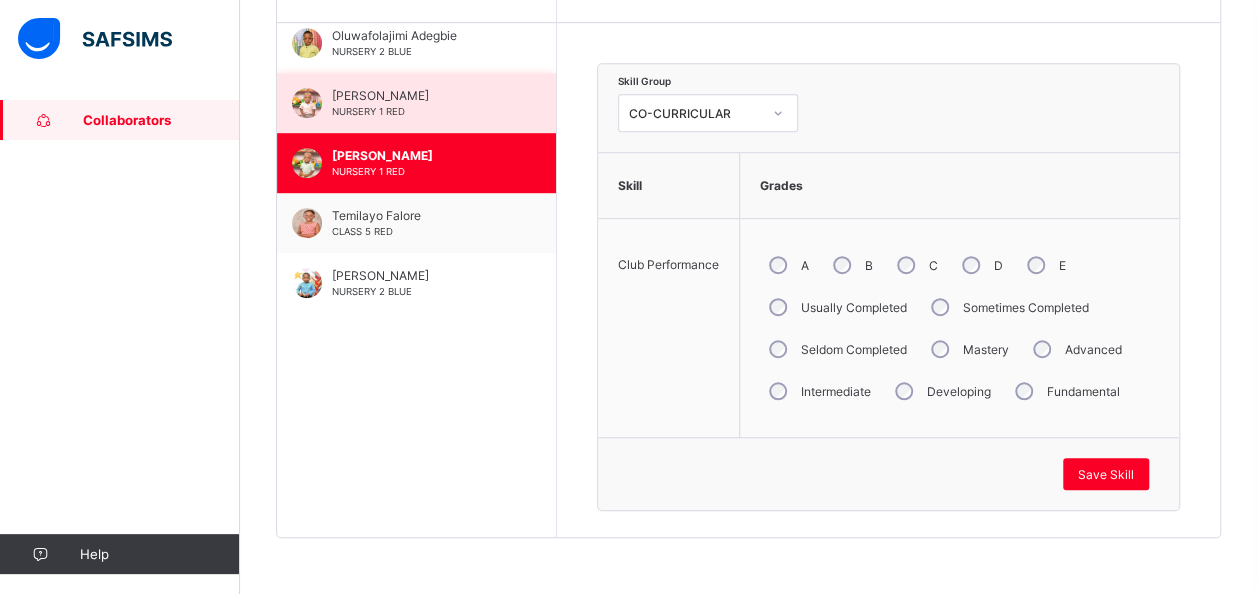 click on "Raphael  Ajanaku  NURSERY 1 RED" at bounding box center (416, 103) 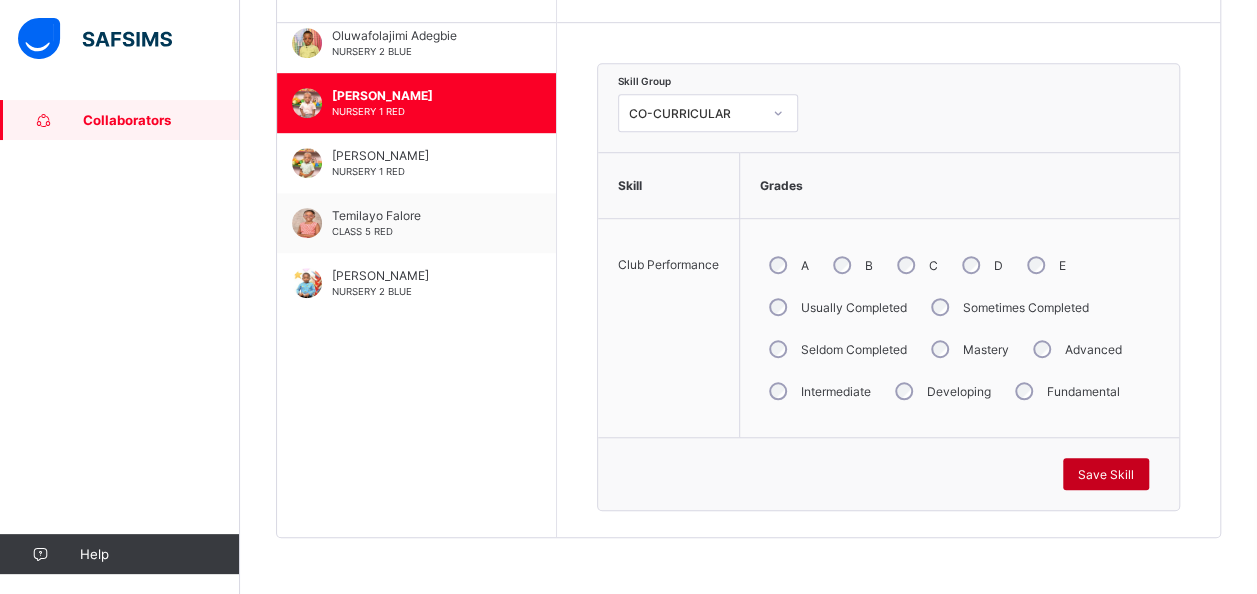 click on "Save Skill" at bounding box center [1106, 474] 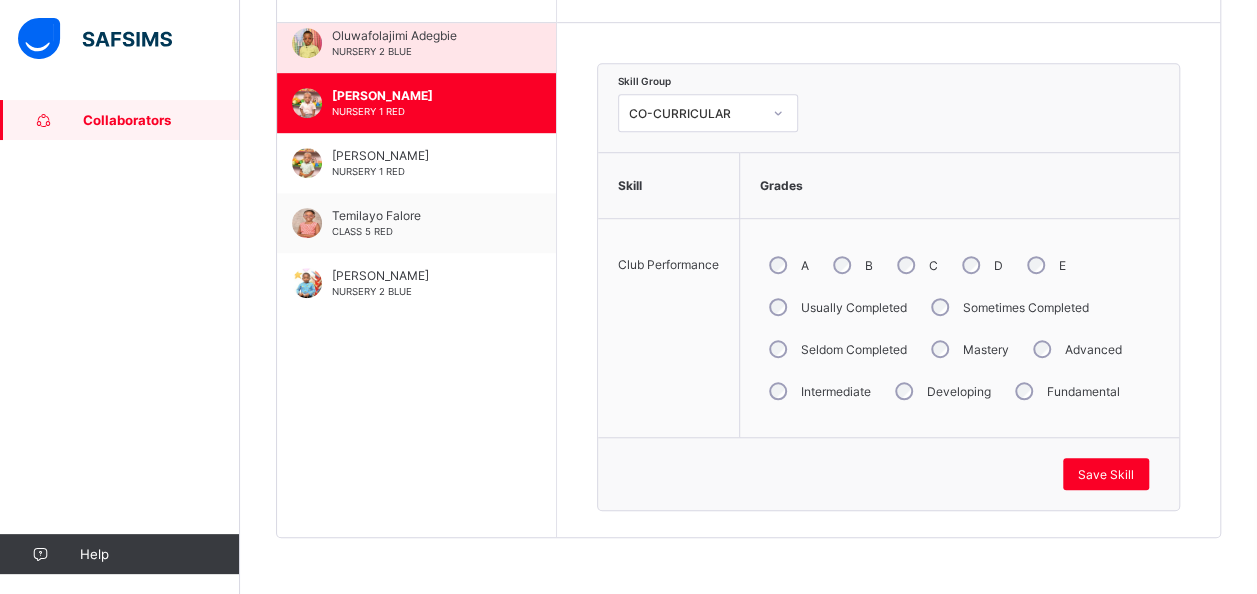 click on "Oluwafolajimi  Adegbie NURSERY 2 BLUE" at bounding box center (421, 43) 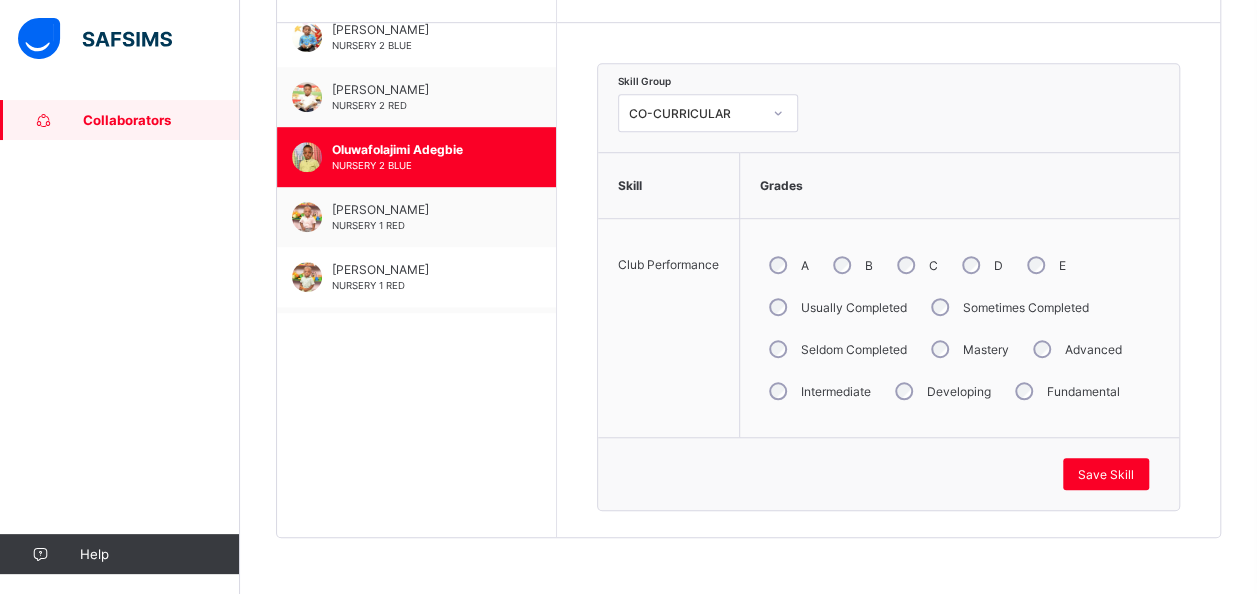 scroll, scrollTop: 370, scrollLeft: 0, axis: vertical 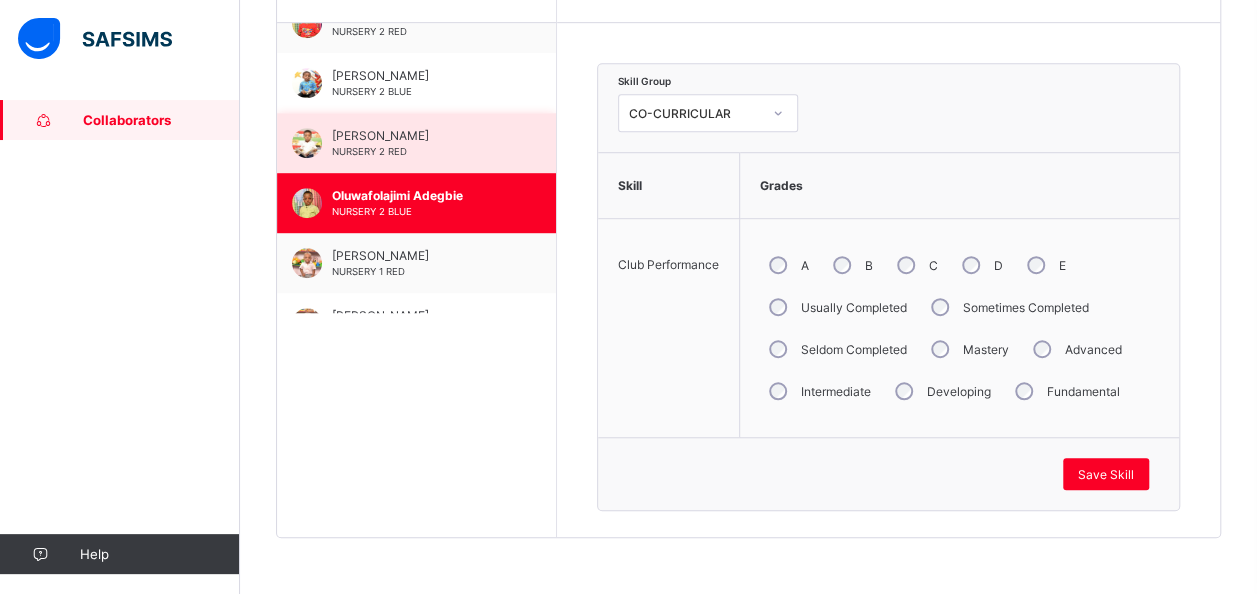 click on "Olumoroti  Shoaga NURSERY 2 RED" at bounding box center [421, 143] 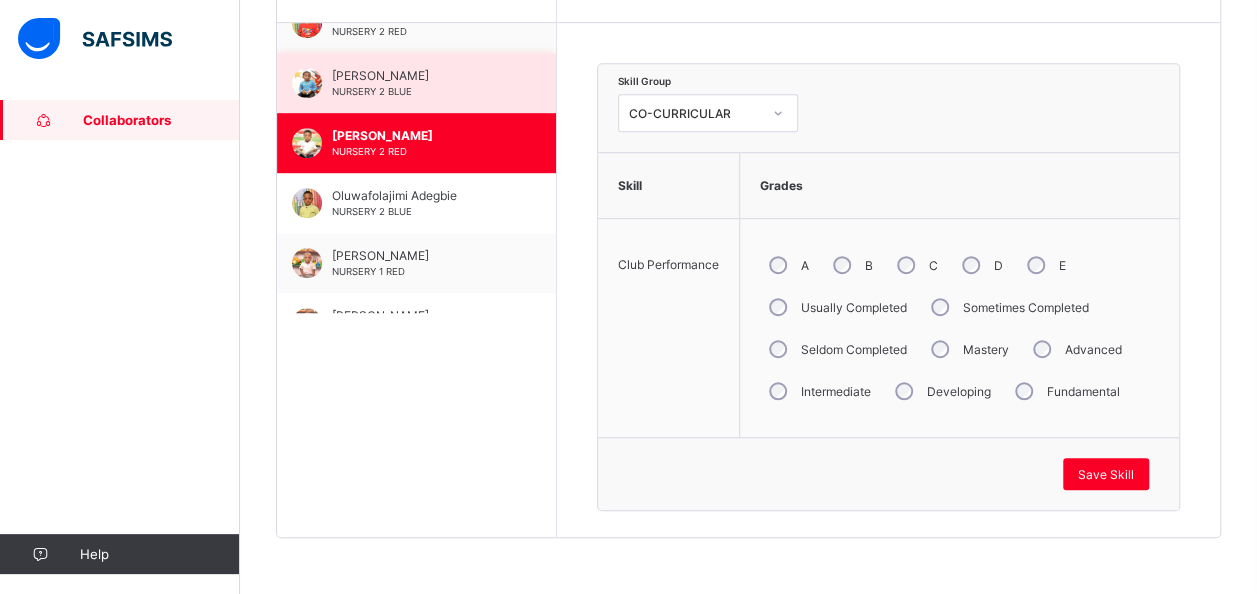 click on "Nasir  Salaudeen" at bounding box center (421, 75) 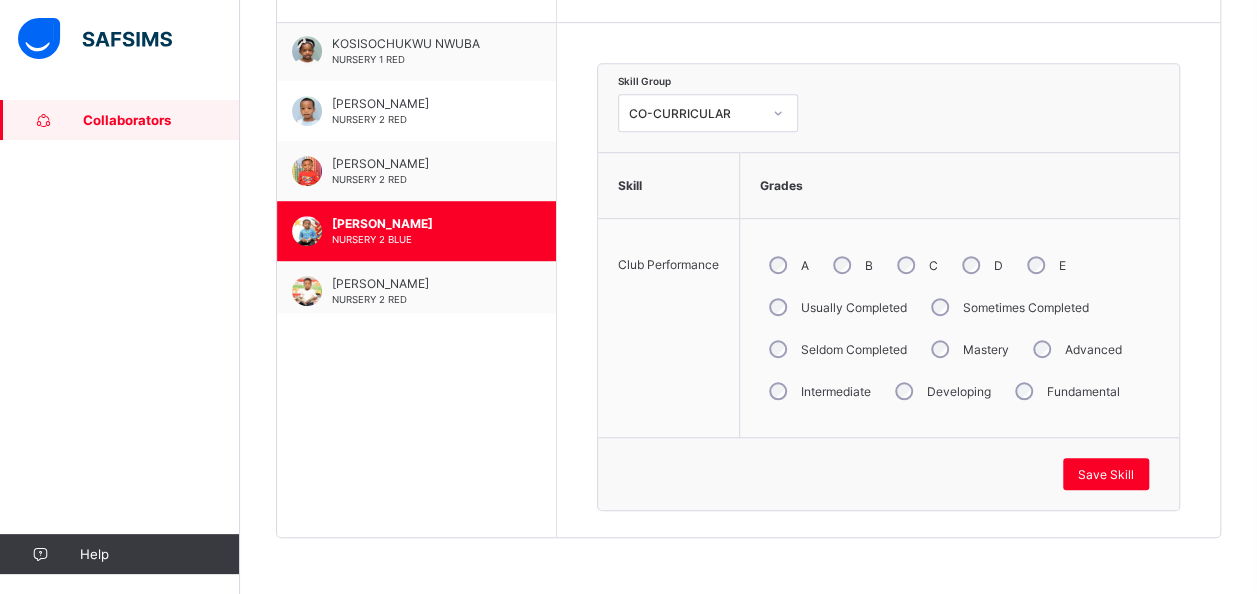 scroll, scrollTop: 130, scrollLeft: 0, axis: vertical 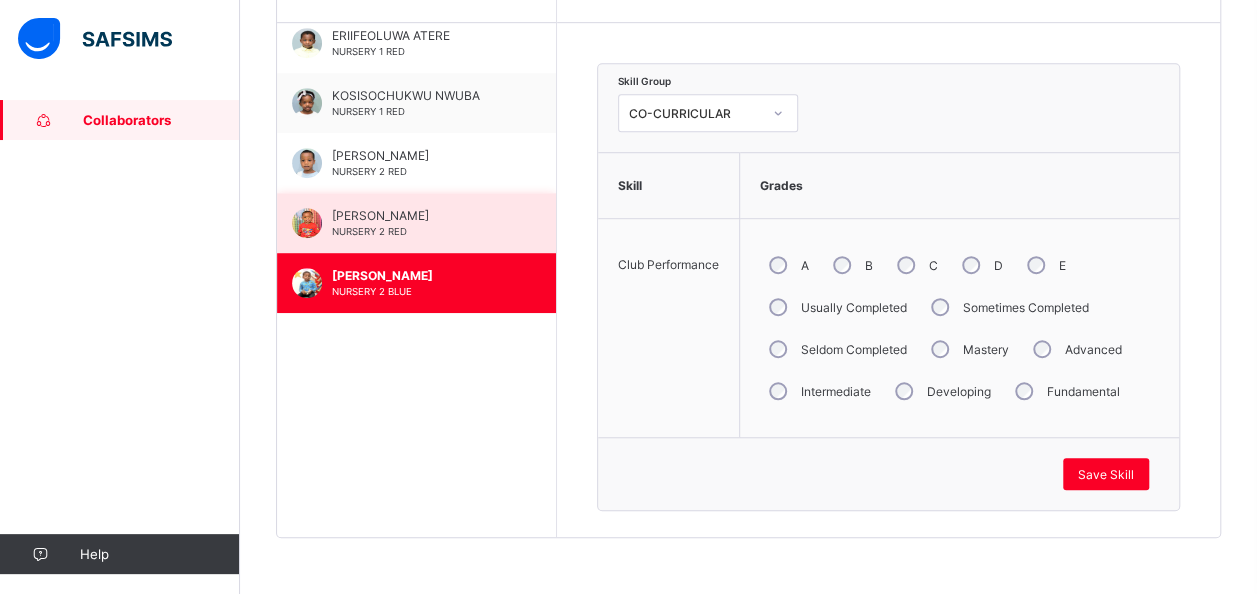 click on "MICHAEL  UCHE" at bounding box center (421, 215) 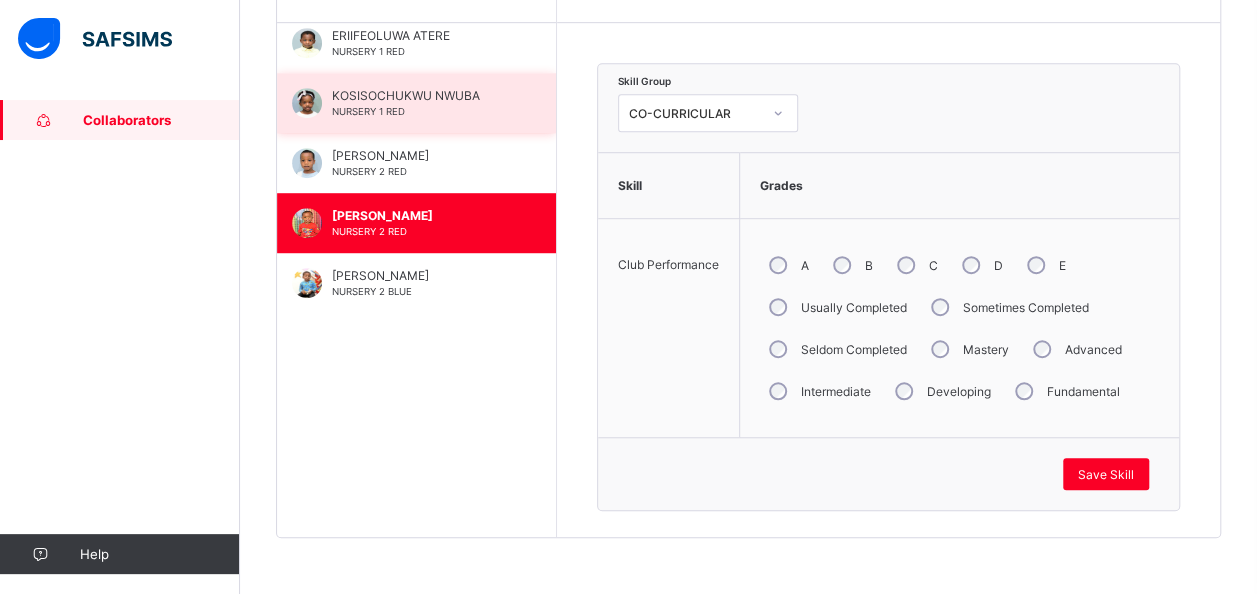 click on "KOSISOCHUKWU  NWUBA" at bounding box center [421, 95] 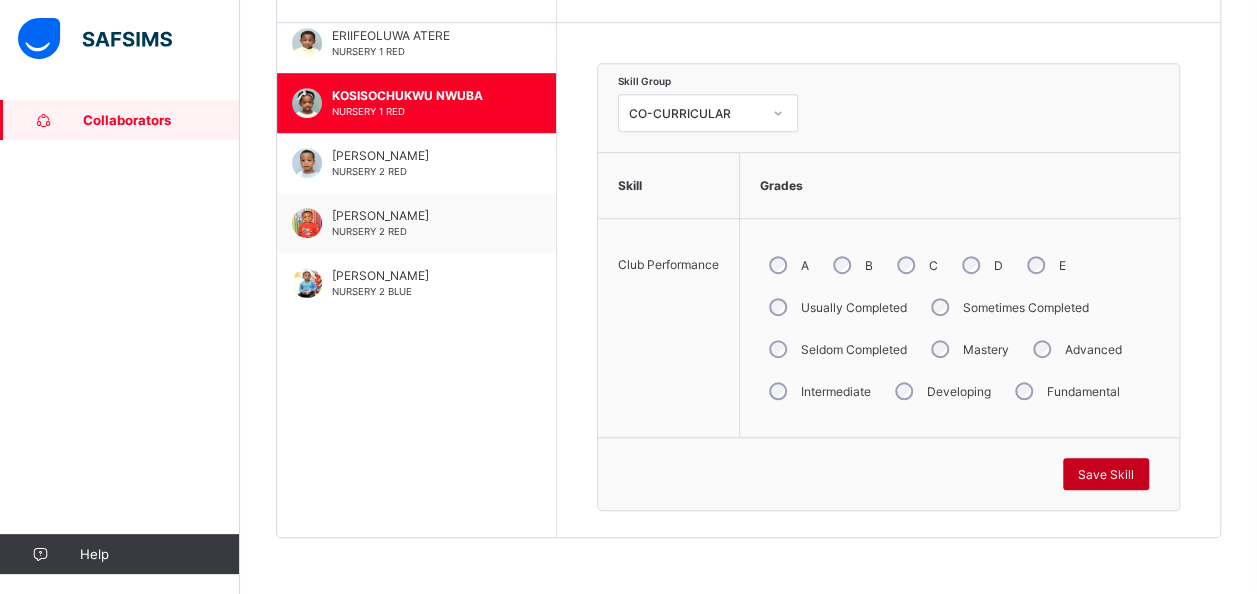 click on "Save Skill" at bounding box center (1106, 474) 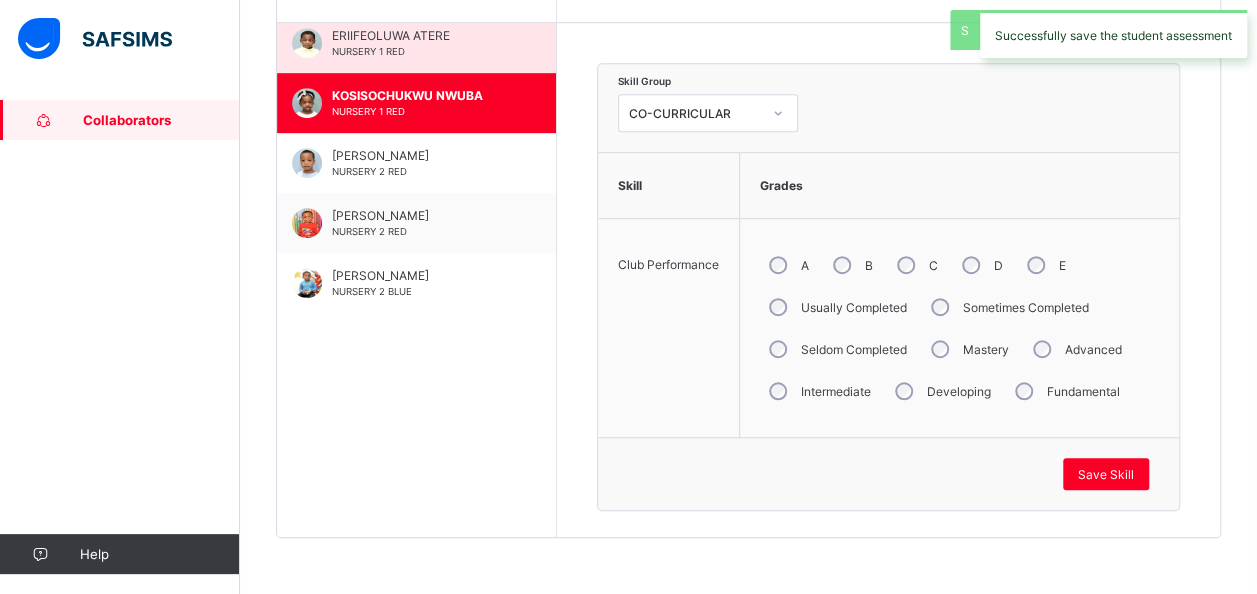 click on "ERIIFEOLUWA  ATERE  NURSERY 1 RED" at bounding box center [416, 43] 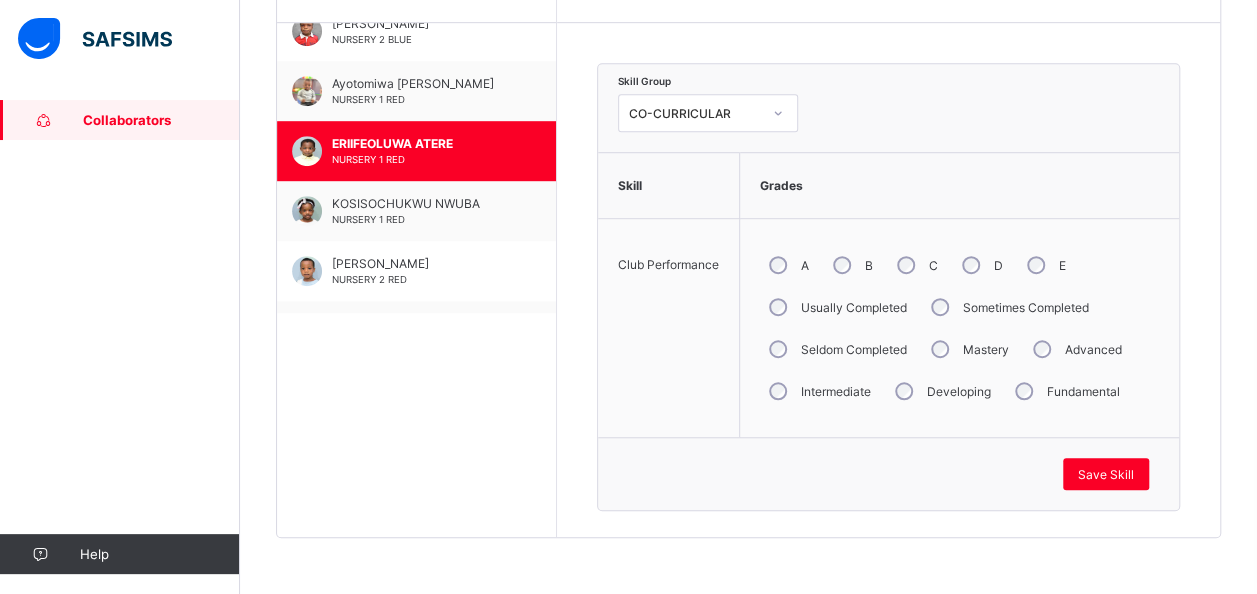 scroll, scrollTop: 0, scrollLeft: 0, axis: both 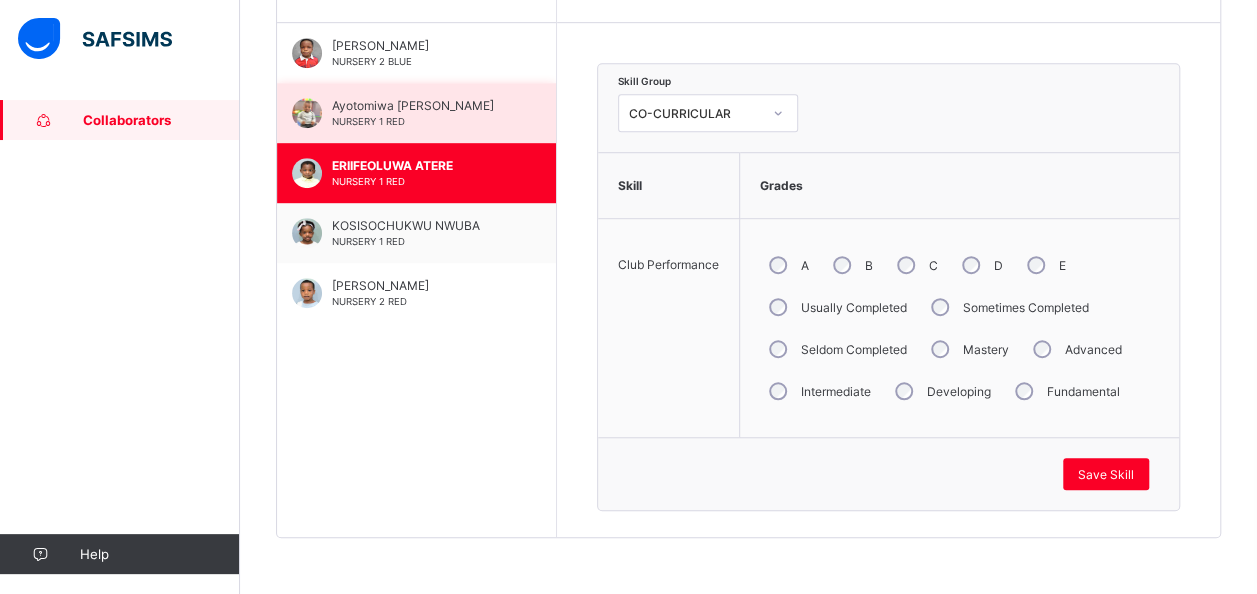 click on "Ayotomiwa William Fadoju  NURSERY 1 RED" at bounding box center [421, 113] 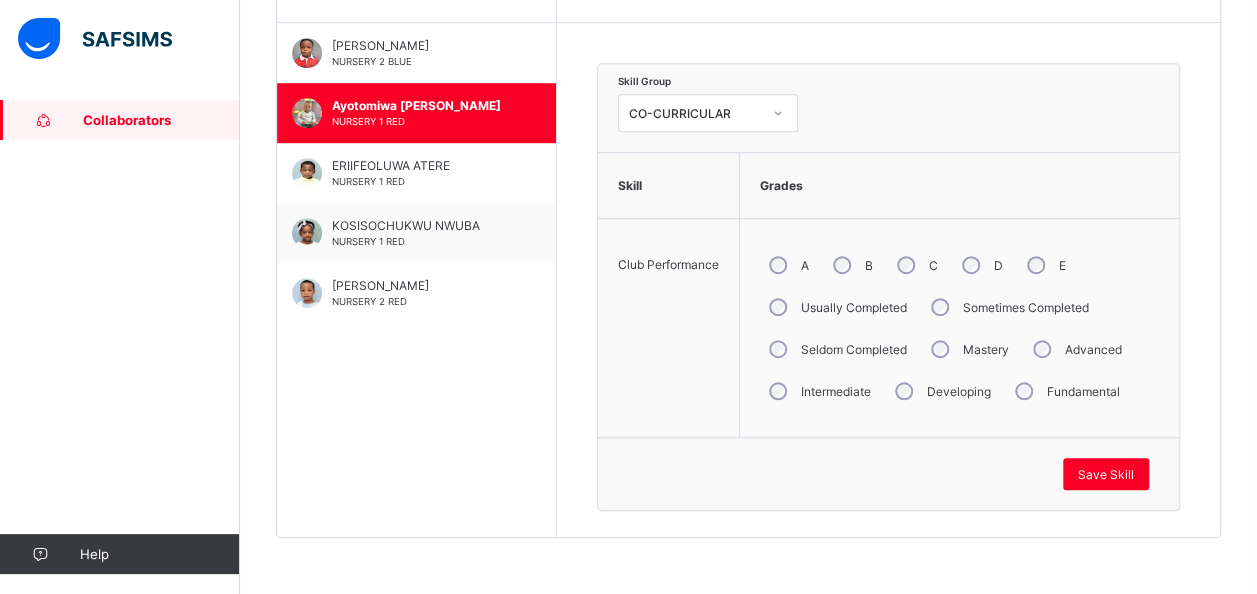 click on "Collaborators" at bounding box center (161, 120) 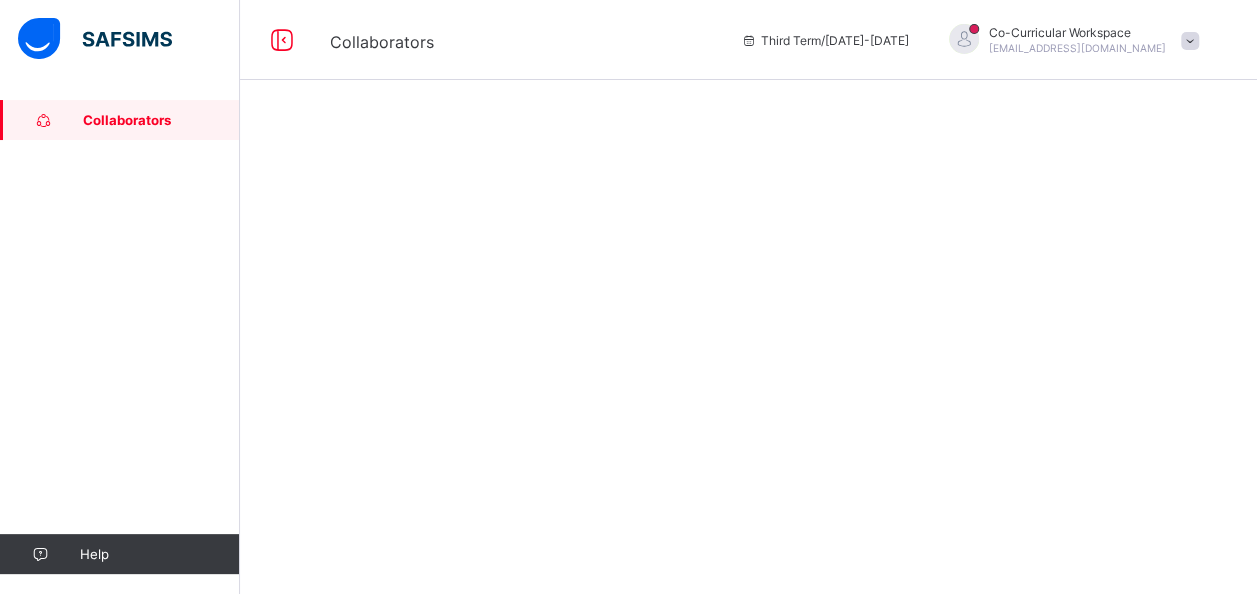 scroll, scrollTop: 0, scrollLeft: 0, axis: both 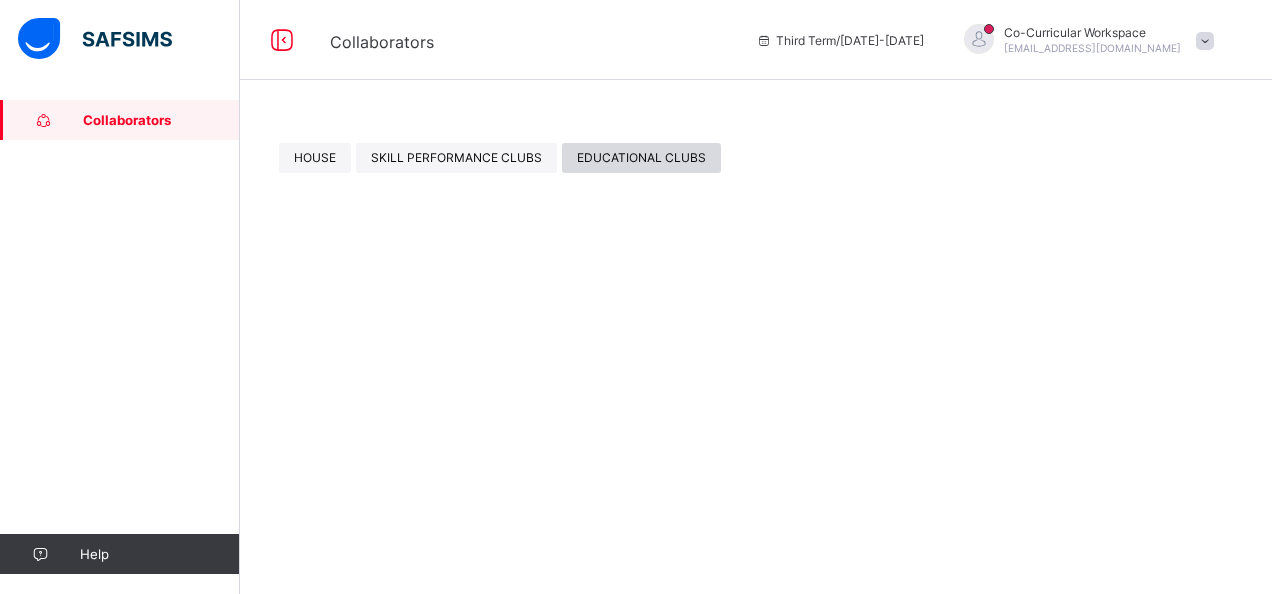 click on "EDUCATIONAL CLUBS" at bounding box center (641, 157) 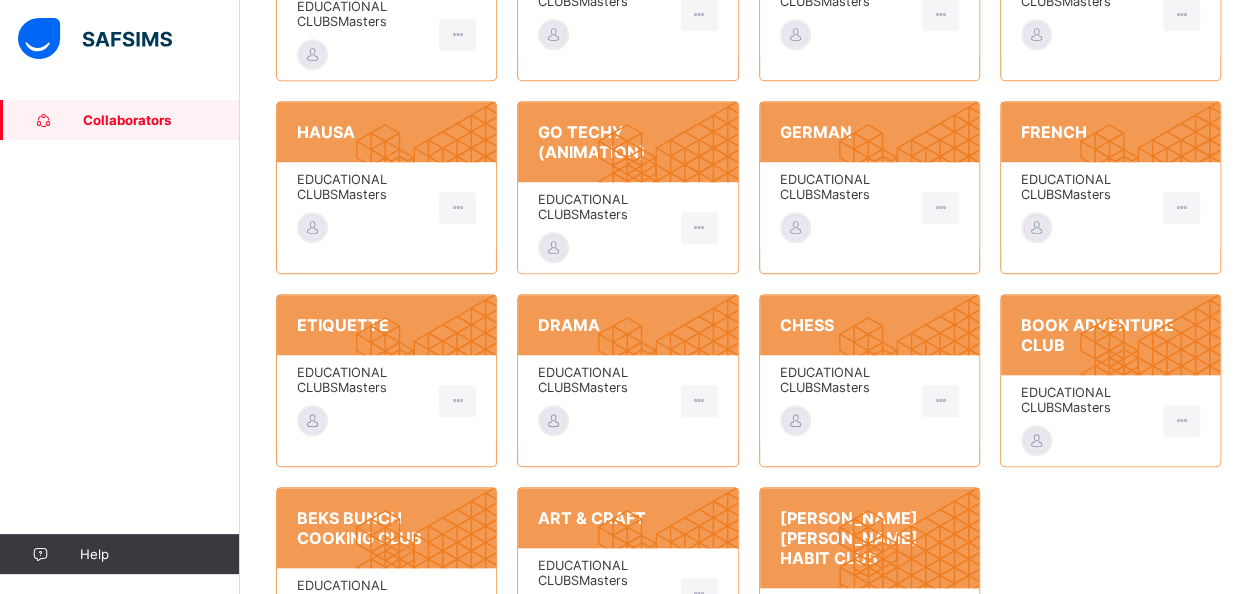scroll, scrollTop: 743, scrollLeft: 0, axis: vertical 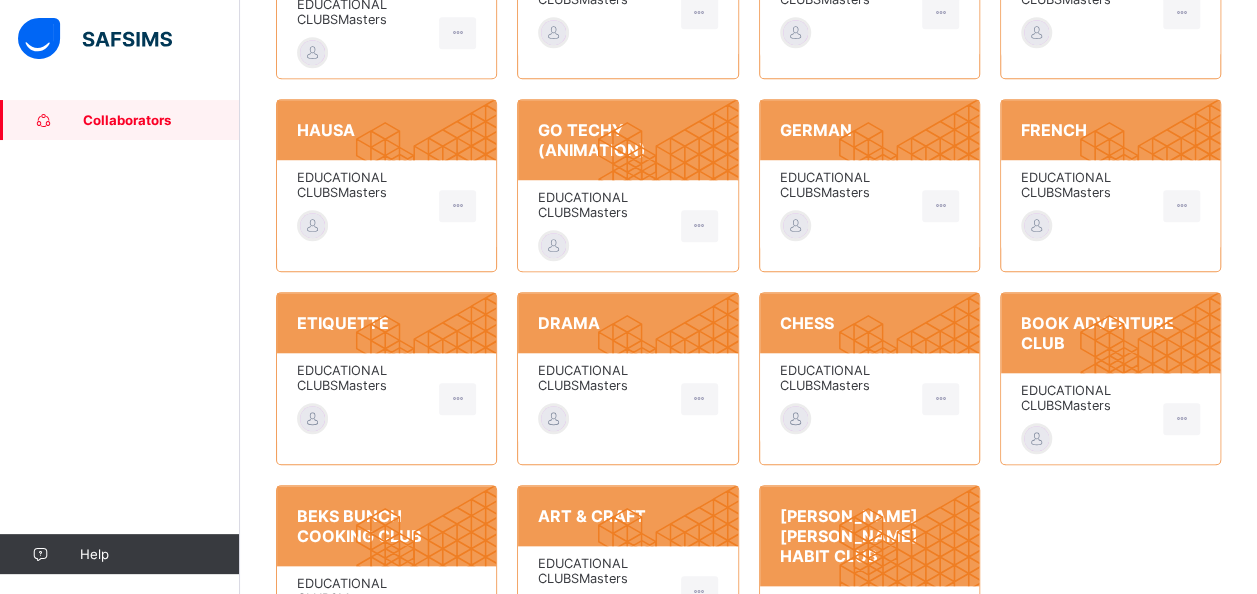 click on "EDUCATIONAL CLUBS  Masters" at bounding box center [363, 378] 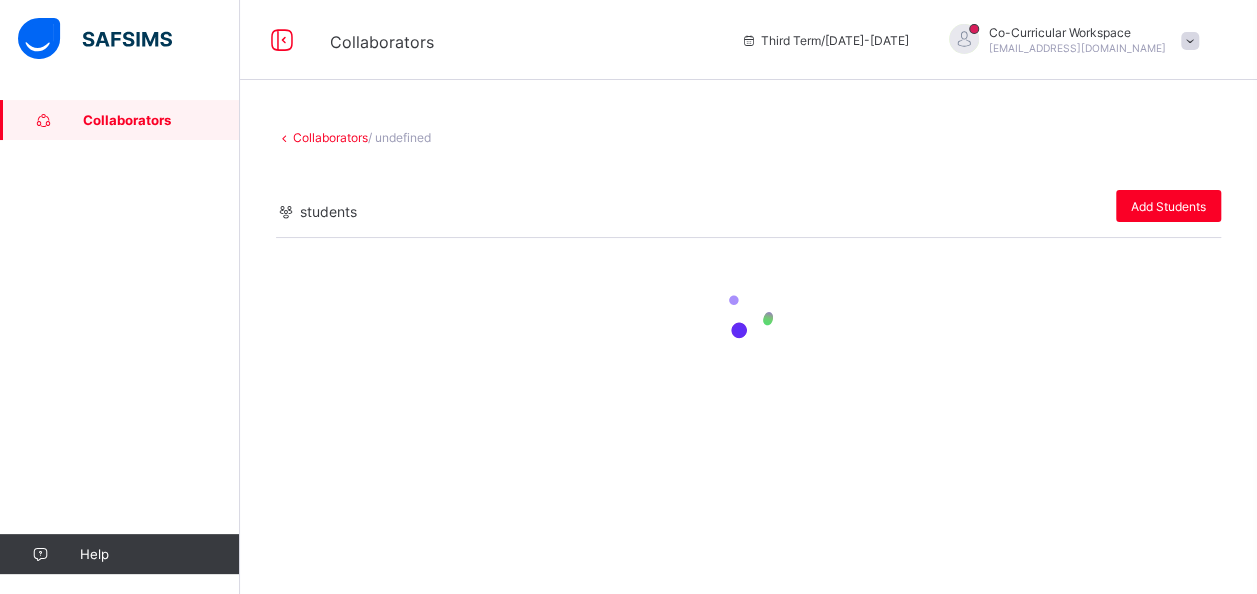 scroll, scrollTop: 0, scrollLeft: 0, axis: both 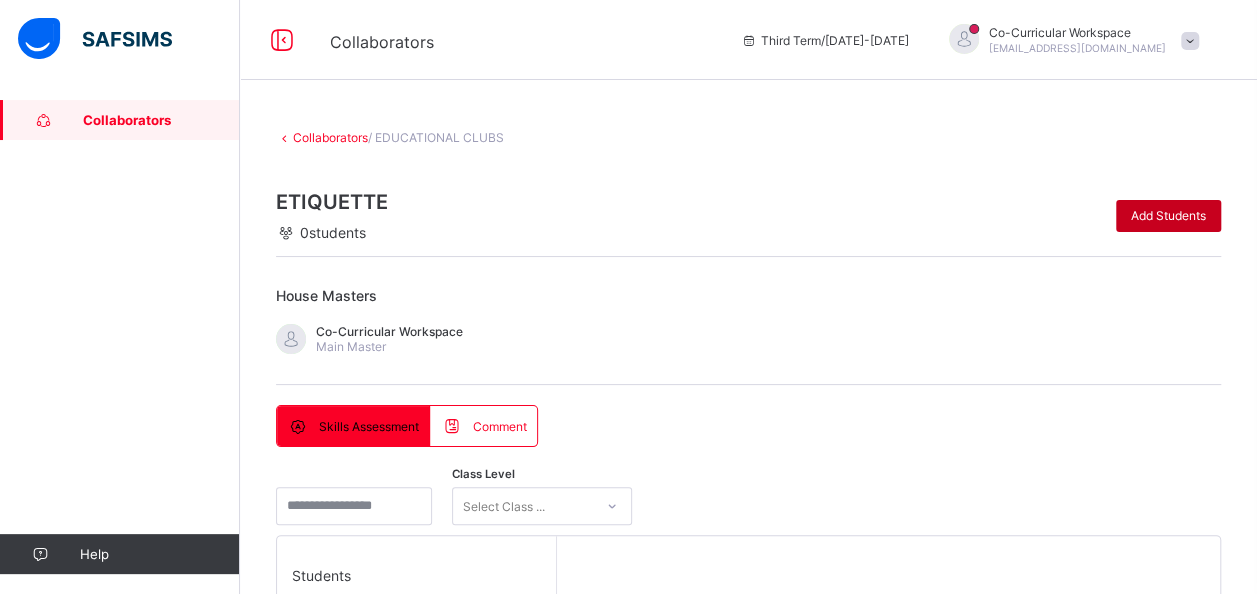 click on "Add Students" at bounding box center (1168, 215) 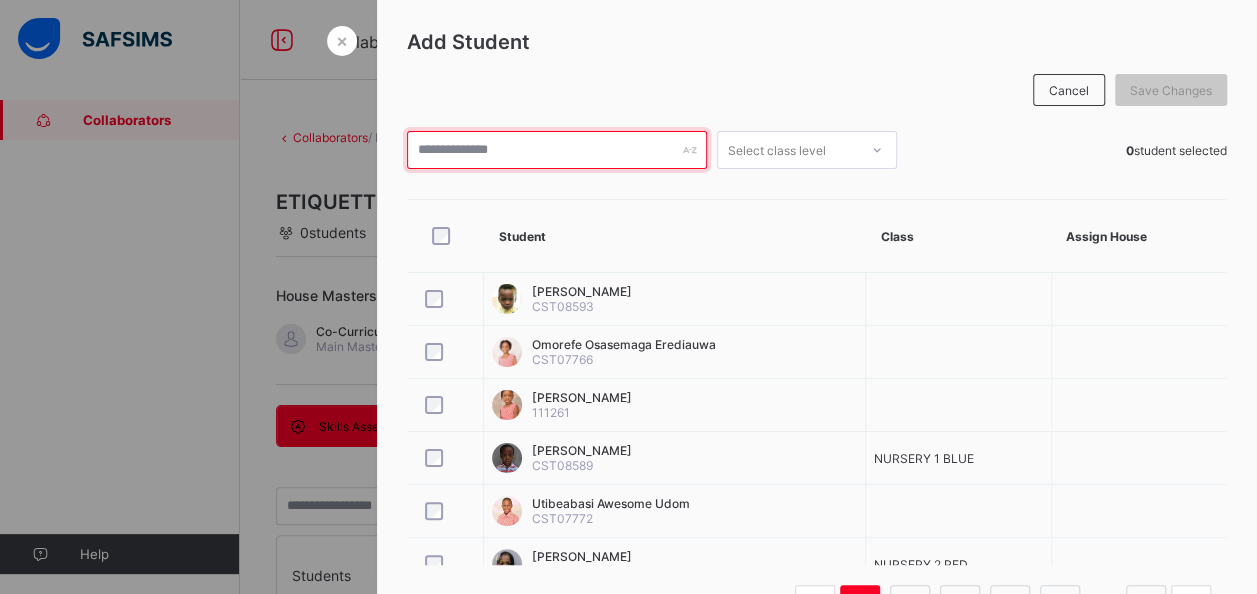 click at bounding box center (557, 150) 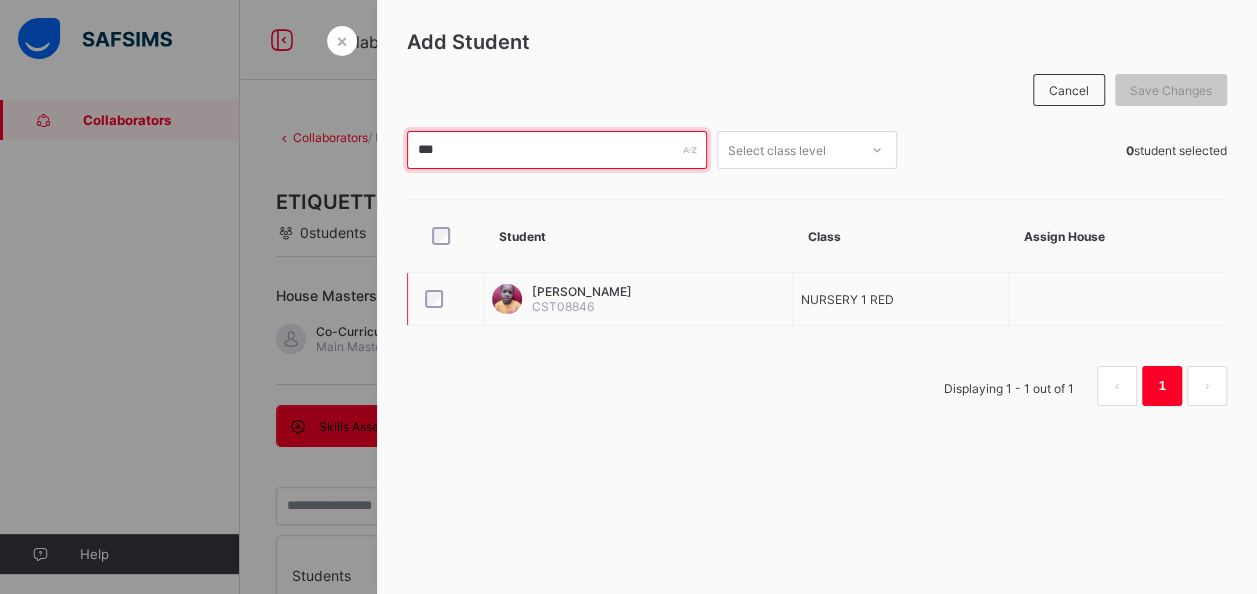 type on "***" 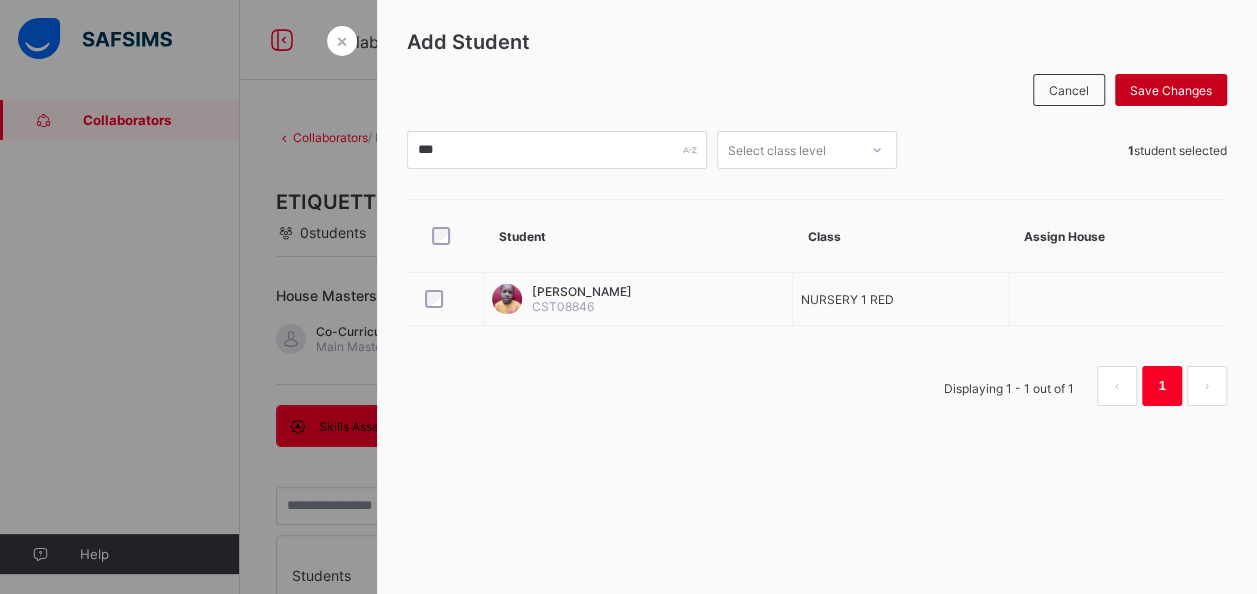 click on "Save Changes" at bounding box center (1171, 90) 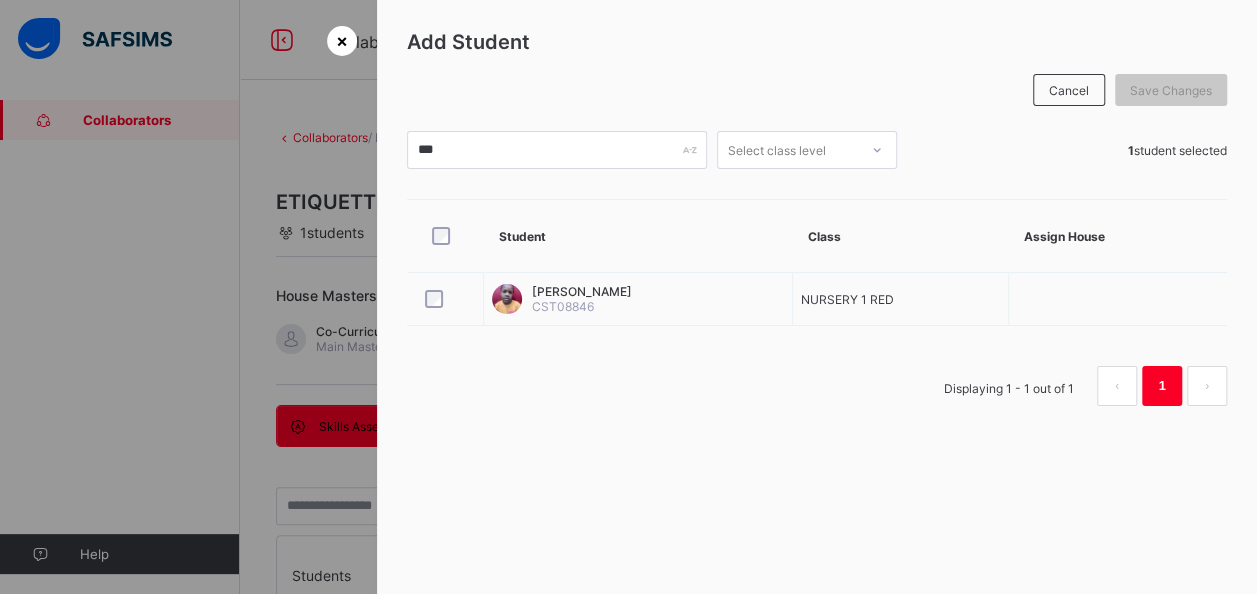 click on "×" at bounding box center (342, 40) 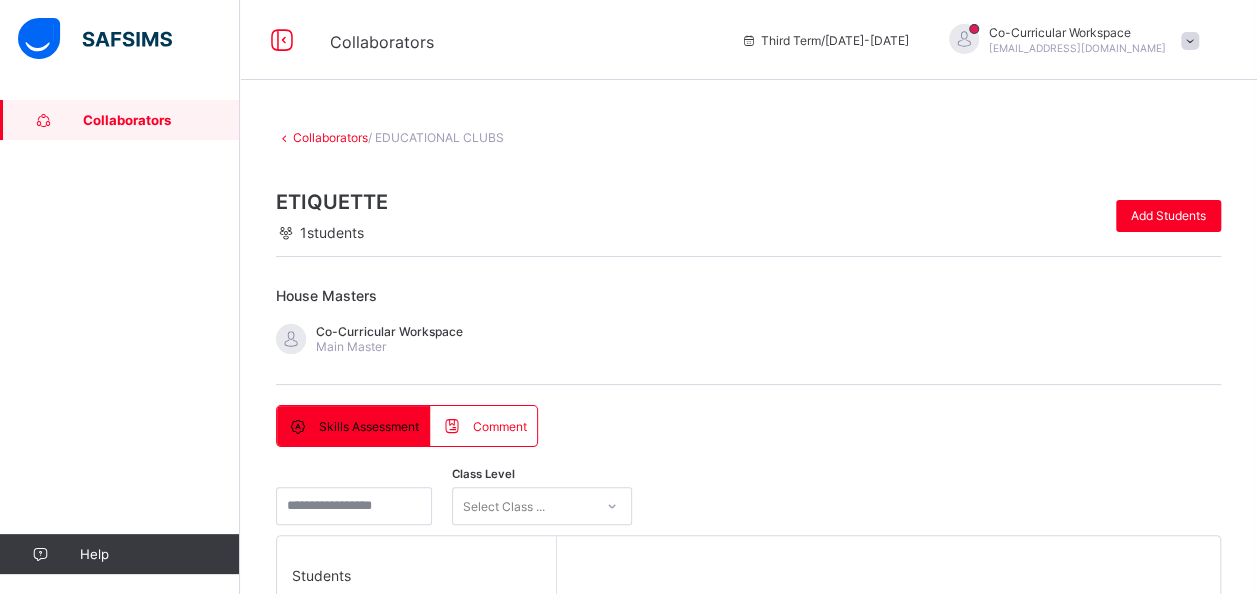 click on "Collaborators" at bounding box center (161, 120) 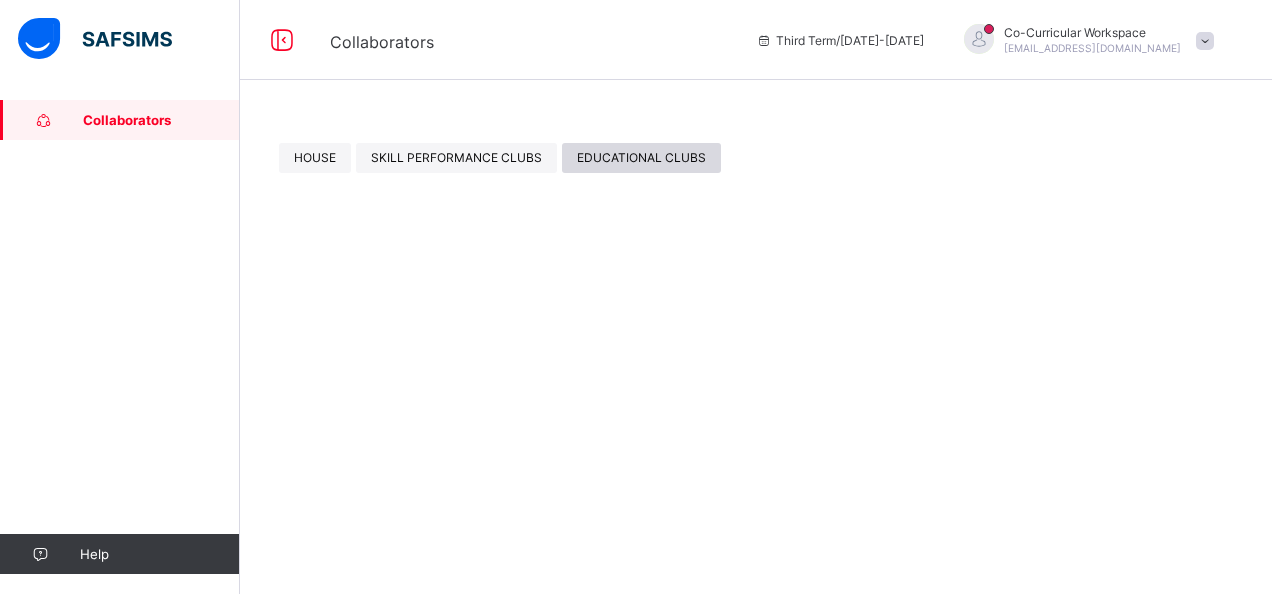 click on "EDUCATIONAL CLUBS" at bounding box center (641, 157) 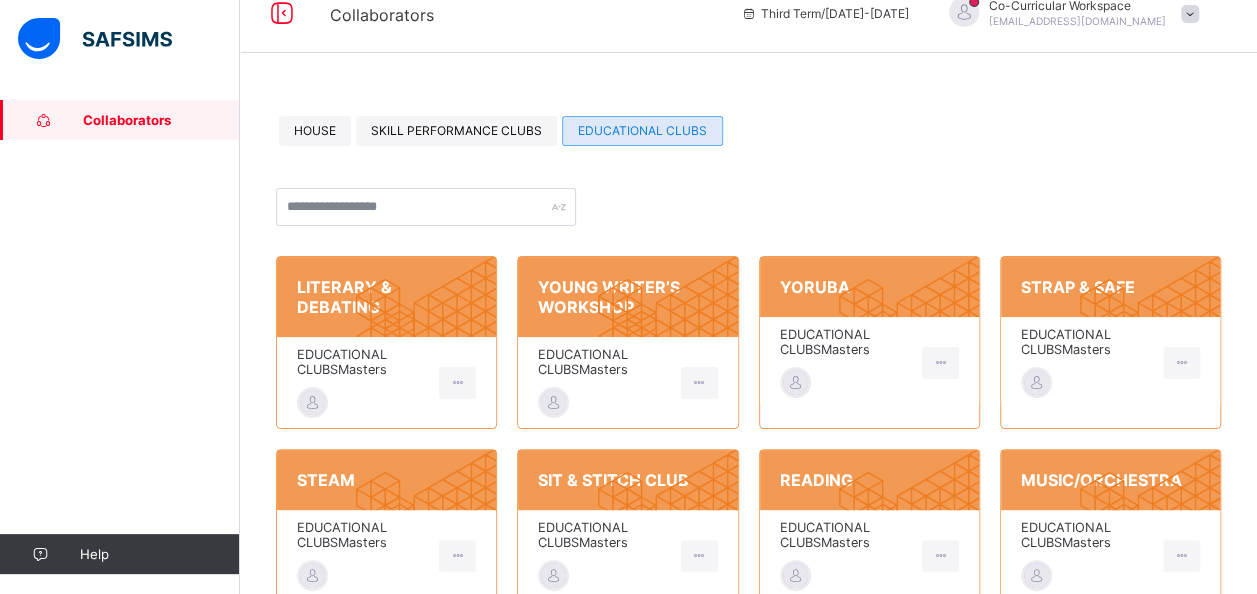 scroll, scrollTop: 40, scrollLeft: 0, axis: vertical 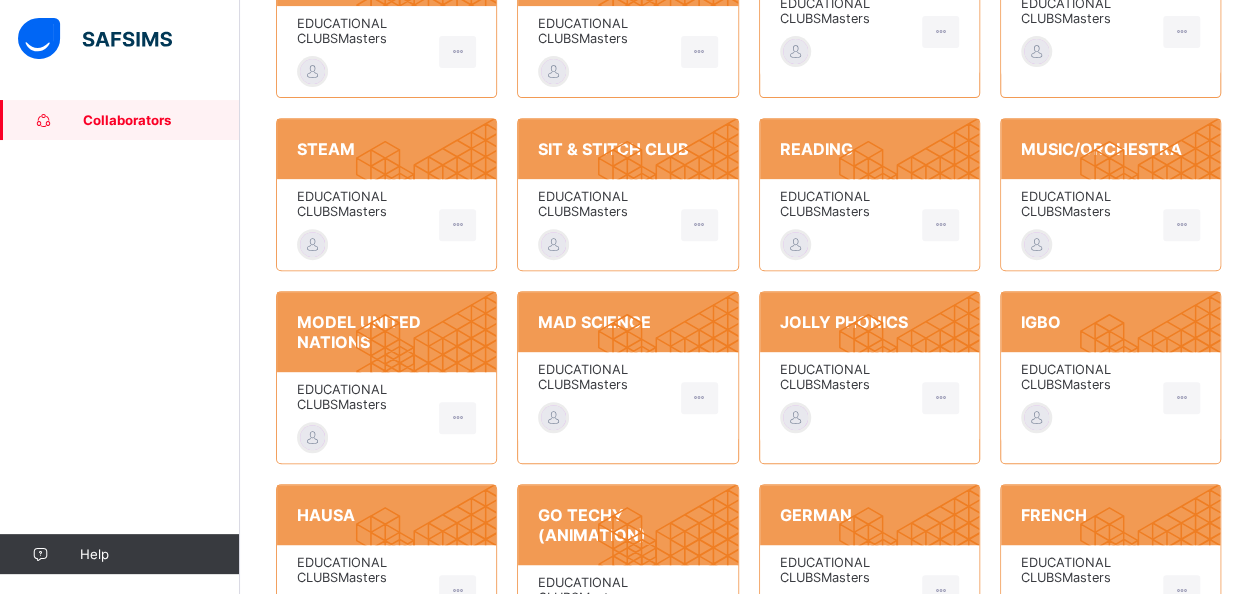 click on "EDUCATIONAL CLUBS  Masters" at bounding box center (1087, 204) 